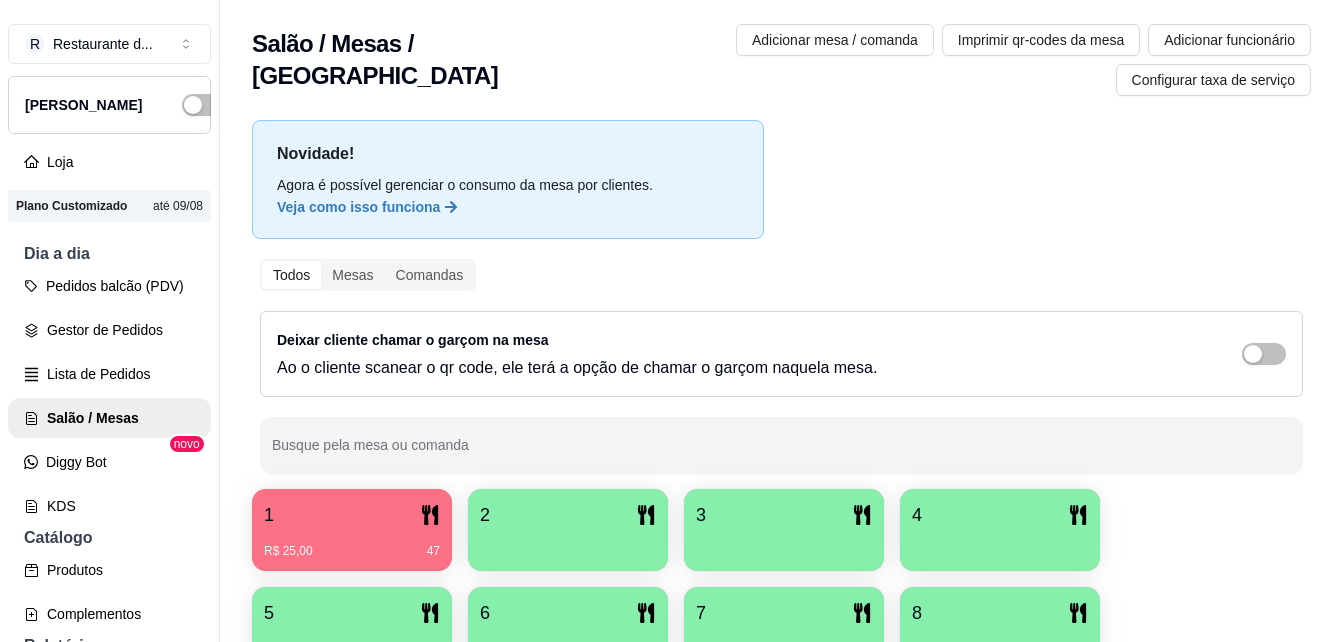 scroll, scrollTop: 0, scrollLeft: 0, axis: both 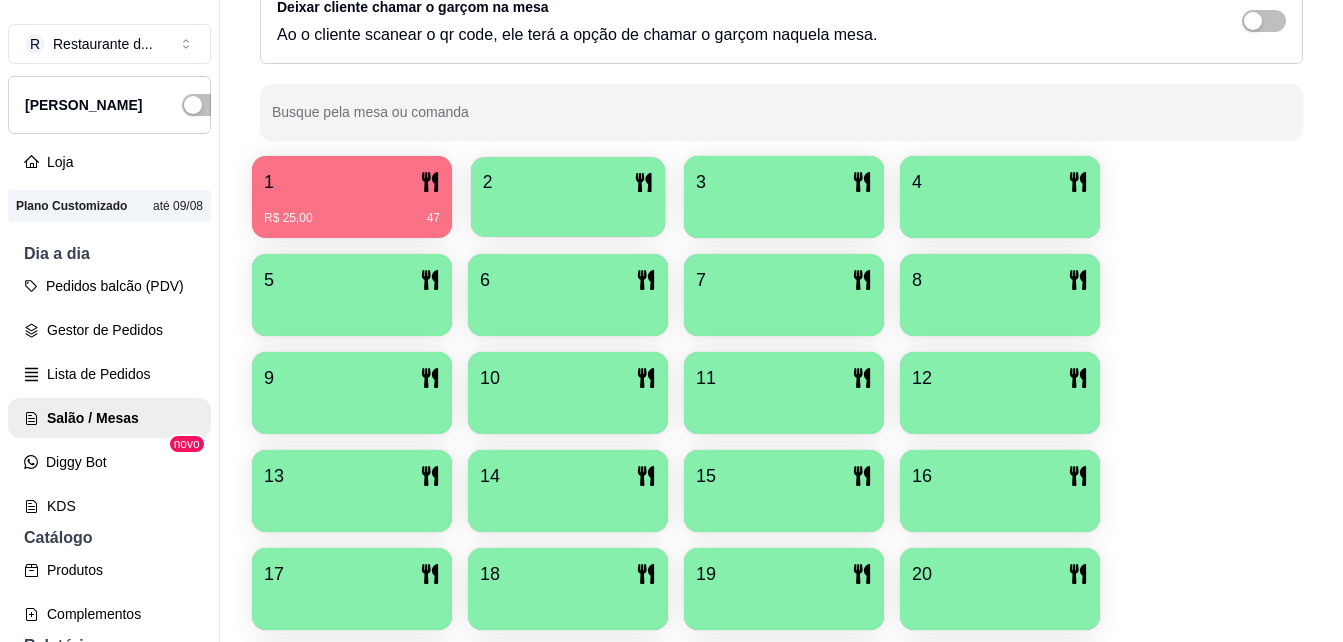 click on "2" at bounding box center (568, 182) 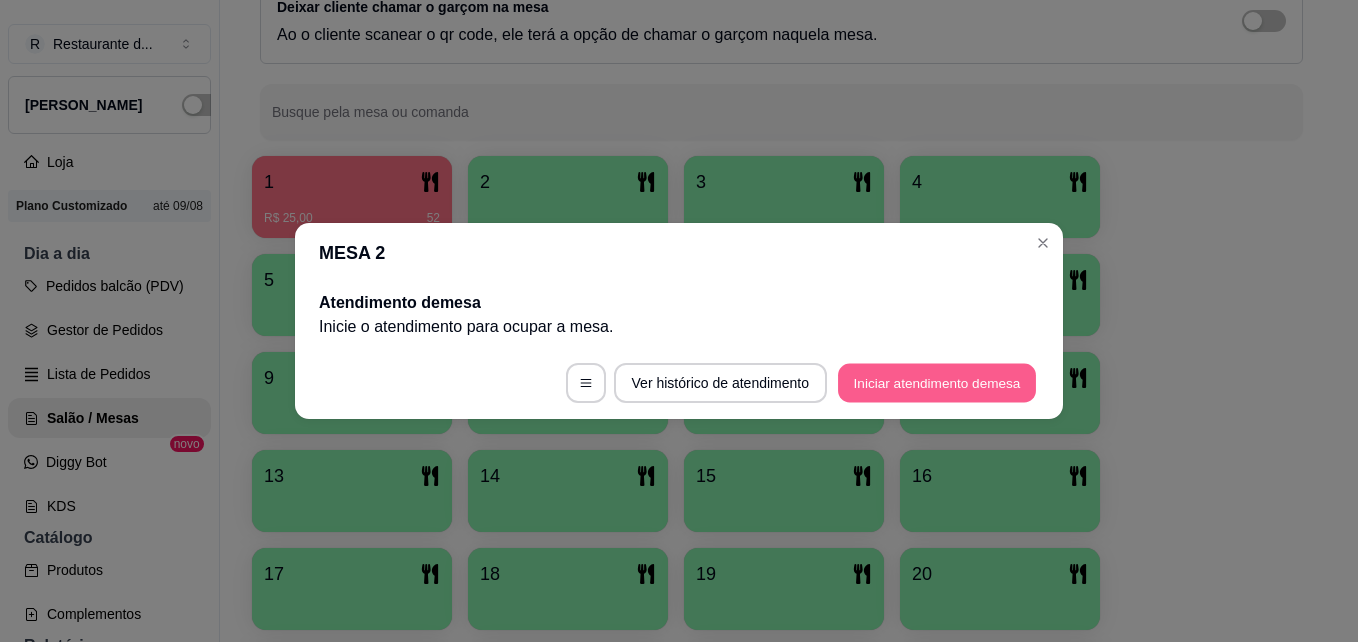 click on "Iniciar atendimento de  mesa" at bounding box center [937, 383] 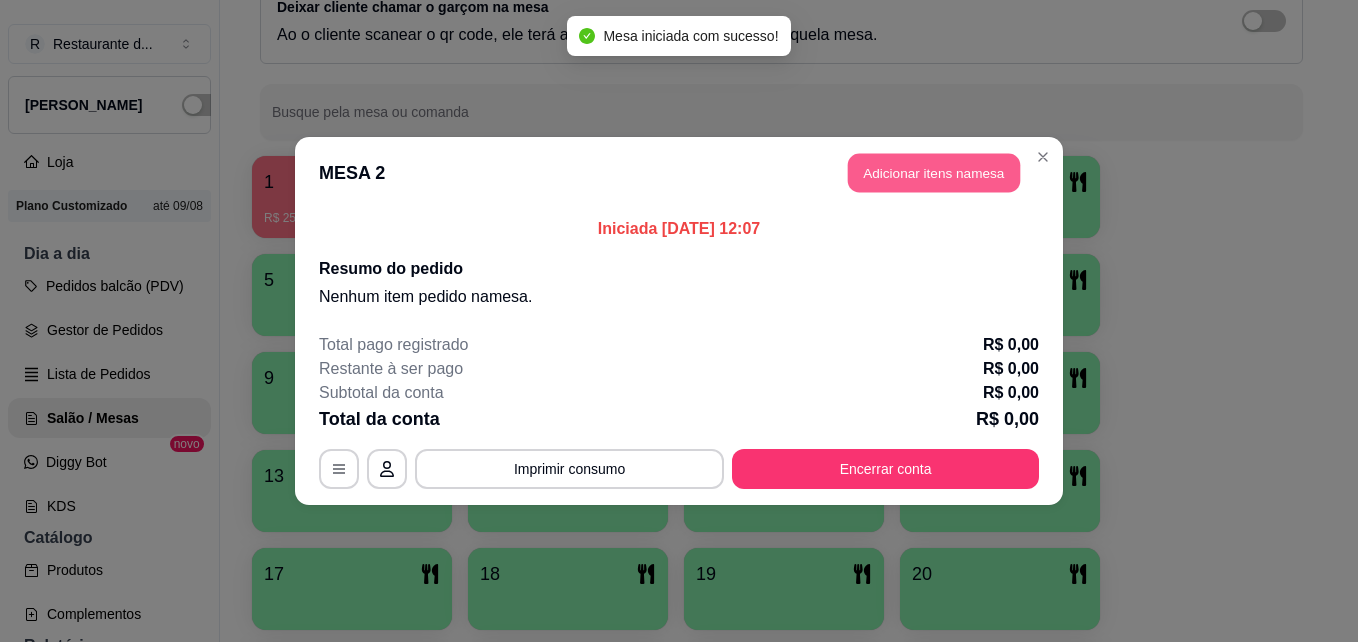 click on "Adicionar itens na  mesa" at bounding box center [934, 173] 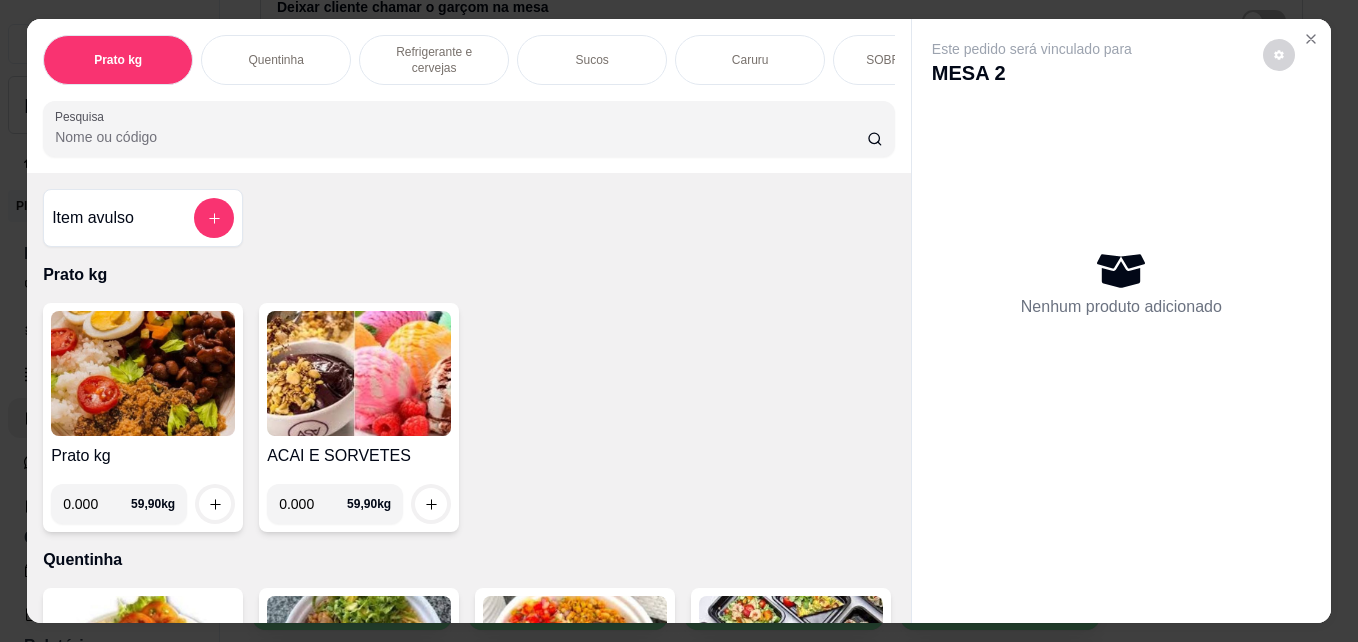 click on "0.000" at bounding box center [97, 504] 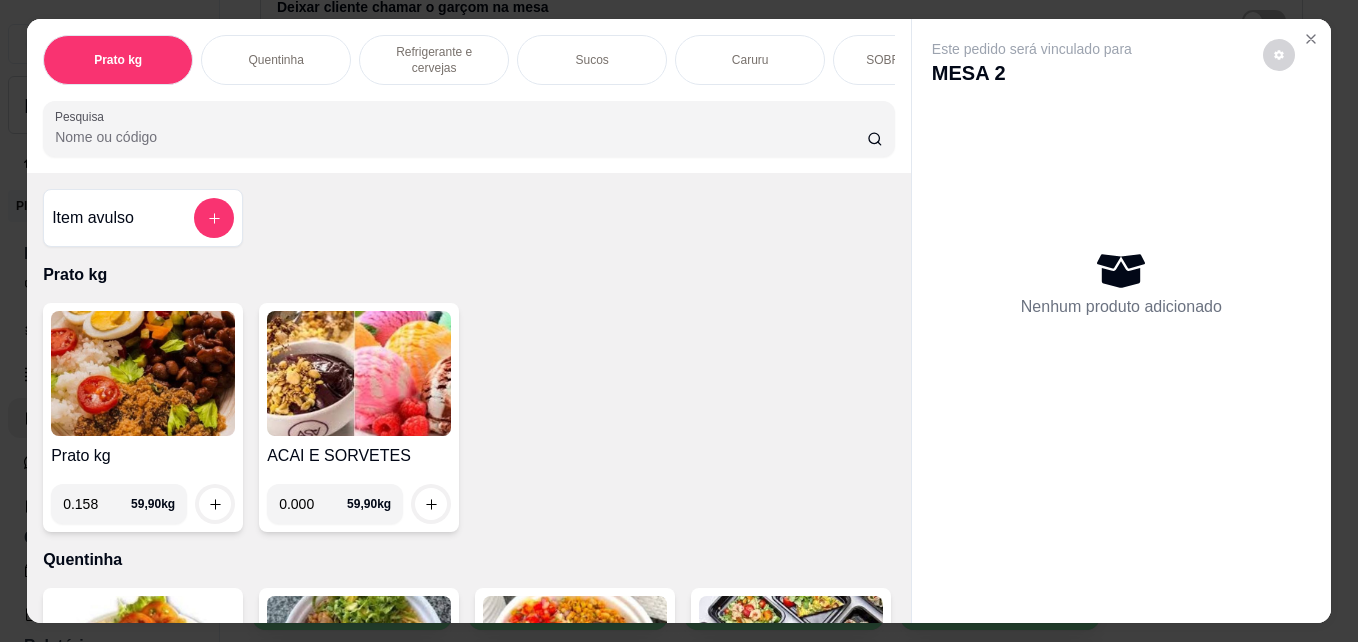 type on "0.158" 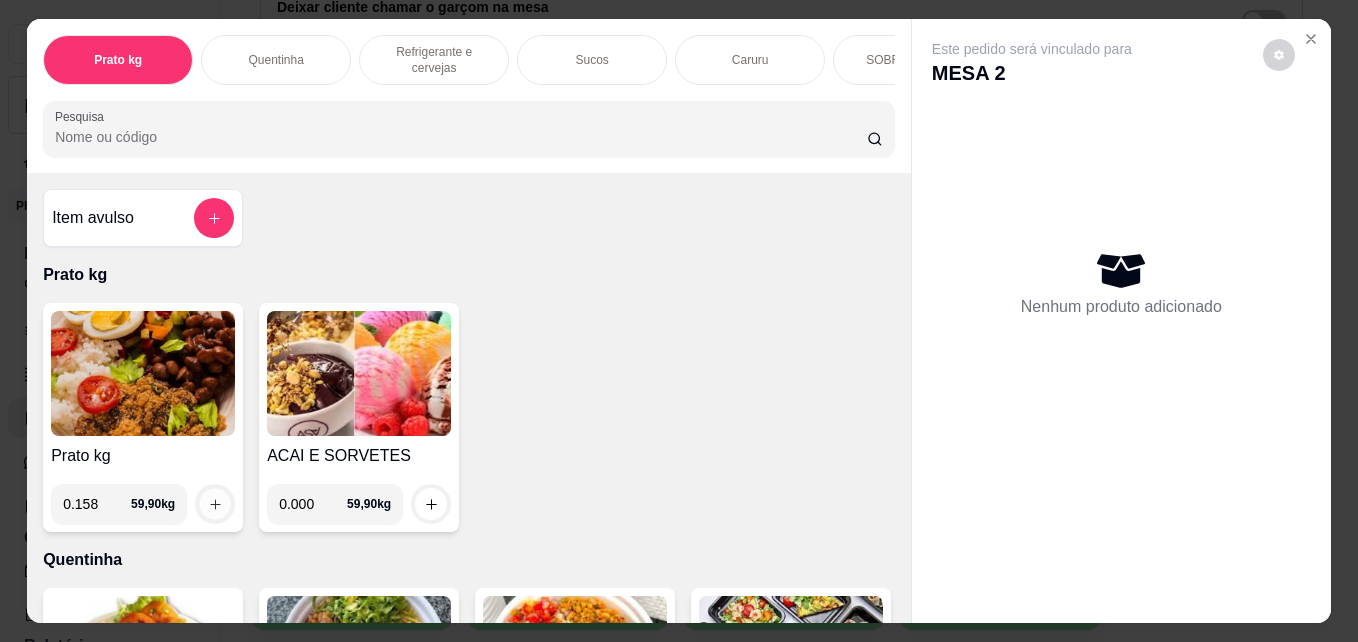 click at bounding box center (215, 504) 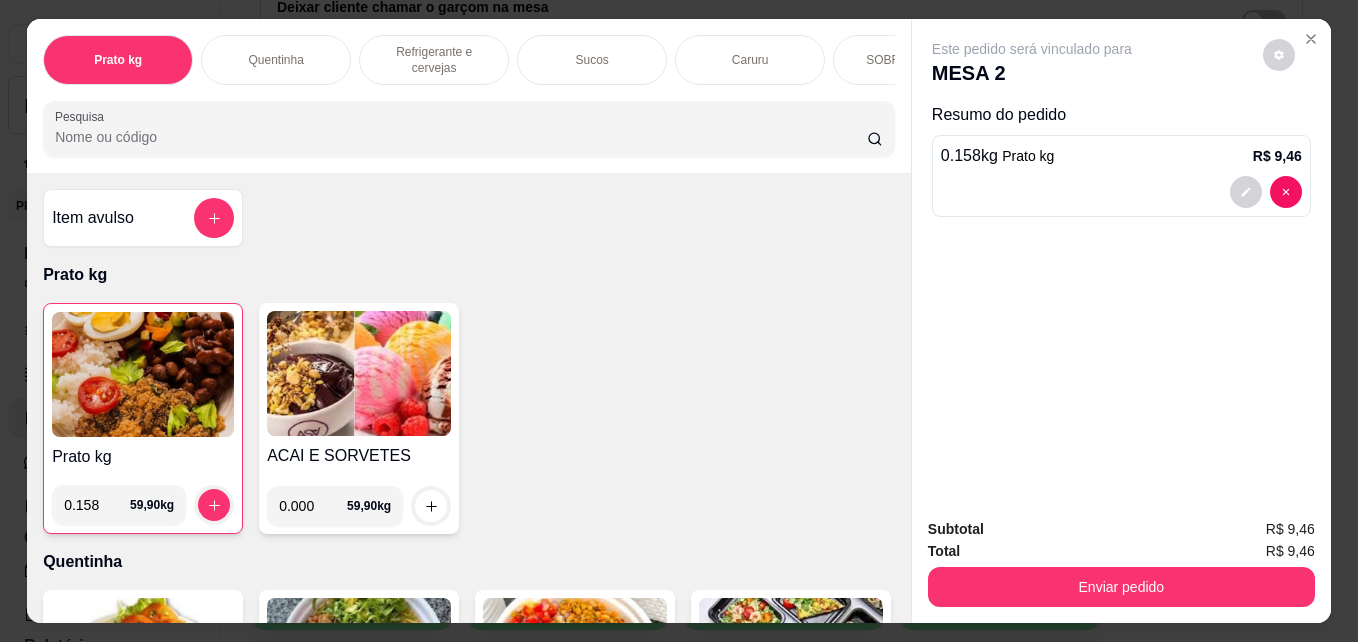 click on "Refrigerante e cervejas" at bounding box center [434, 60] 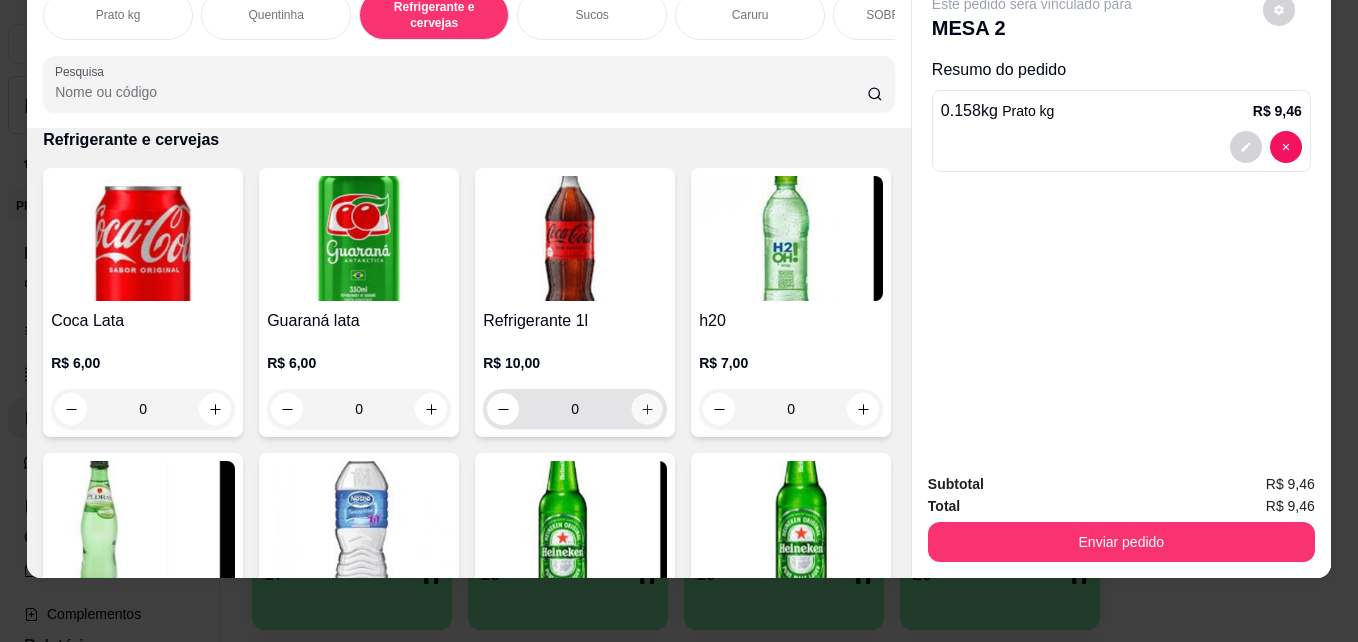 click 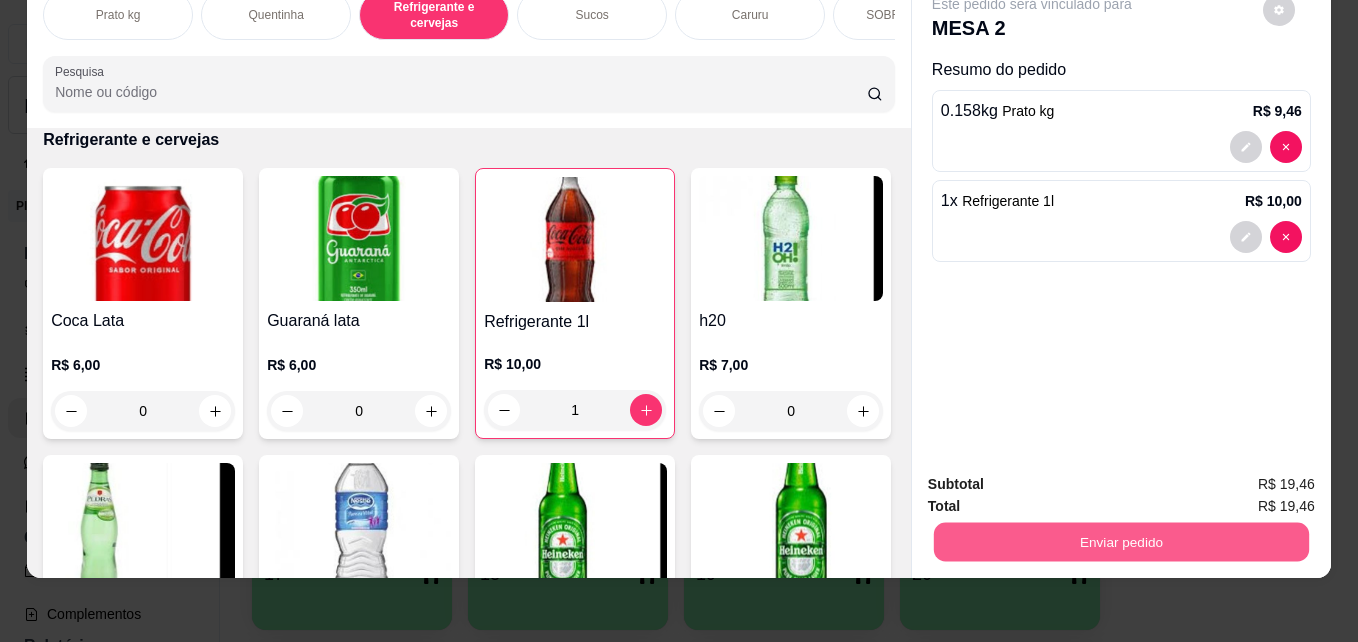 click on "Enviar pedido" at bounding box center [1121, 541] 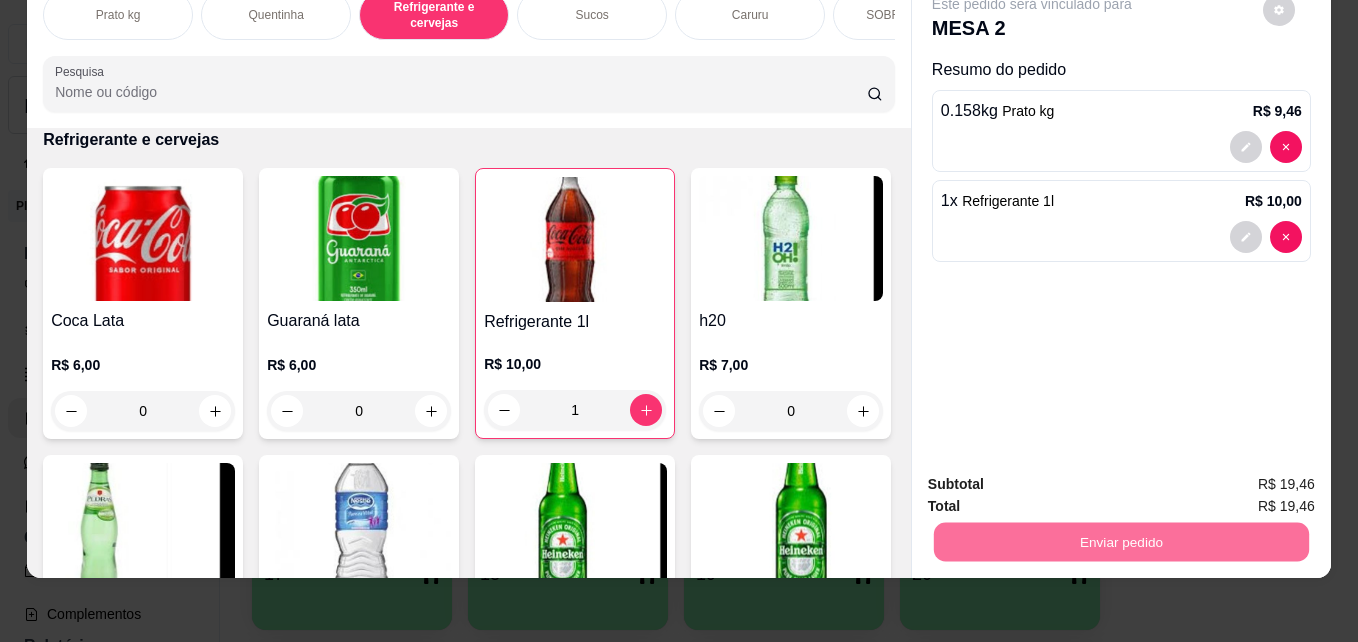 click on "Não registrar e enviar pedido" at bounding box center (1055, 477) 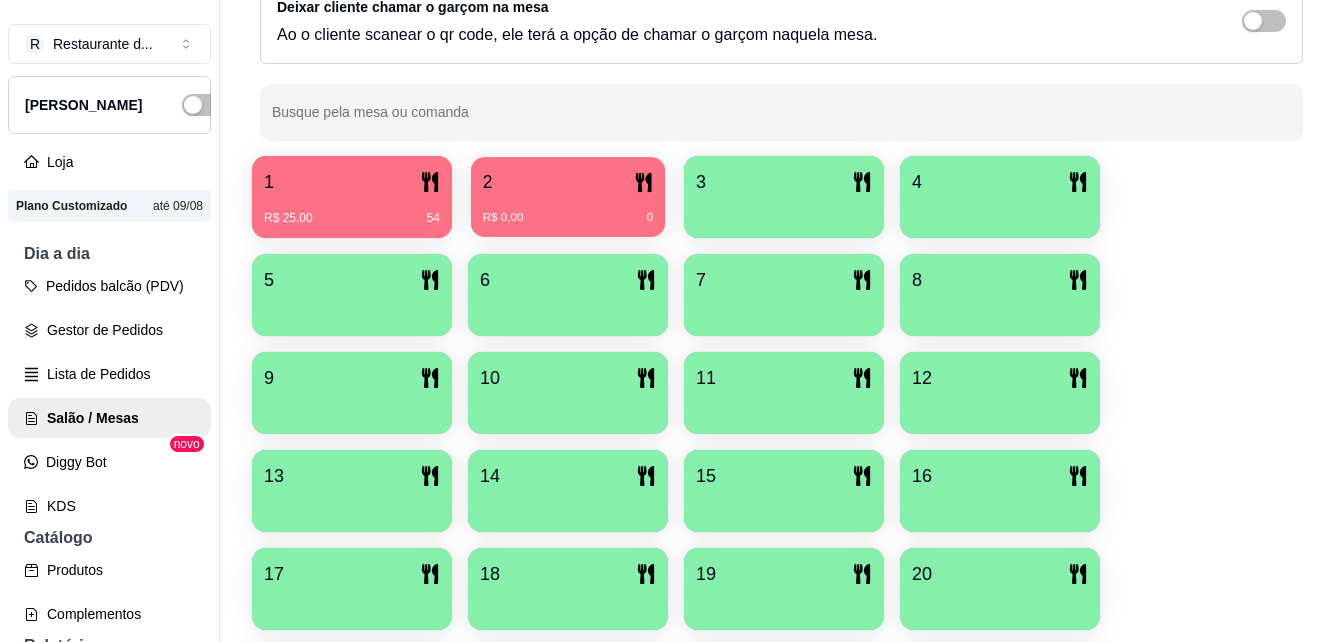 click on "R$ 0,00 0" at bounding box center [568, 210] 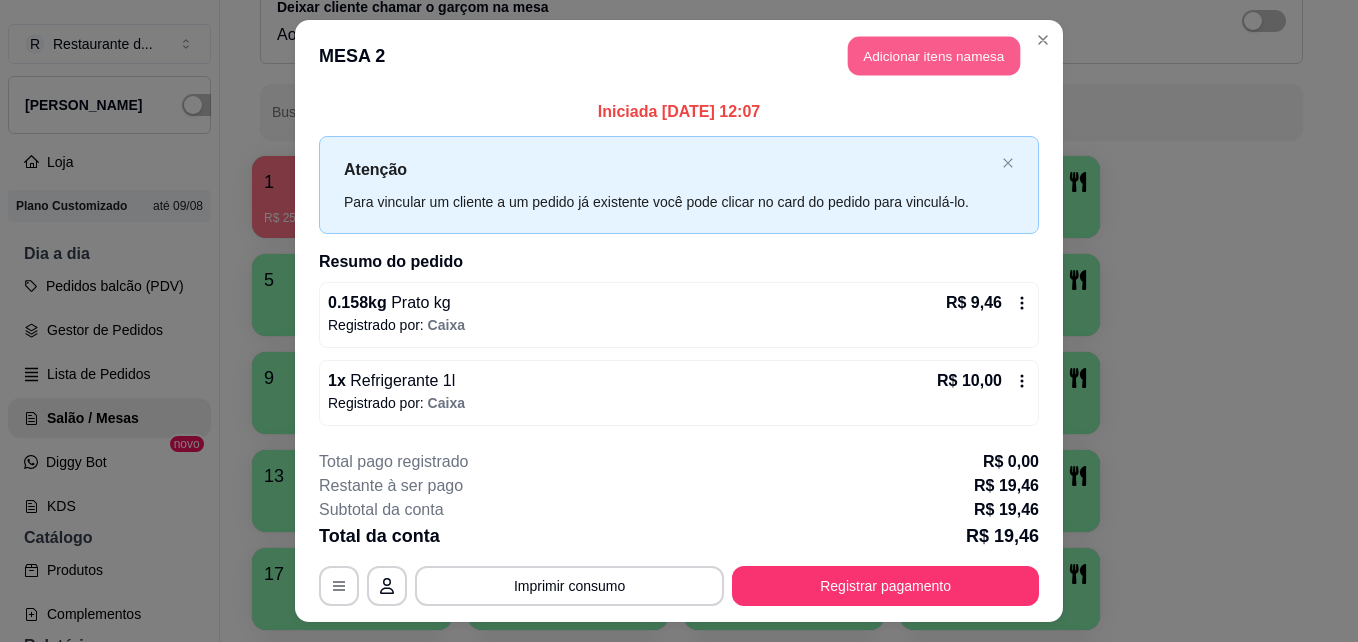 click on "Adicionar itens na  mesa" at bounding box center [934, 56] 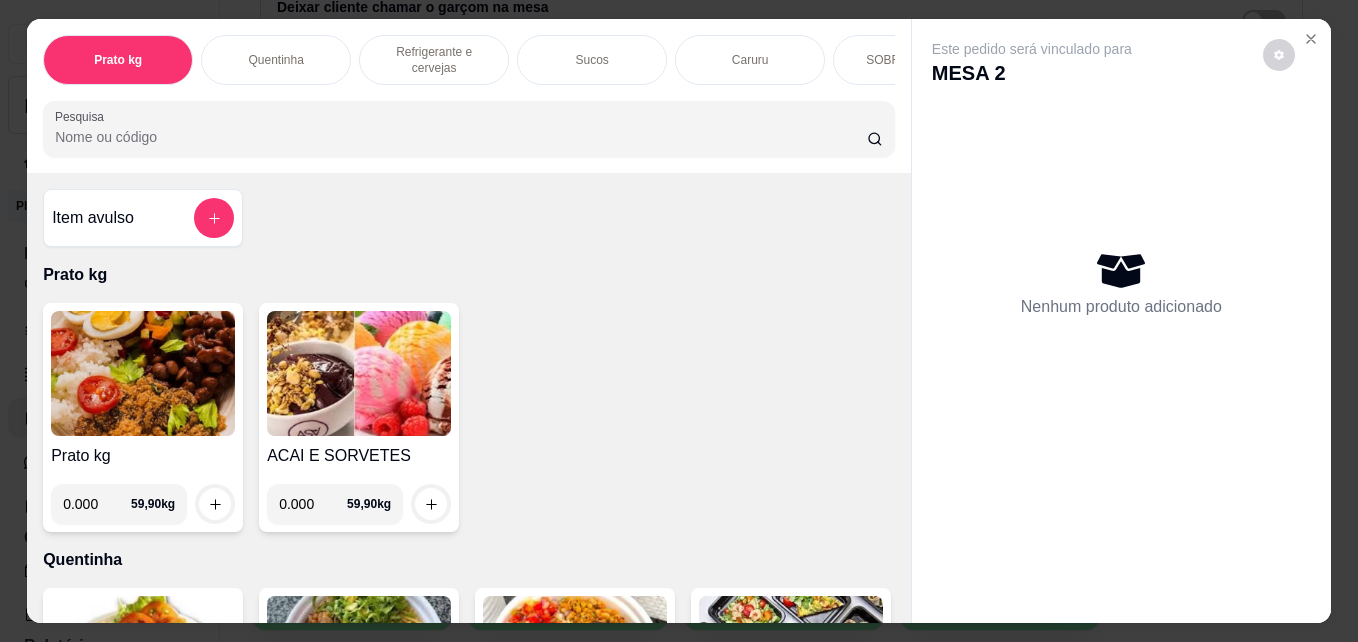 click on "0.000" at bounding box center [97, 504] 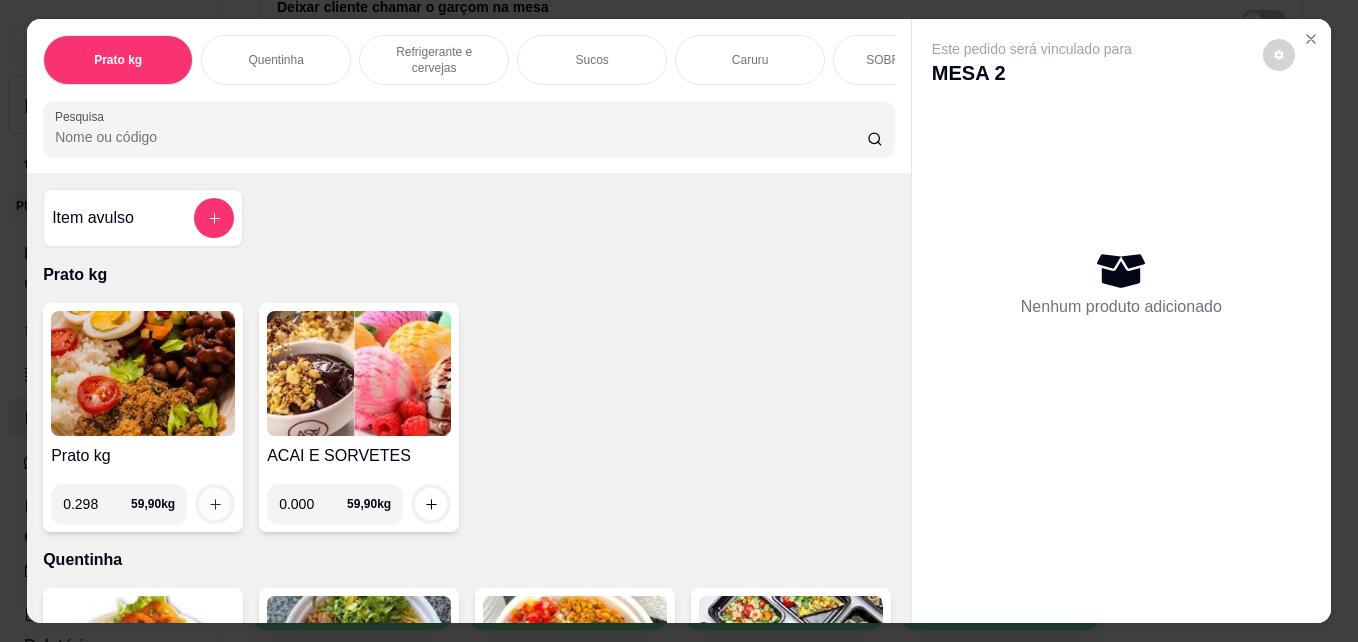type on "0.298" 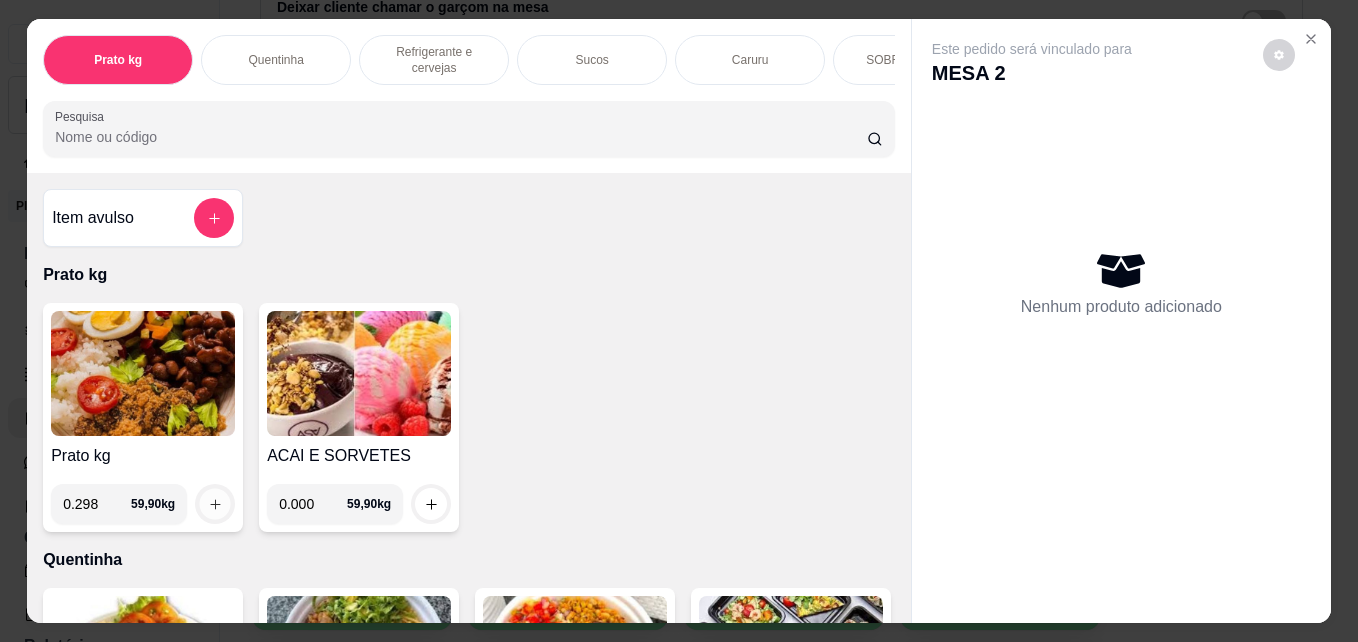 click 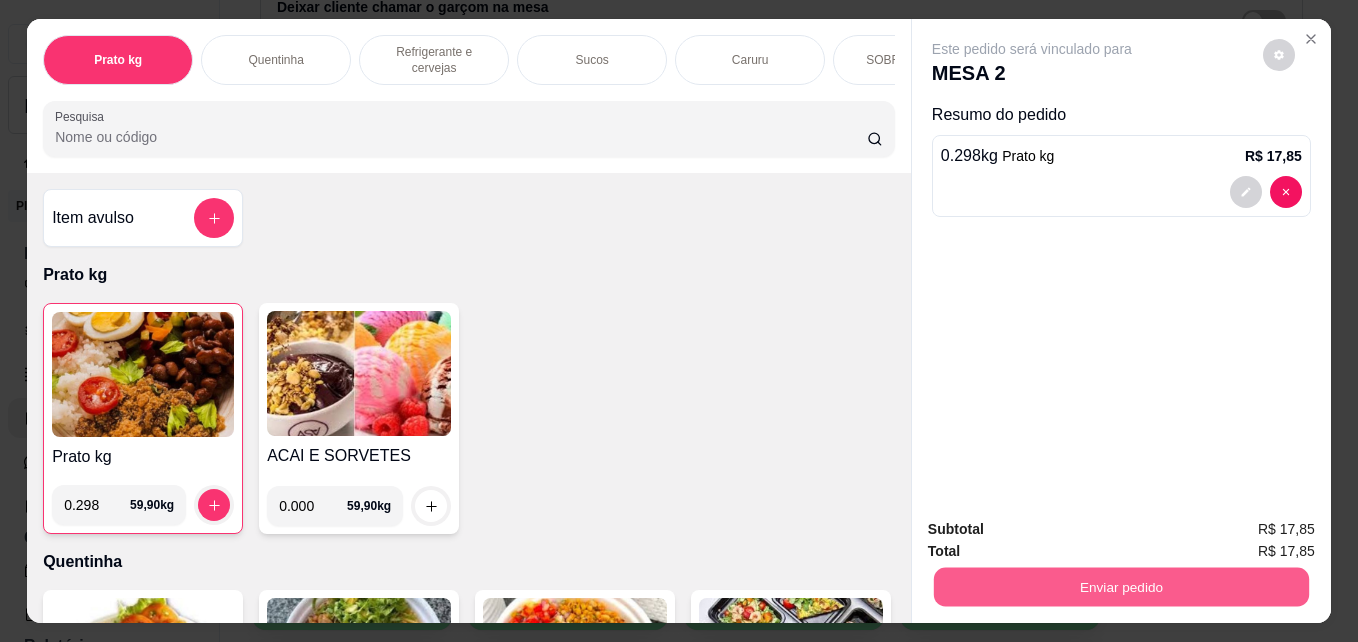click on "Enviar pedido" at bounding box center (1121, 586) 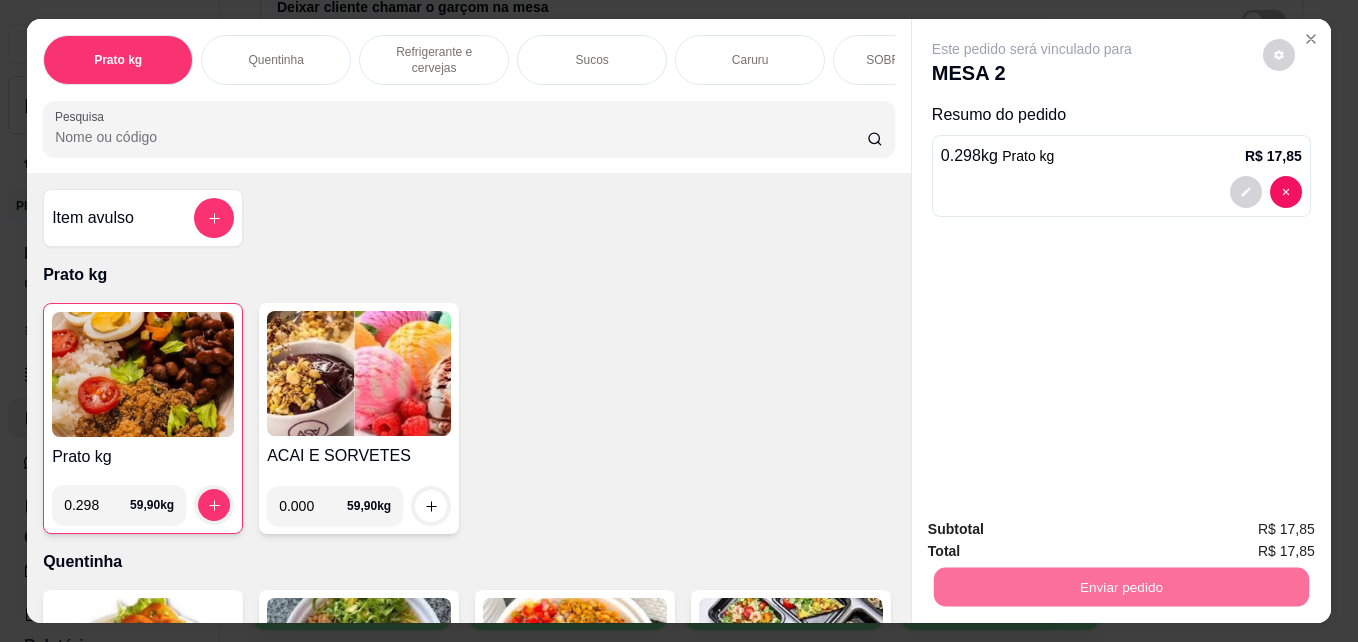 click on "Não registrar e enviar pedido" at bounding box center [1055, 529] 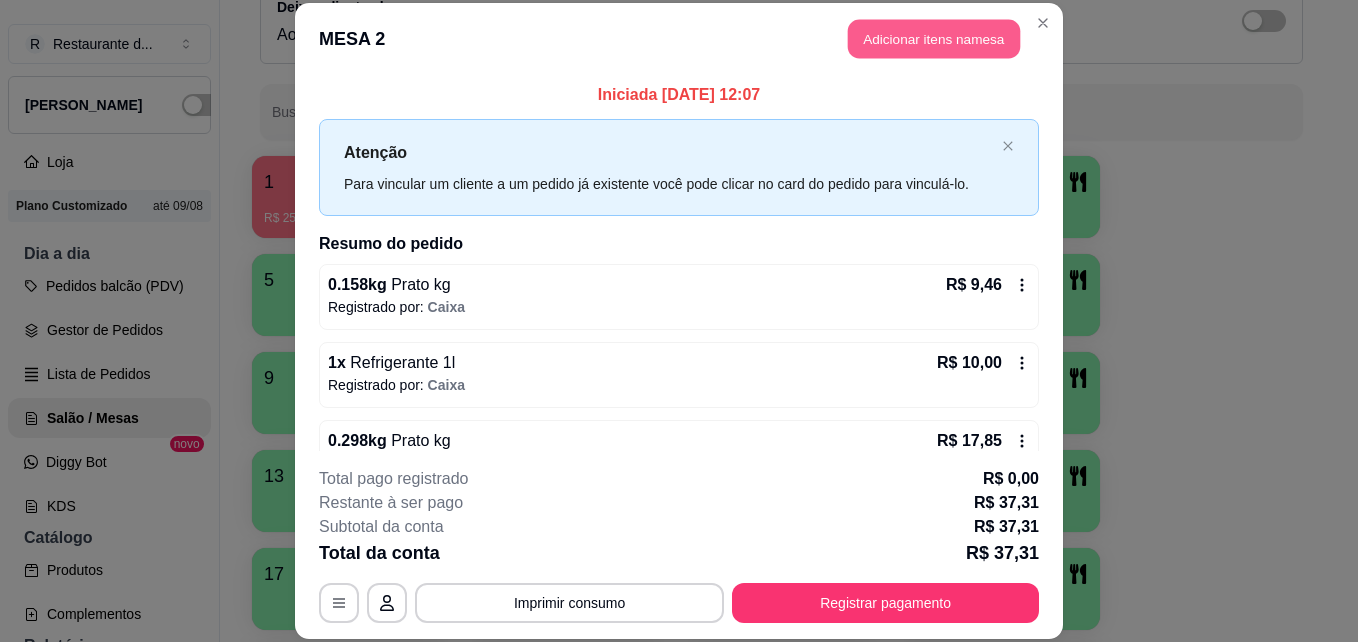 click on "Adicionar itens na  mesa" at bounding box center (934, 39) 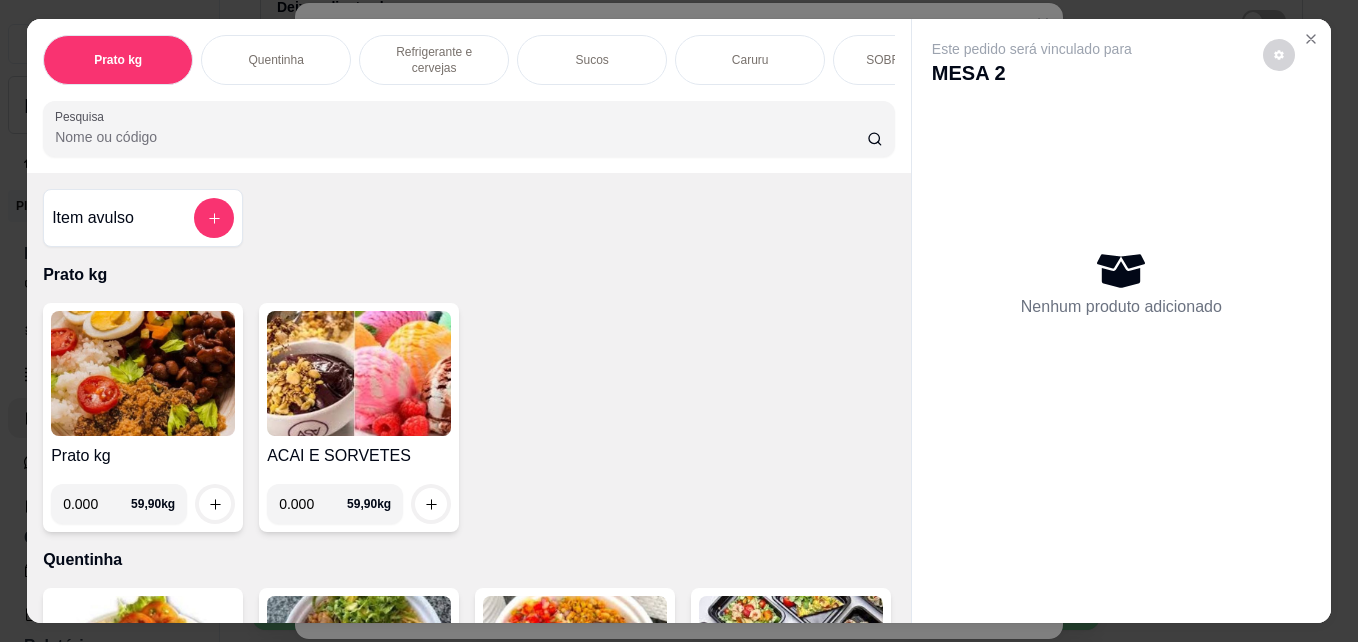 click on "0.000" at bounding box center (97, 504) 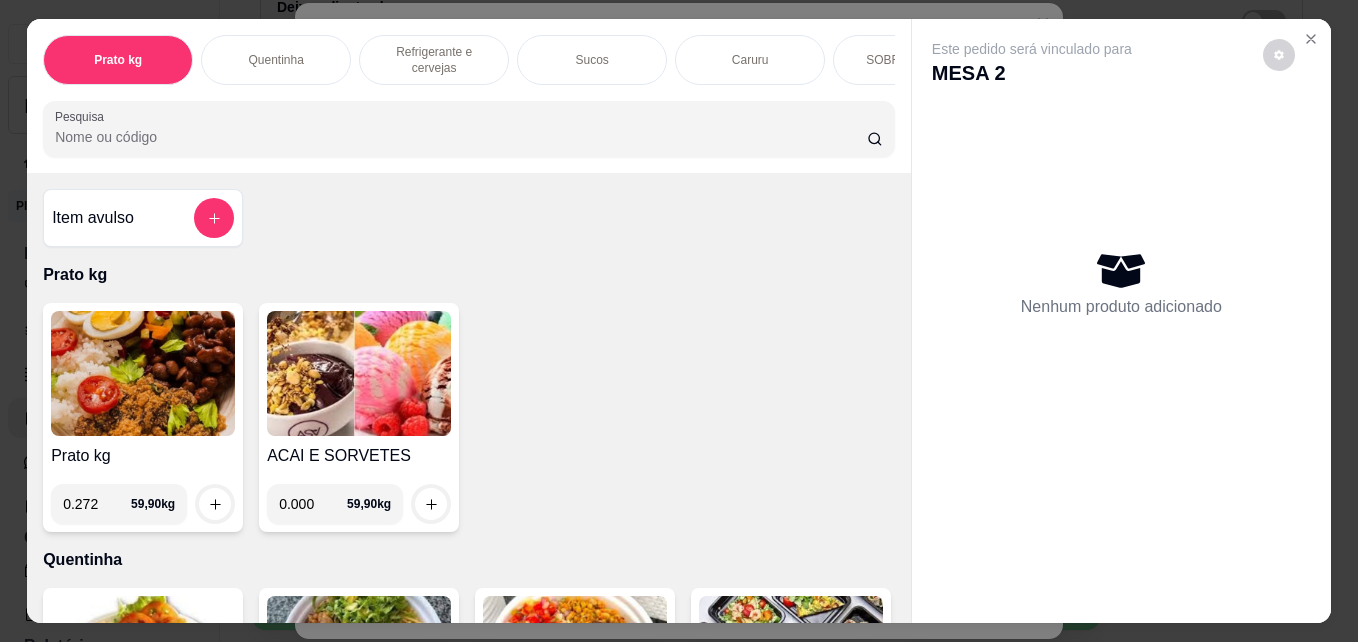 type on "0.272" 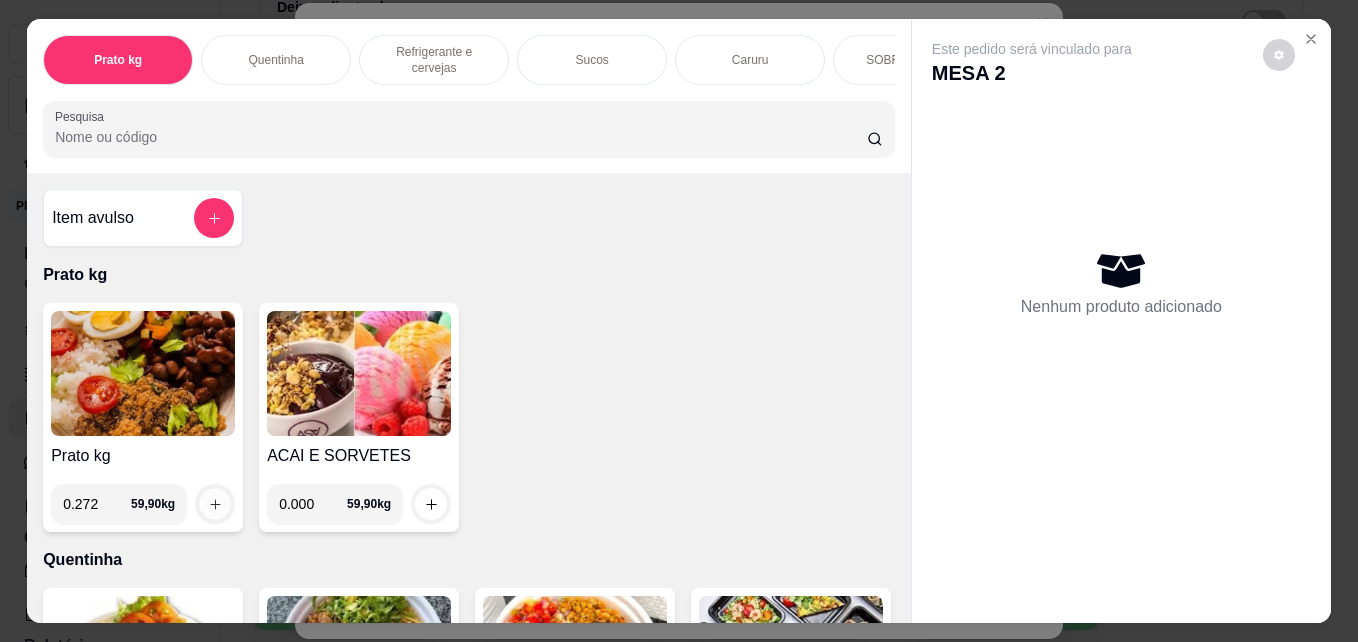 click at bounding box center [215, 504] 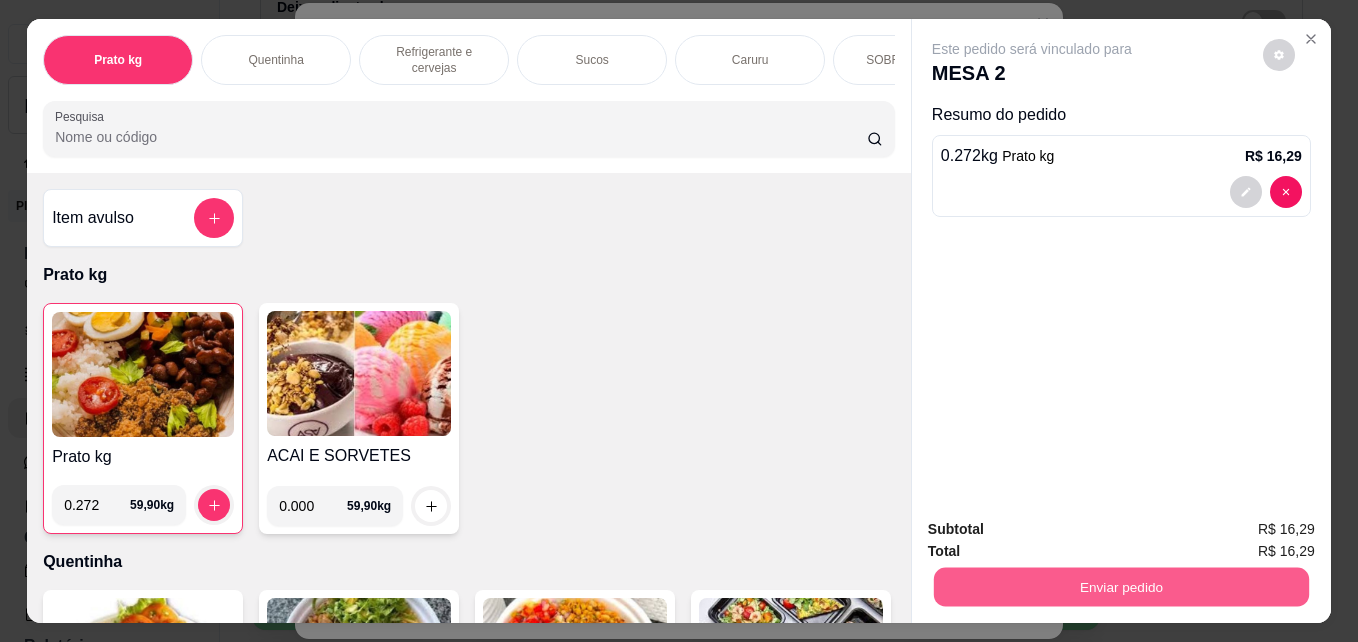 click on "Enviar pedido" at bounding box center (1121, 586) 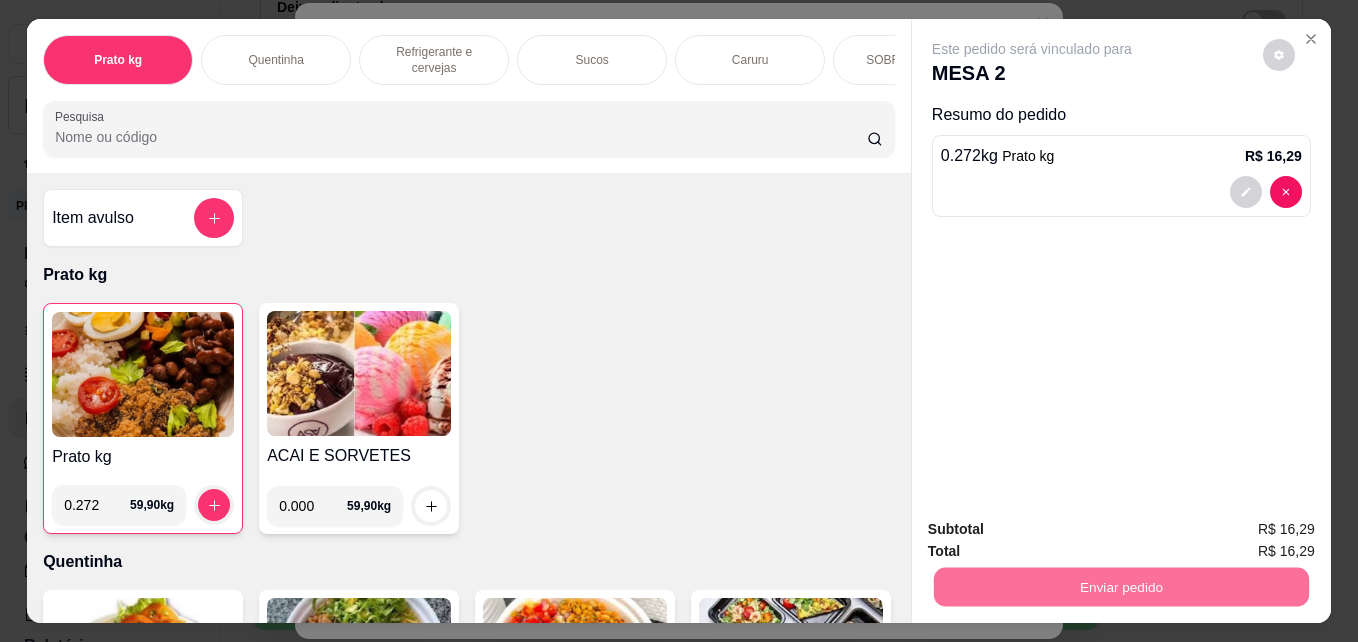 click on "Não registrar e enviar pedido" at bounding box center (1055, 529) 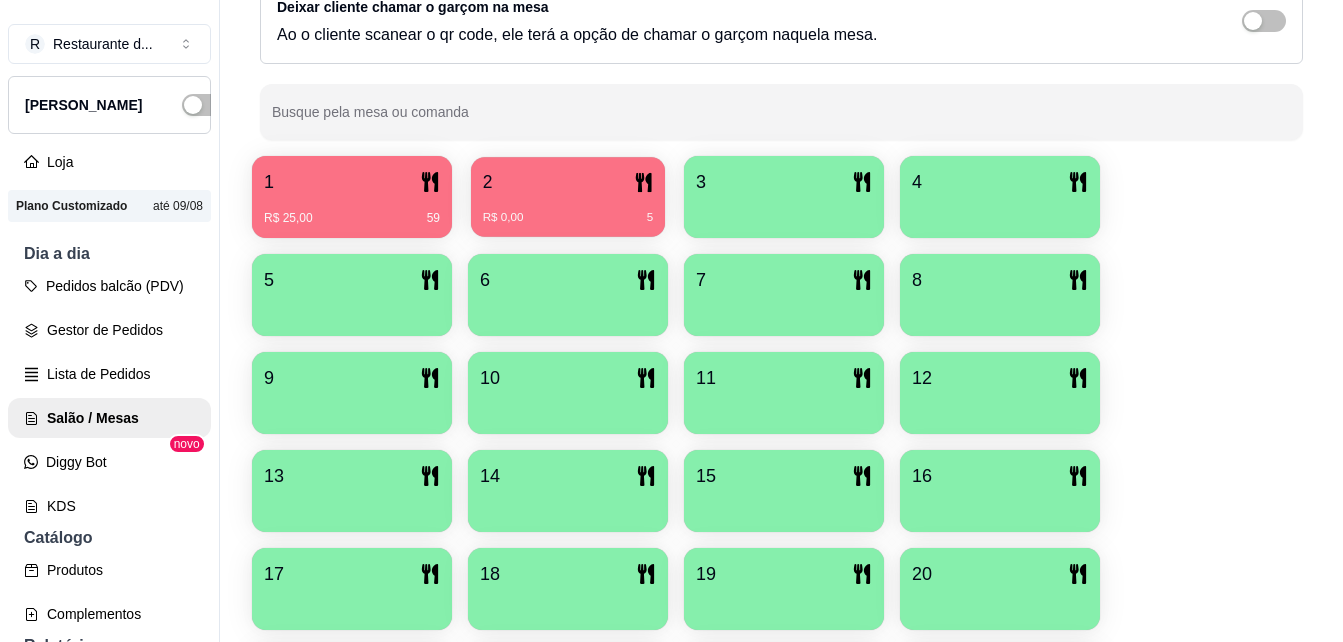 click on "2" at bounding box center (568, 182) 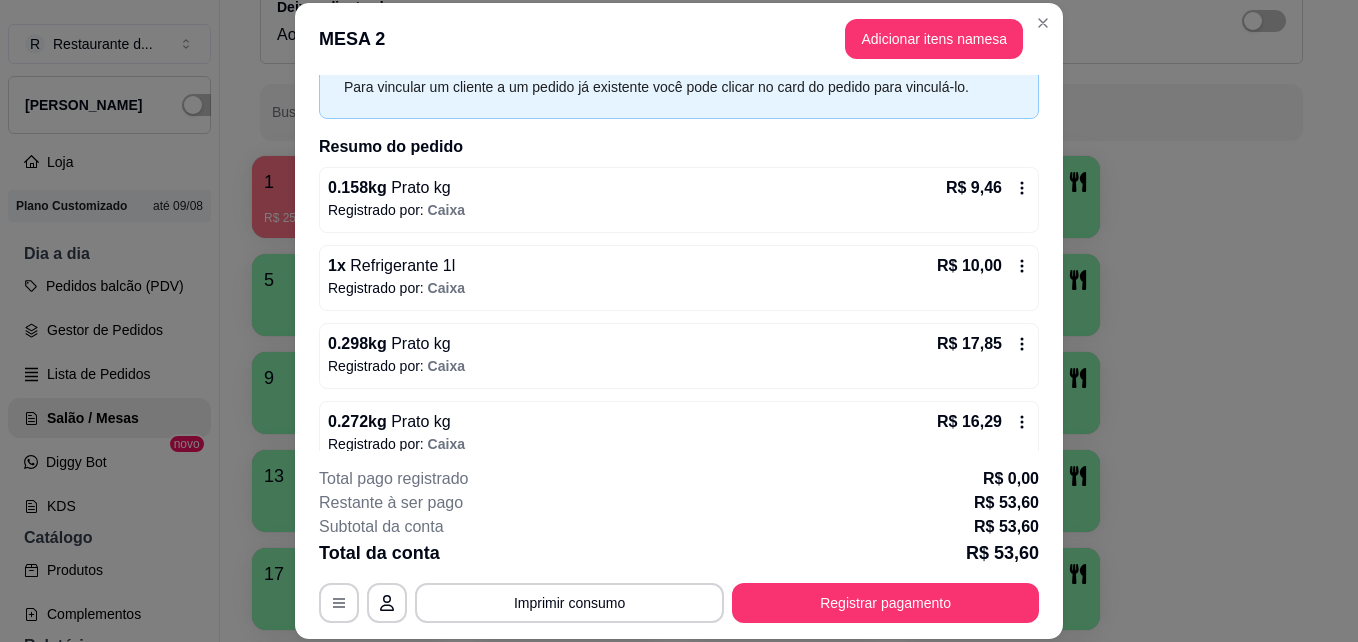 scroll, scrollTop: 121, scrollLeft: 0, axis: vertical 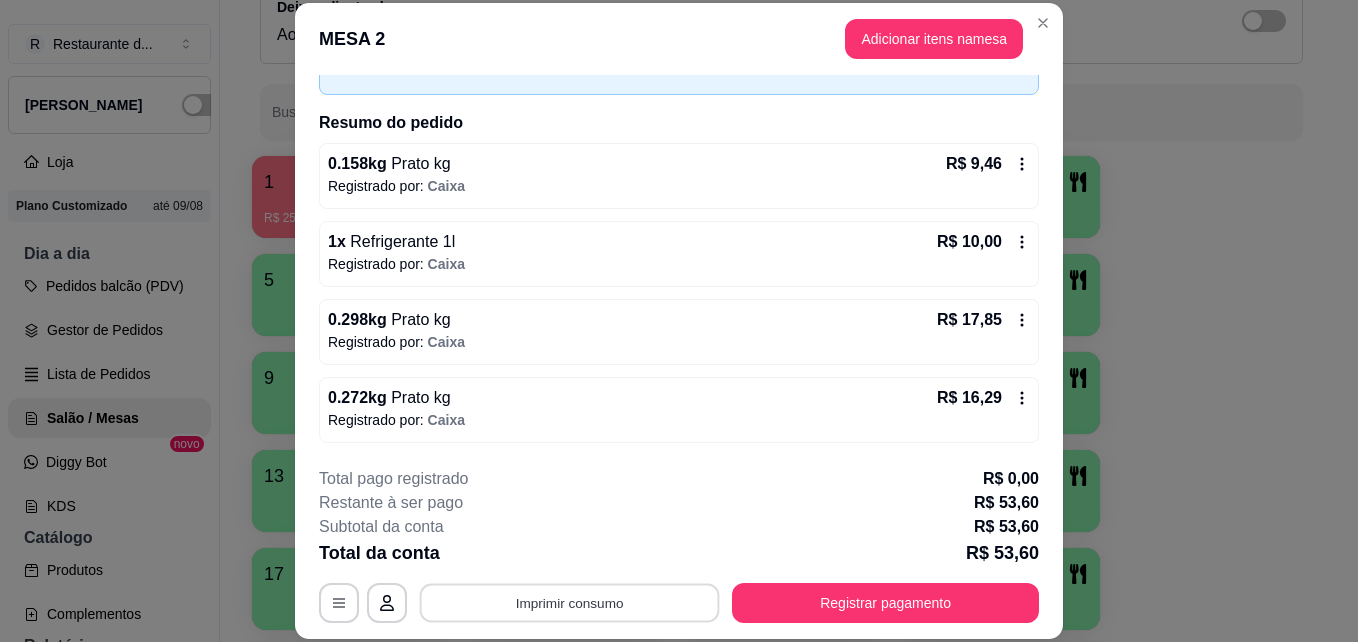 click on "Imprimir consumo" at bounding box center [570, 602] 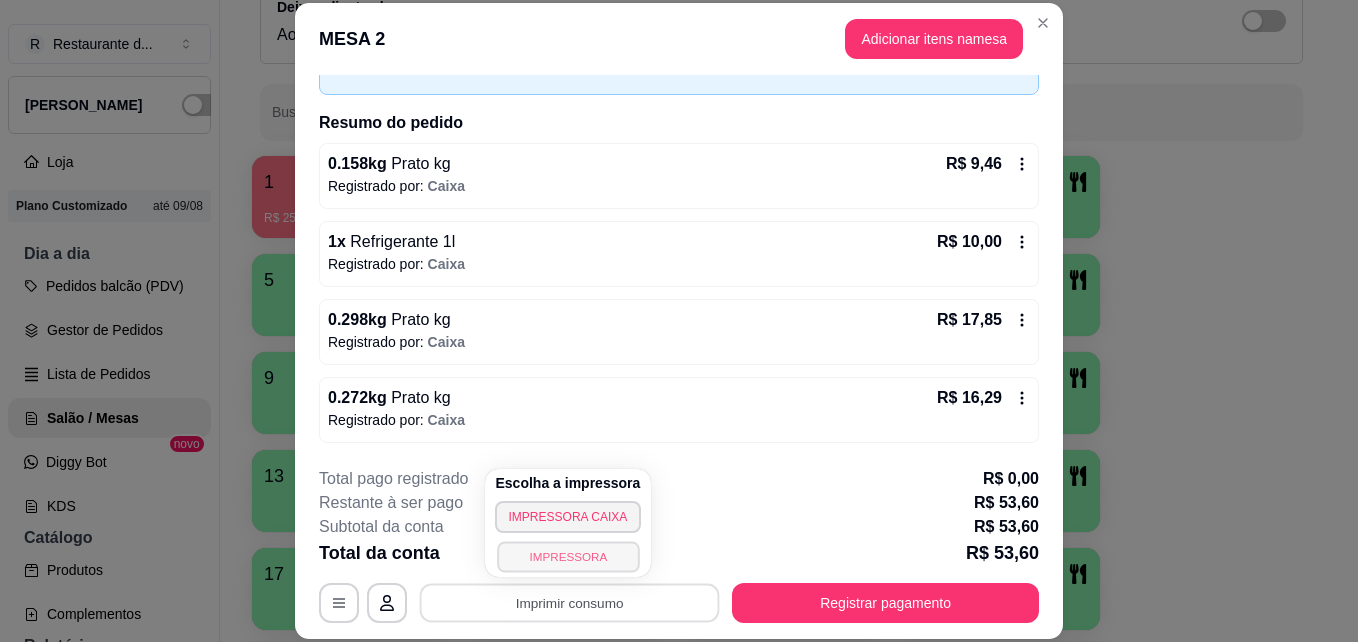 click on "IMPRESSORA" at bounding box center (568, 556) 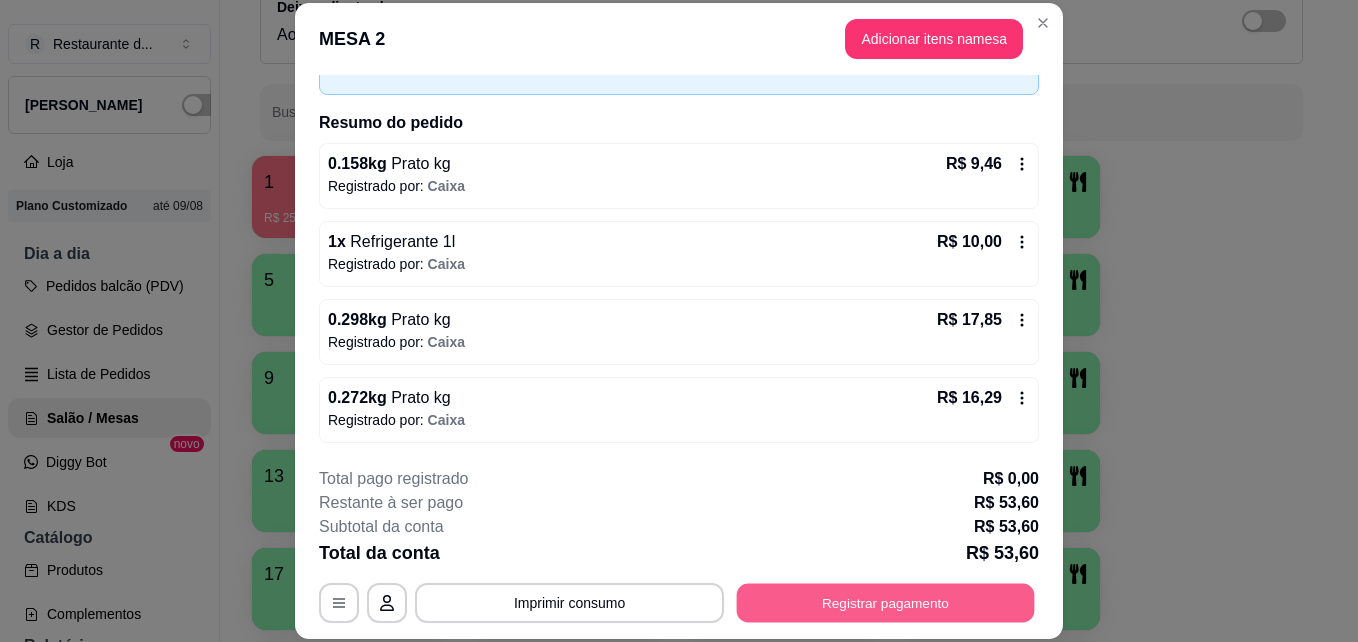 click on "Registrar pagamento" at bounding box center [886, 602] 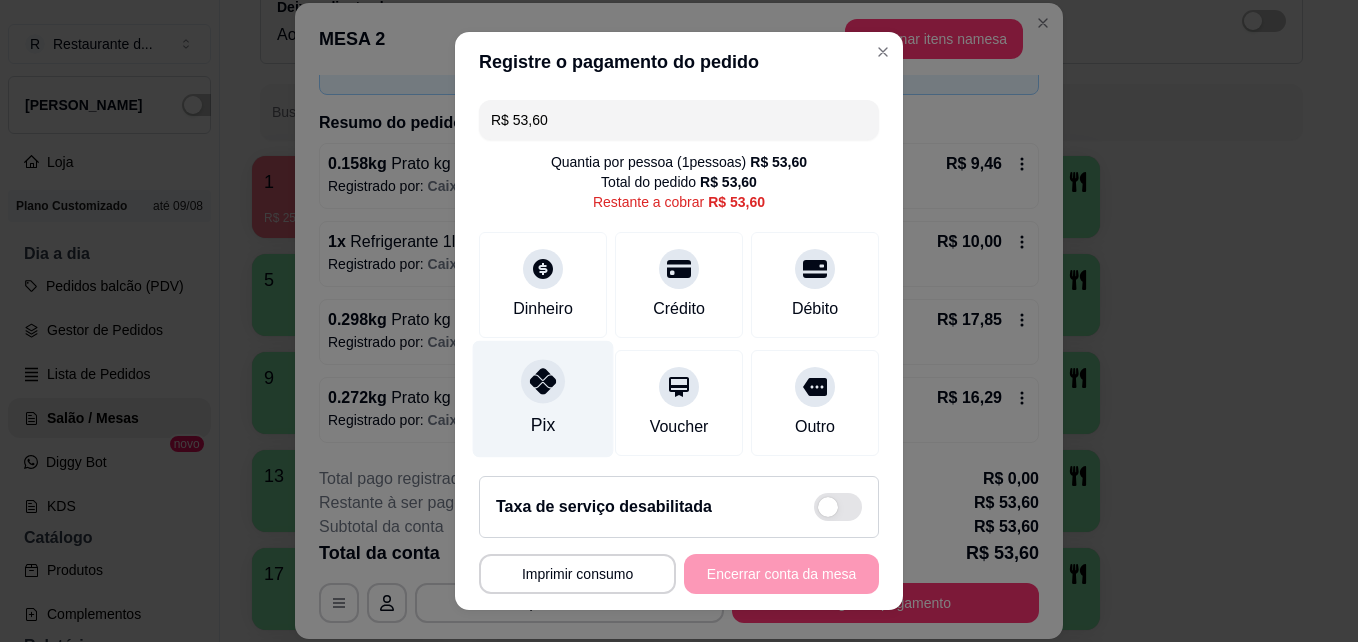 click at bounding box center (543, 382) 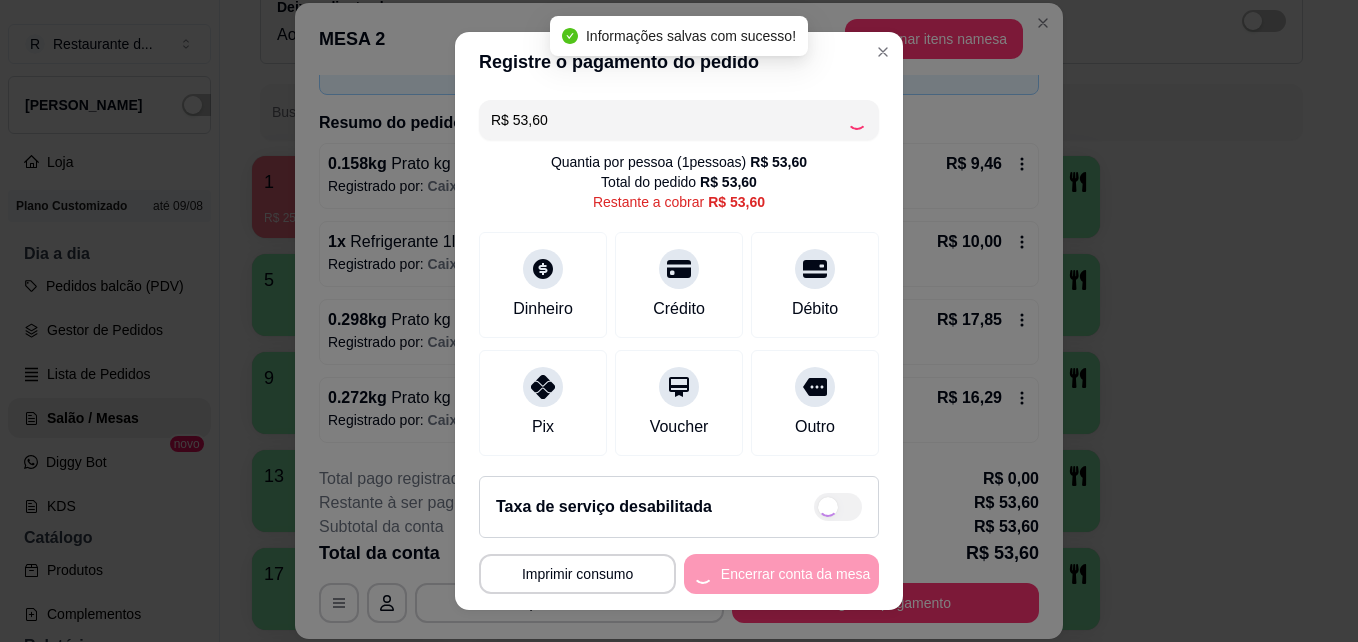 type on "R$ 0,00" 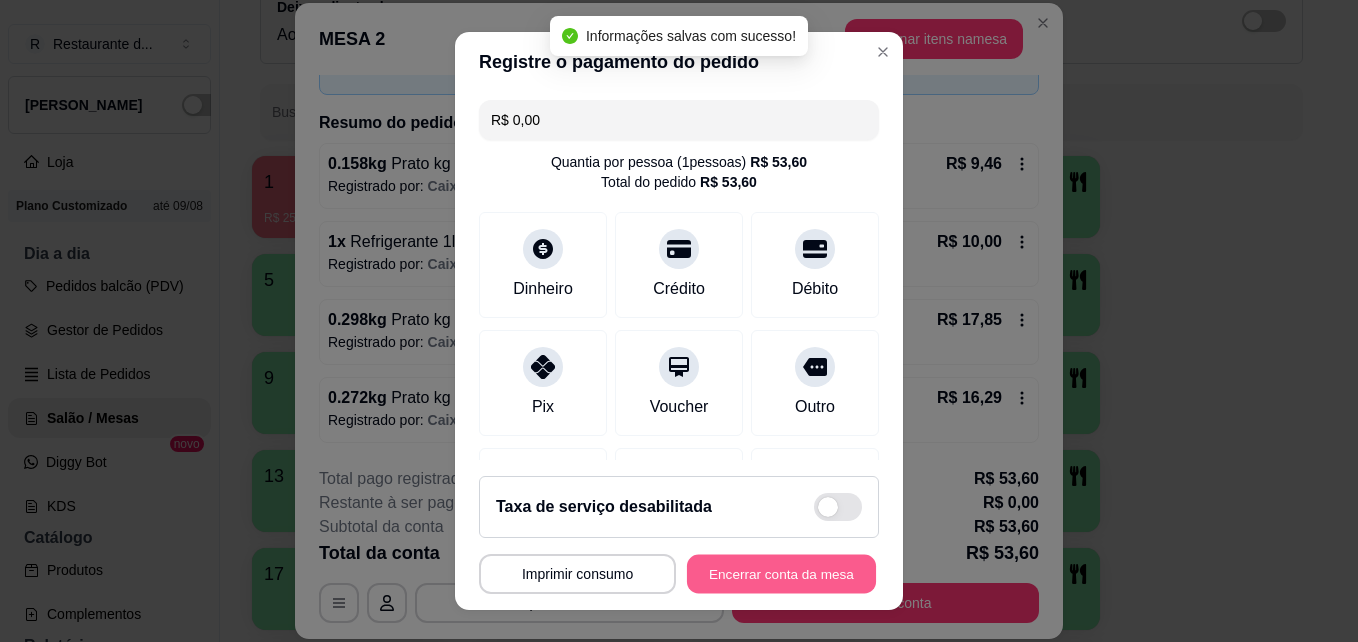 click on "Encerrar conta da mesa" at bounding box center (781, 574) 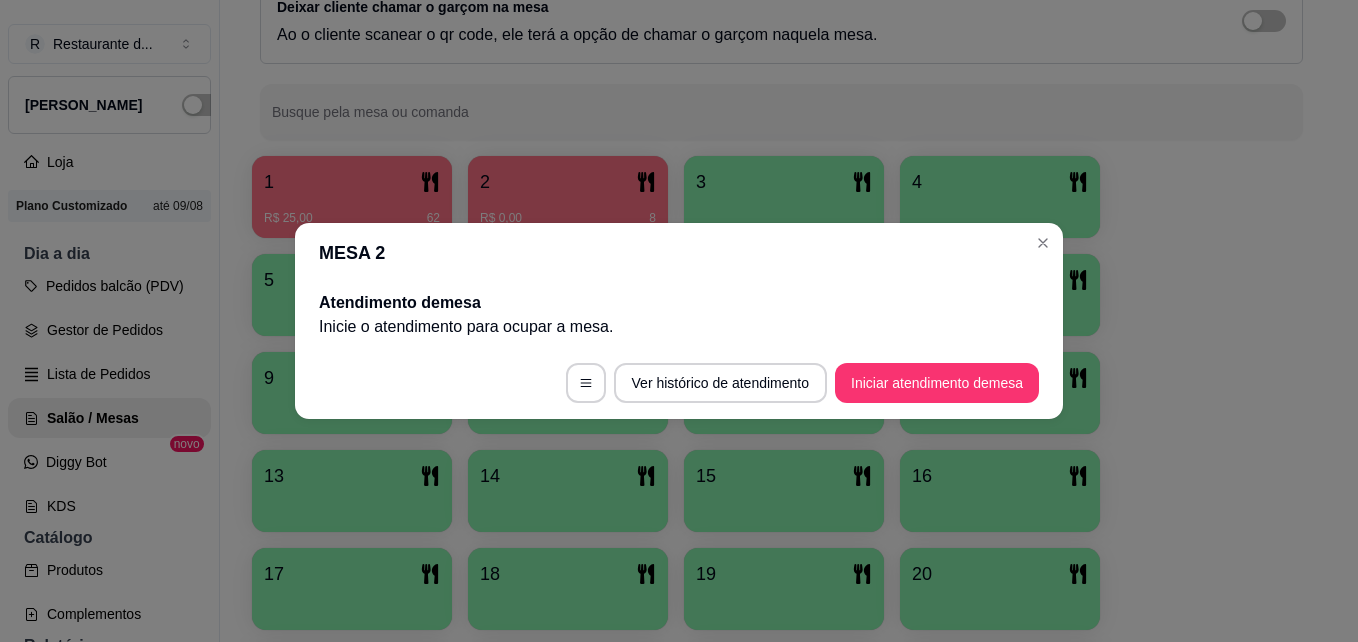 scroll, scrollTop: 0, scrollLeft: 0, axis: both 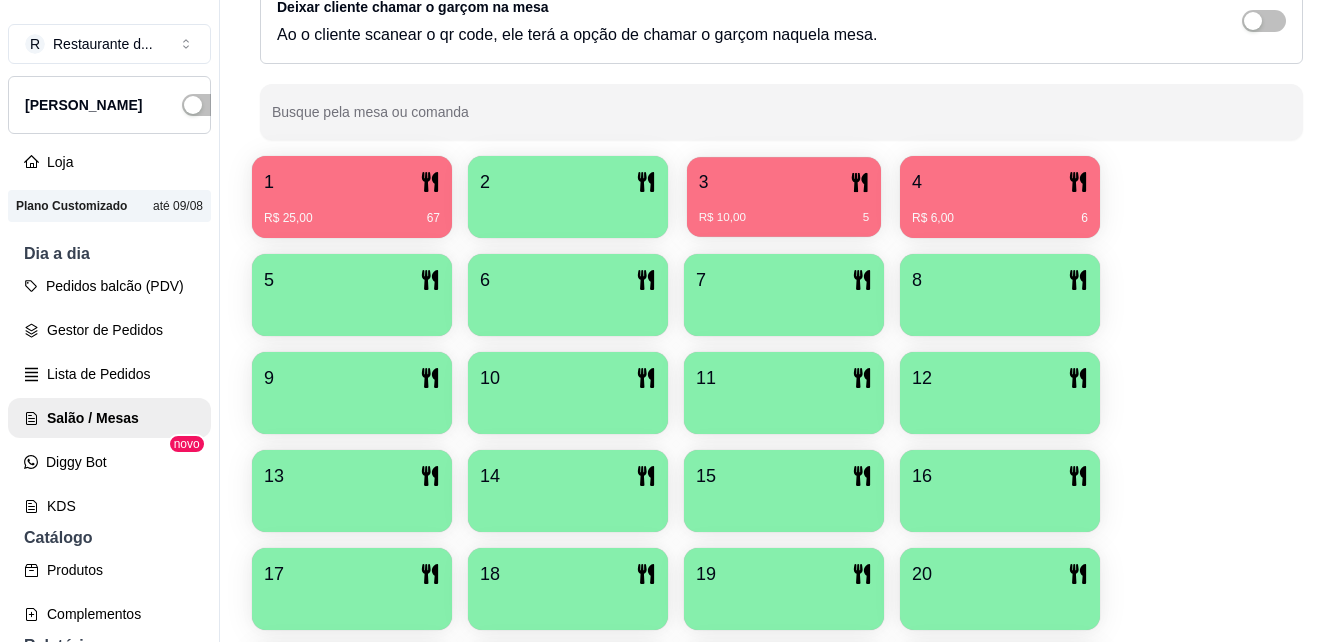 click on "R$ 10,00 5" at bounding box center (784, 218) 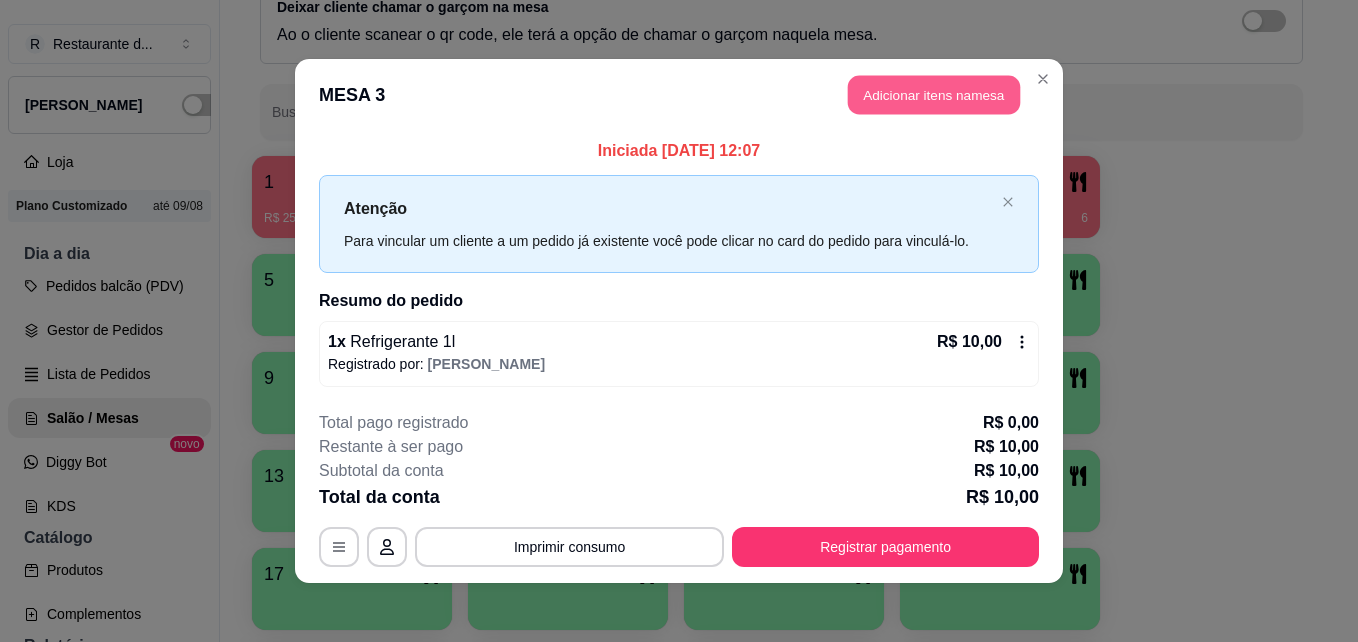 click on "Adicionar itens na  mesa" at bounding box center [934, 95] 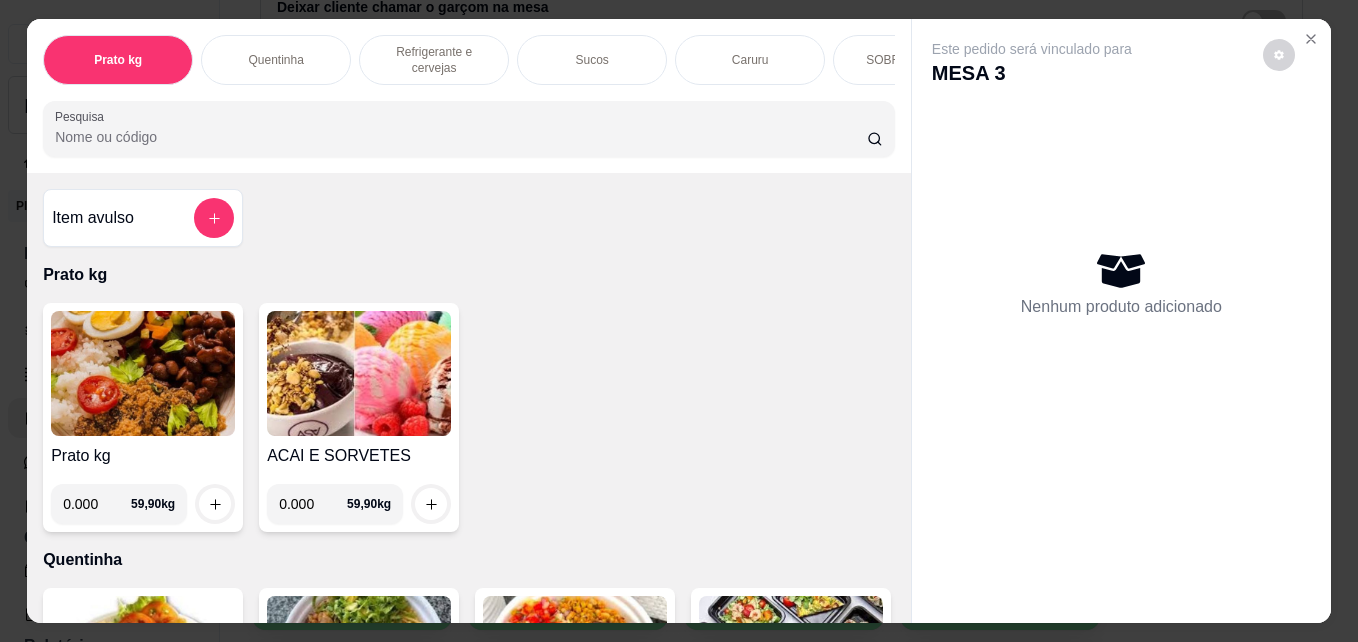 click on "0.000" at bounding box center (97, 504) 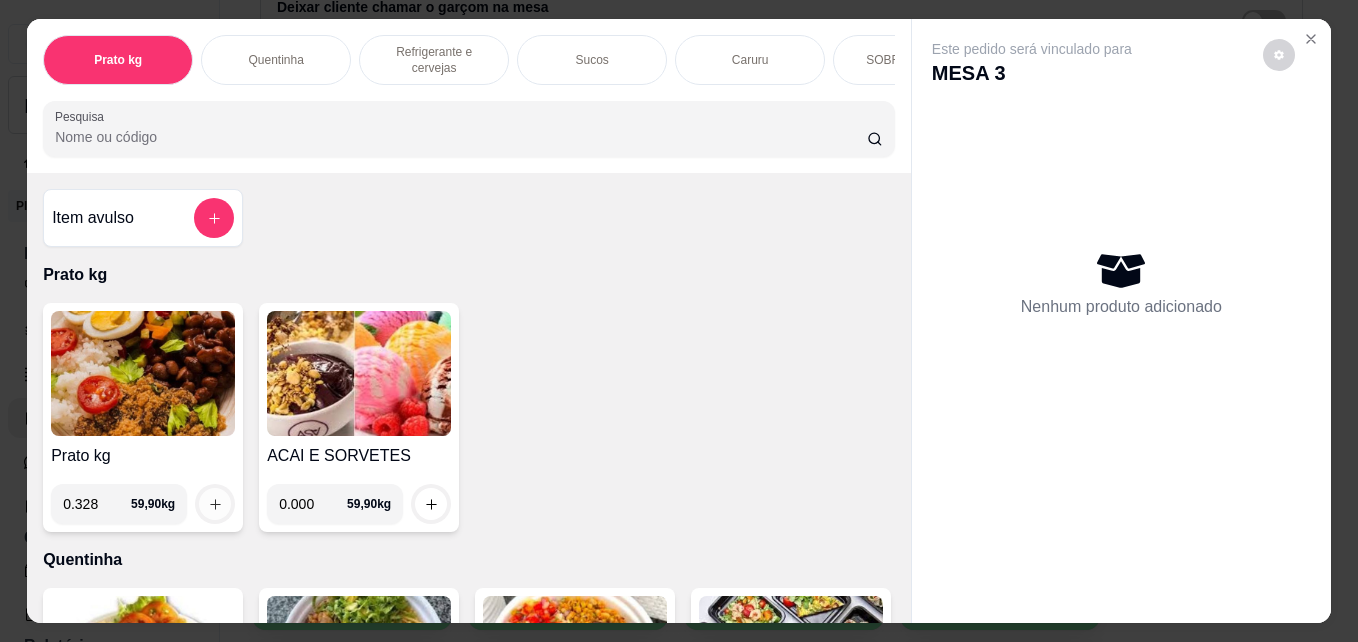 type on "0.328" 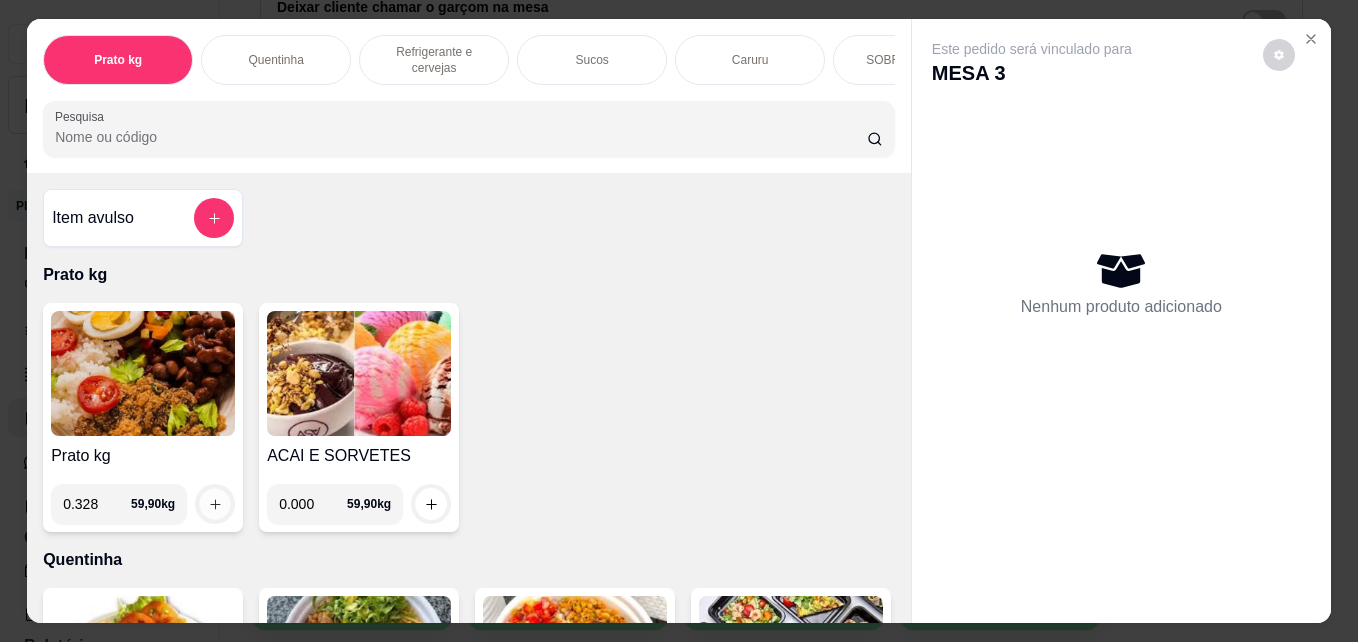 click 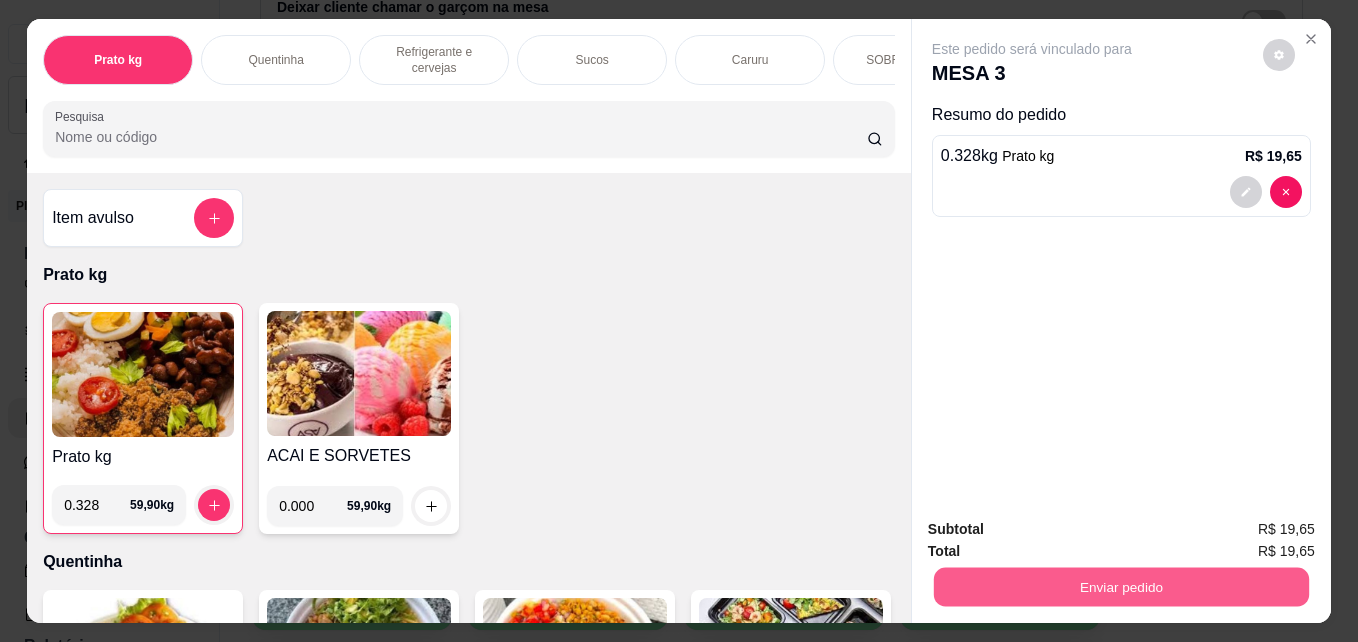 click on "Enviar pedido" at bounding box center (1121, 586) 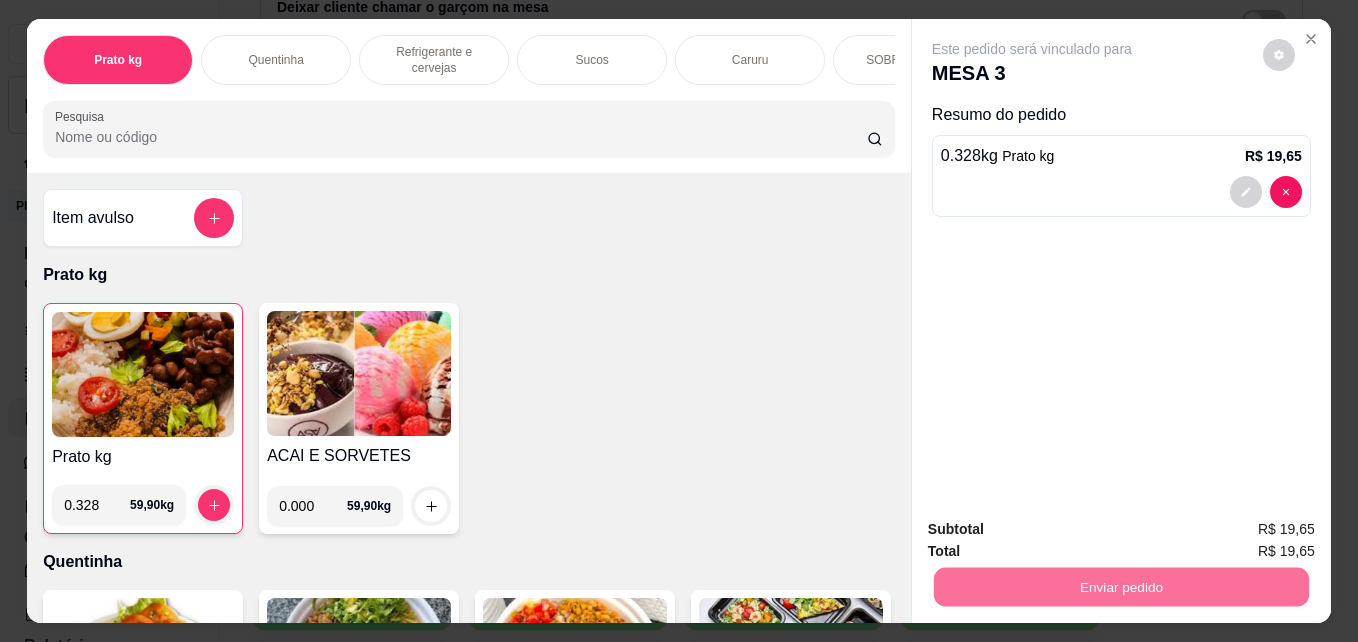 click on "Não registrar e enviar pedido" at bounding box center [1055, 530] 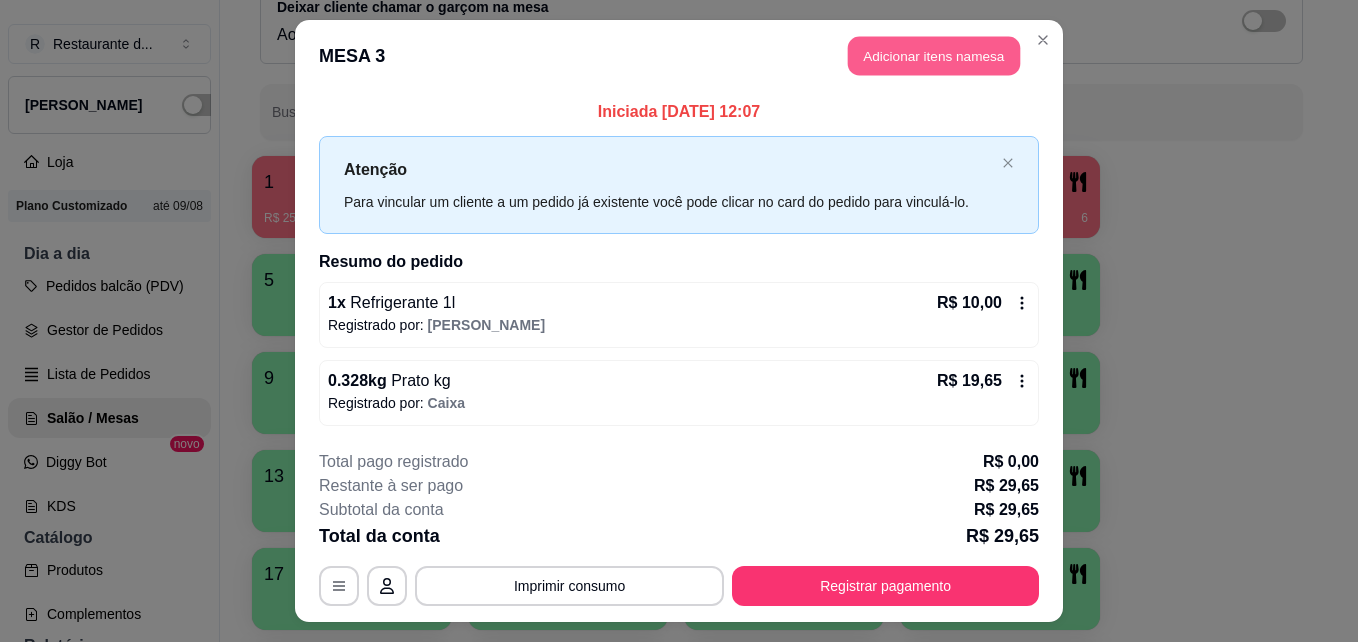 click on "Adicionar itens na  mesa" at bounding box center [934, 56] 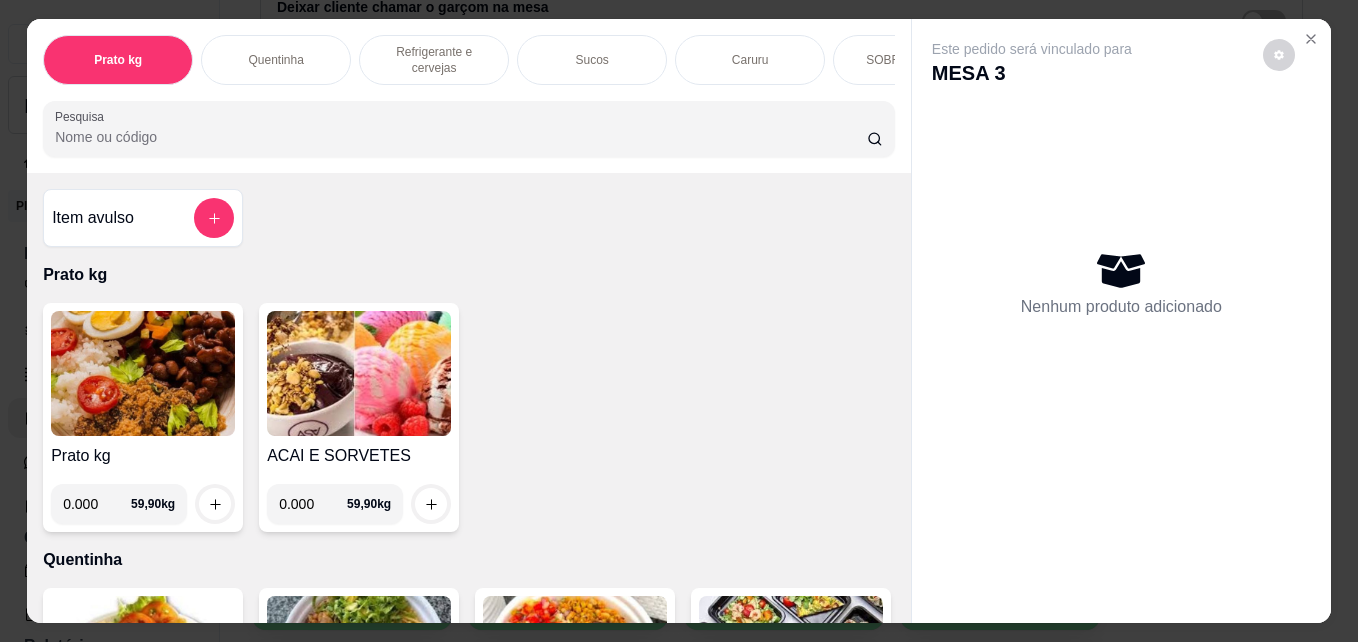 click on "0.000" at bounding box center [97, 504] 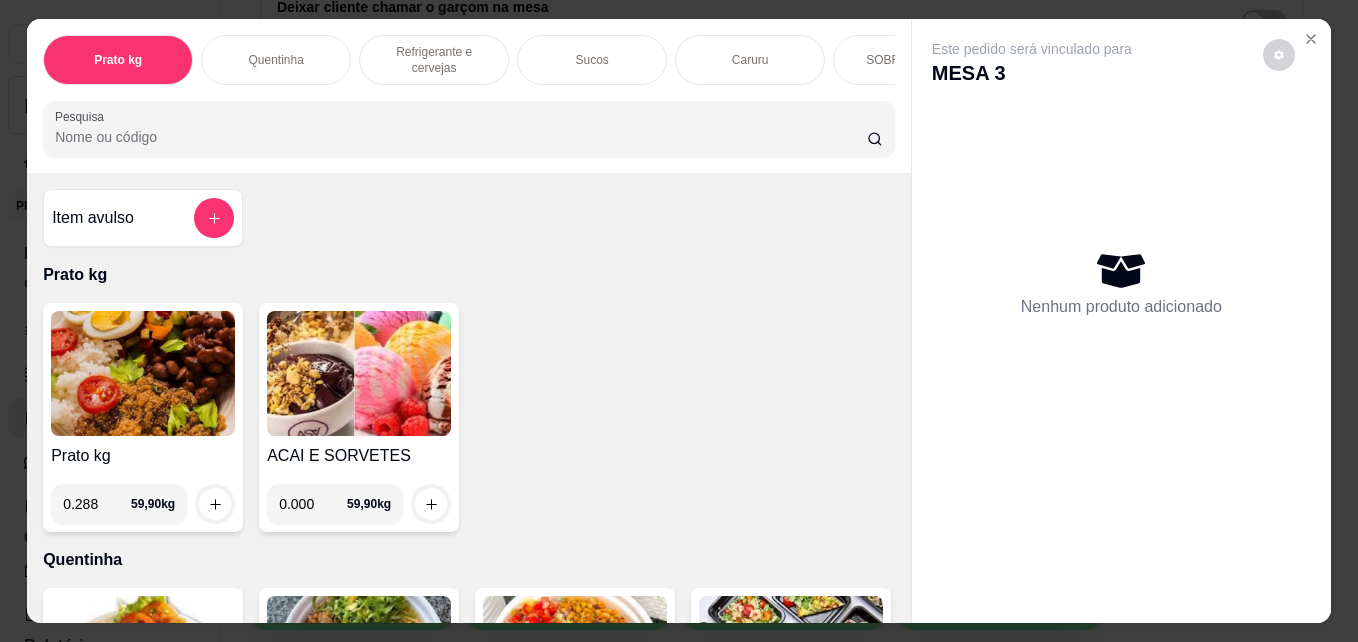 type on "0.288" 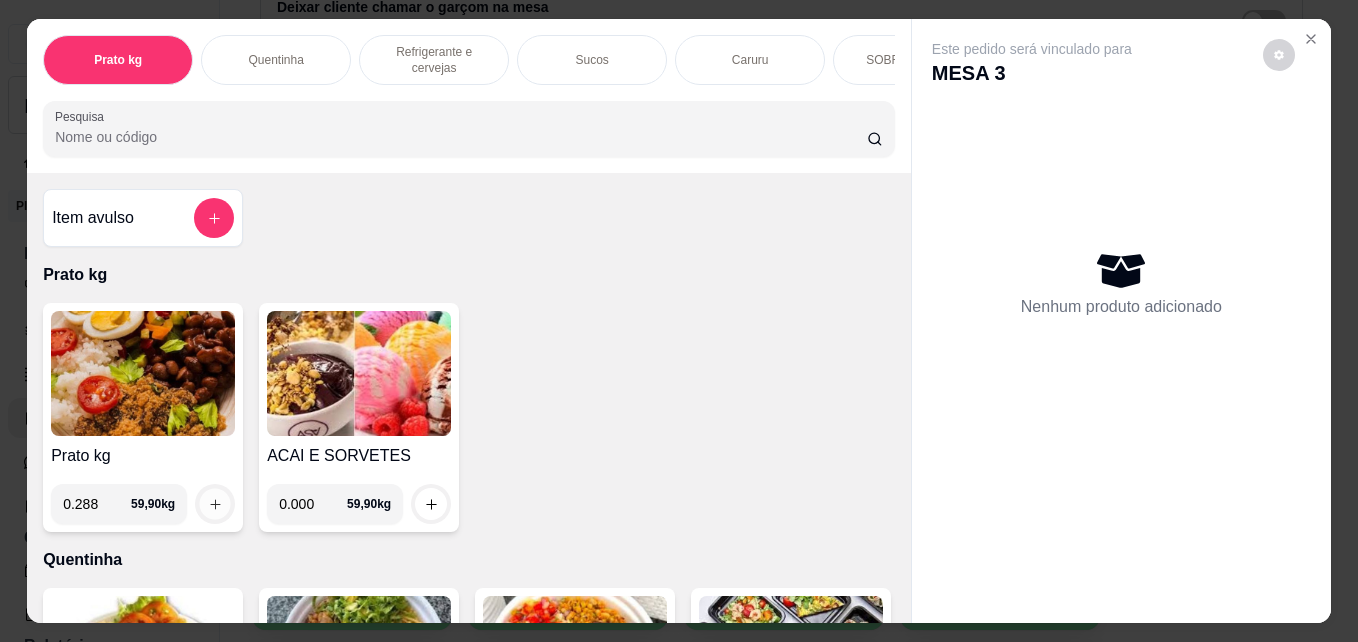 click at bounding box center (215, 504) 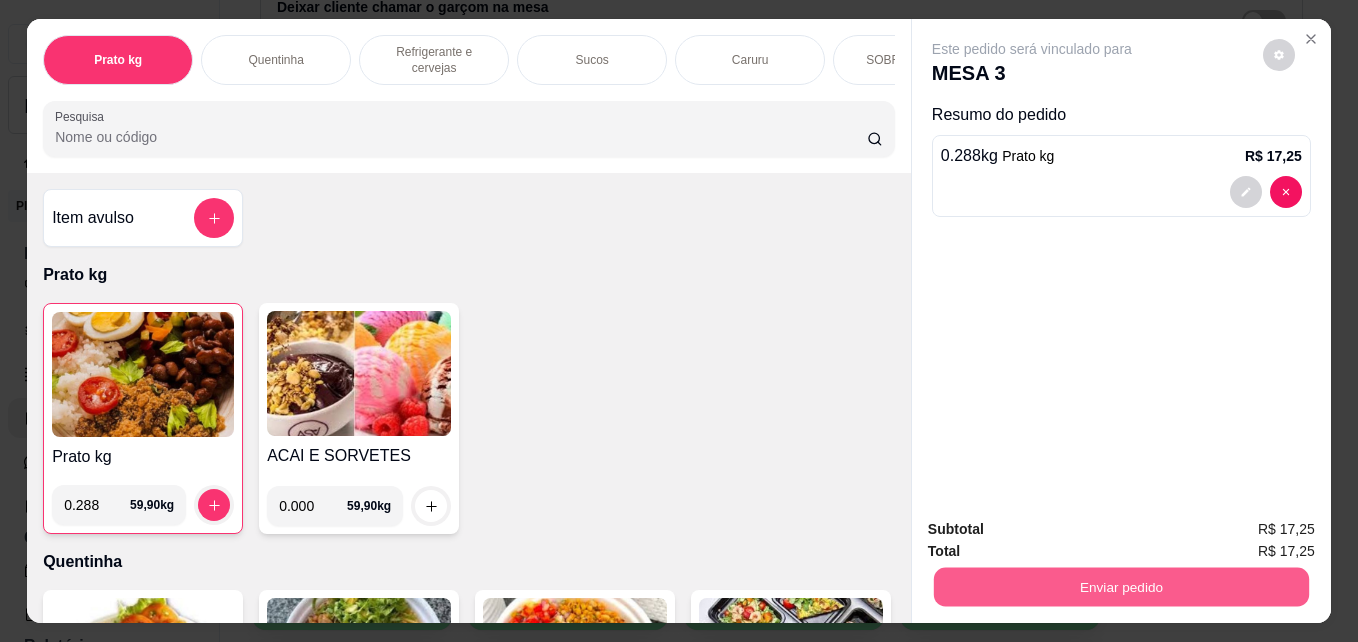 click on "Enviar pedido" at bounding box center [1121, 586] 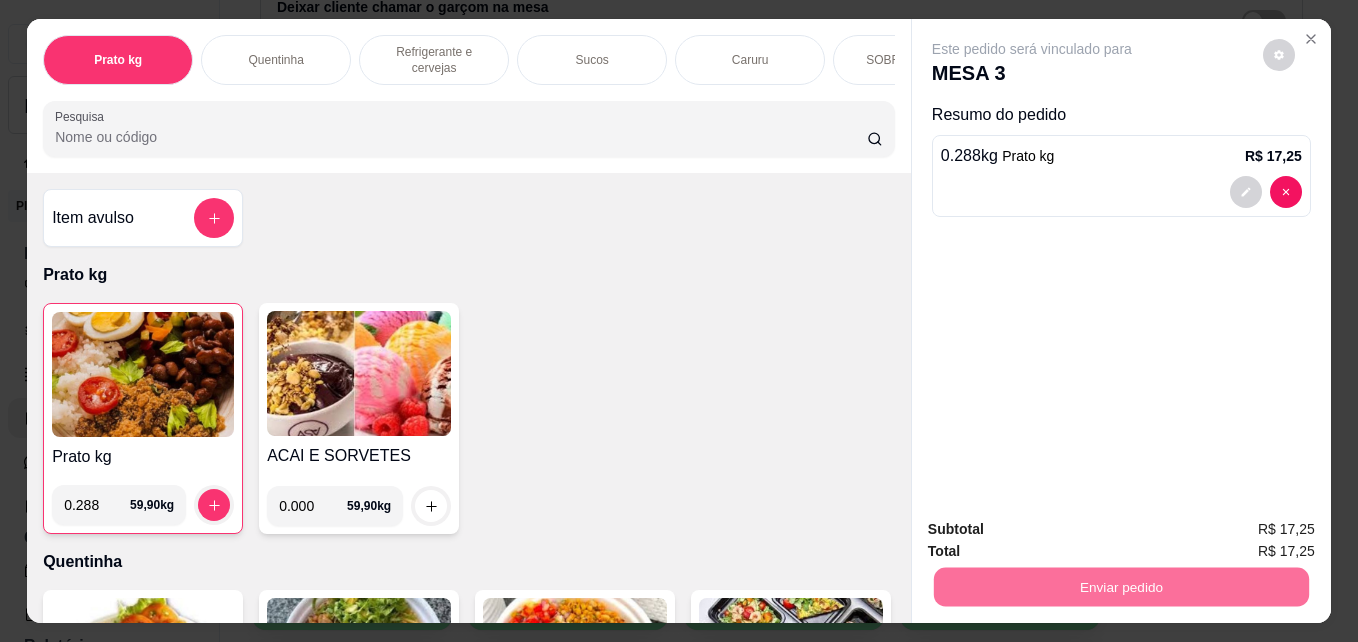 click on "Não registrar e enviar pedido" at bounding box center (1055, 529) 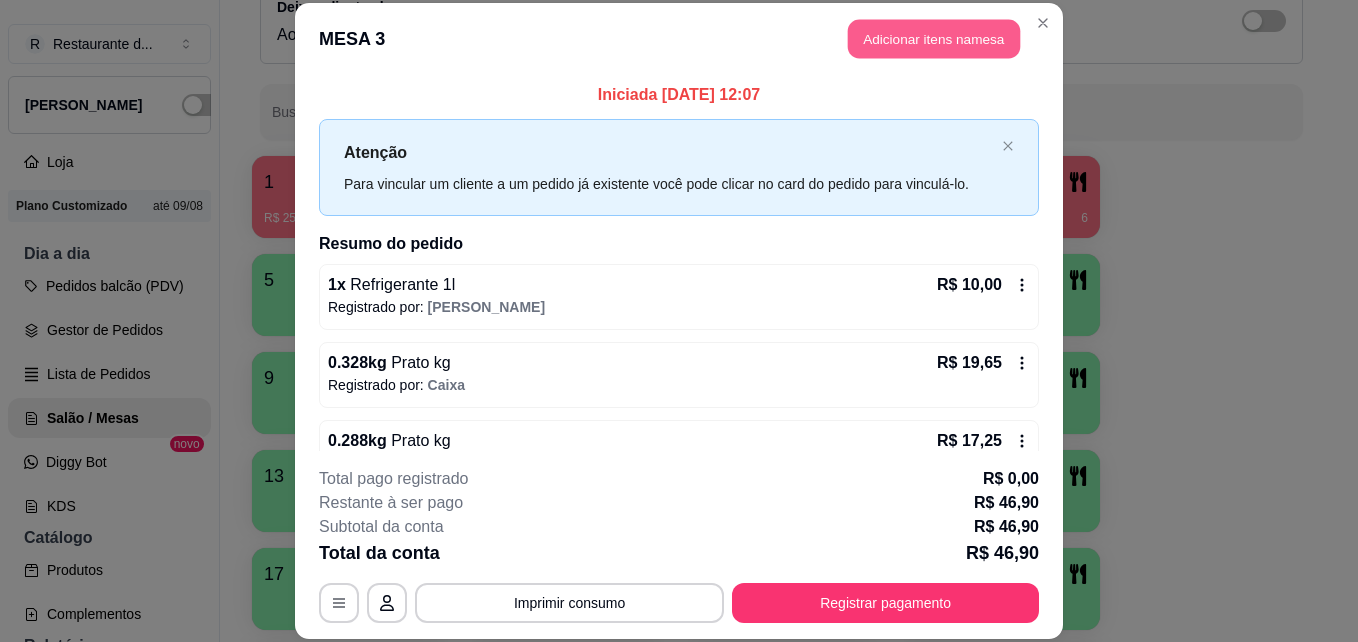 click on "Adicionar itens na  mesa" at bounding box center (934, 39) 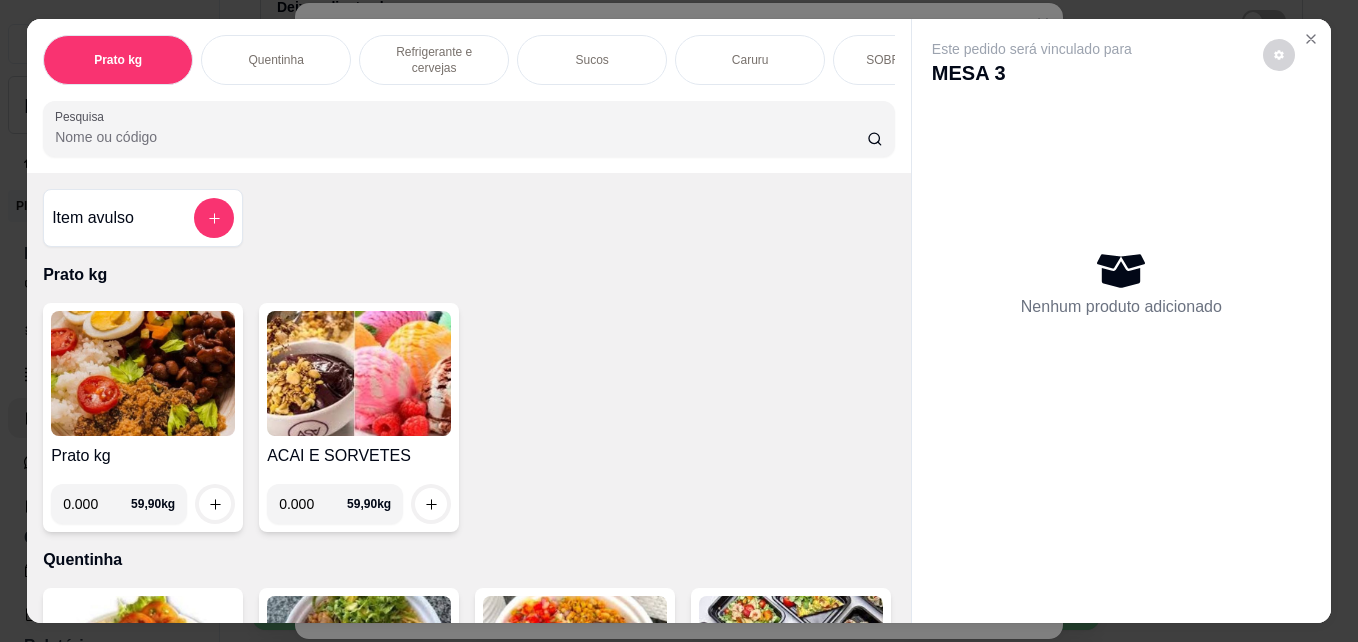 click on "0.000" at bounding box center (97, 504) 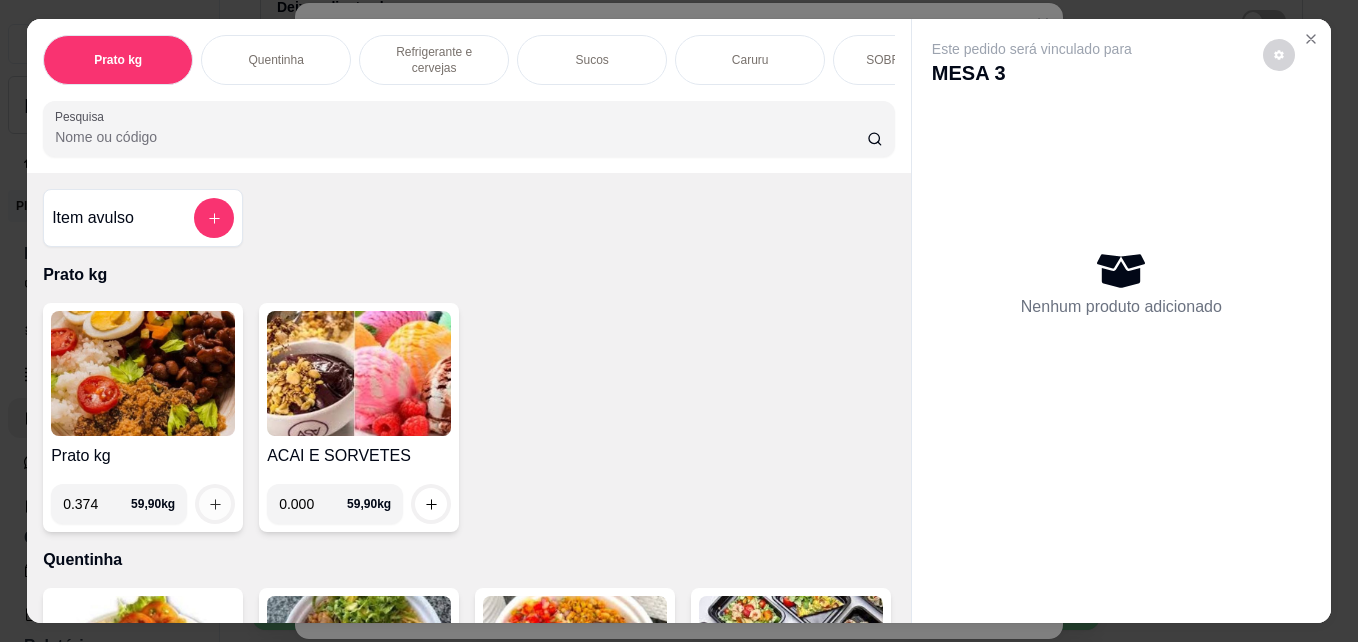 type on "0.374" 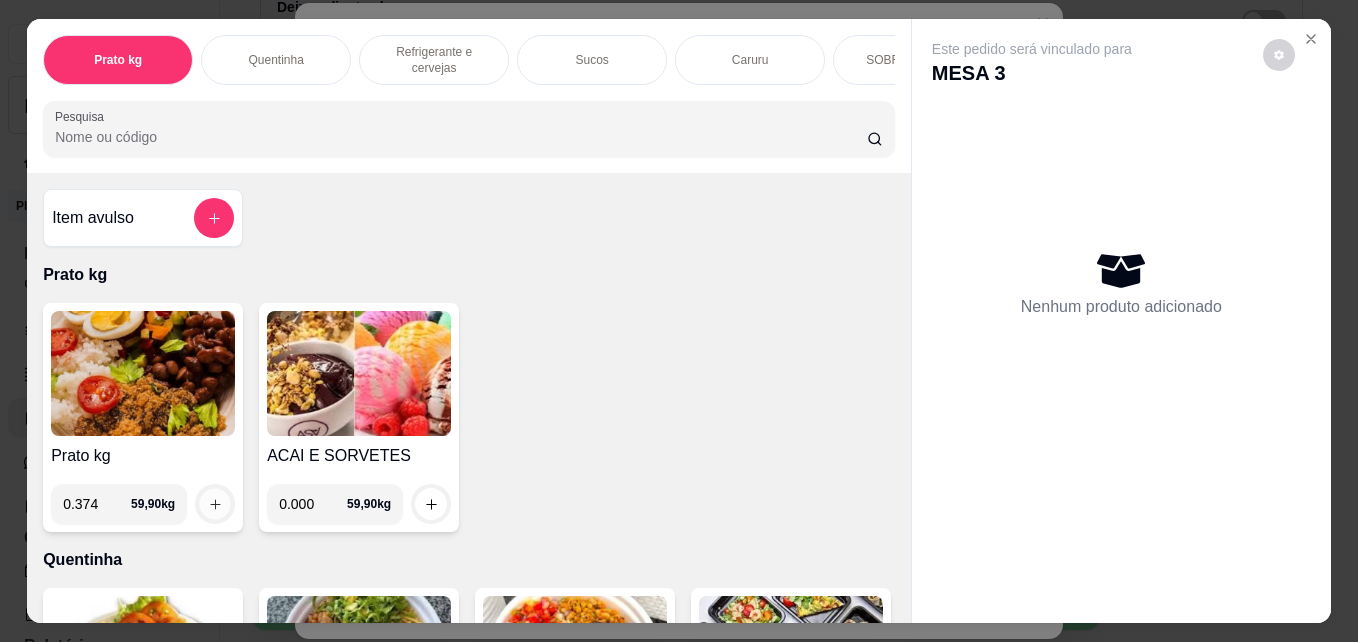 click 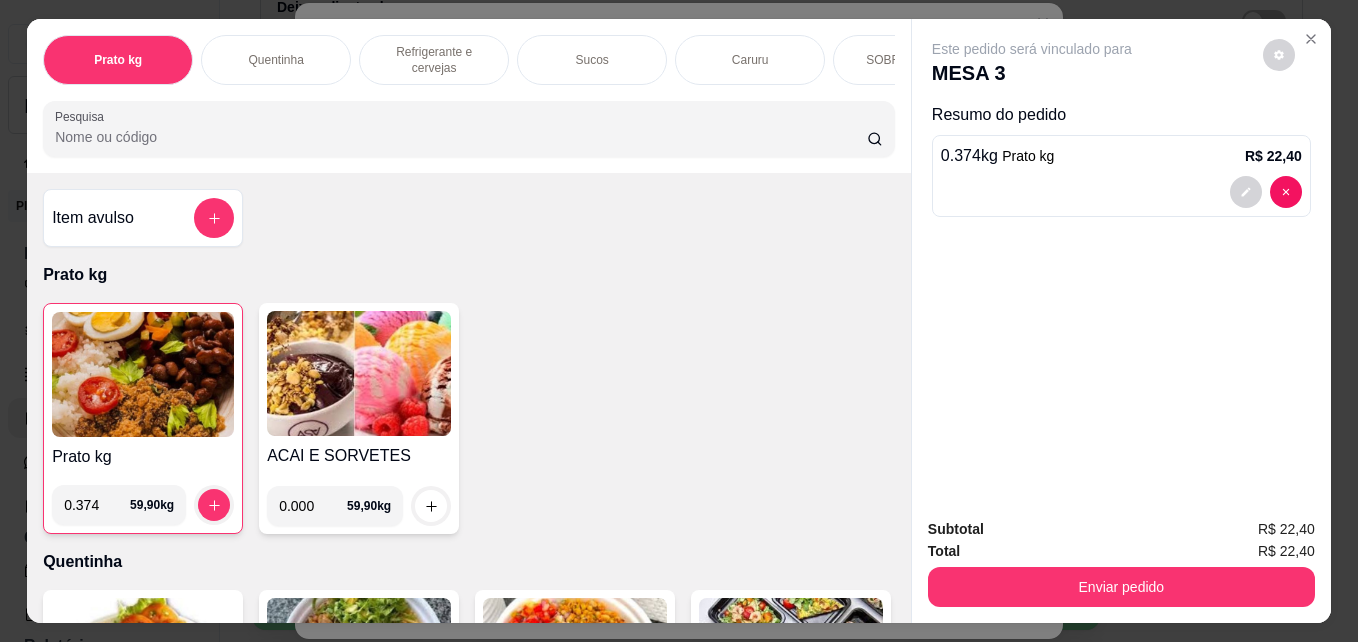 click on "Enviar pedido" at bounding box center (1121, 584) 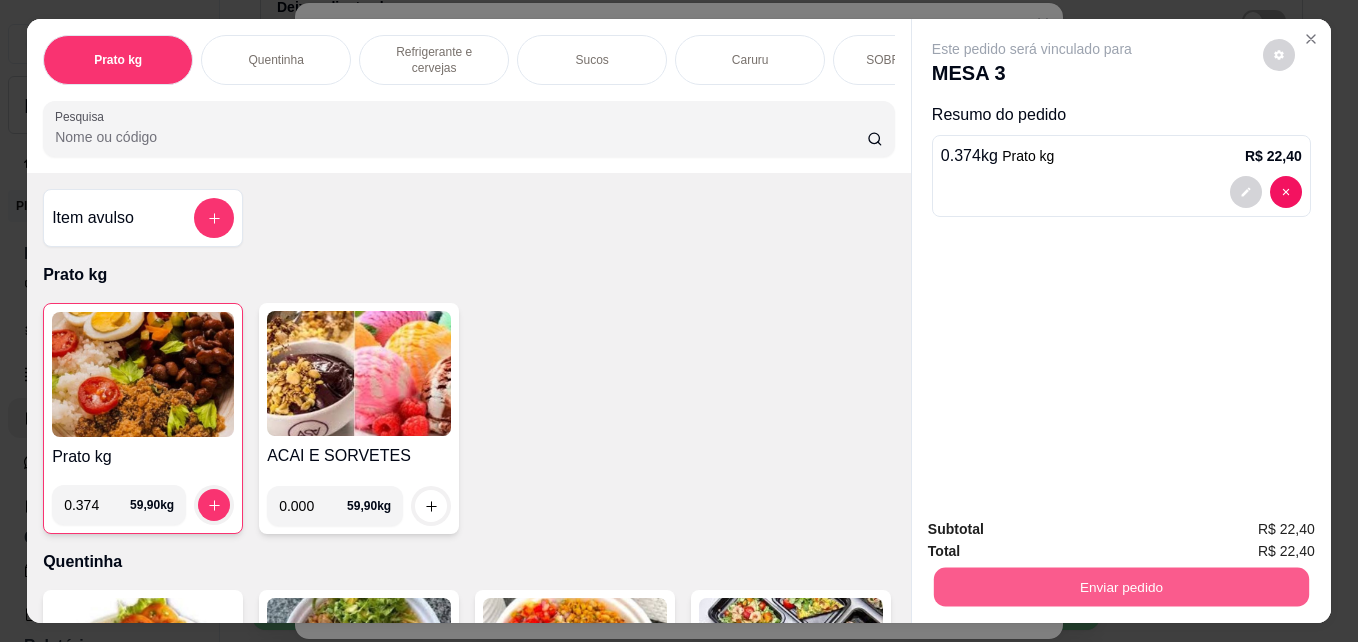 click on "Enviar pedido" at bounding box center [1121, 586] 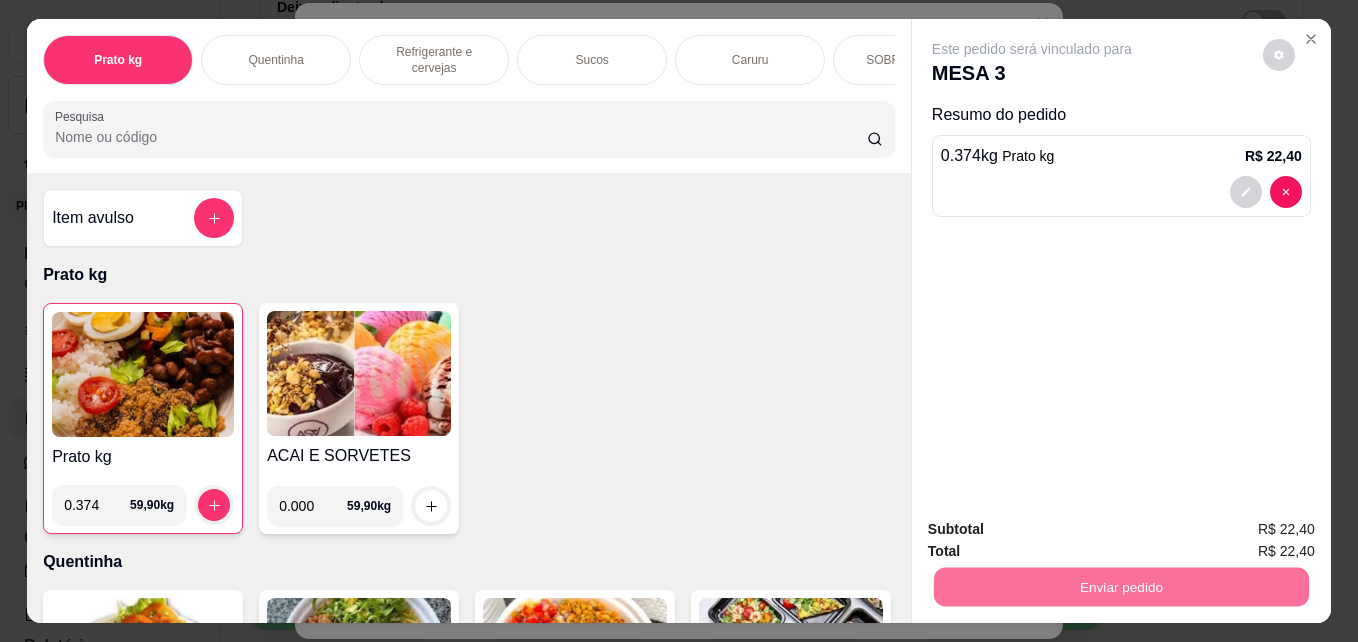 click on "Não registrar e enviar pedido" at bounding box center (1055, 529) 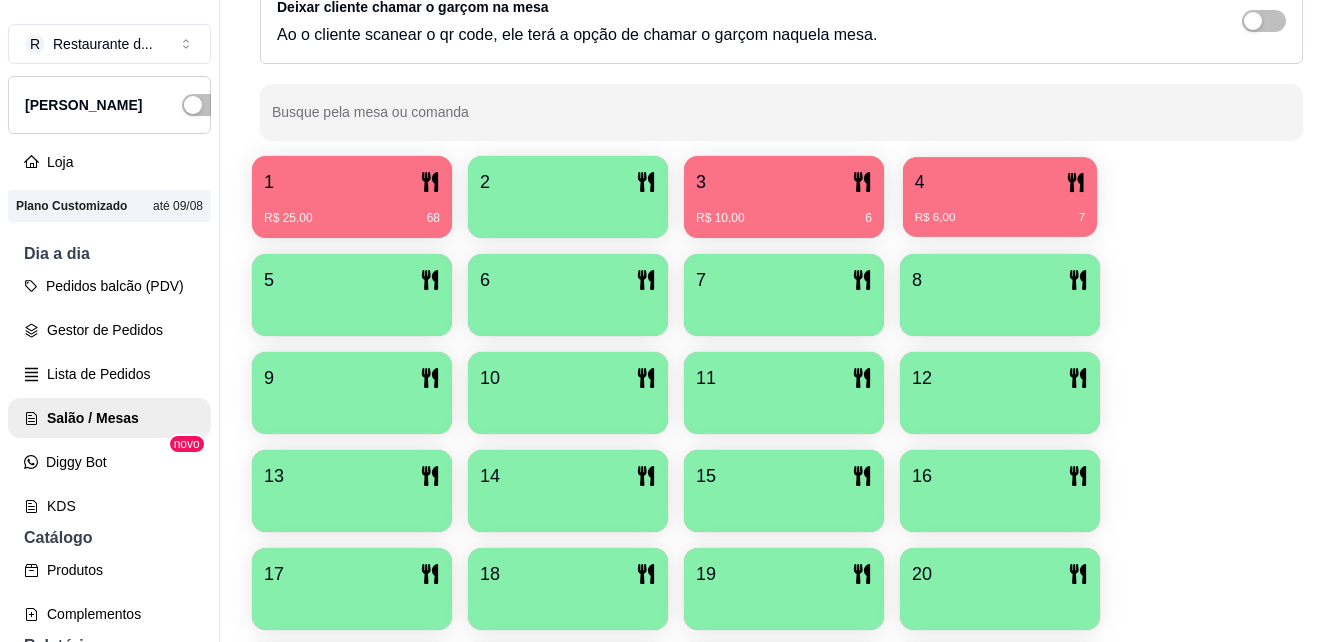 click on "R$ 6,00 7" at bounding box center (1000, 218) 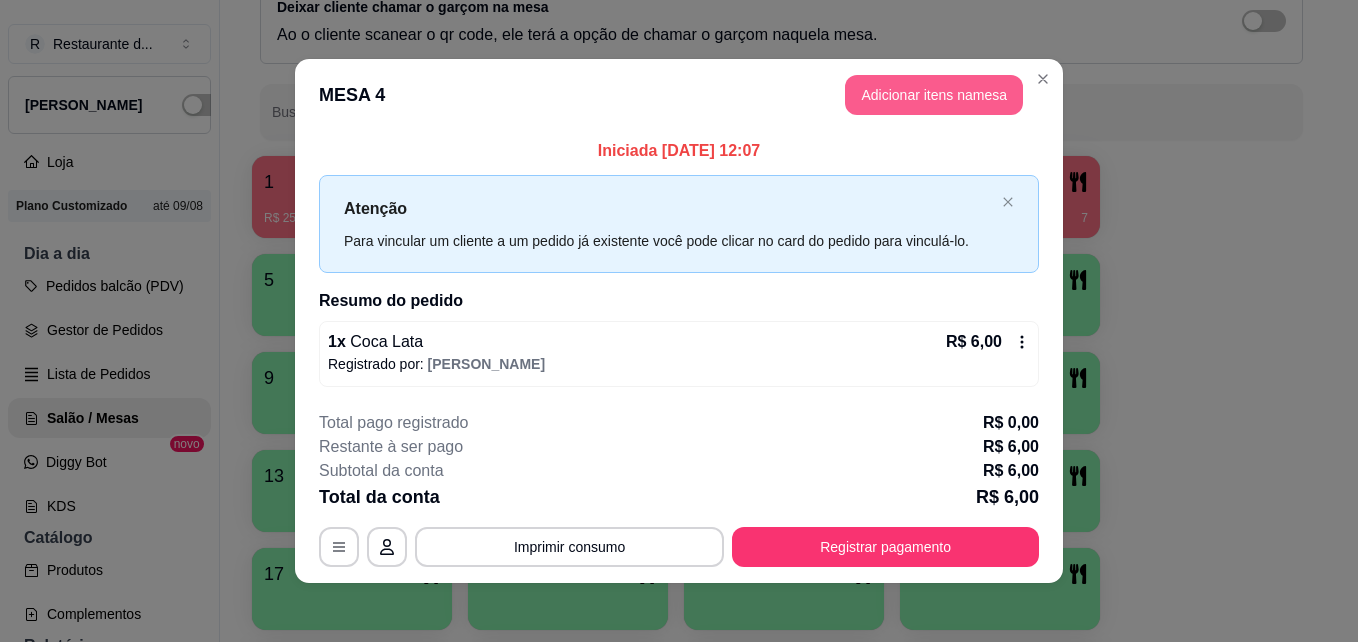 click on "Adicionar itens na  mesa" at bounding box center [934, 95] 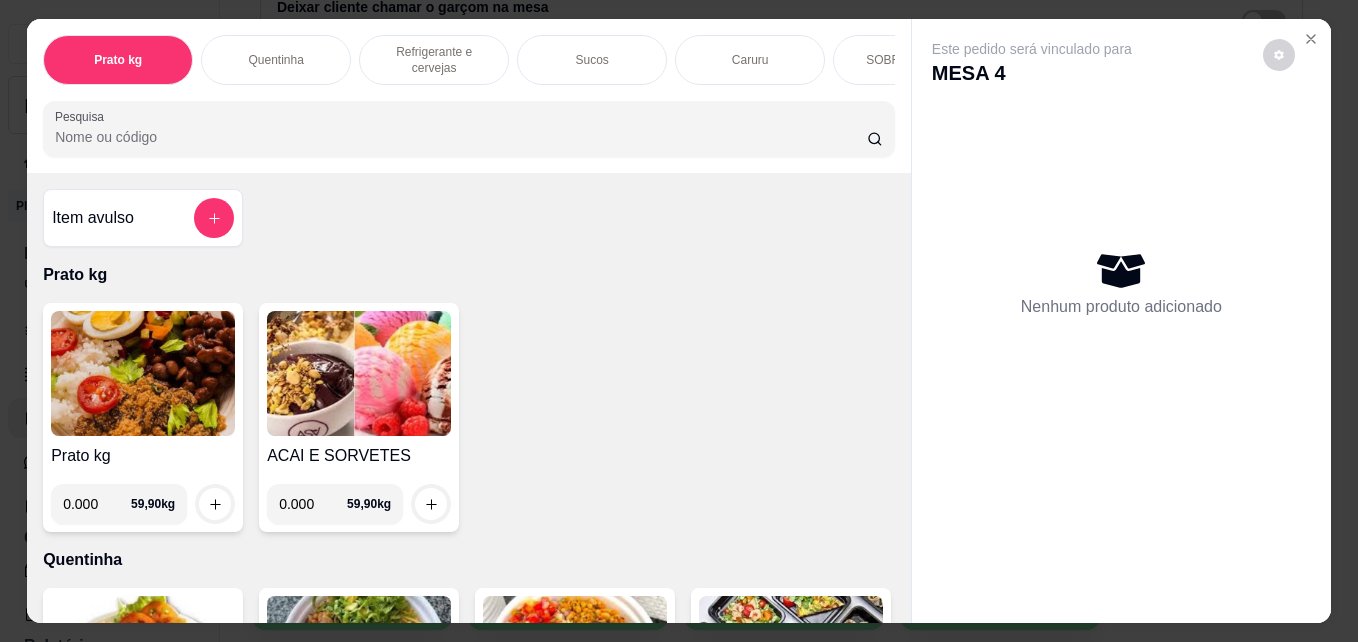 click on "0.000" at bounding box center [97, 504] 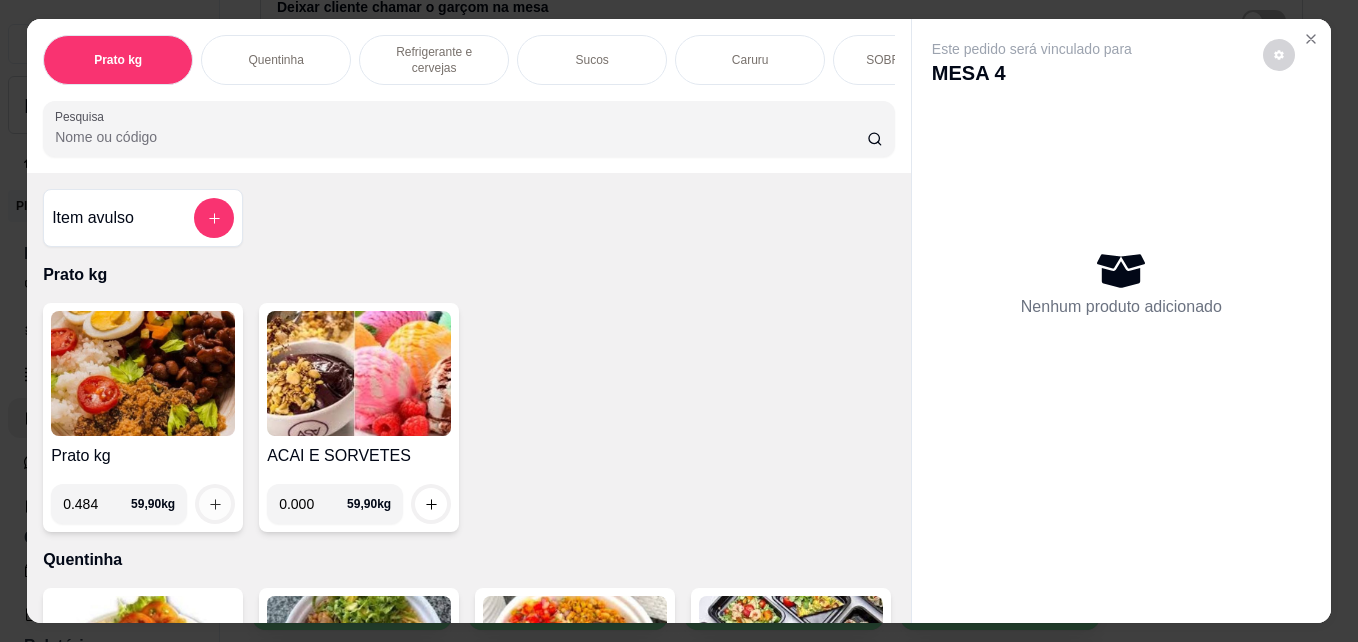 type on "0.484" 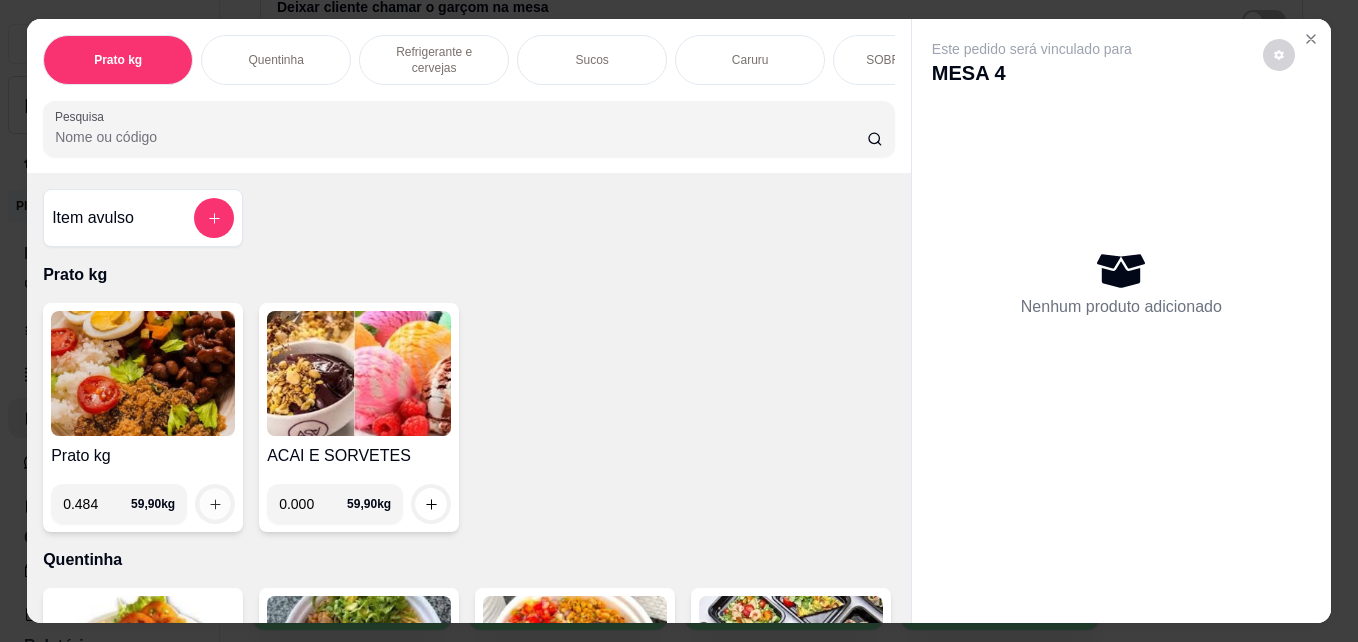 click 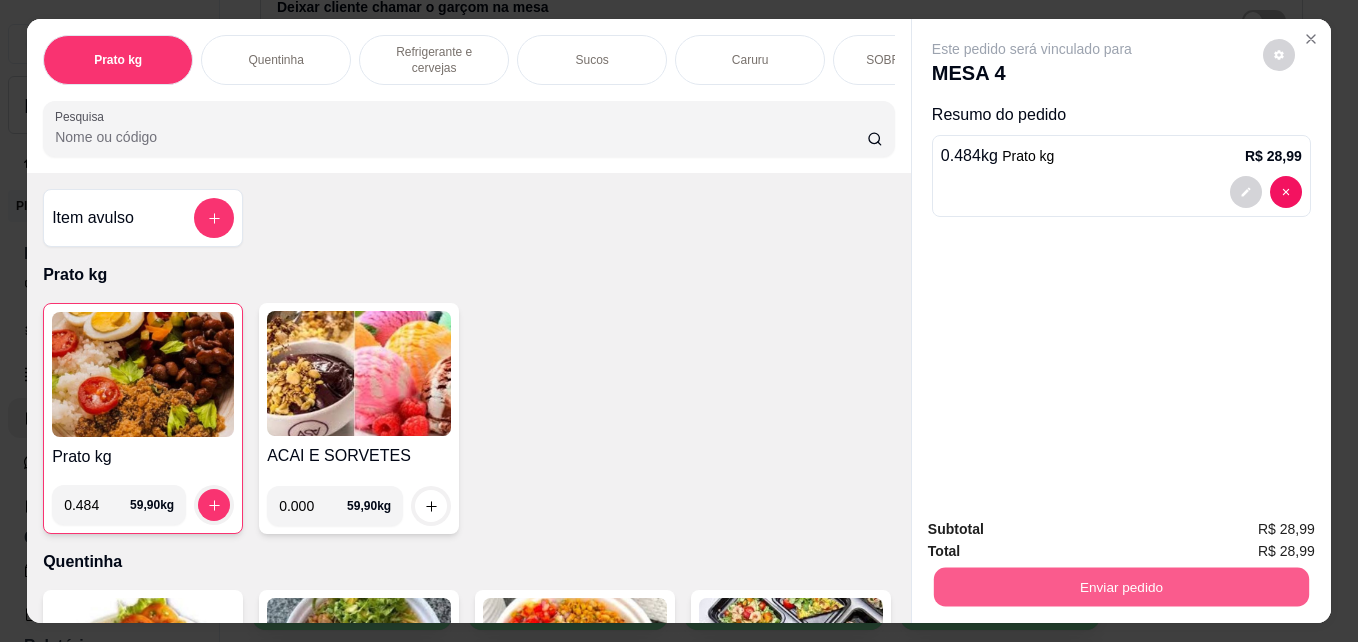 click on "Enviar pedido" at bounding box center (1121, 586) 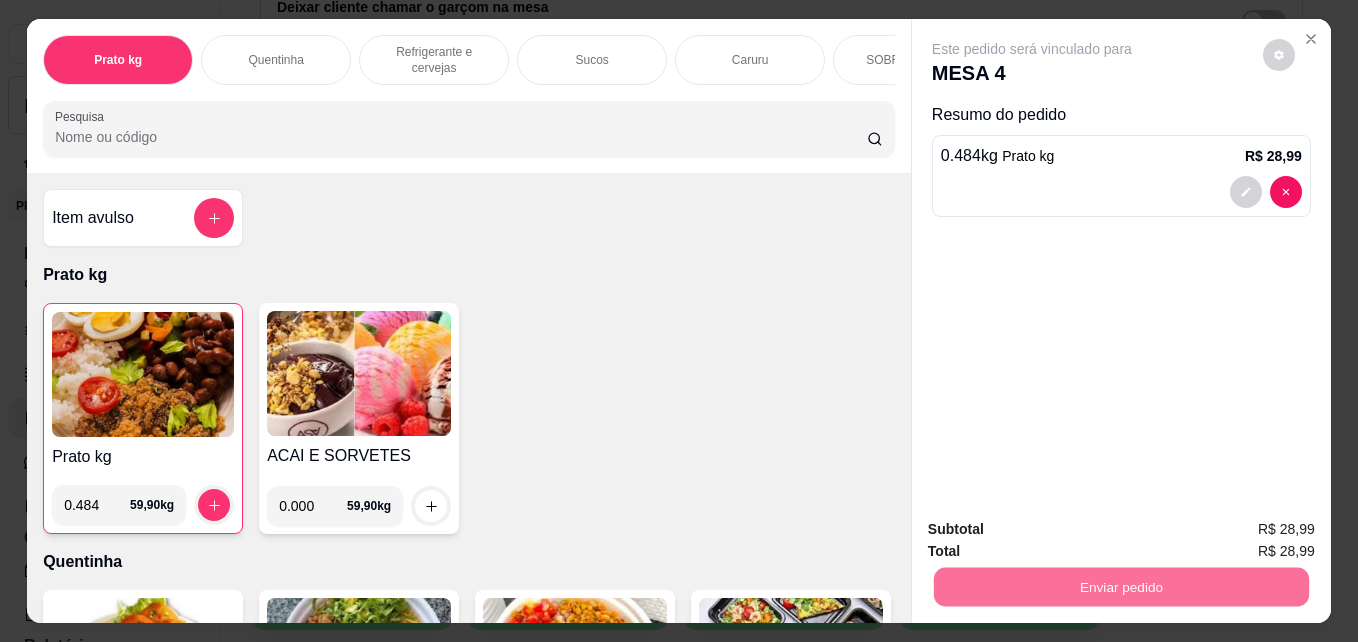 click on "Não registrar e enviar pedido" at bounding box center [1055, 529] 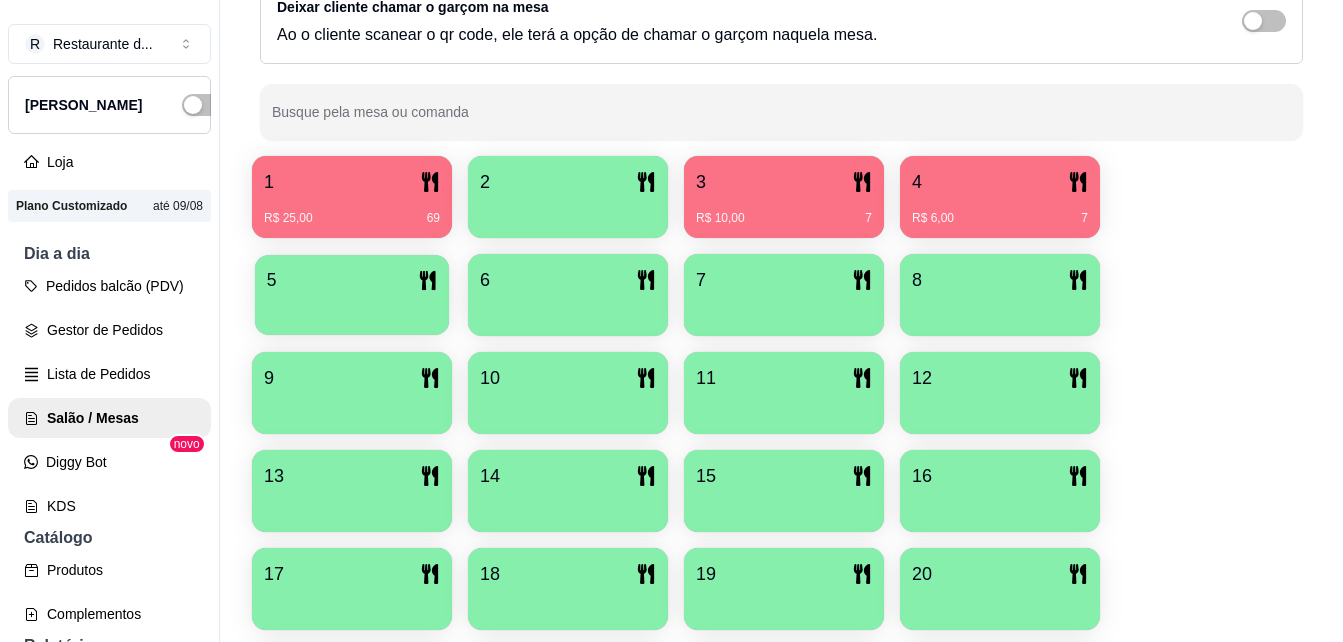 click at bounding box center (352, 308) 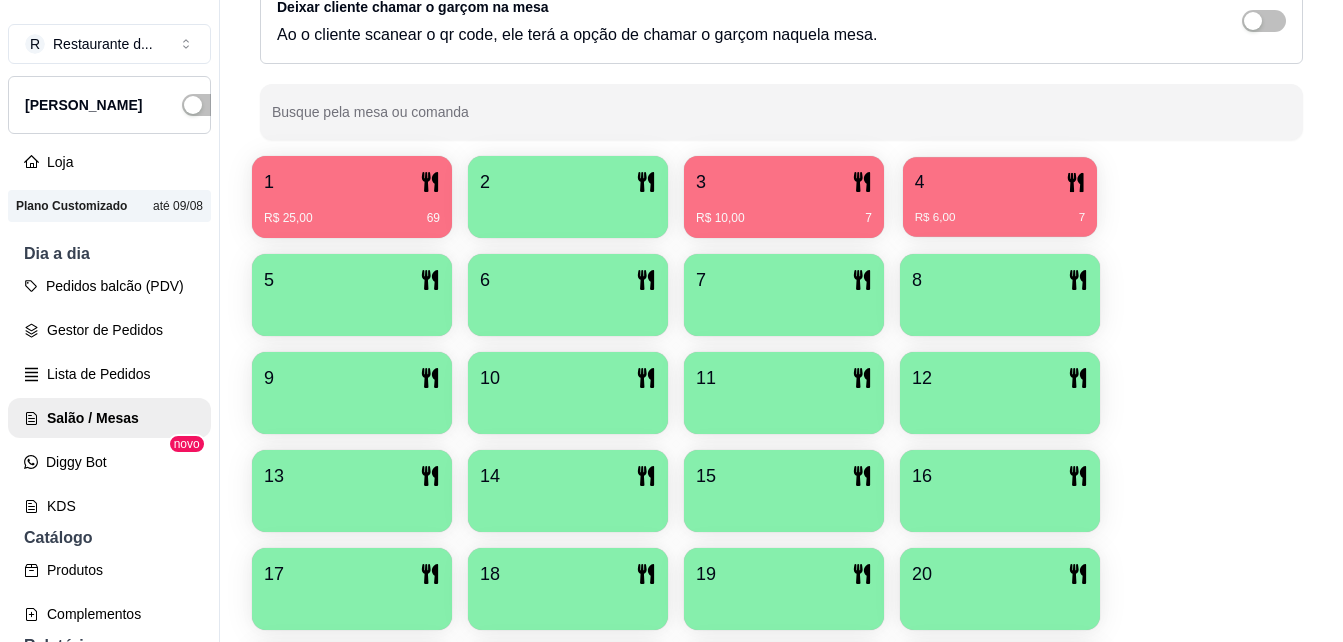 click on "R$ 6,00 7" at bounding box center [1000, 210] 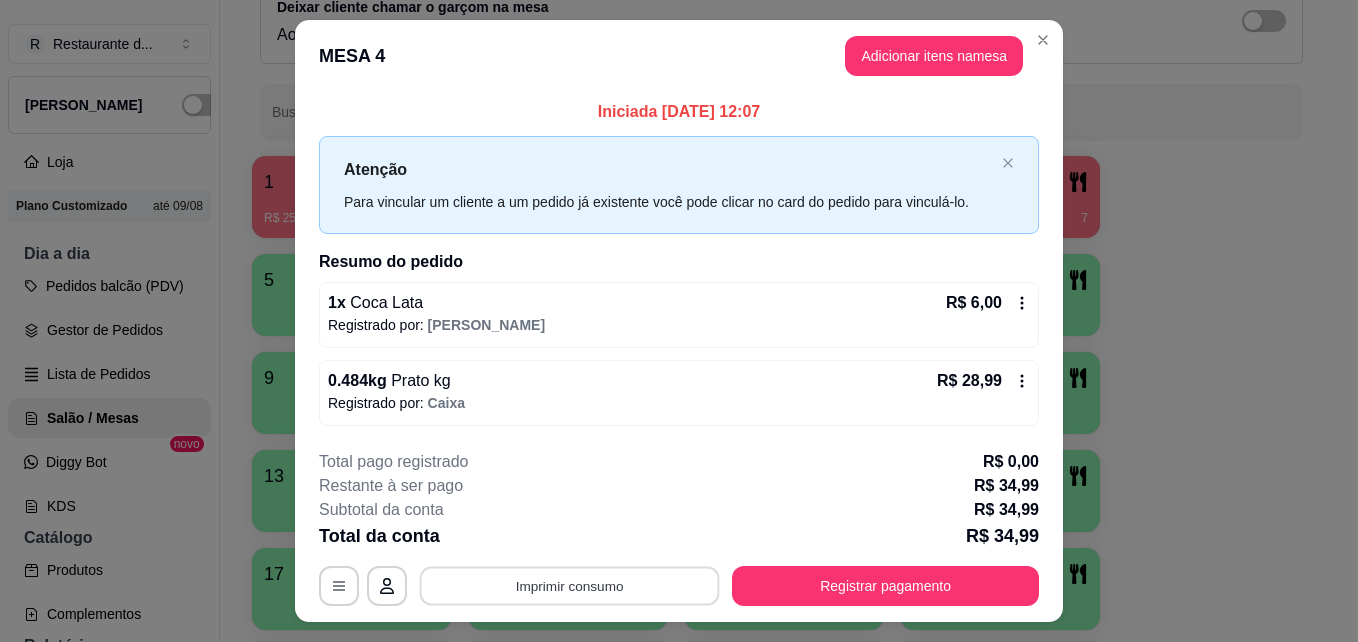 click on "Imprimir consumo" at bounding box center [570, 585] 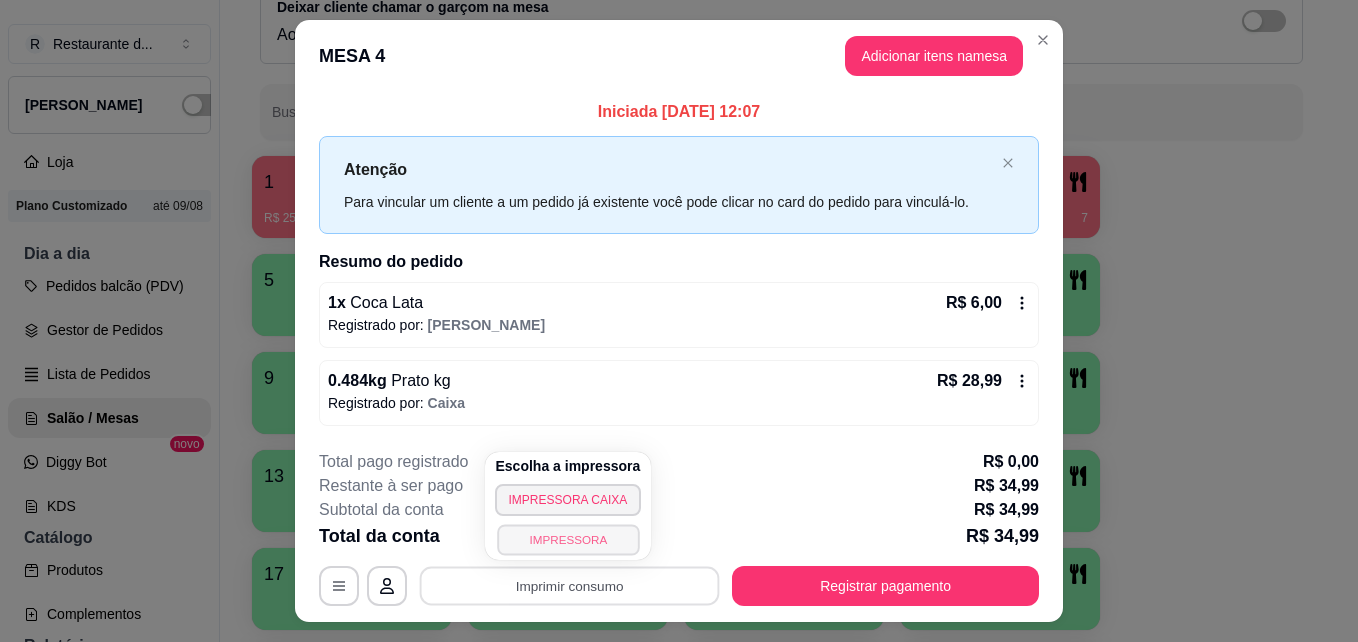 click on "IMPRESSORA" at bounding box center [568, 539] 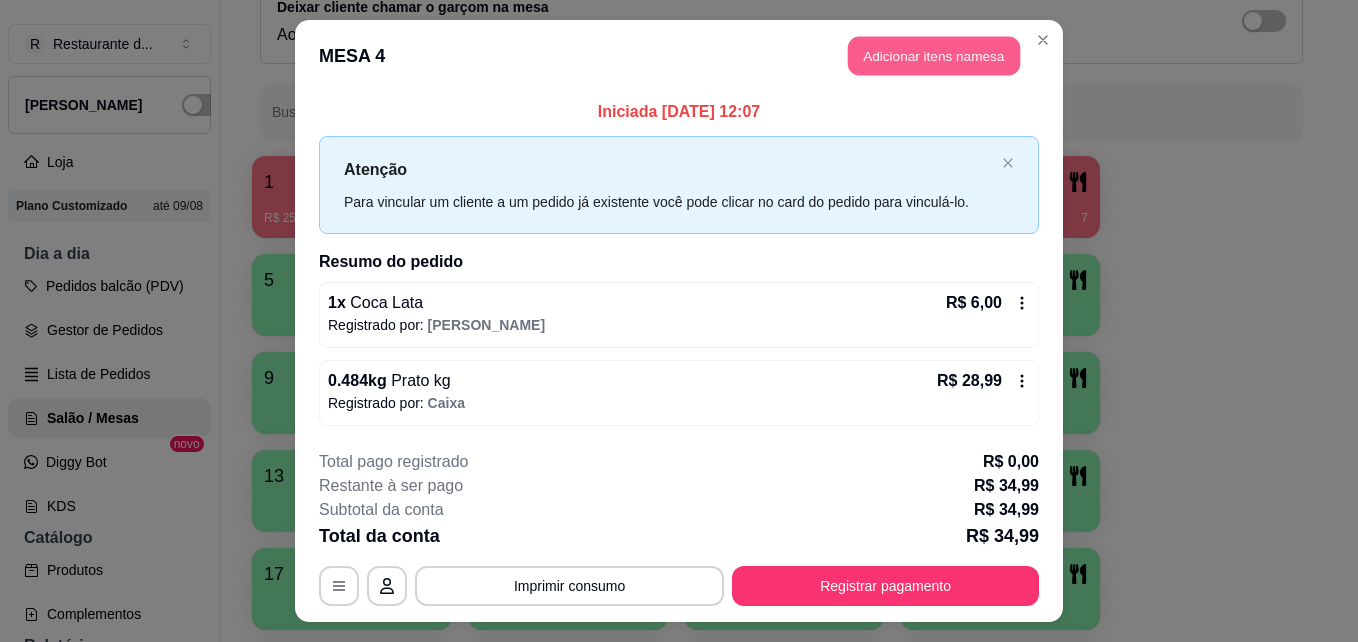 click on "Adicionar itens na  mesa" at bounding box center (934, 56) 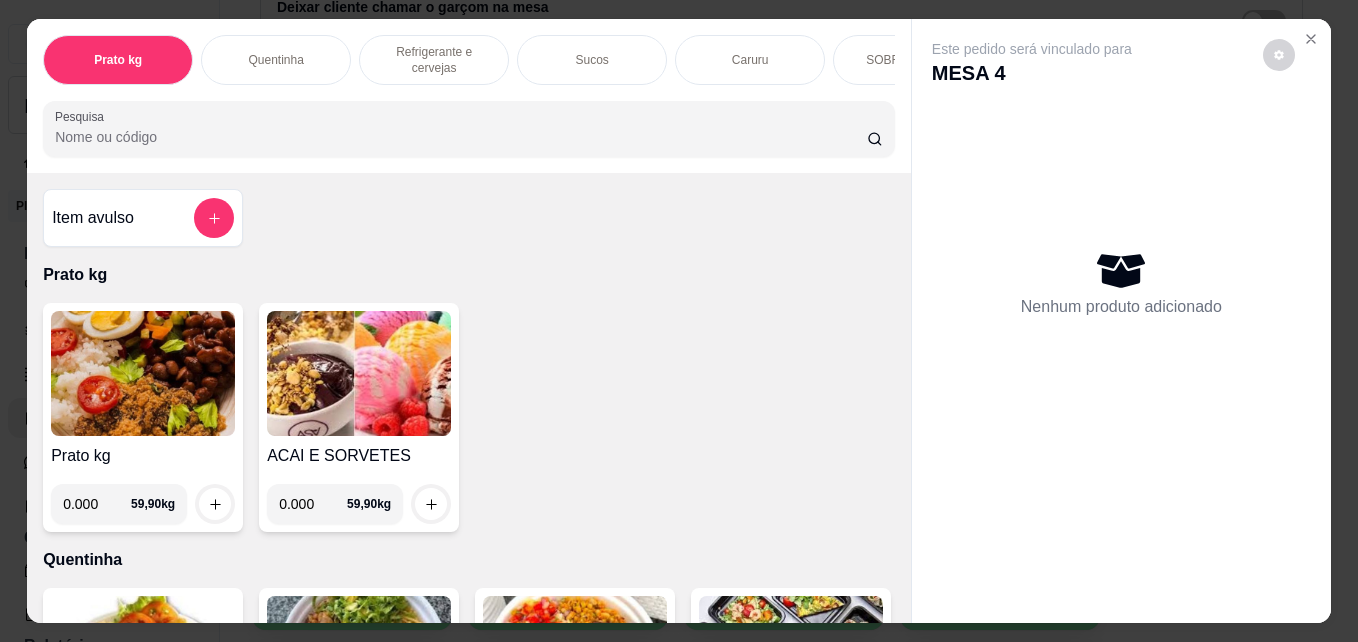click on "Refrigerante e cervejas" at bounding box center (434, 60) 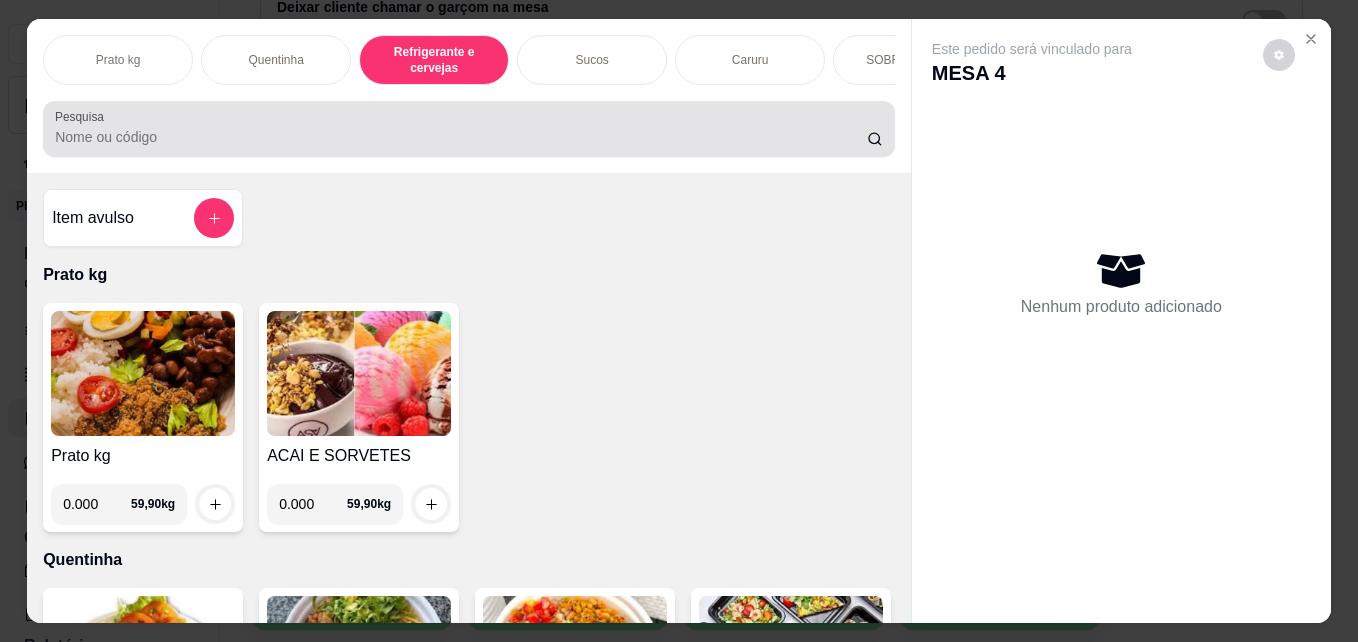 scroll, scrollTop: 985, scrollLeft: 0, axis: vertical 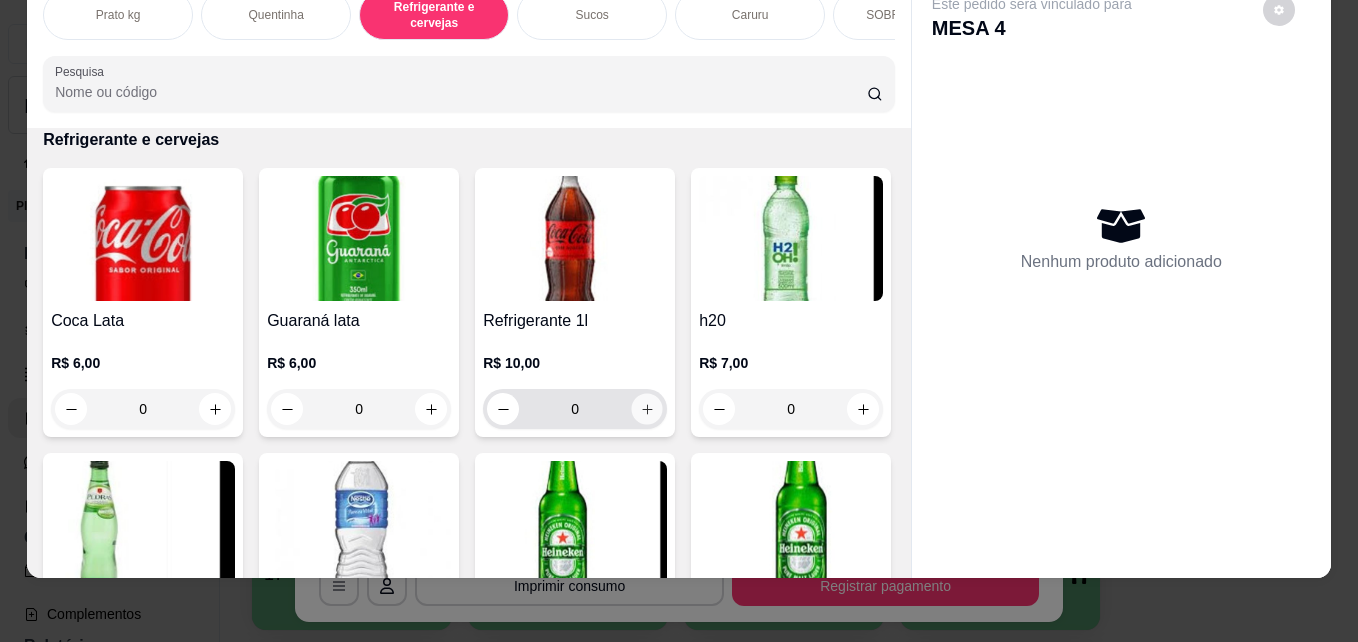 click 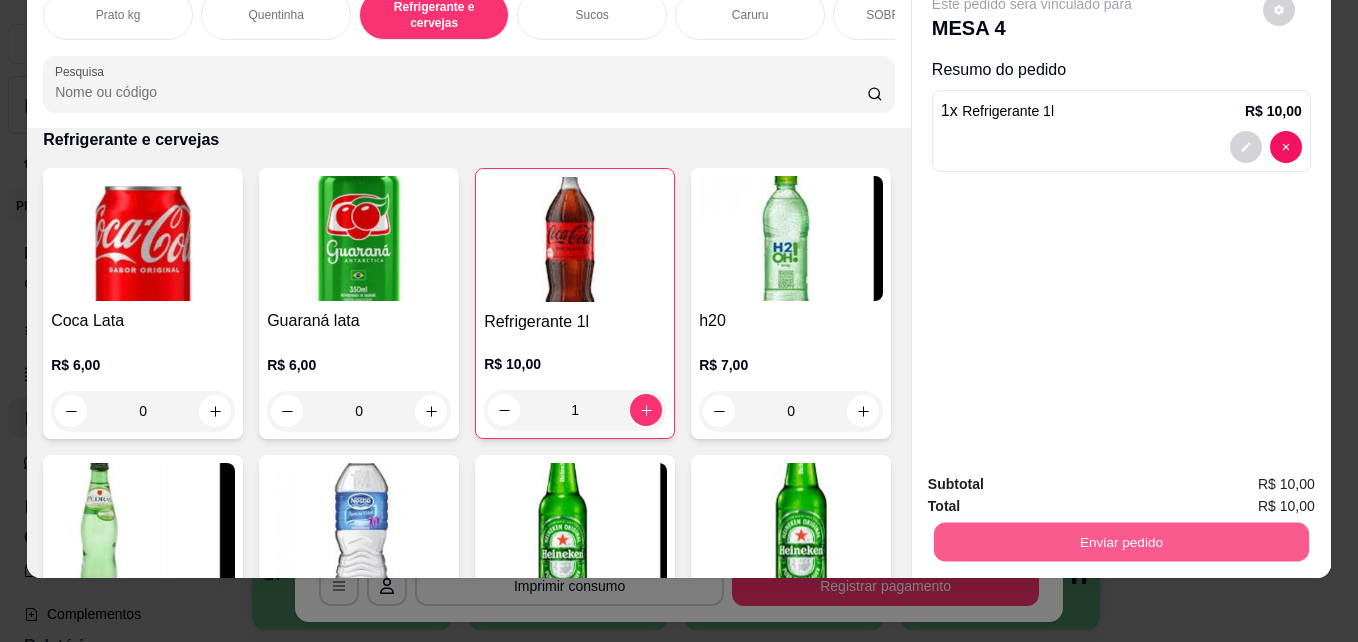 click on "Enviar pedido" at bounding box center (1121, 541) 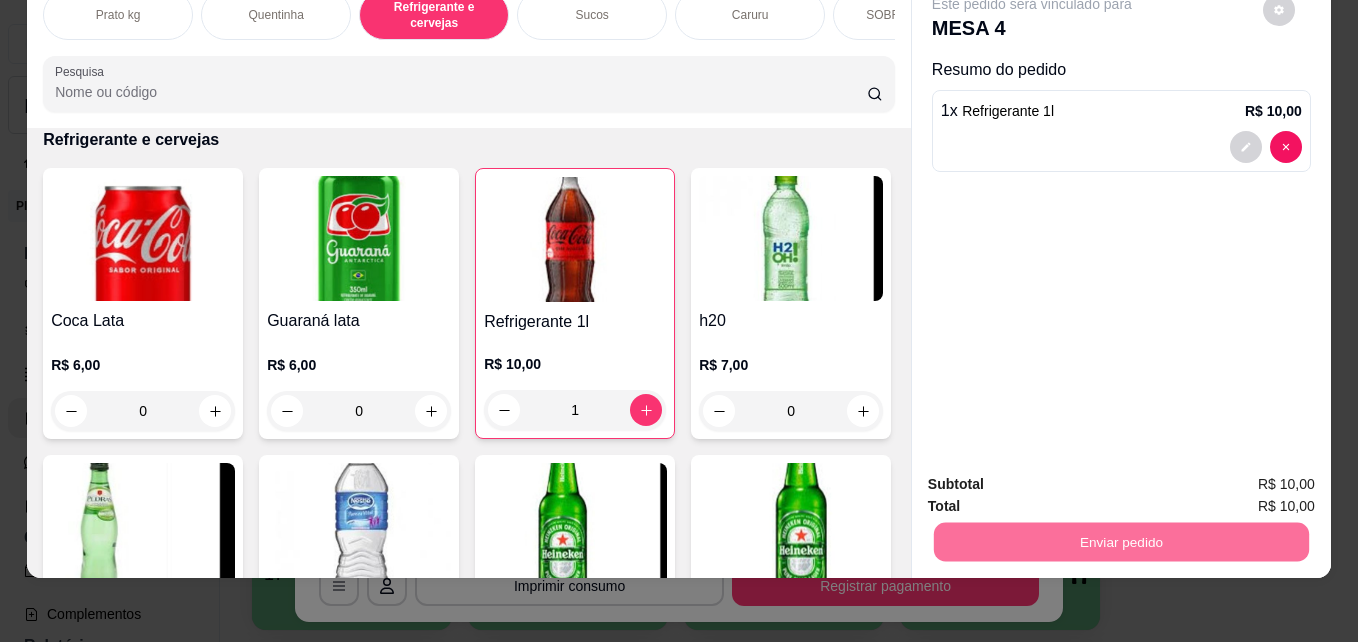 click on "Não registrar e enviar pedido" at bounding box center [1055, 477] 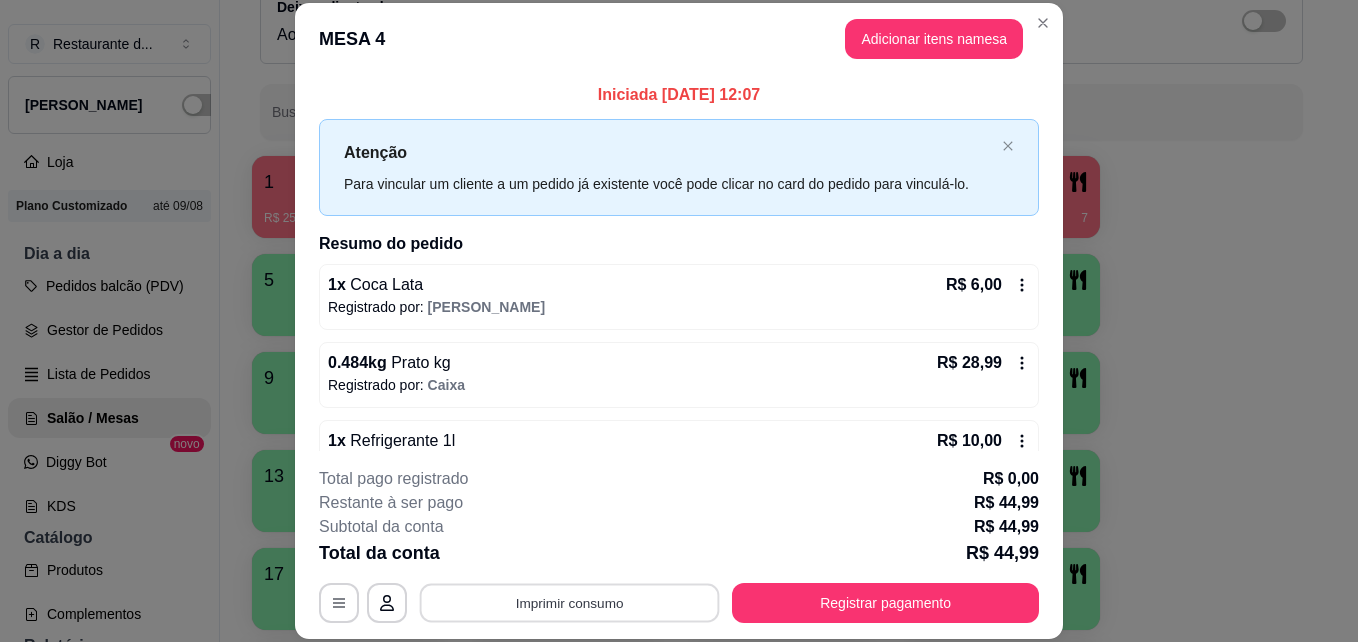 click on "Imprimir consumo" at bounding box center [570, 602] 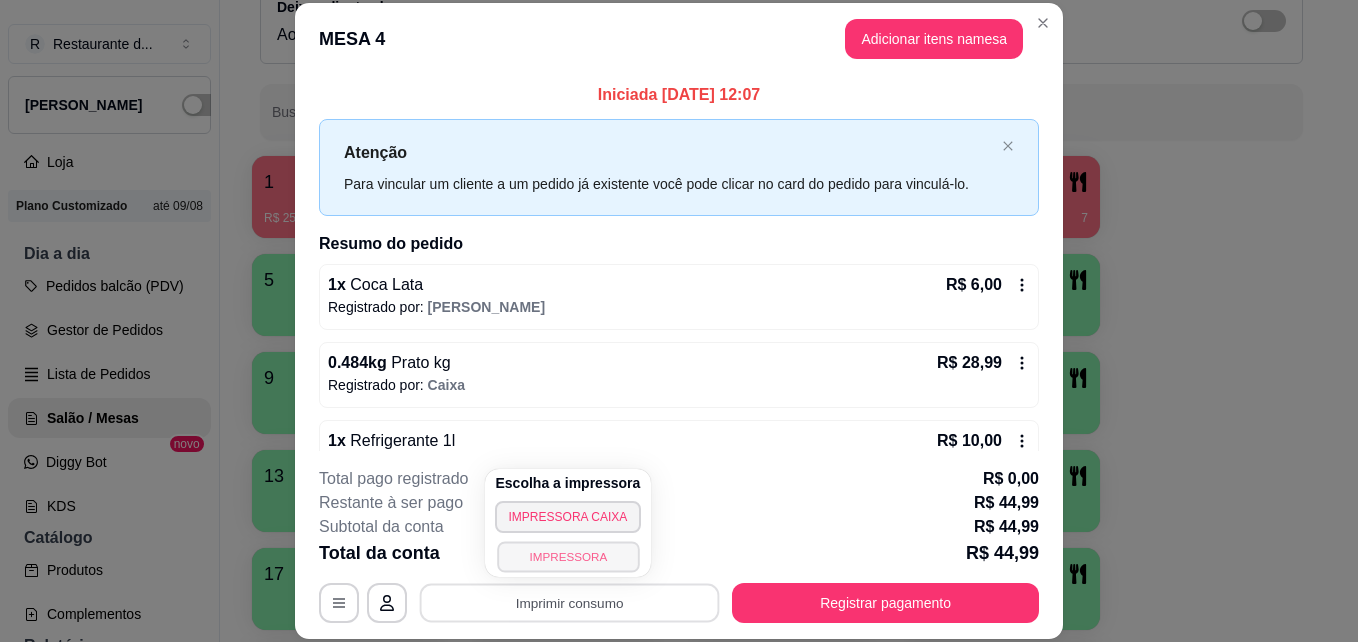 click on "IMPRESSORA" at bounding box center [568, 556] 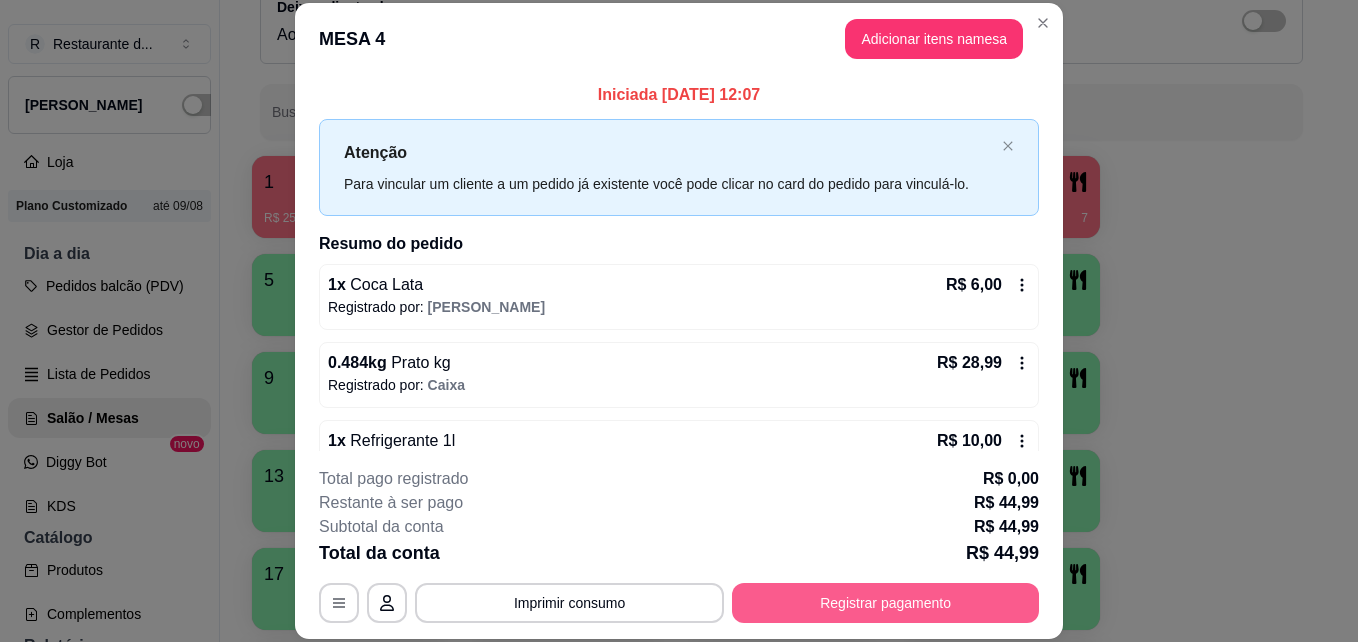 click on "Registrar pagamento" at bounding box center (885, 603) 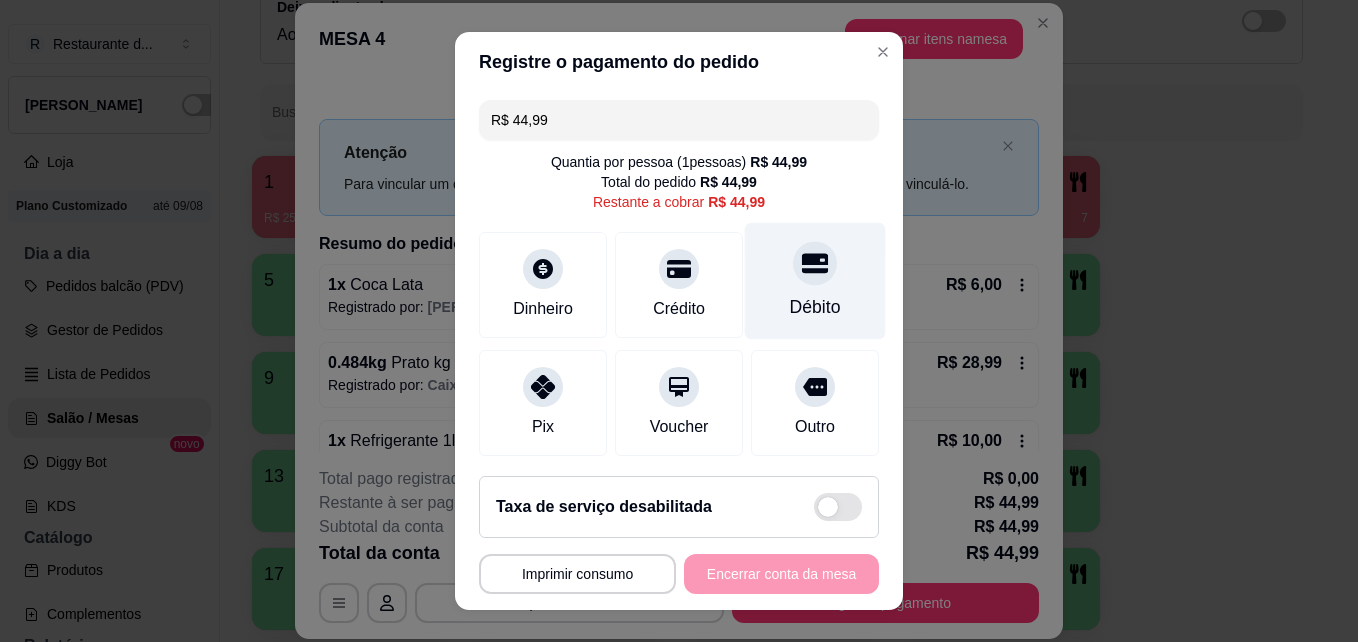 click on "Débito" at bounding box center [815, 281] 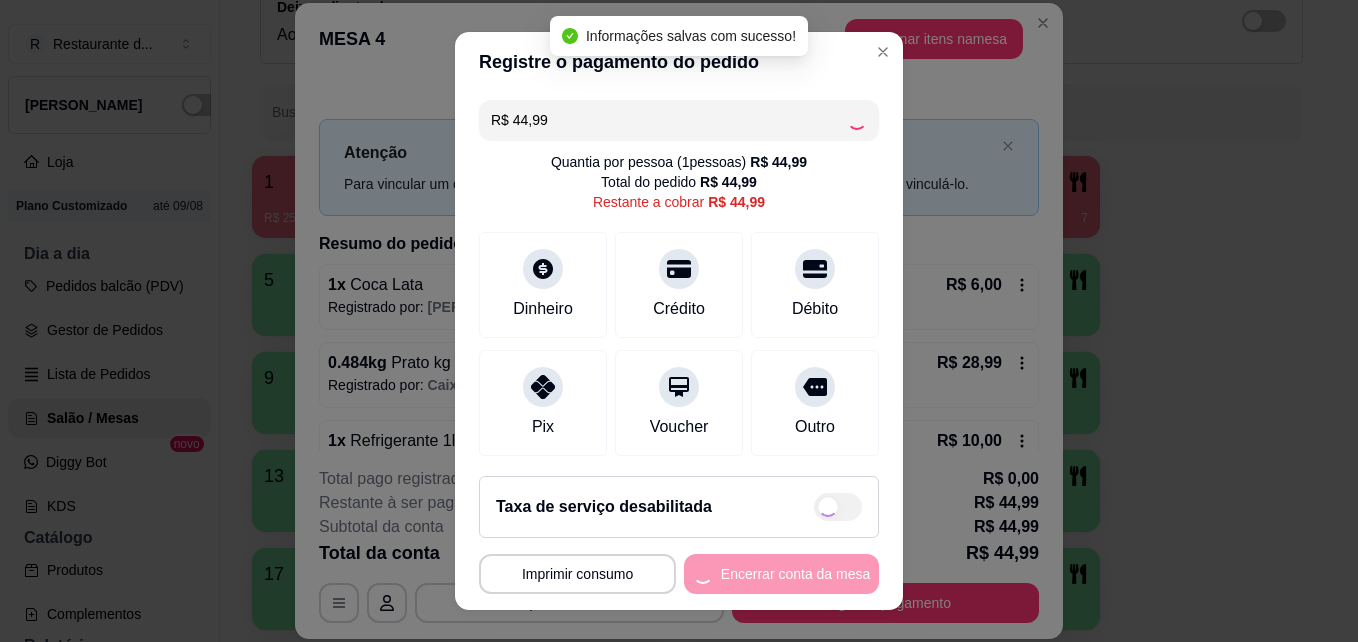type on "R$ 0,00" 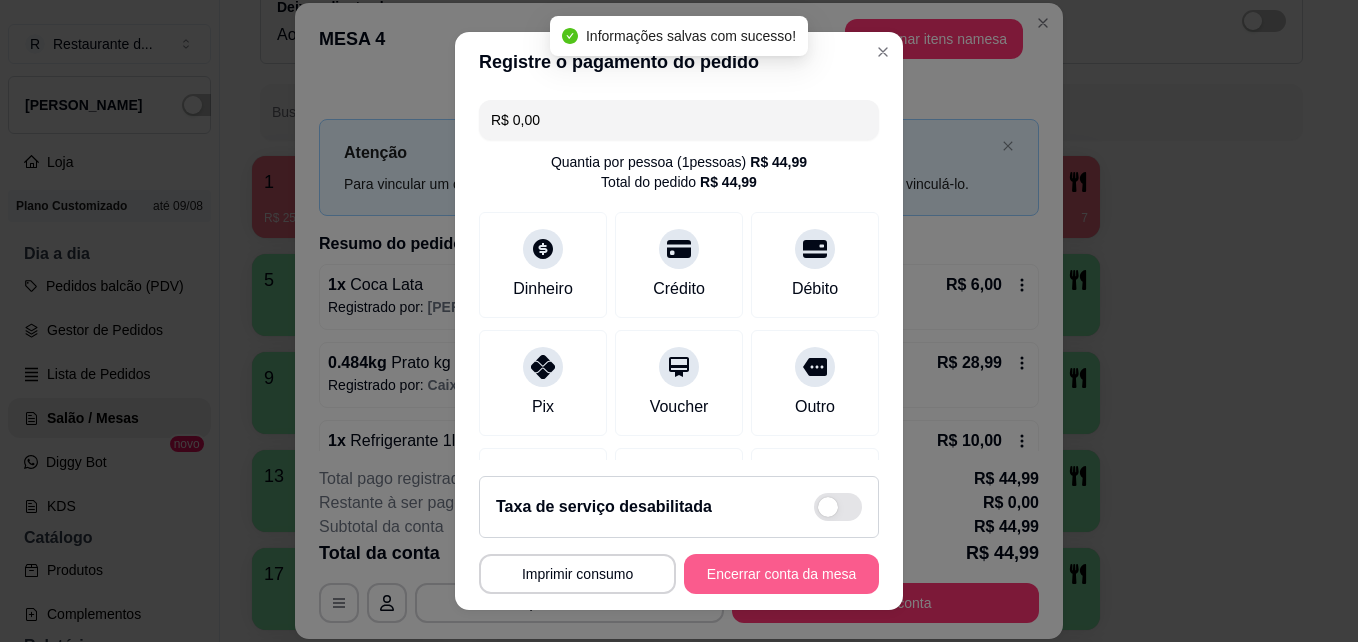 click on "Encerrar conta da mesa" at bounding box center (781, 574) 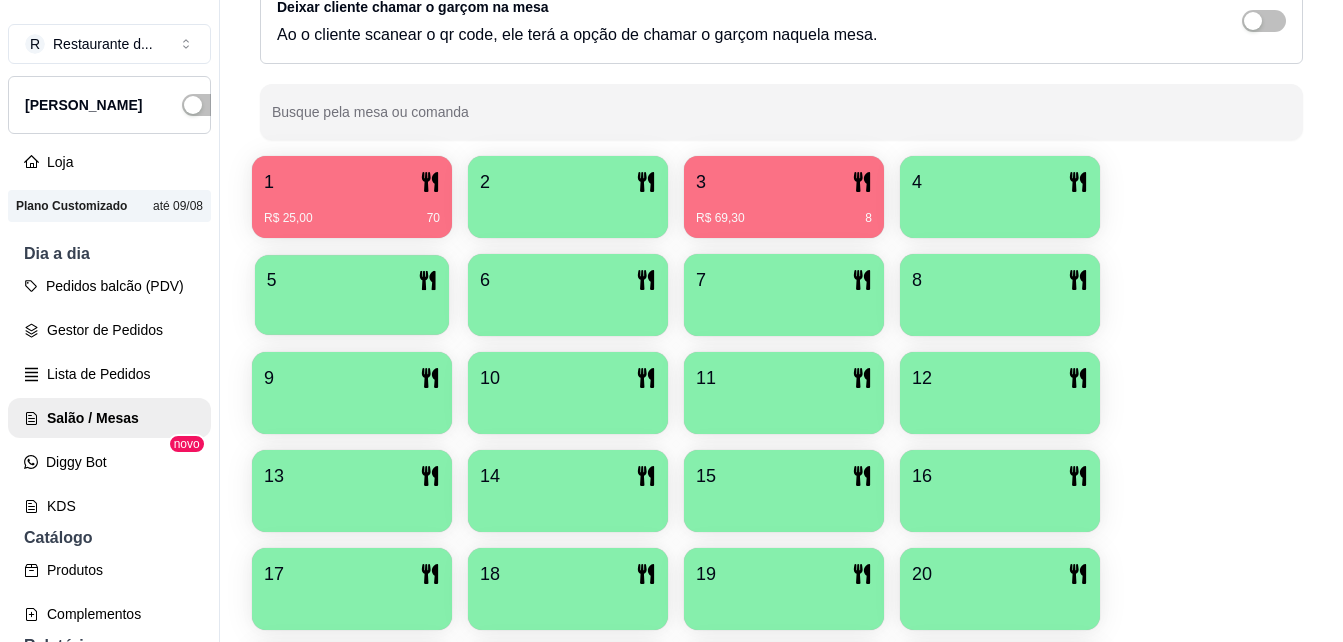 click at bounding box center (352, 308) 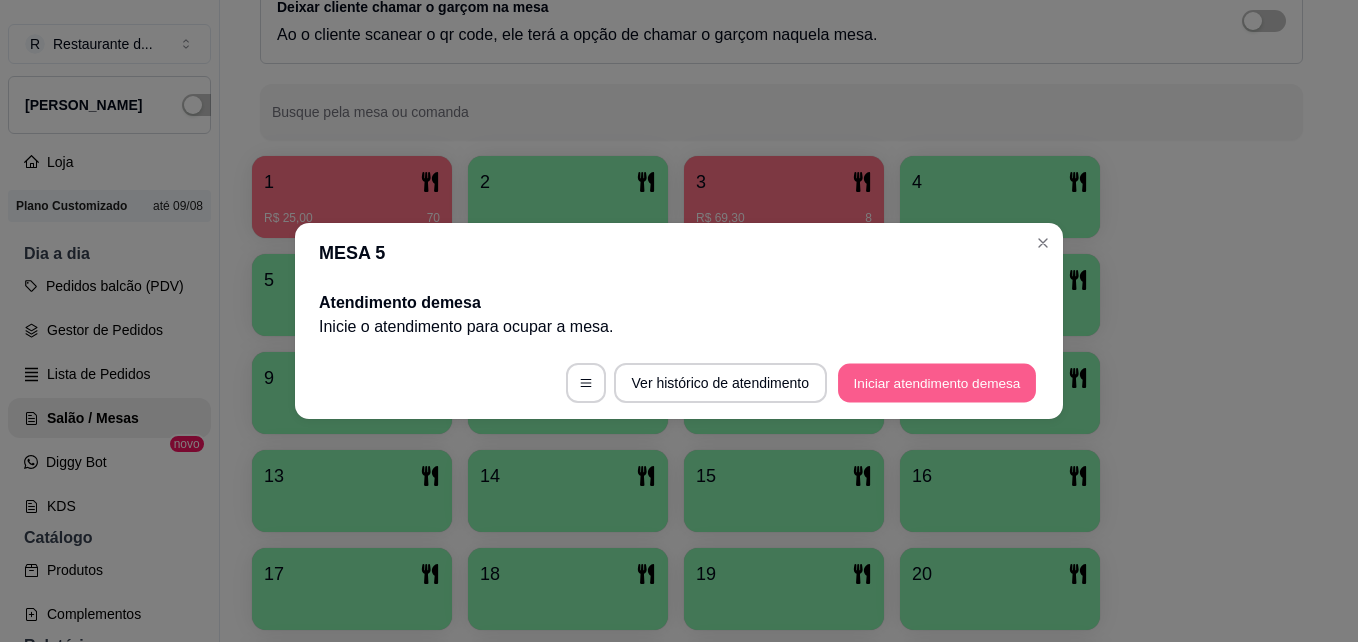 click on "Iniciar atendimento de  mesa" at bounding box center [937, 383] 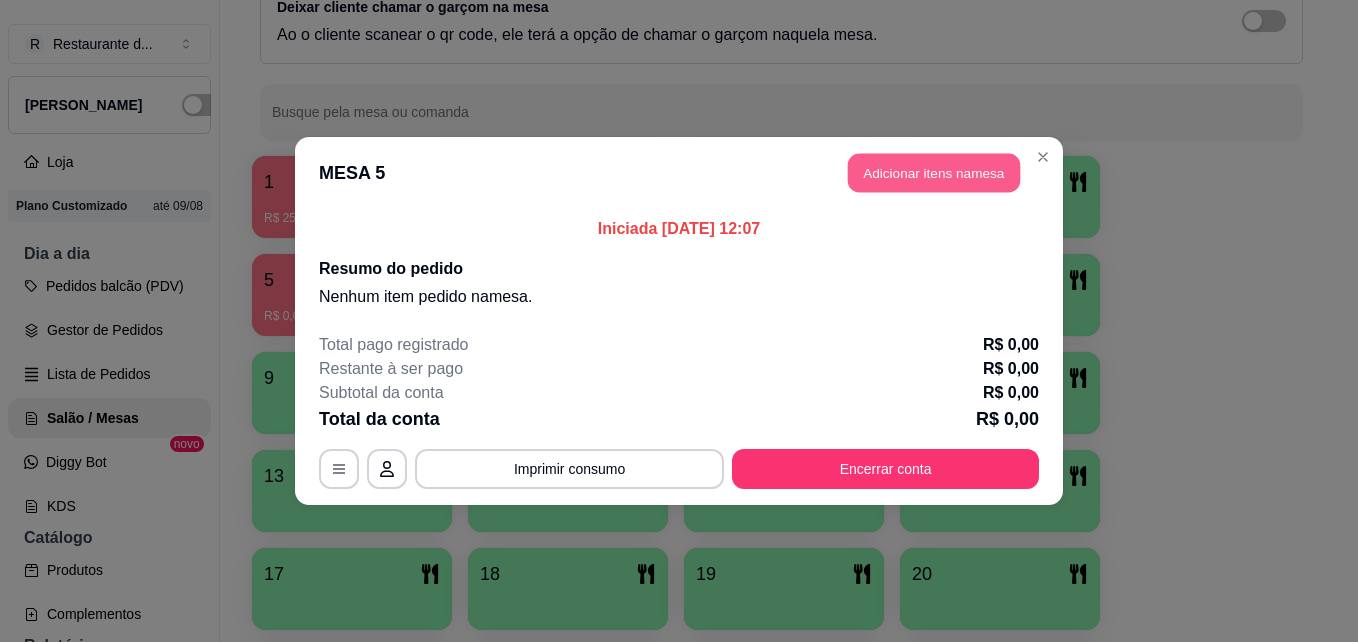click on "Adicionar itens na  mesa" at bounding box center [934, 173] 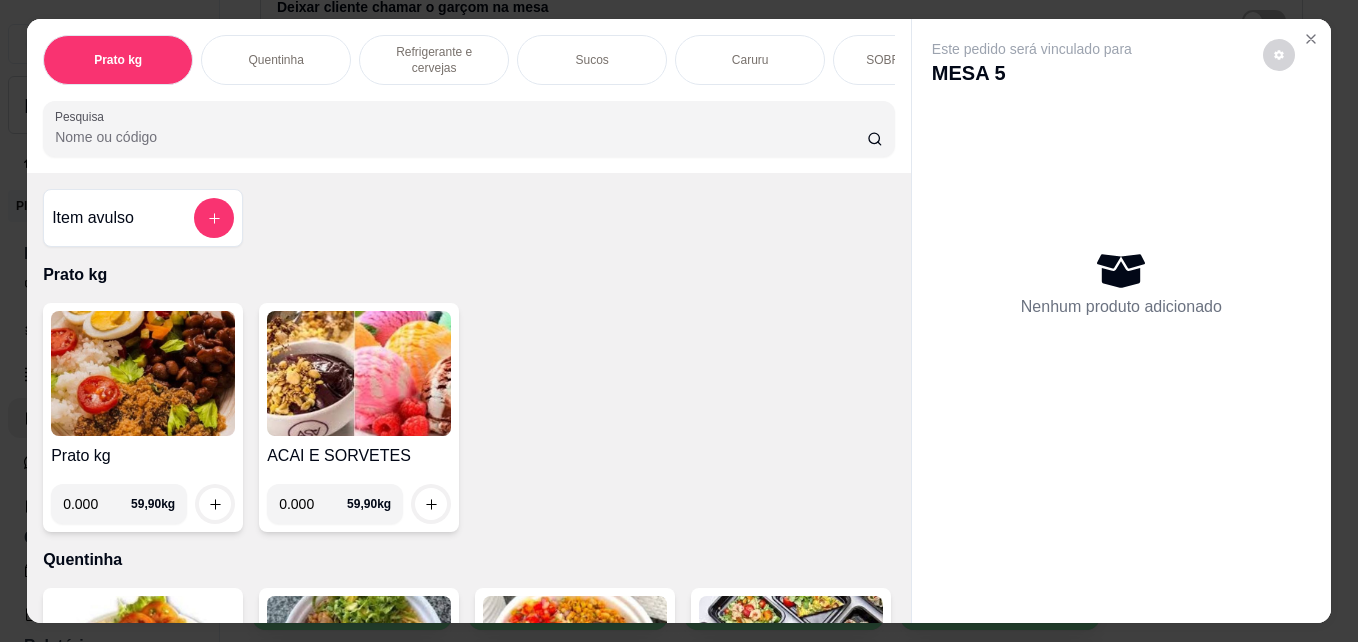 click on "0.000" at bounding box center (97, 504) 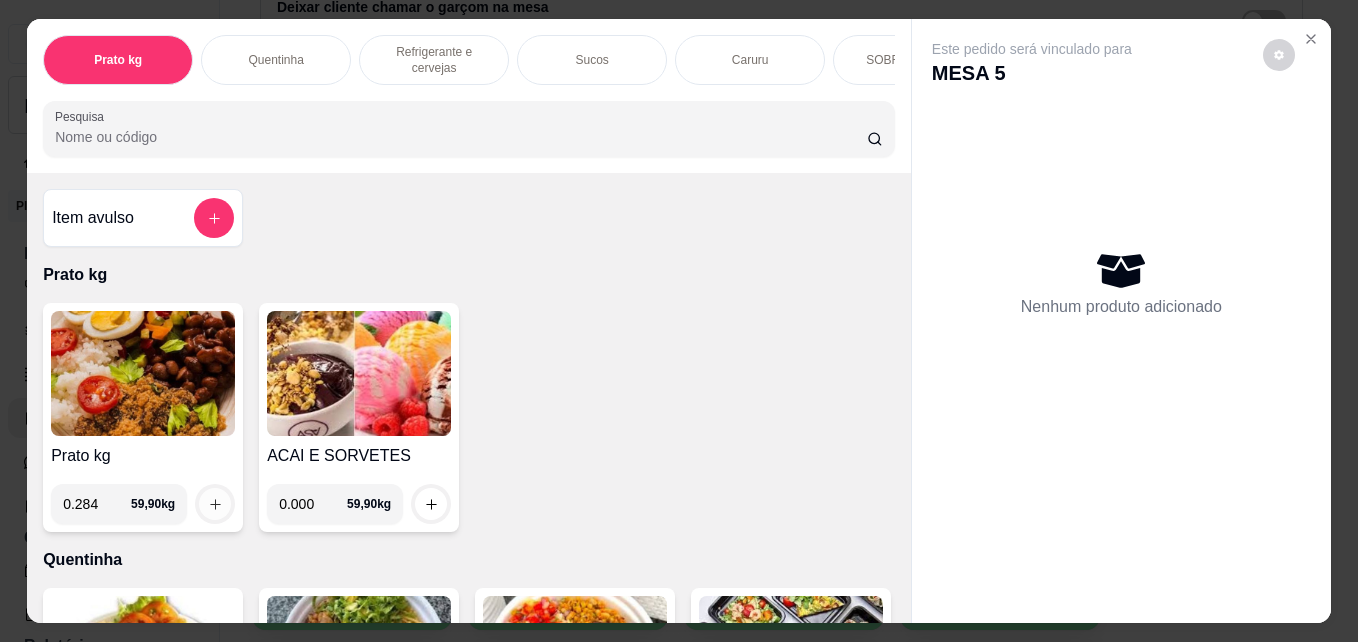 type on "0.284" 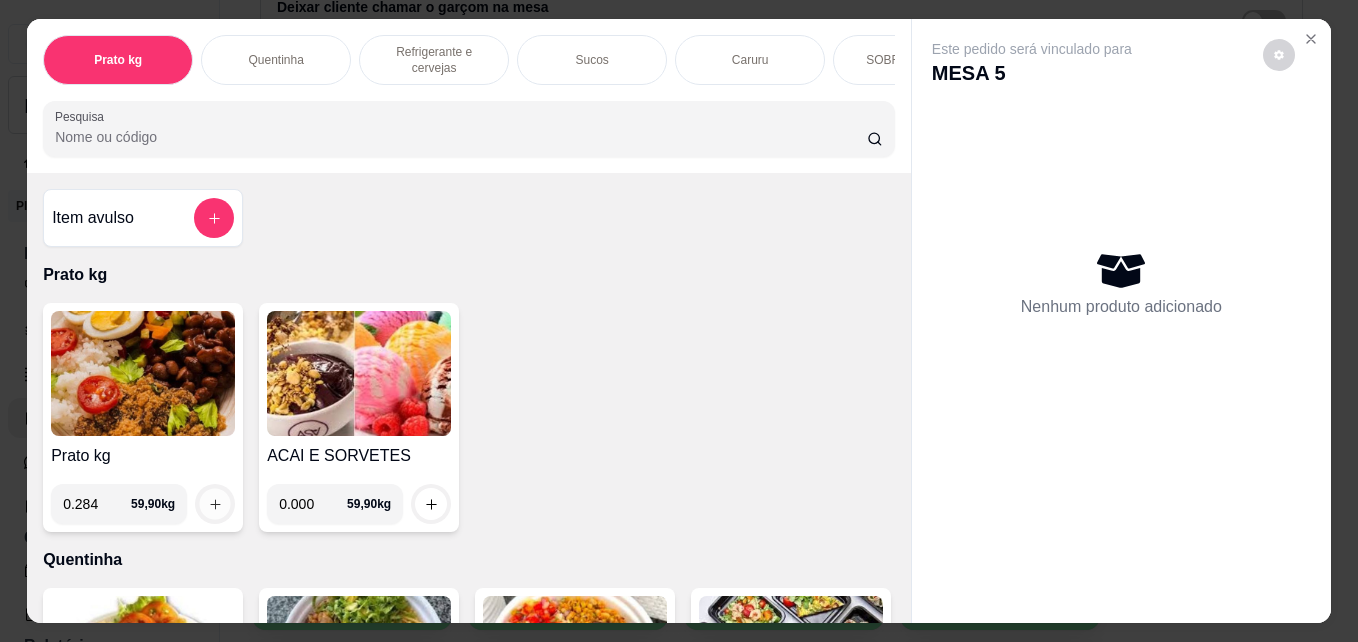 click 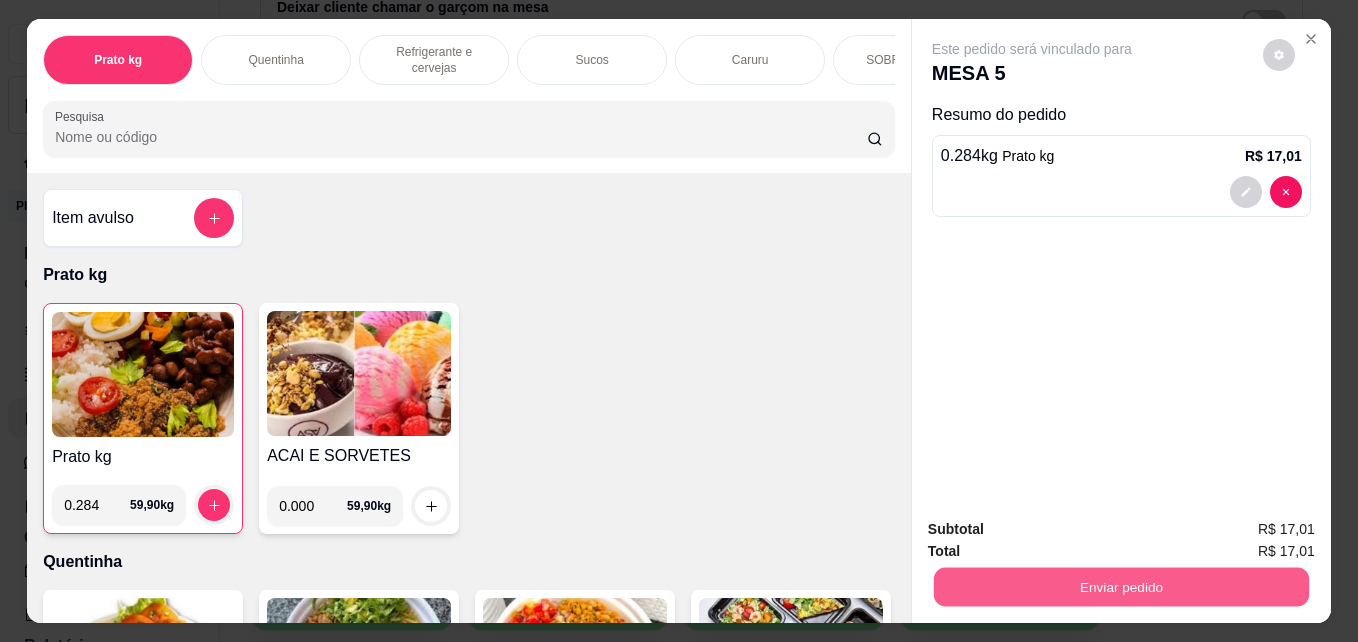 click on "Enviar pedido" at bounding box center (1121, 586) 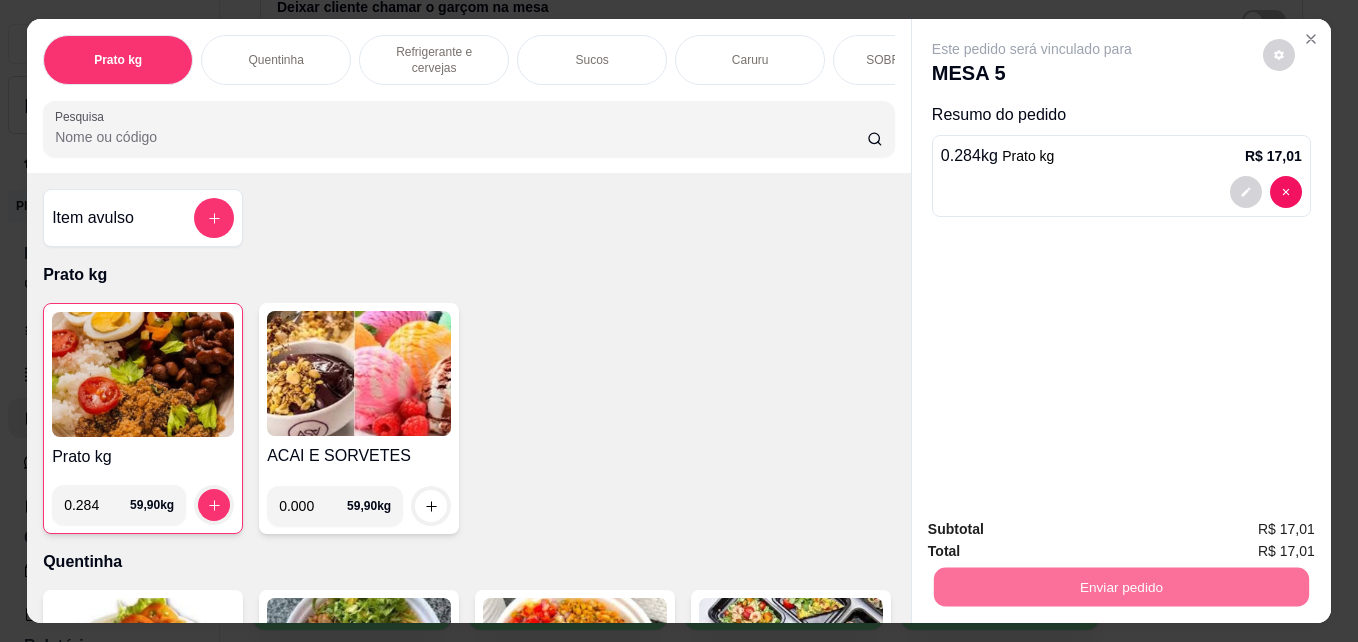 click on "Não registrar e enviar pedido" at bounding box center (1055, 529) 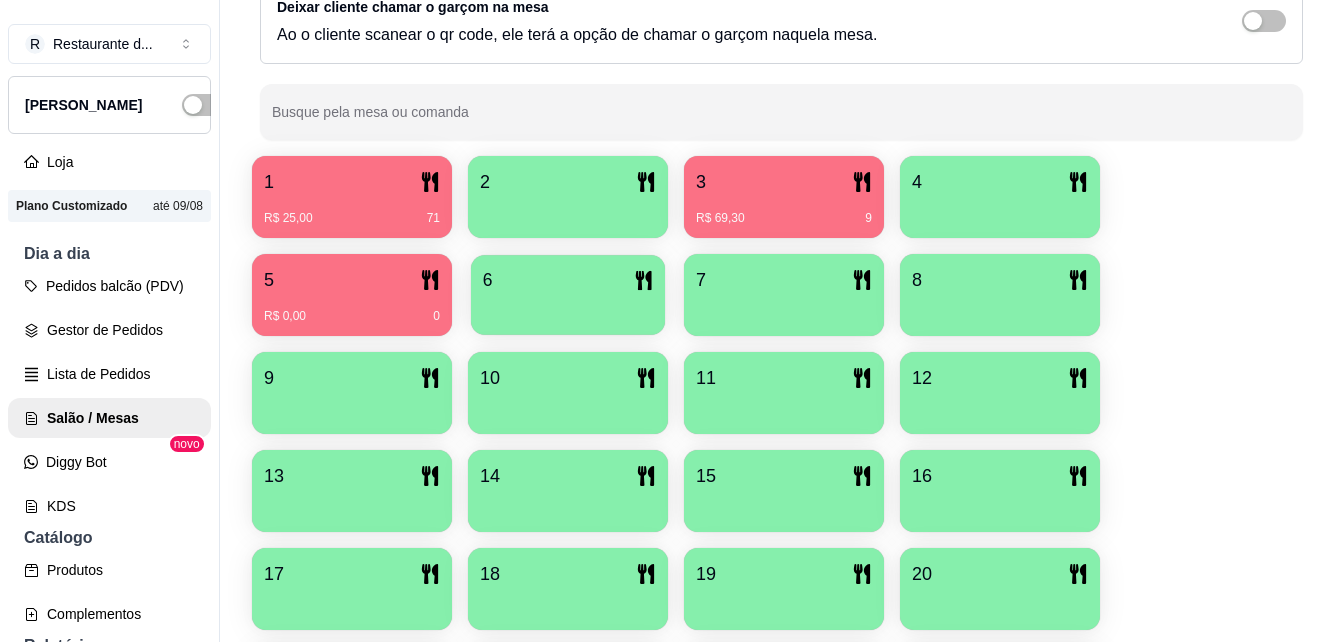 click at bounding box center [568, 308] 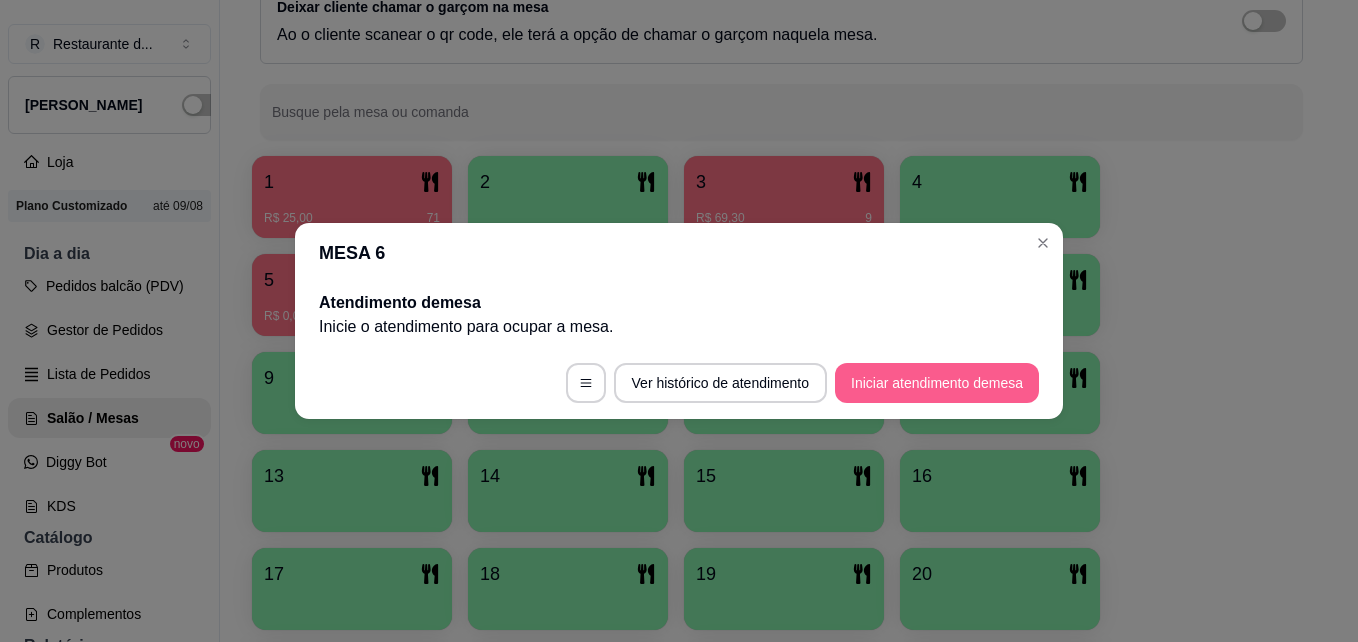click on "Iniciar atendimento de  mesa" at bounding box center [937, 383] 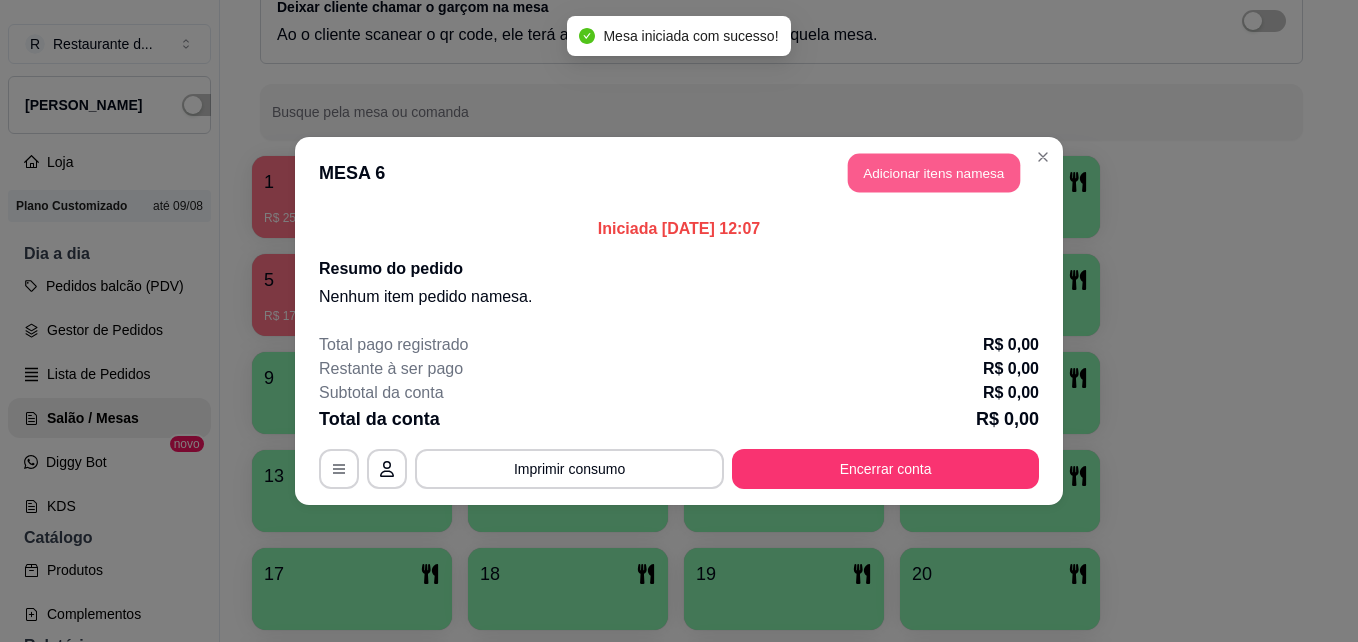 click on "Adicionar itens na  mesa" at bounding box center (934, 173) 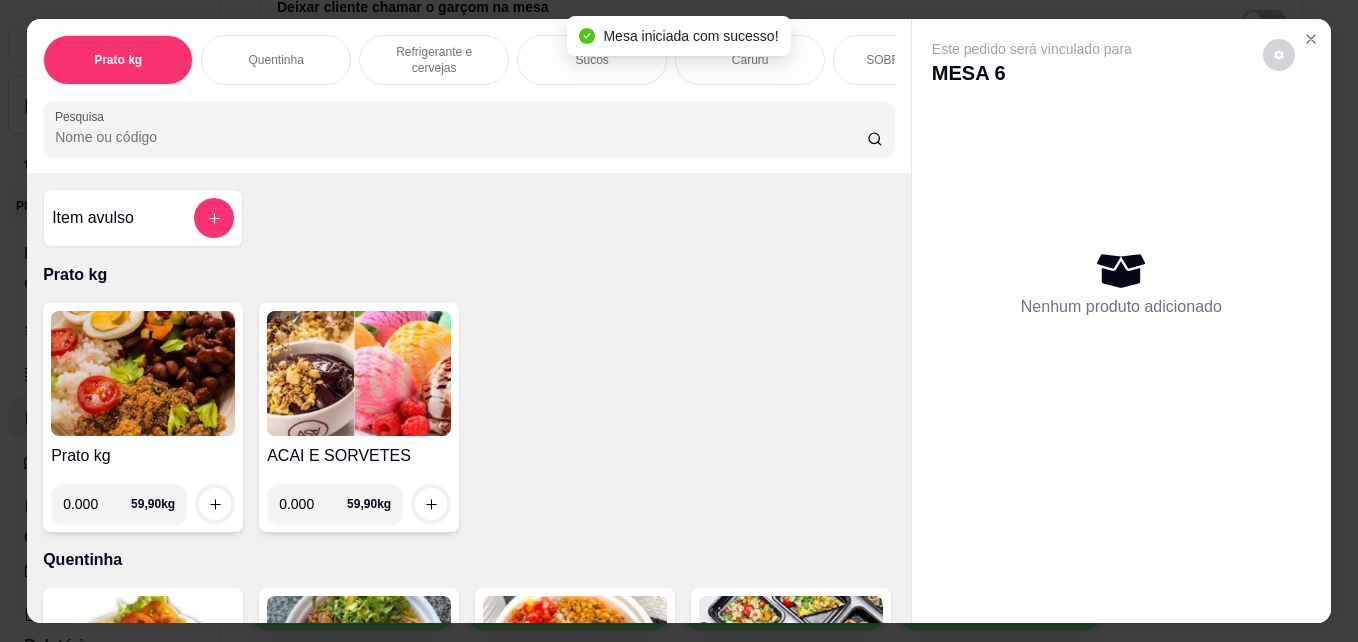 click on "0.000" at bounding box center (97, 504) 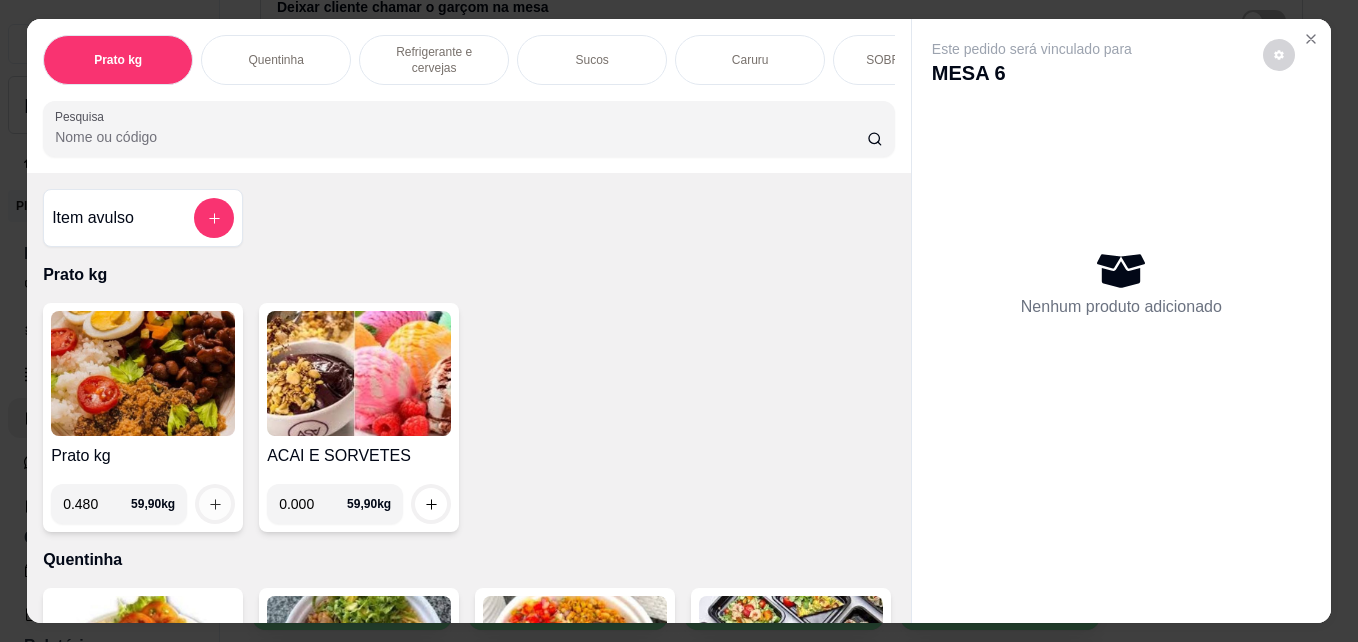 type on "0.480" 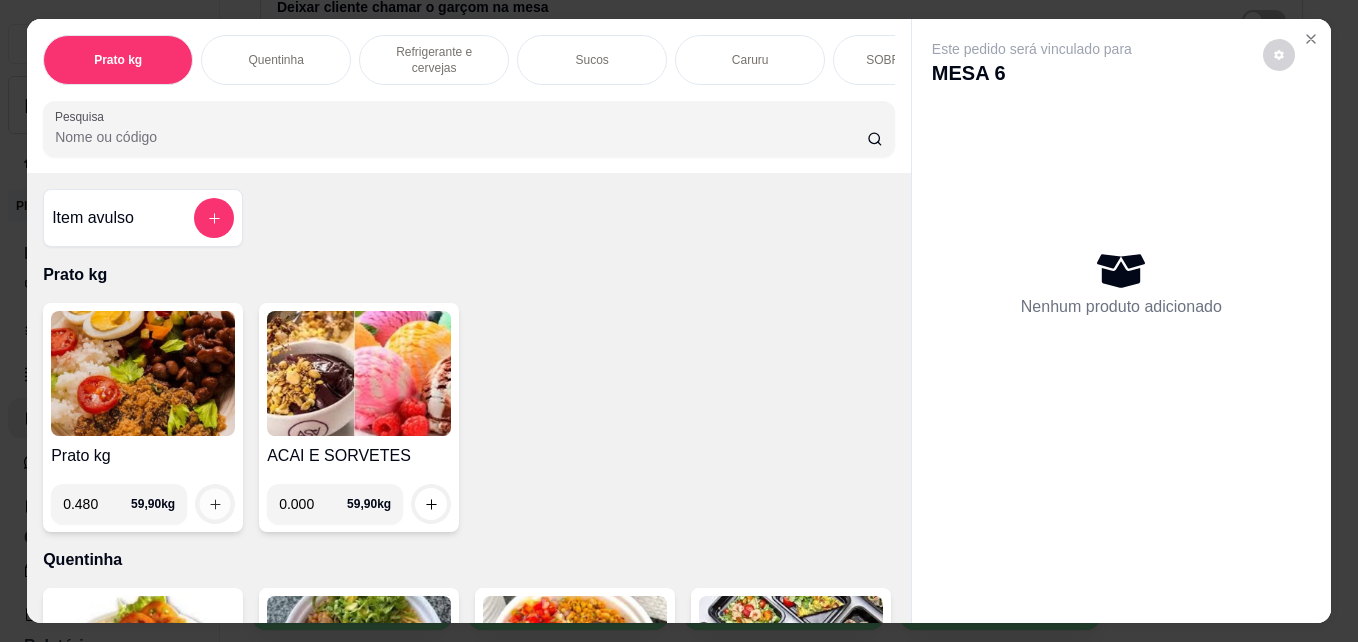 click 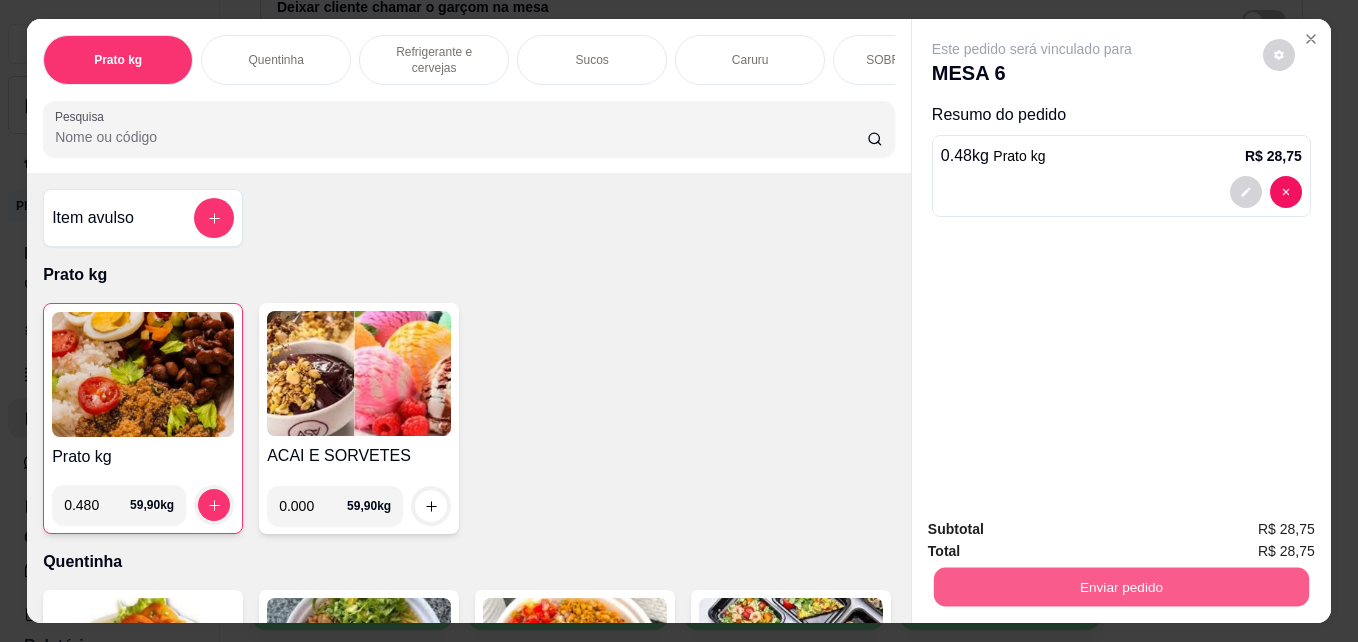 click on "Enviar pedido" at bounding box center (1121, 586) 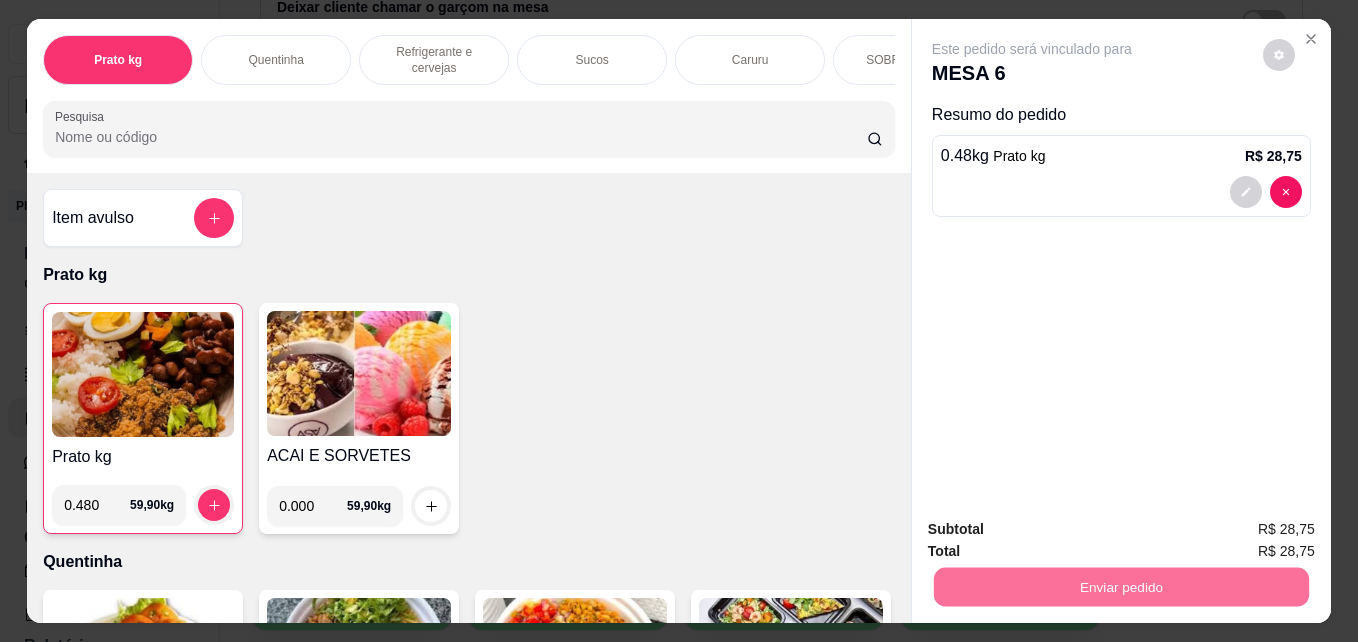click on "Não registrar e enviar pedido" at bounding box center (1055, 529) 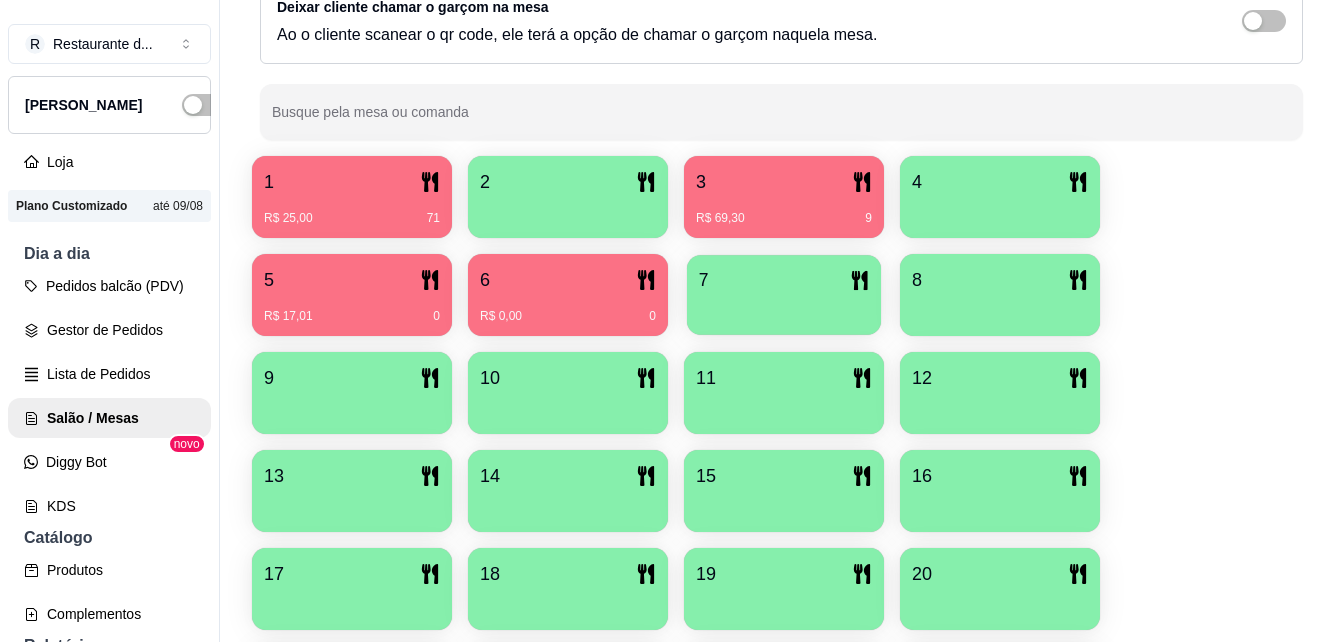 click on "7" at bounding box center (784, 280) 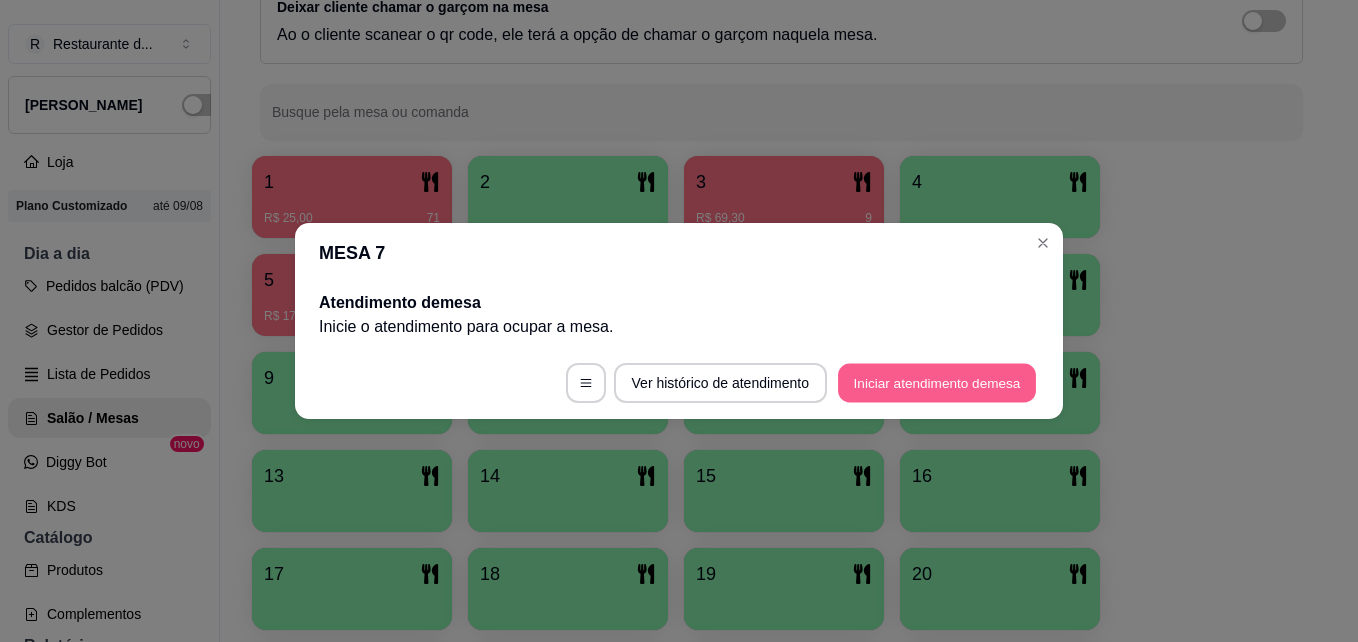 click on "Iniciar atendimento de  mesa" at bounding box center [937, 383] 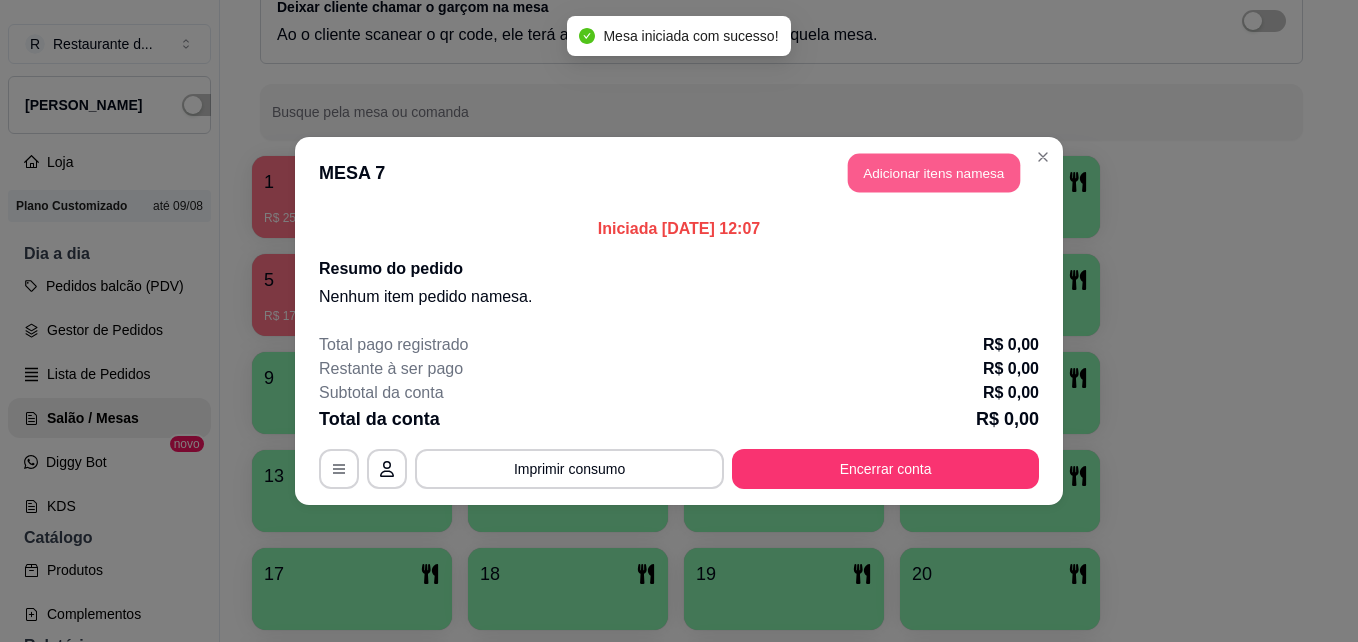 click on "Adicionar itens na  mesa" at bounding box center (934, 173) 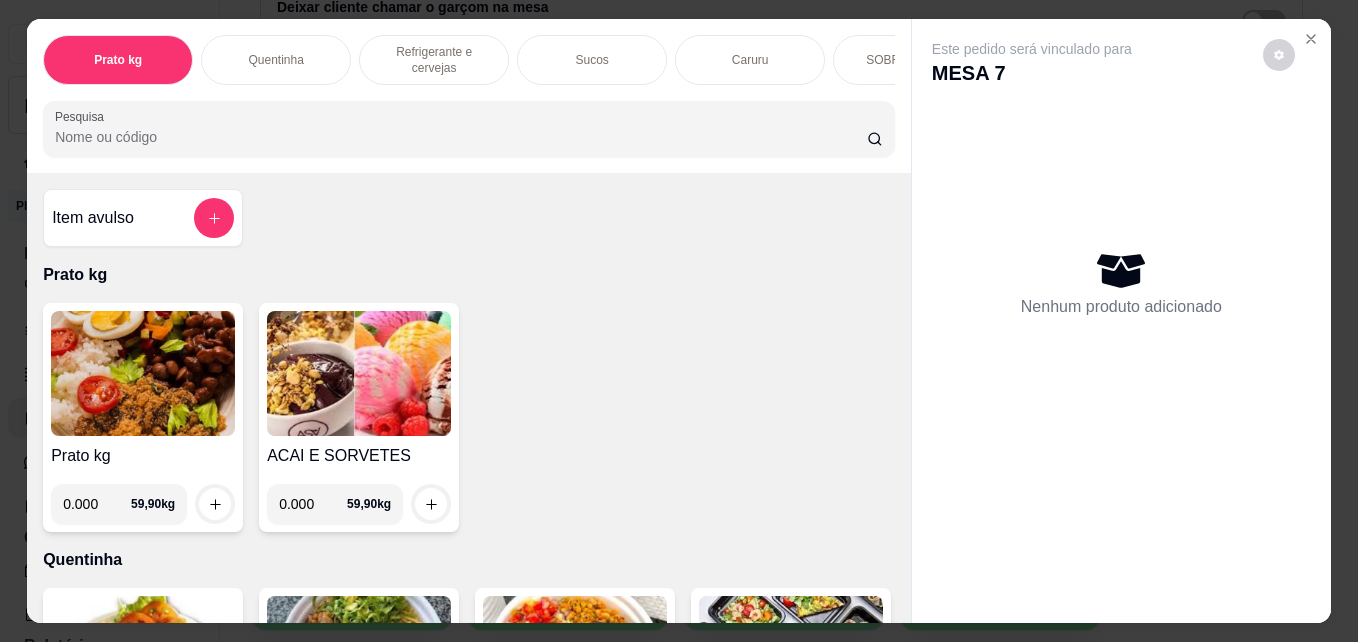click on "0.000" at bounding box center (97, 504) 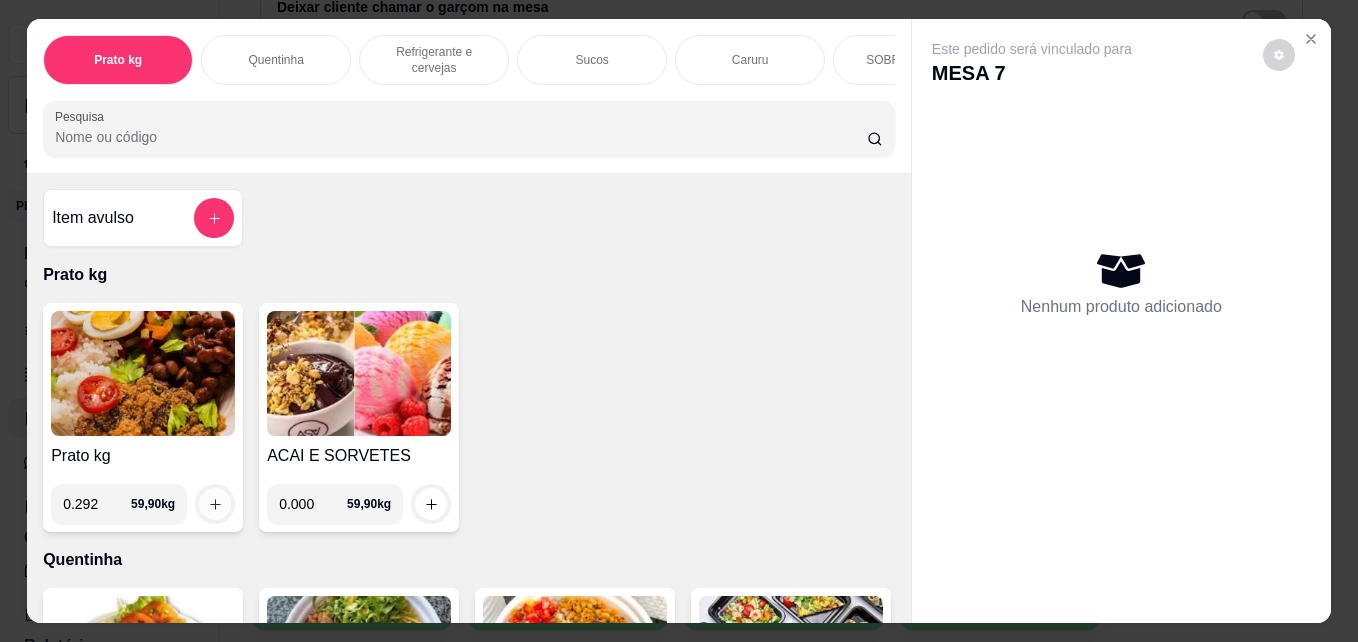 type on "0.292" 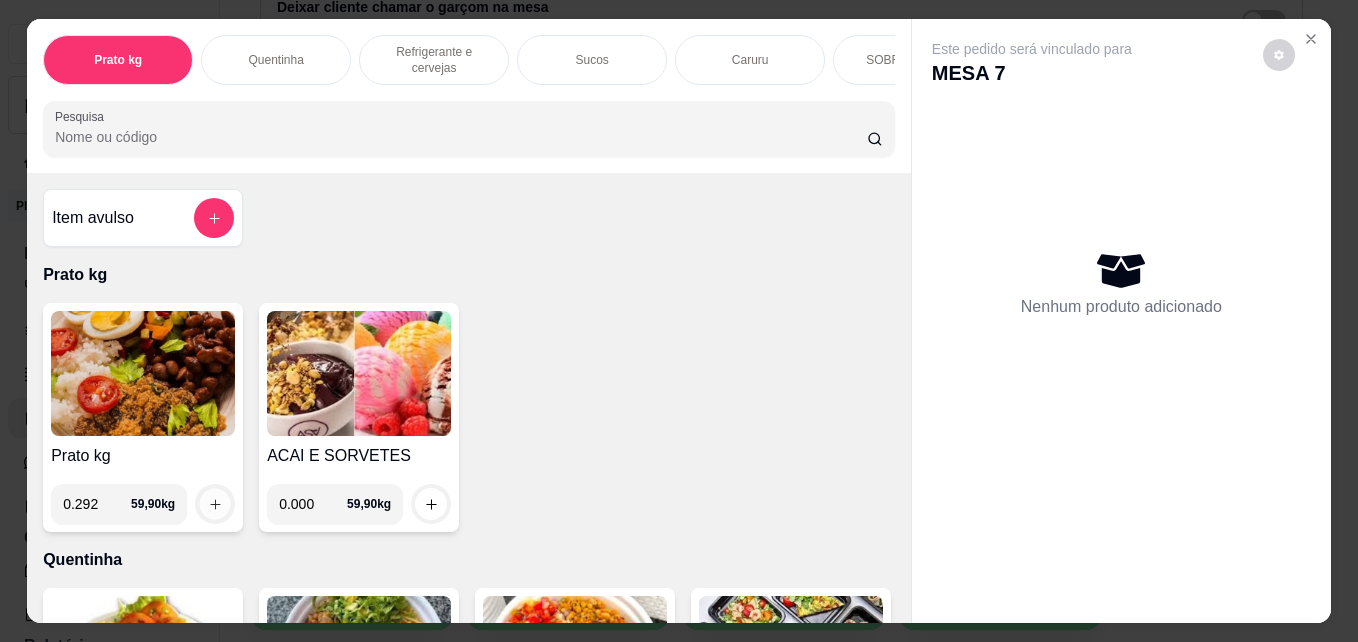 click 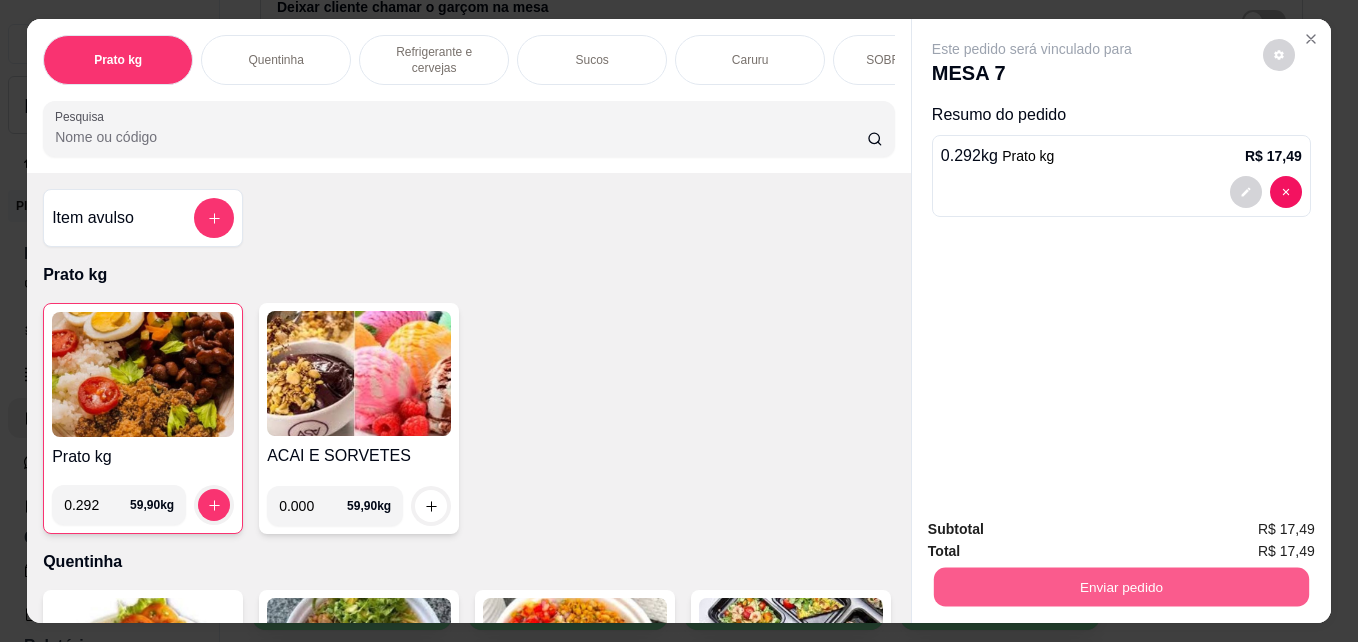 click on "Enviar pedido" at bounding box center (1121, 586) 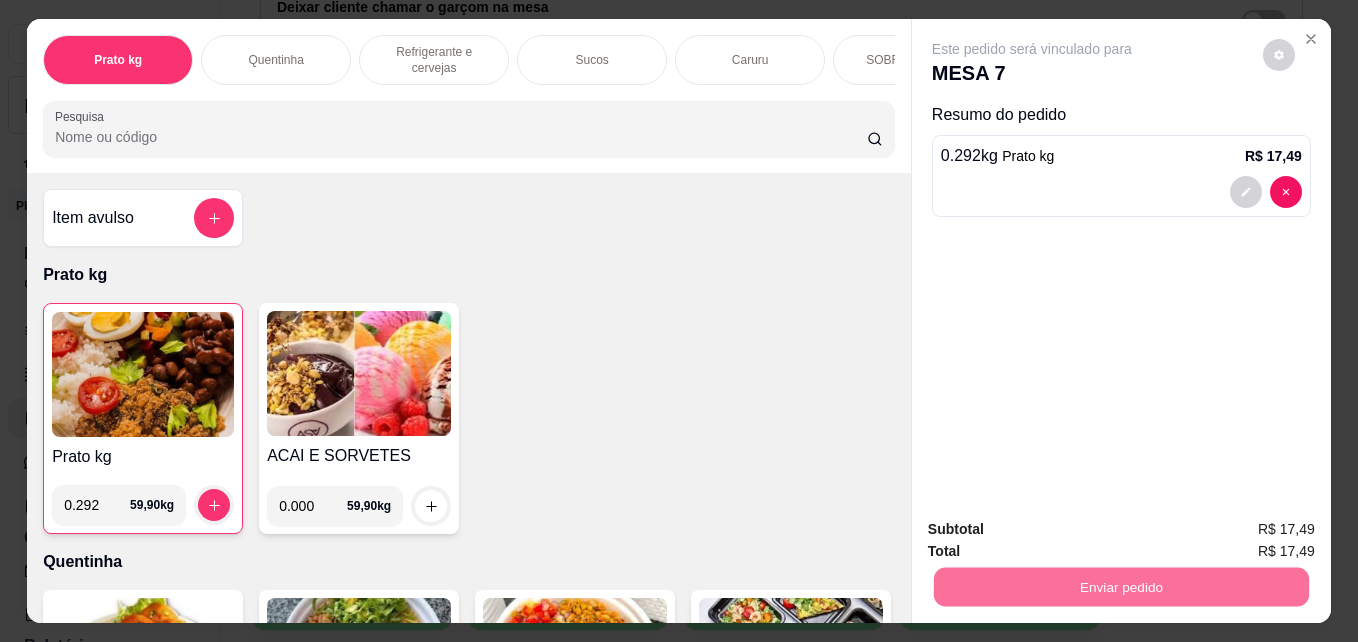 click on "Não registrar e enviar pedido" at bounding box center [1055, 529] 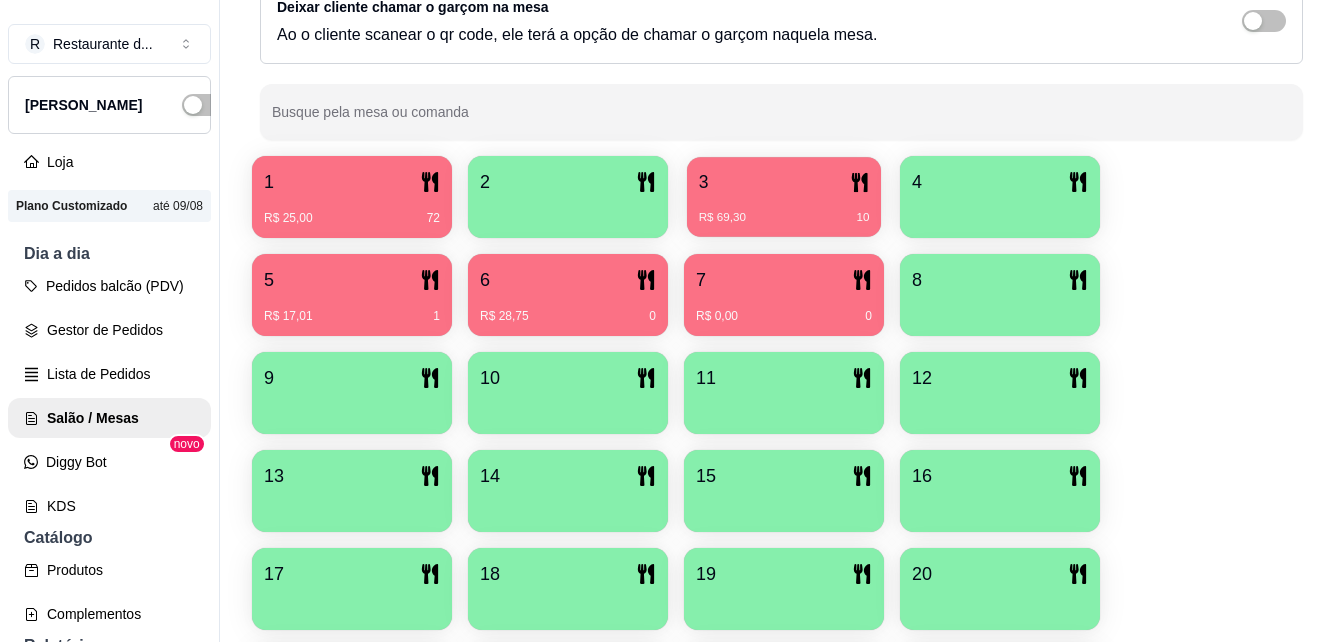 click on "3" at bounding box center (784, 182) 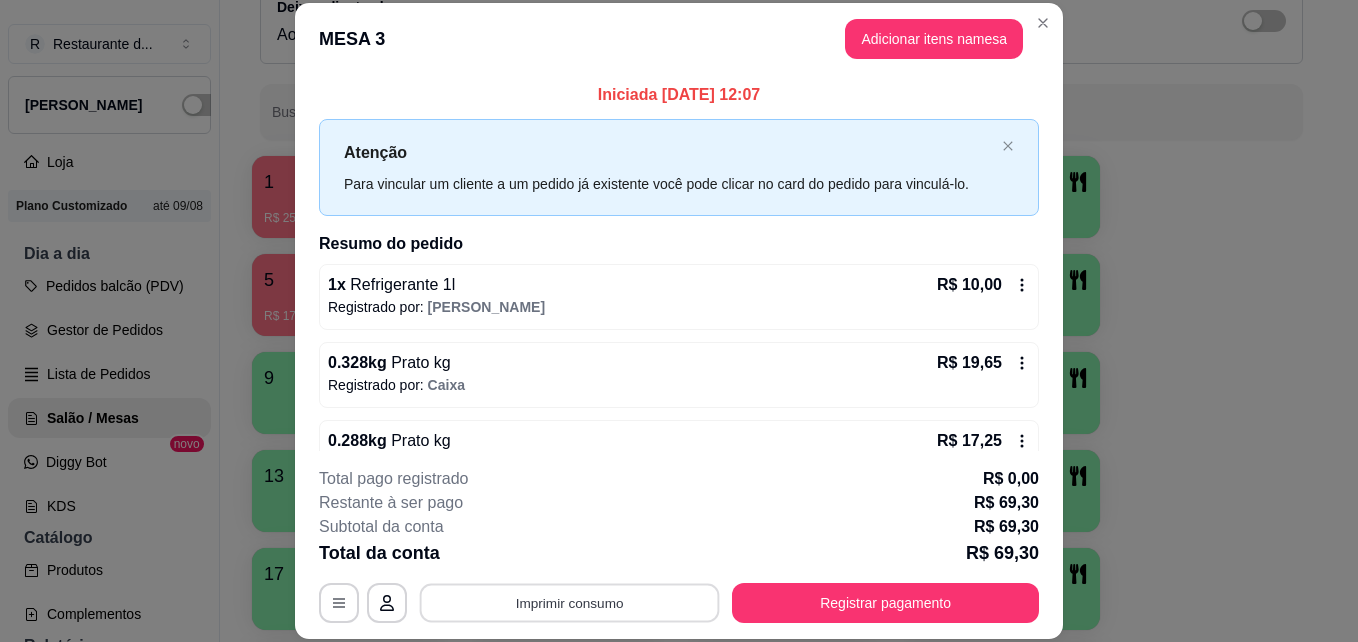 click on "Imprimir consumo" at bounding box center (570, 602) 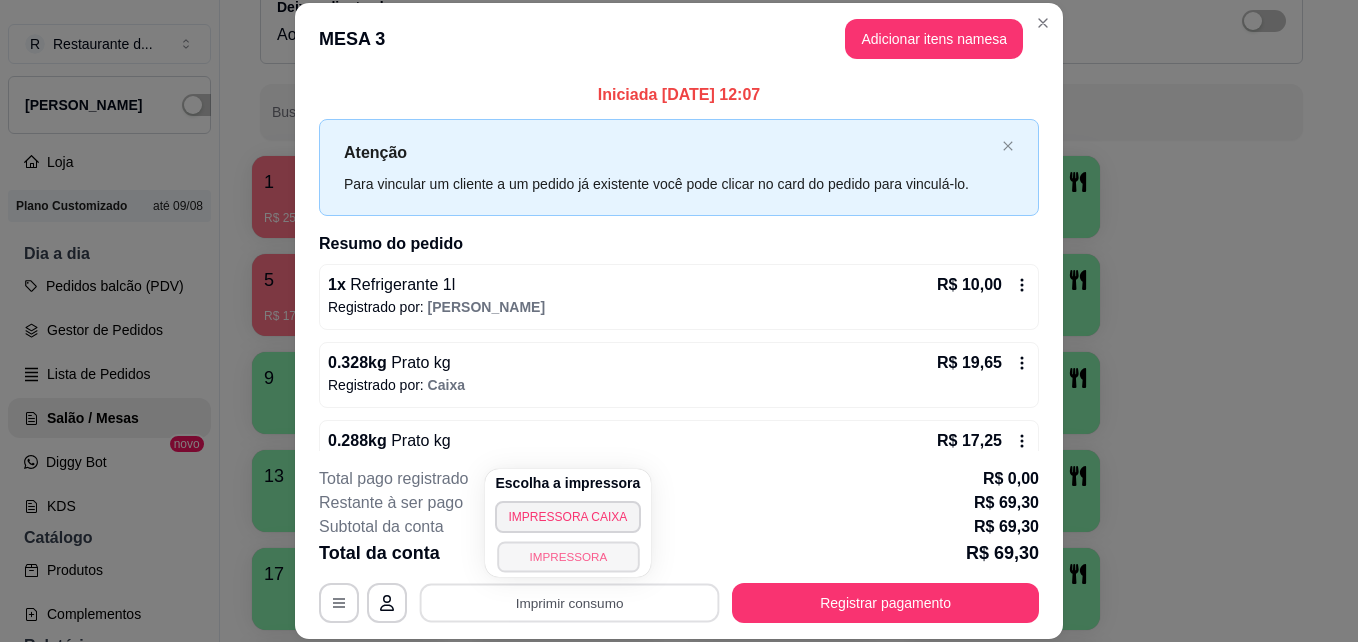 click on "IMPRESSORA" at bounding box center (568, 556) 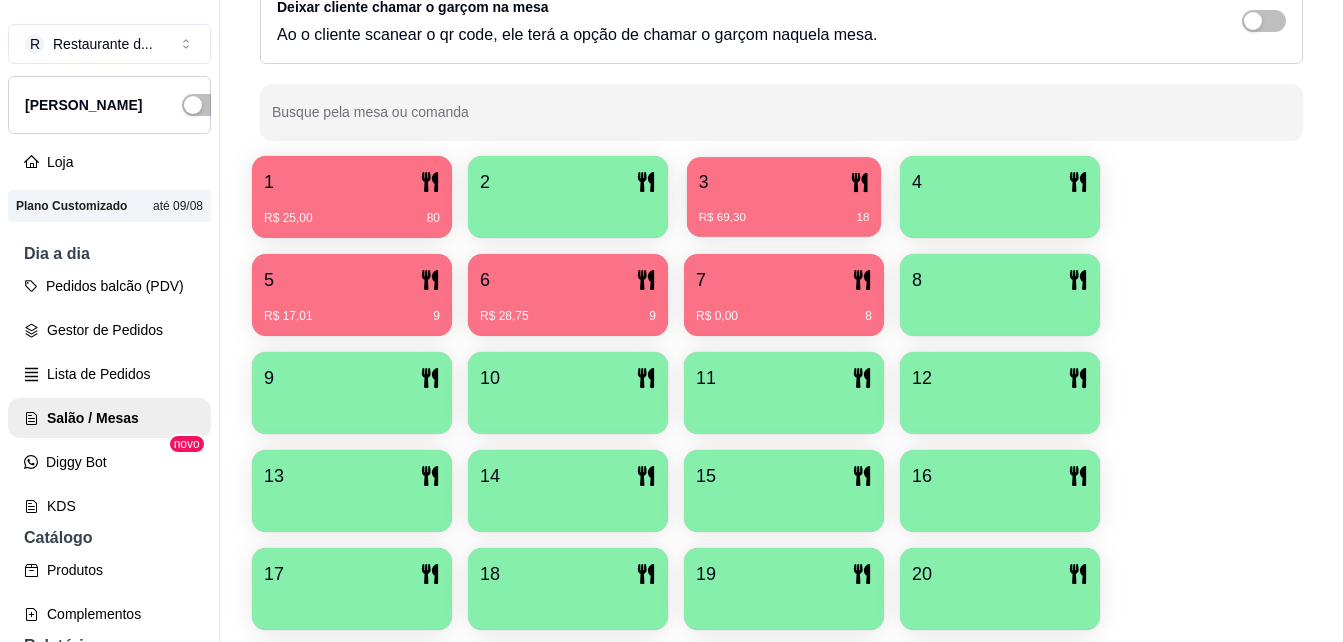 click on "R$ 69,30 18" at bounding box center (784, 218) 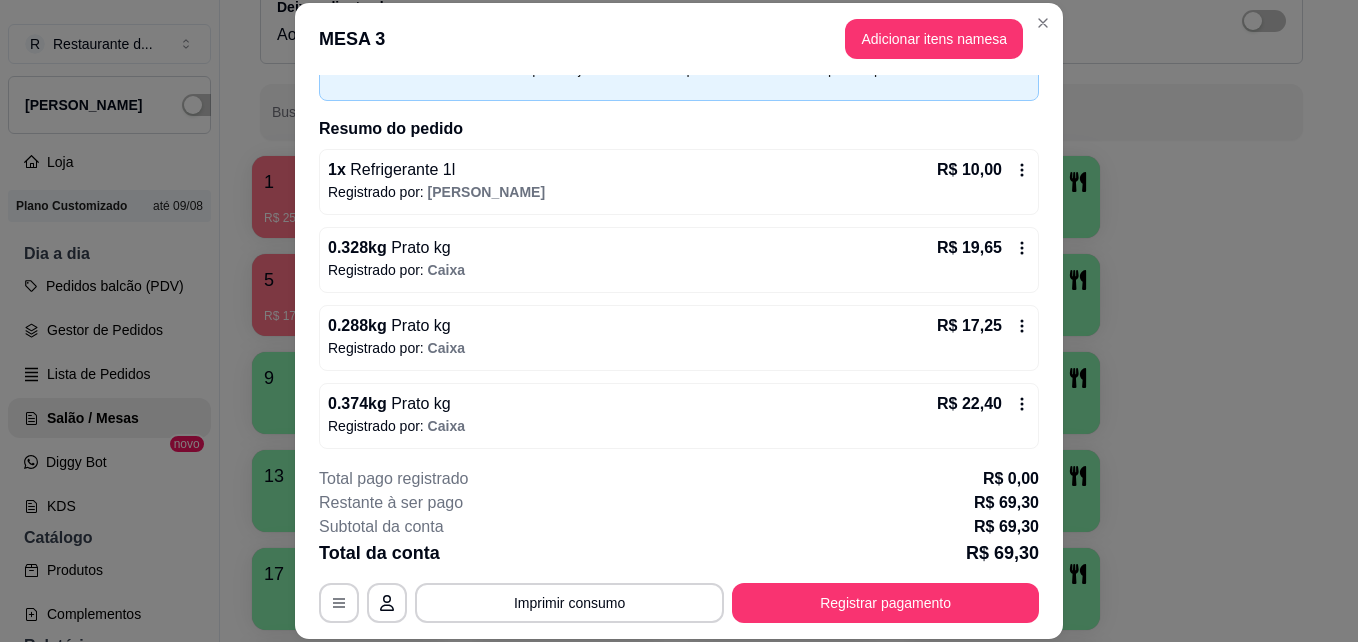 scroll, scrollTop: 121, scrollLeft: 0, axis: vertical 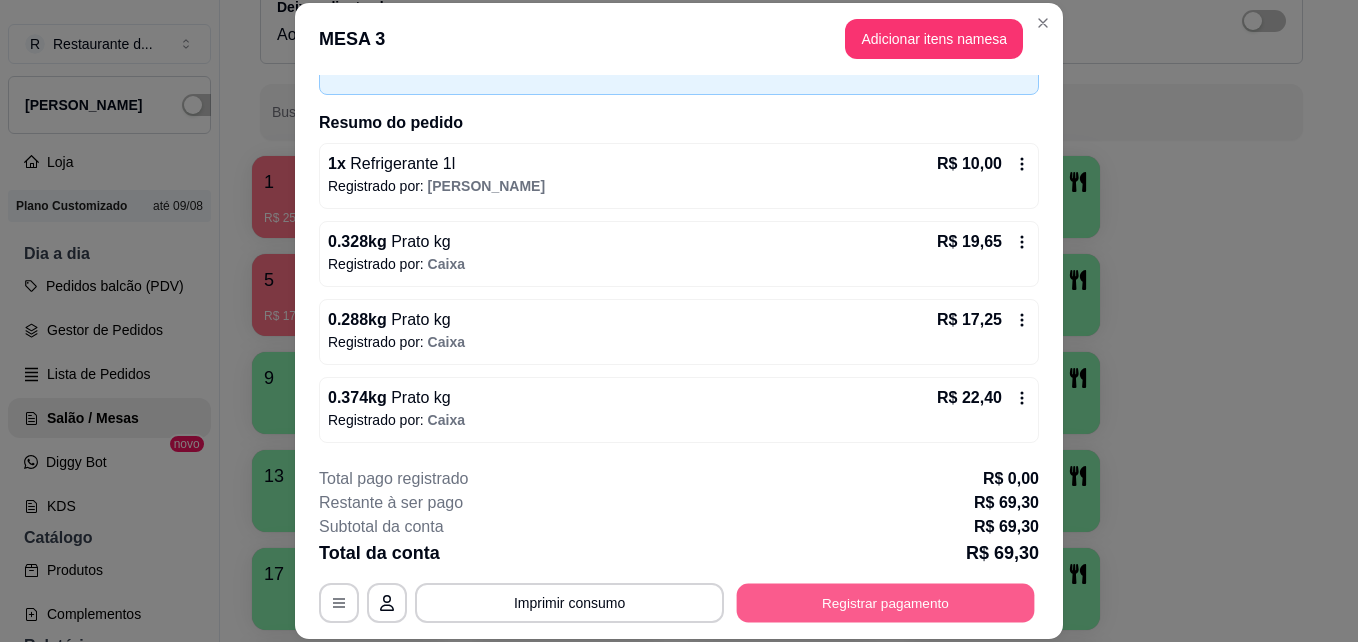 click on "Registrar pagamento" at bounding box center (886, 602) 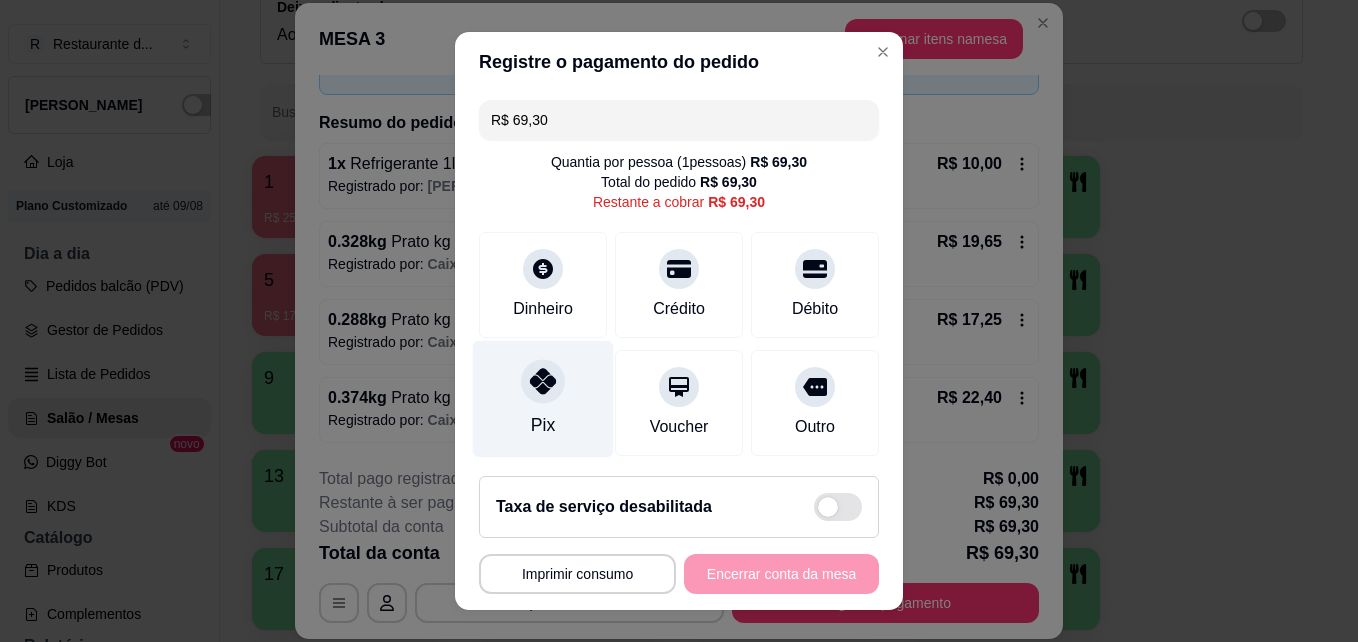 click on "Pix" at bounding box center (543, 425) 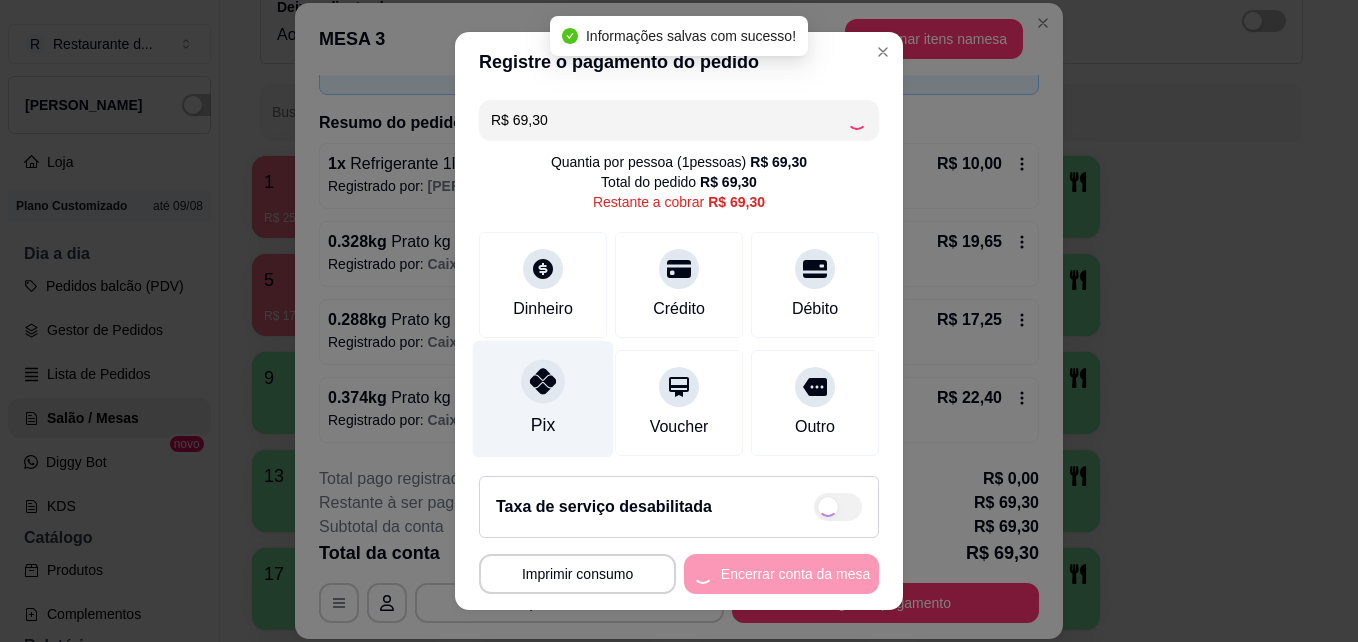 type on "R$ 0,00" 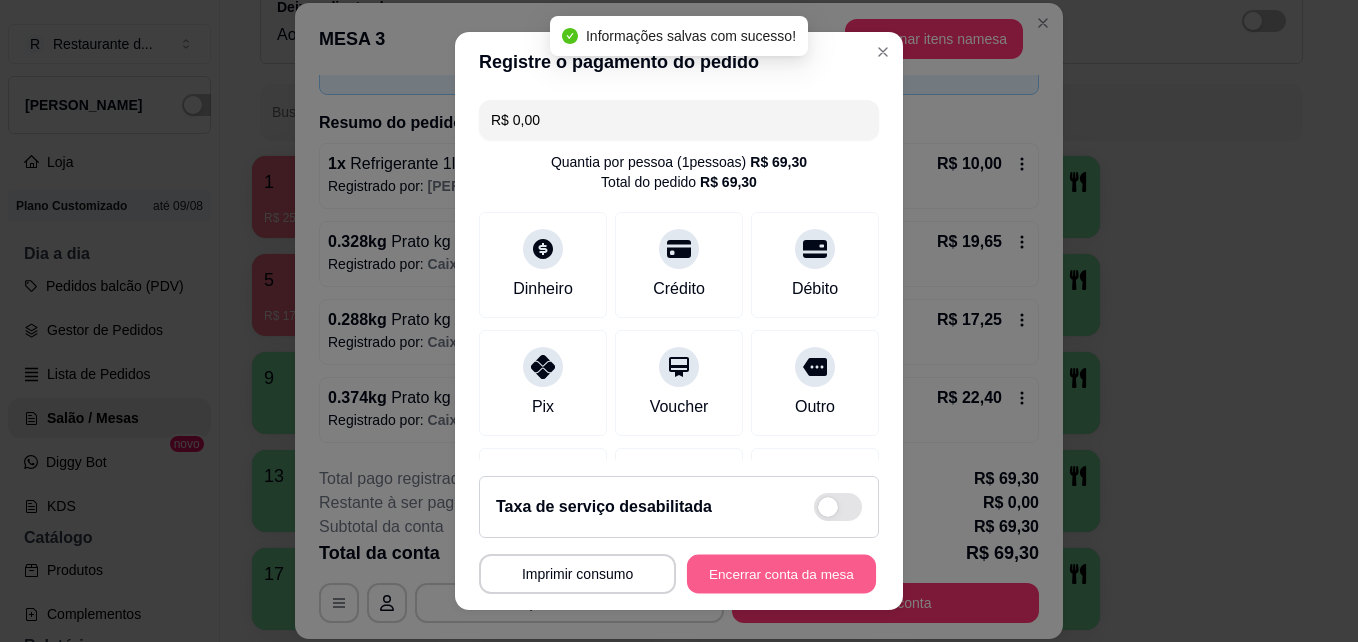 click on "Encerrar conta da mesa" at bounding box center [781, 574] 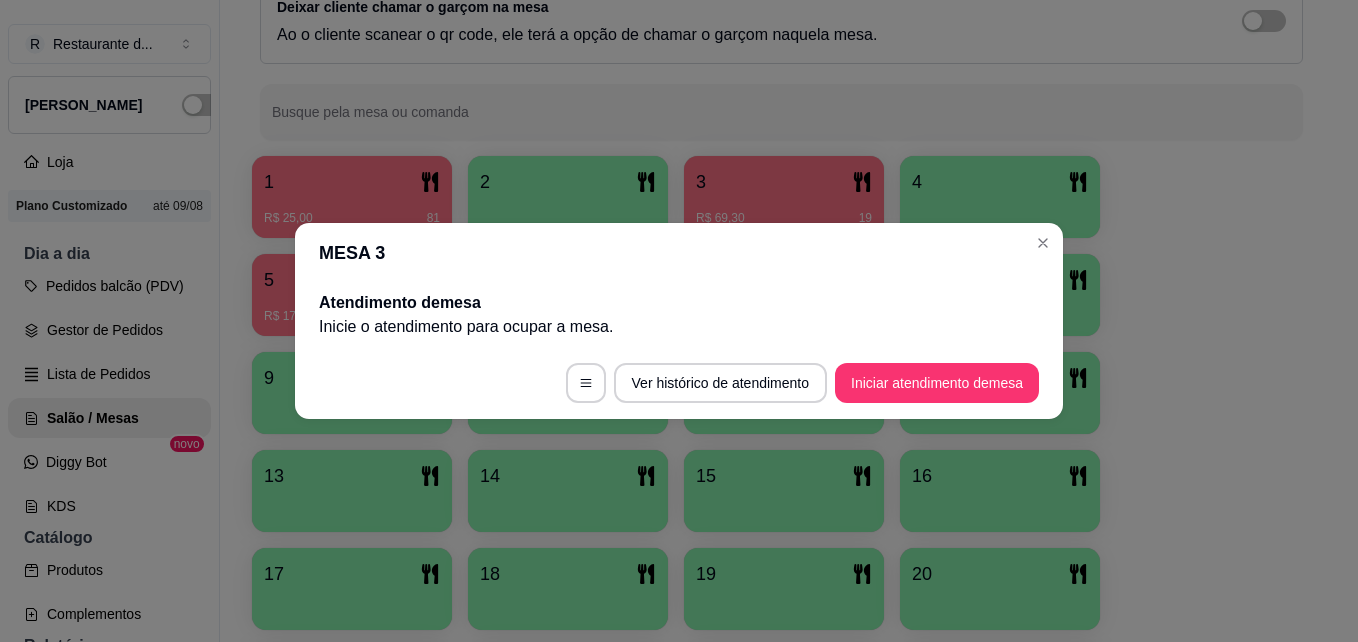 scroll, scrollTop: 0, scrollLeft: 0, axis: both 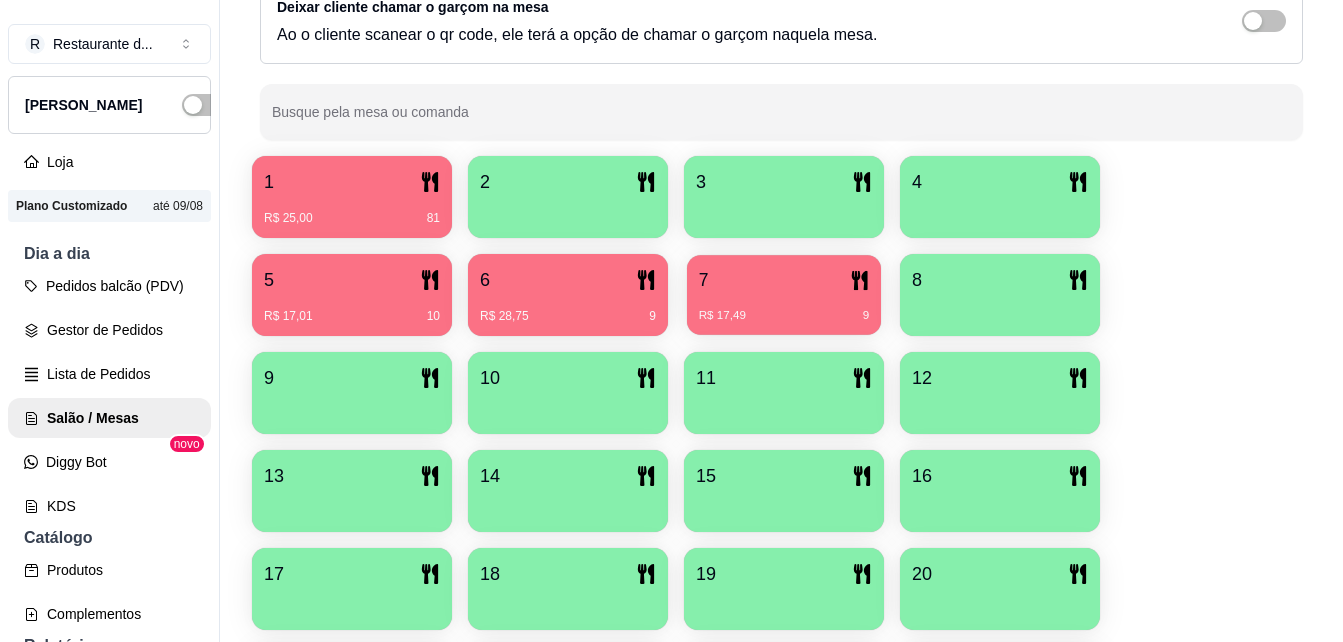 click on "7" at bounding box center [784, 280] 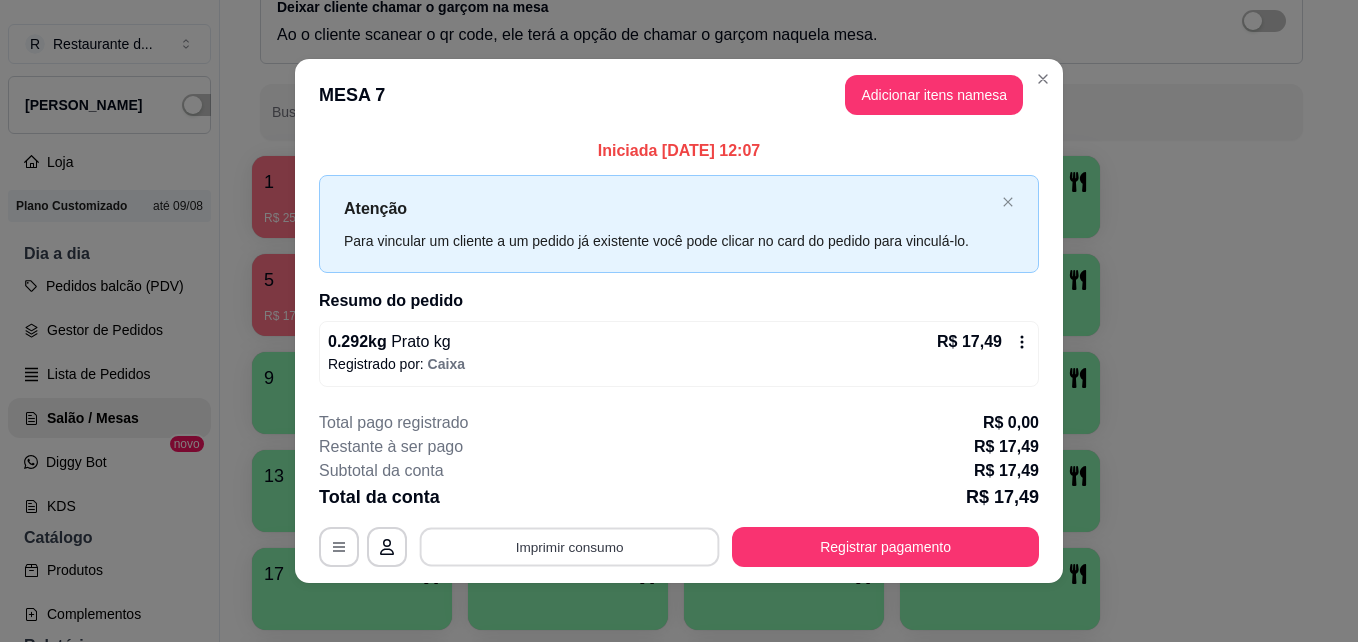 click on "Imprimir consumo" at bounding box center (570, 546) 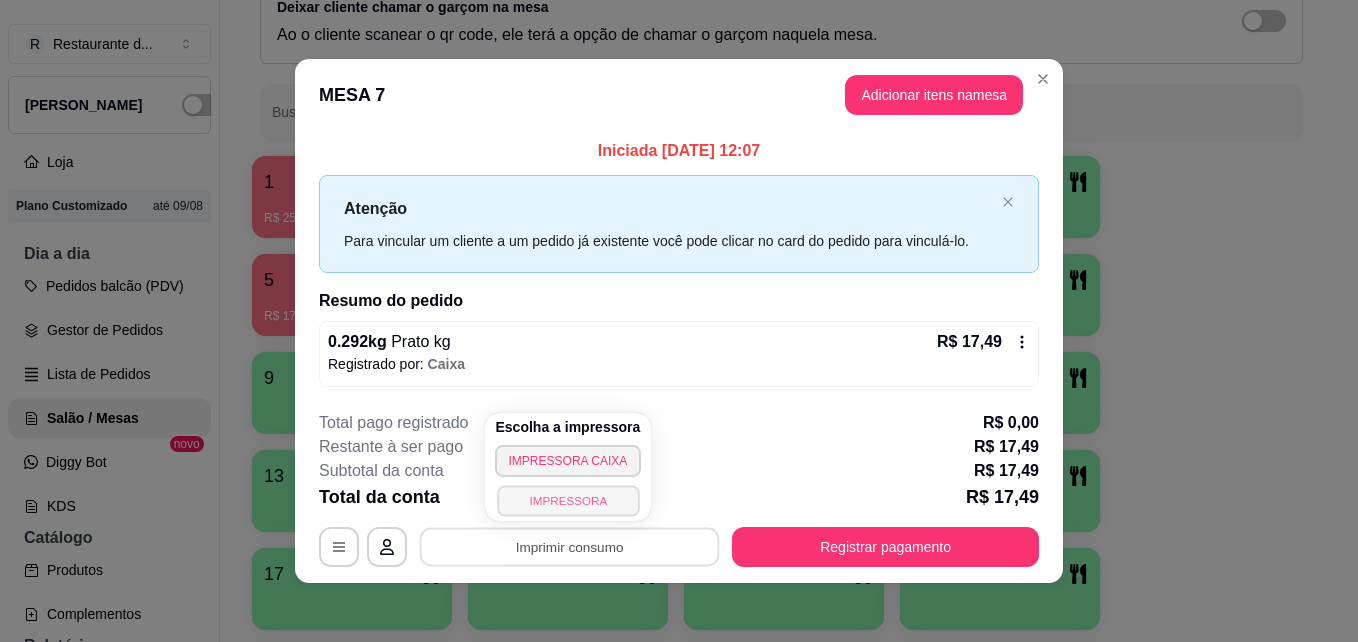 click on "IMPRESSORA" at bounding box center (568, 500) 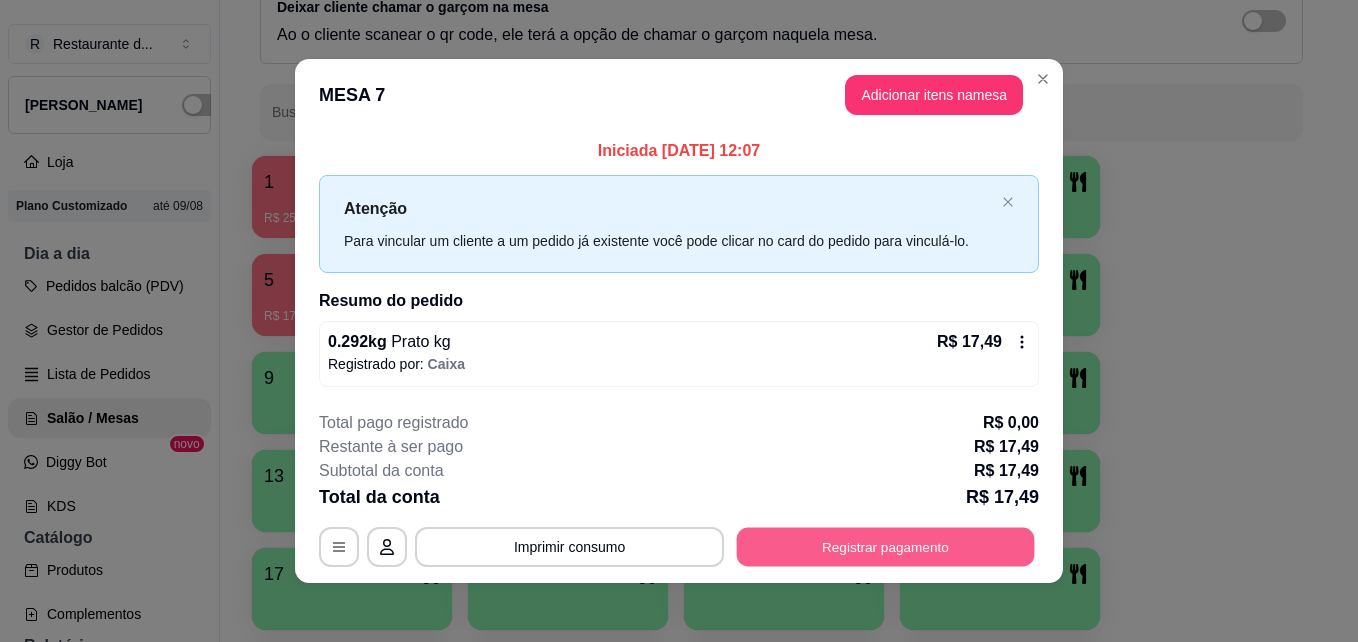 click on "Registrar pagamento" at bounding box center (886, 546) 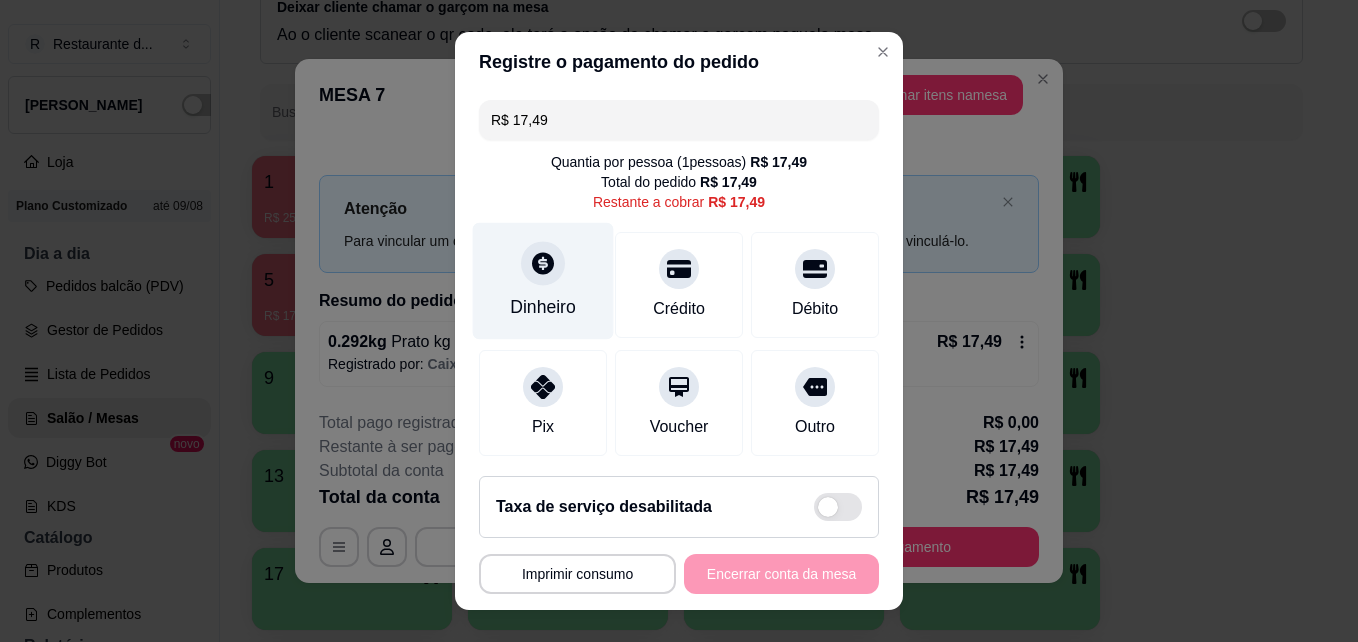 click 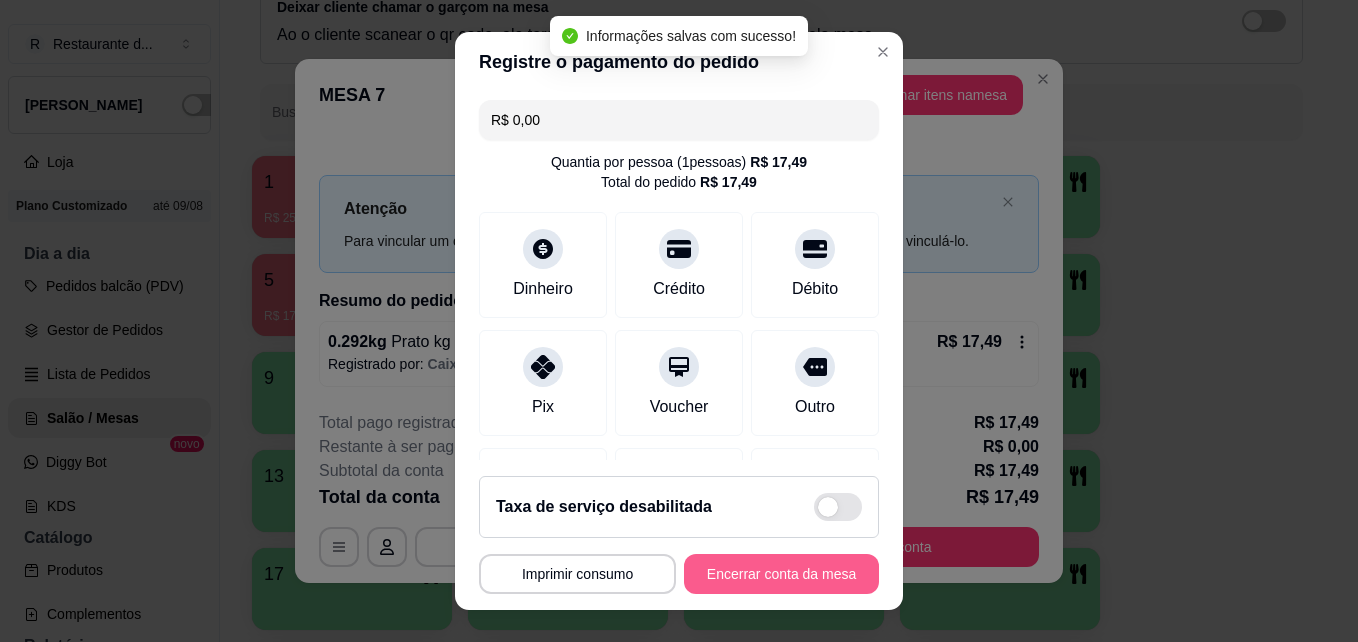 type on "R$ 0,00" 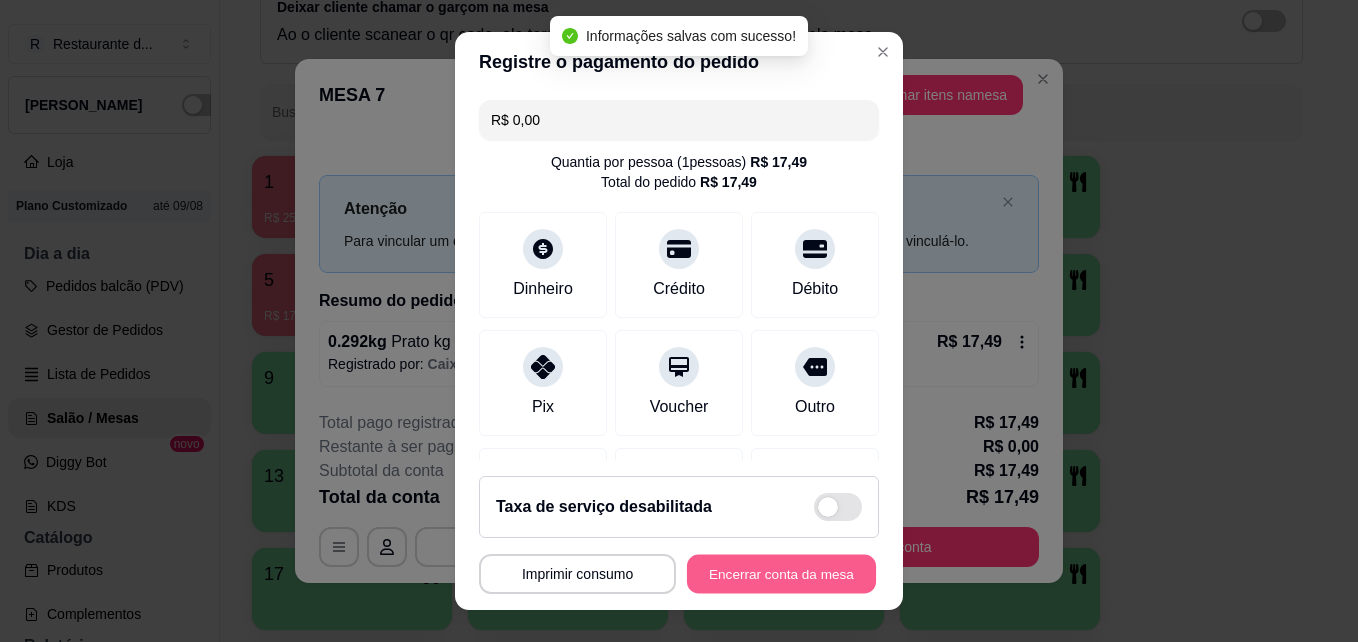 click on "Encerrar conta da mesa" at bounding box center (781, 574) 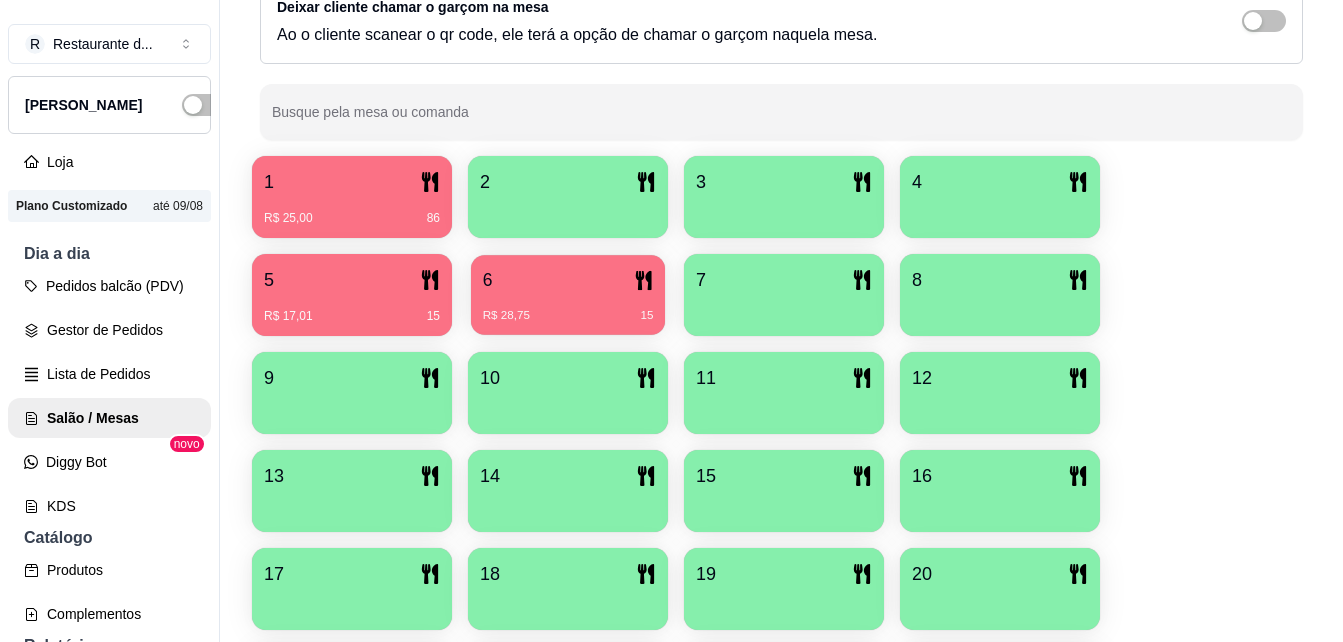 click on "6 R$ 28,75 15" at bounding box center (568, 295) 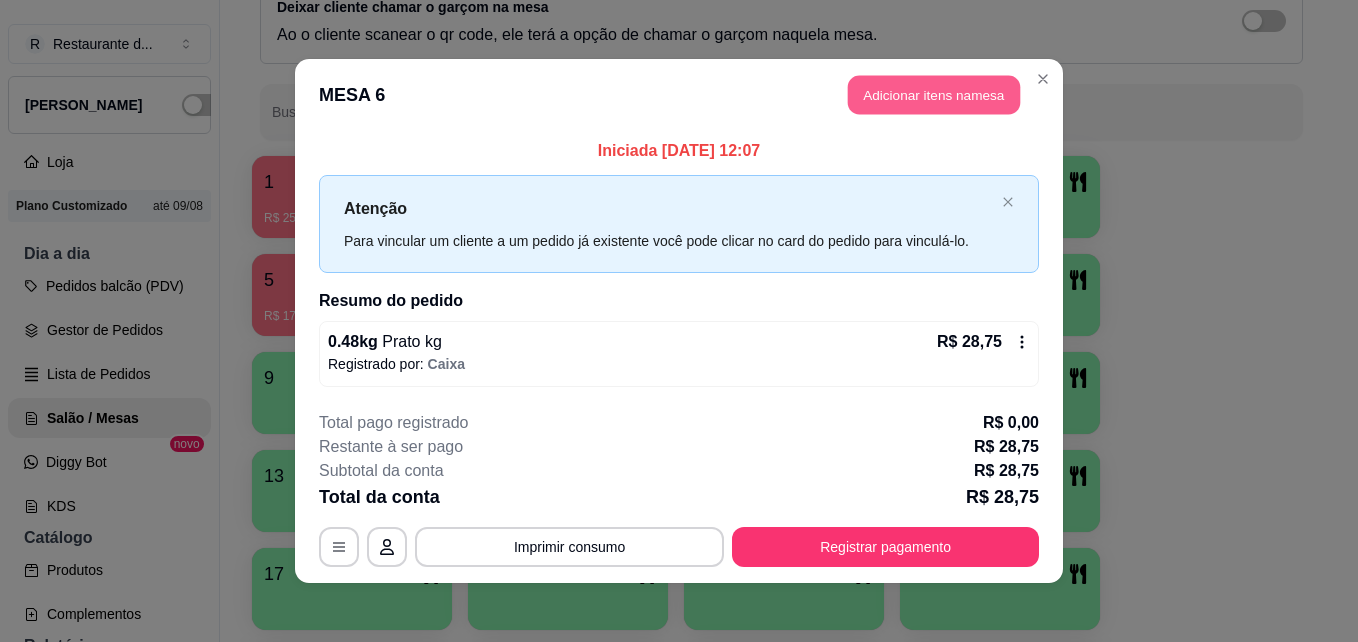 click on "Adicionar itens na  mesa" at bounding box center (934, 95) 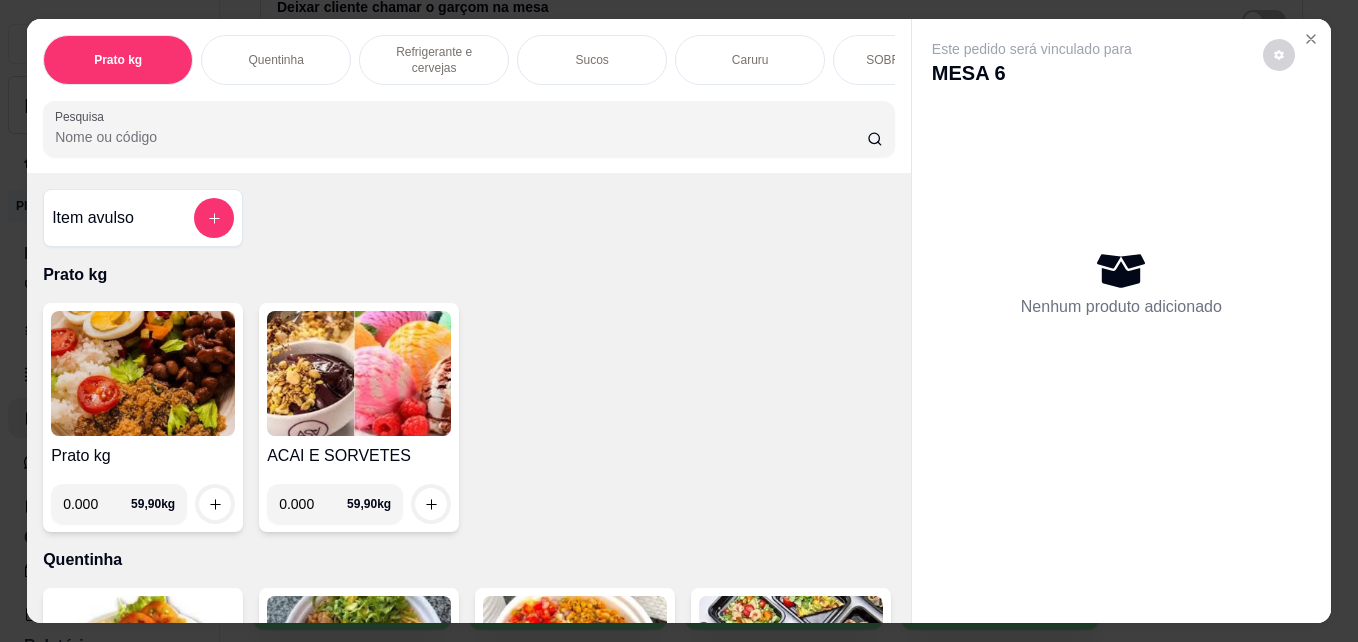 click on "Refrigerante e cervejas" at bounding box center [434, 60] 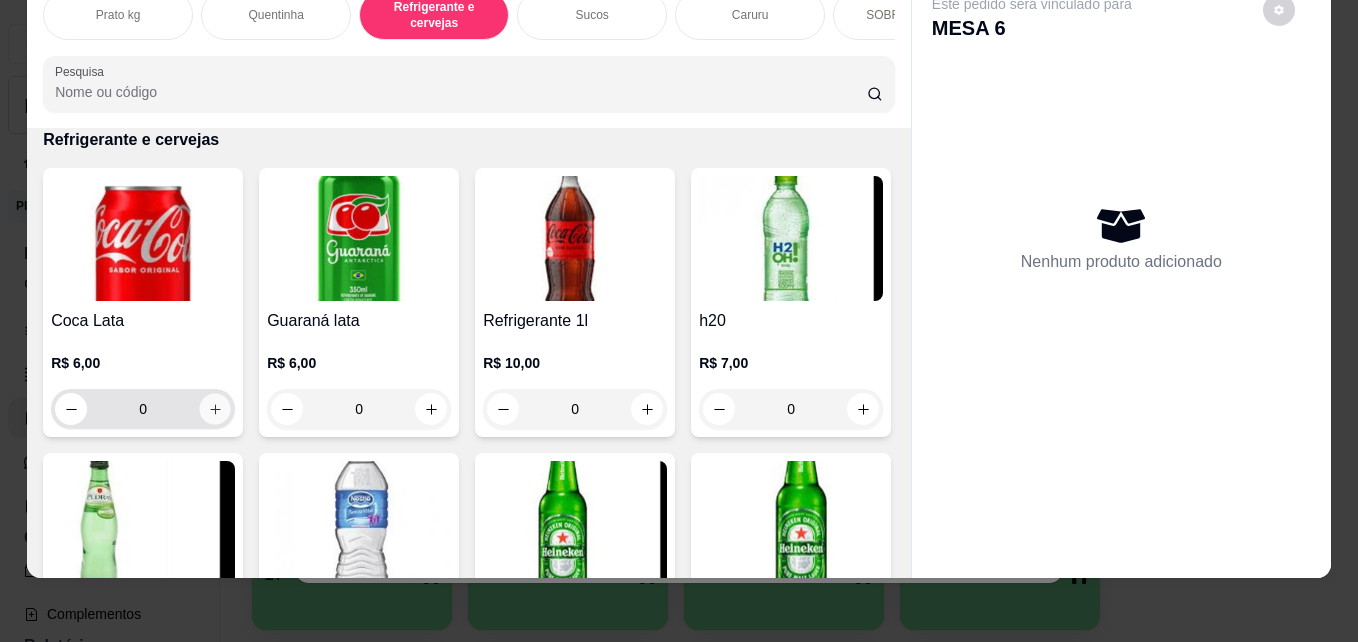 click 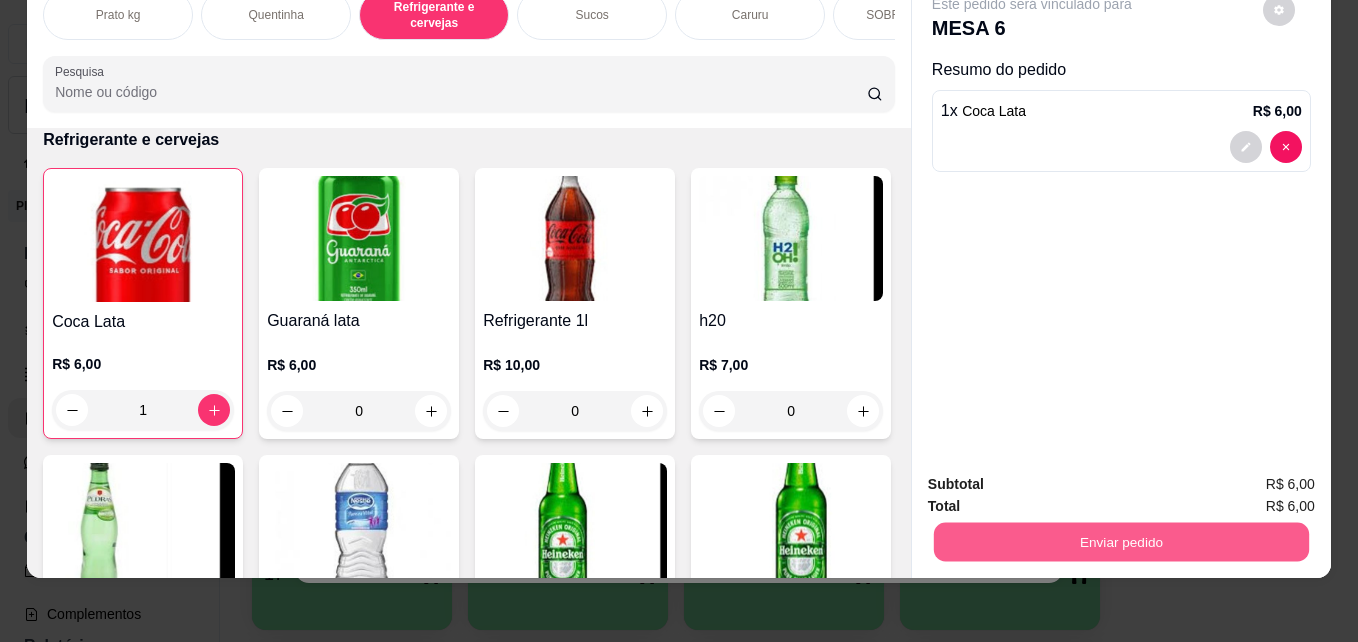 click on "Enviar pedido" at bounding box center [1121, 541] 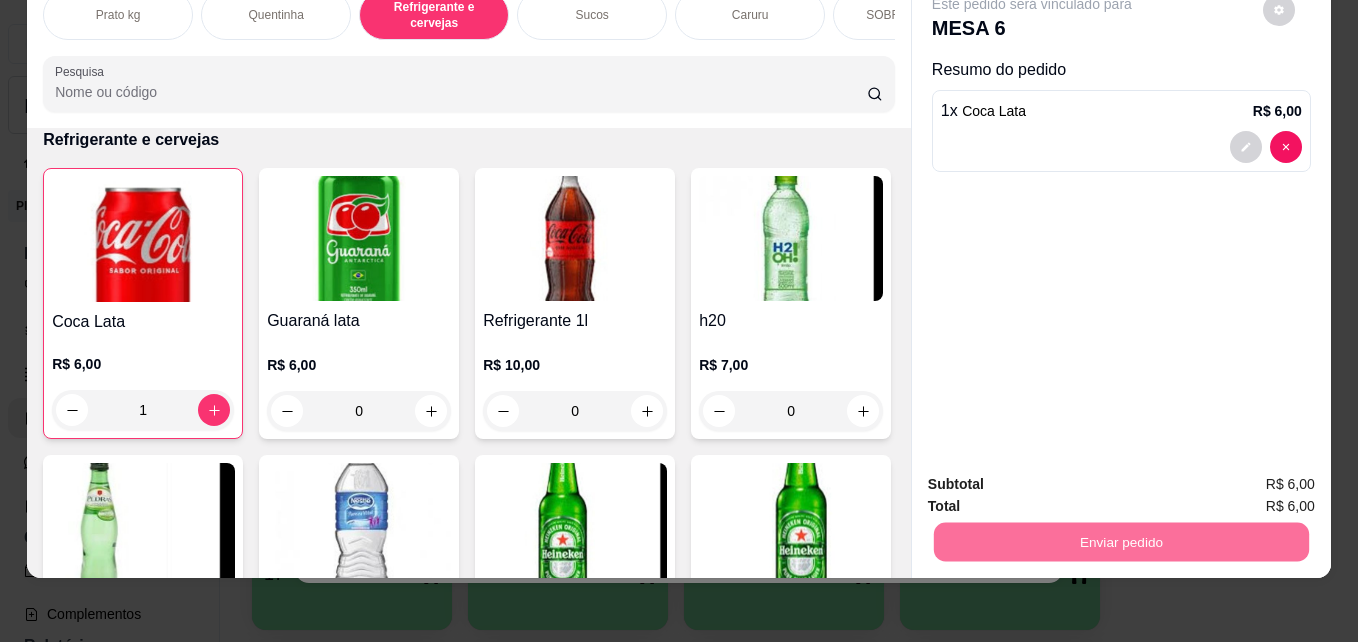 click on "Não registrar e enviar pedido" at bounding box center (1055, 477) 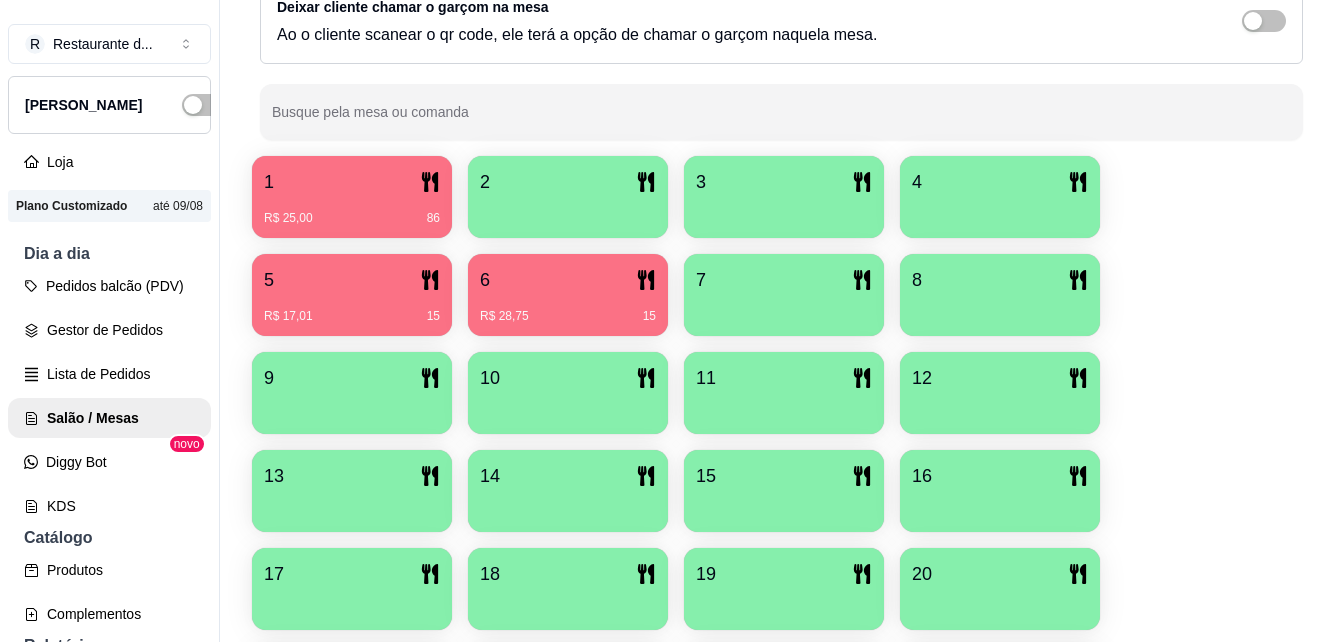click on "R$ 28,75 15" at bounding box center (568, 309) 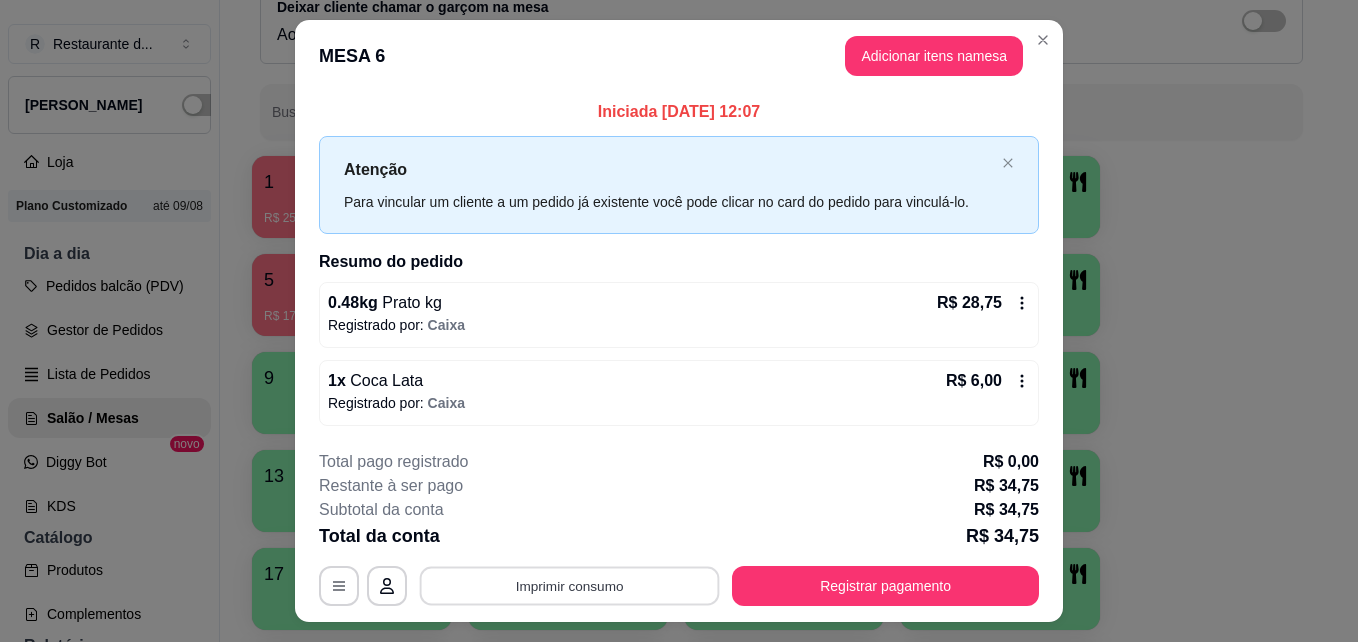 click on "Imprimir consumo" at bounding box center (570, 585) 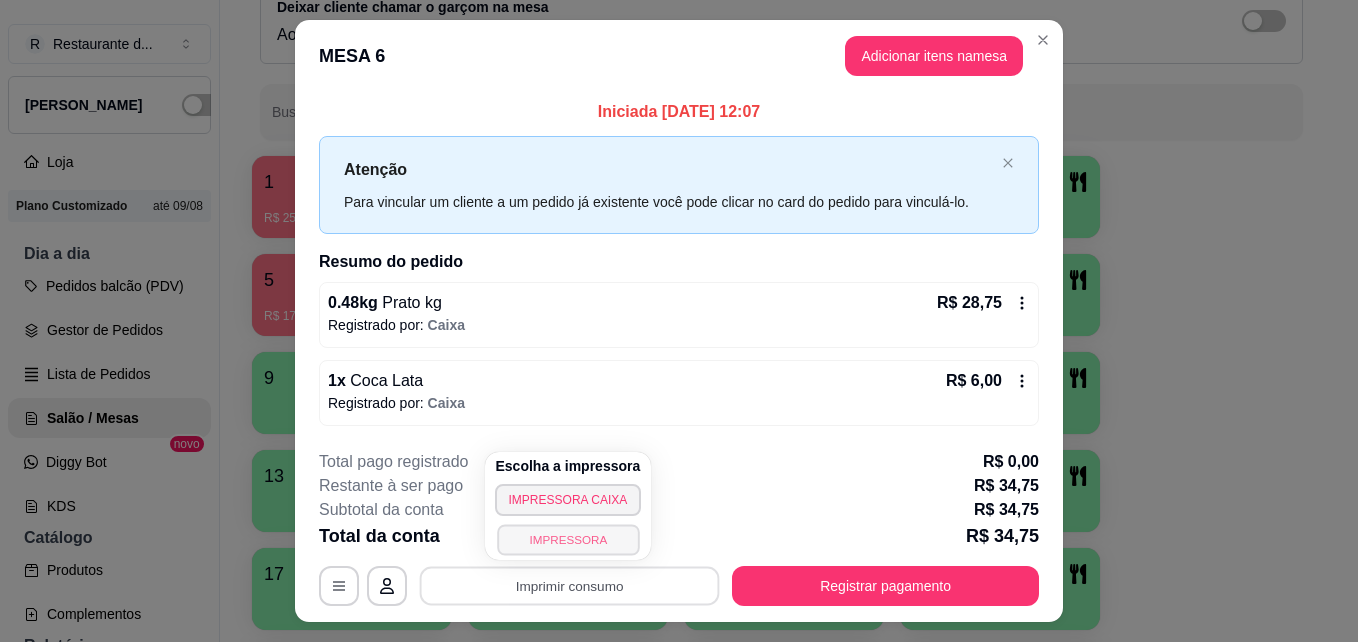 click on "IMPRESSORA" at bounding box center (568, 539) 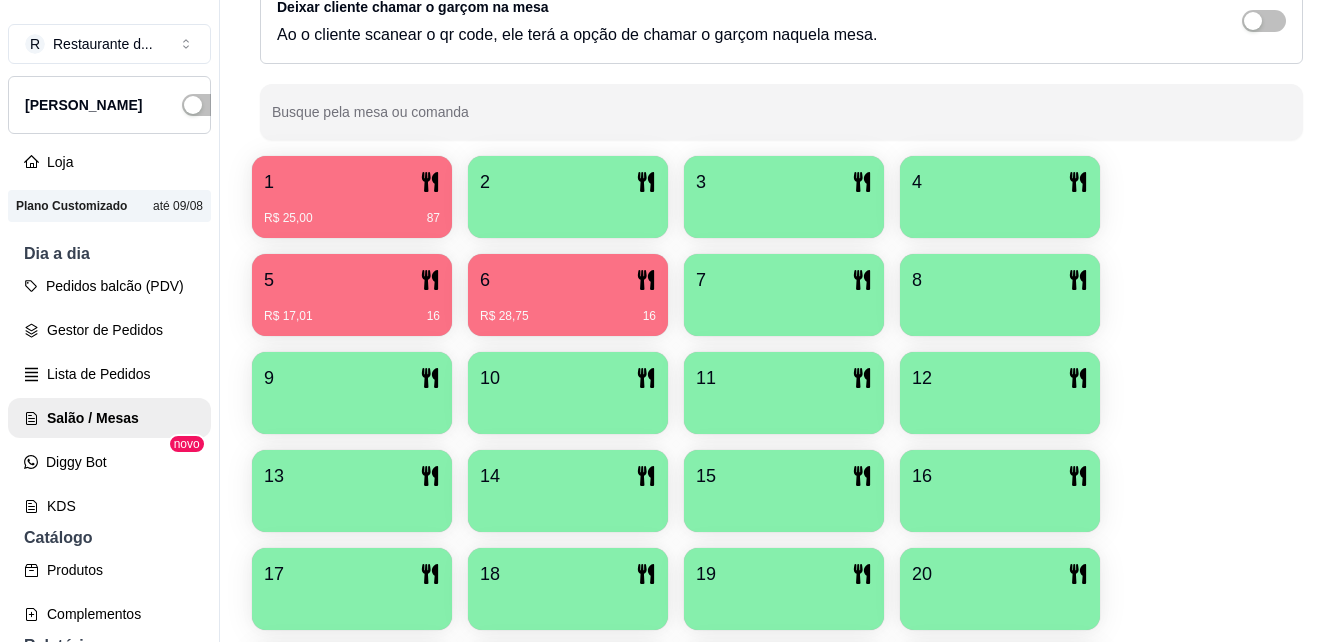 click on "R$ 17,01 16" at bounding box center (352, 309) 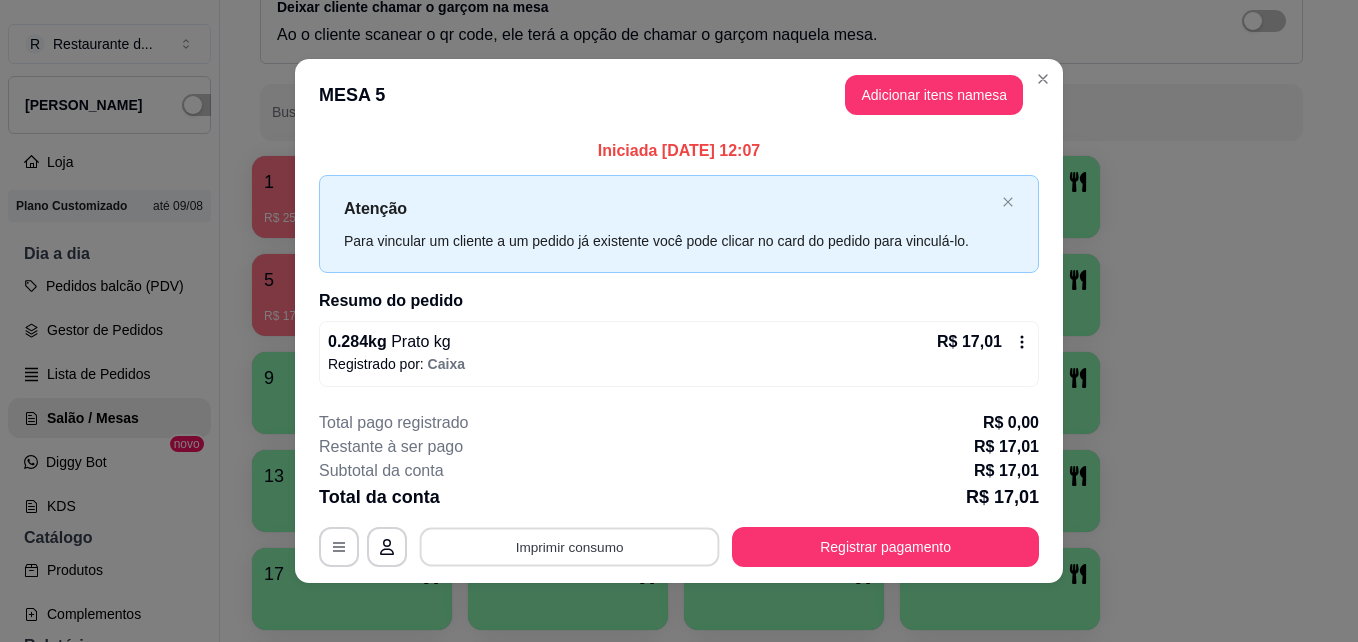 click on "Imprimir consumo" at bounding box center (570, 546) 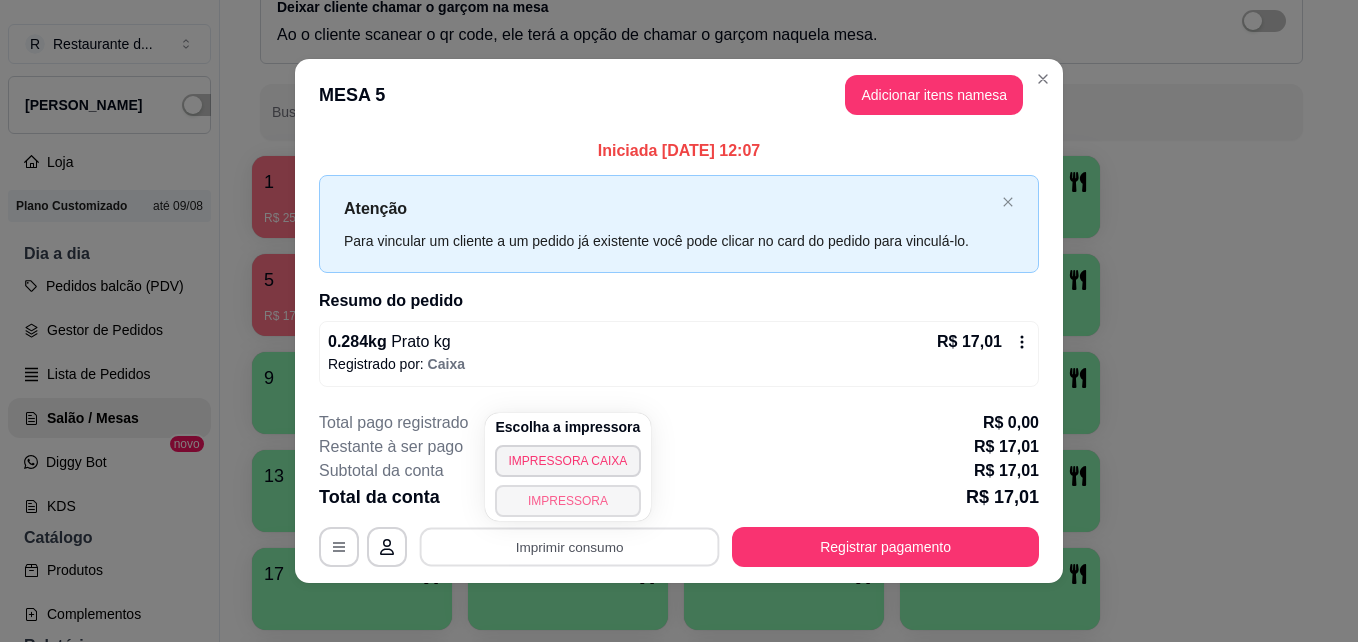 click on "IMPRESSORA" at bounding box center [568, 501] 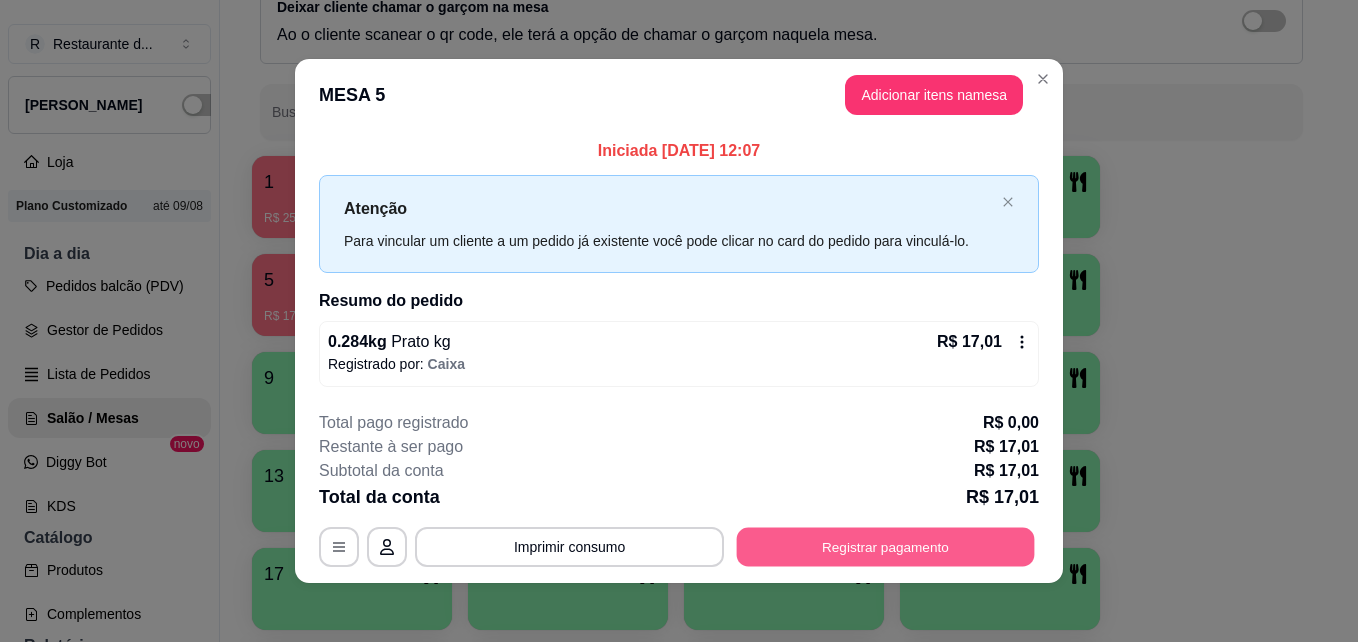 click on "Registrar pagamento" at bounding box center [886, 546] 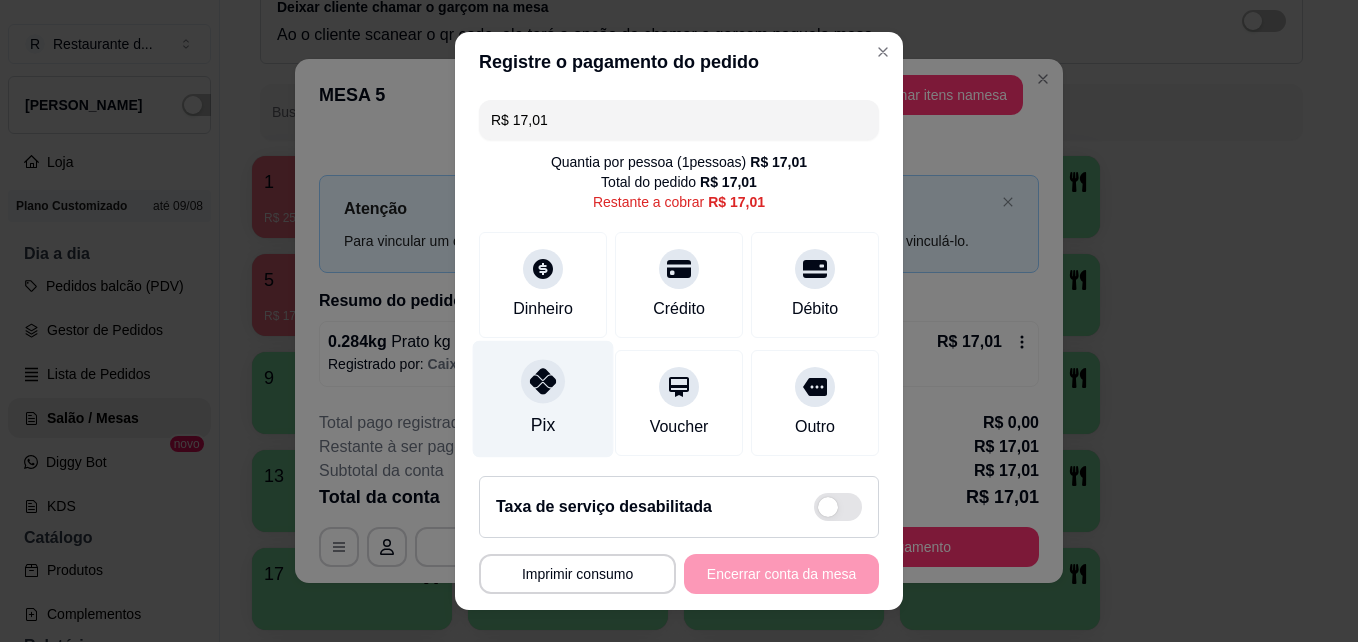 click on "Pix" at bounding box center (543, 399) 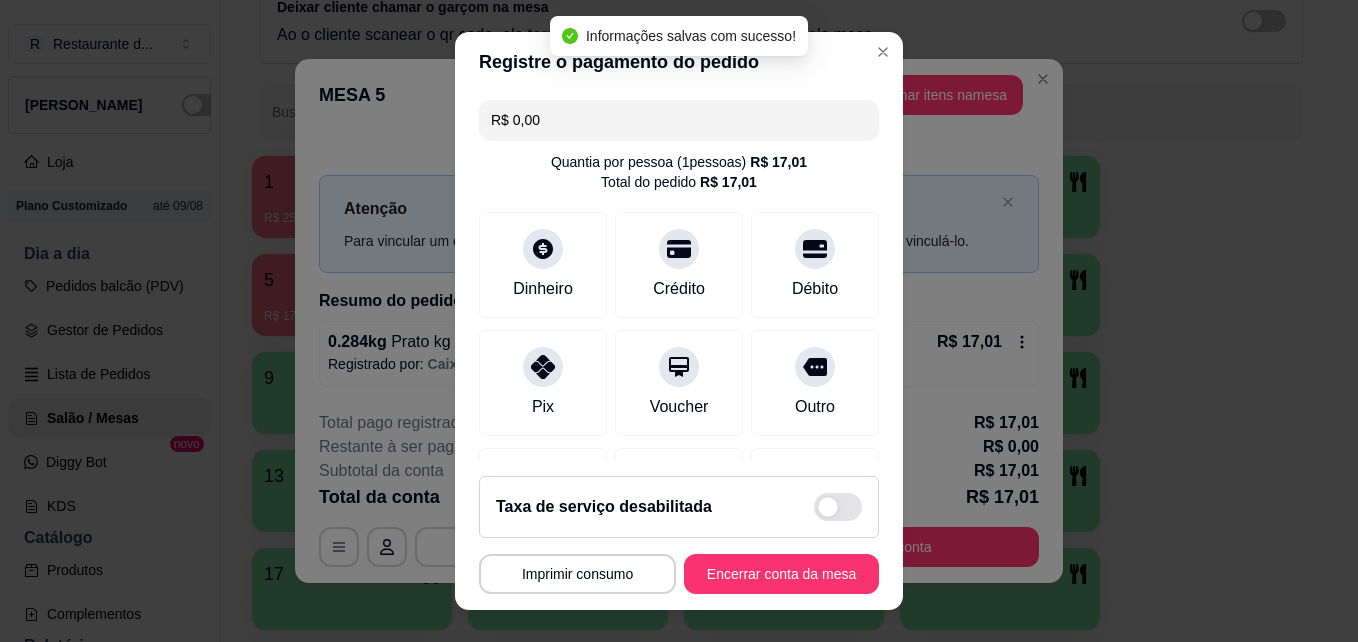 type on "R$ 0,00" 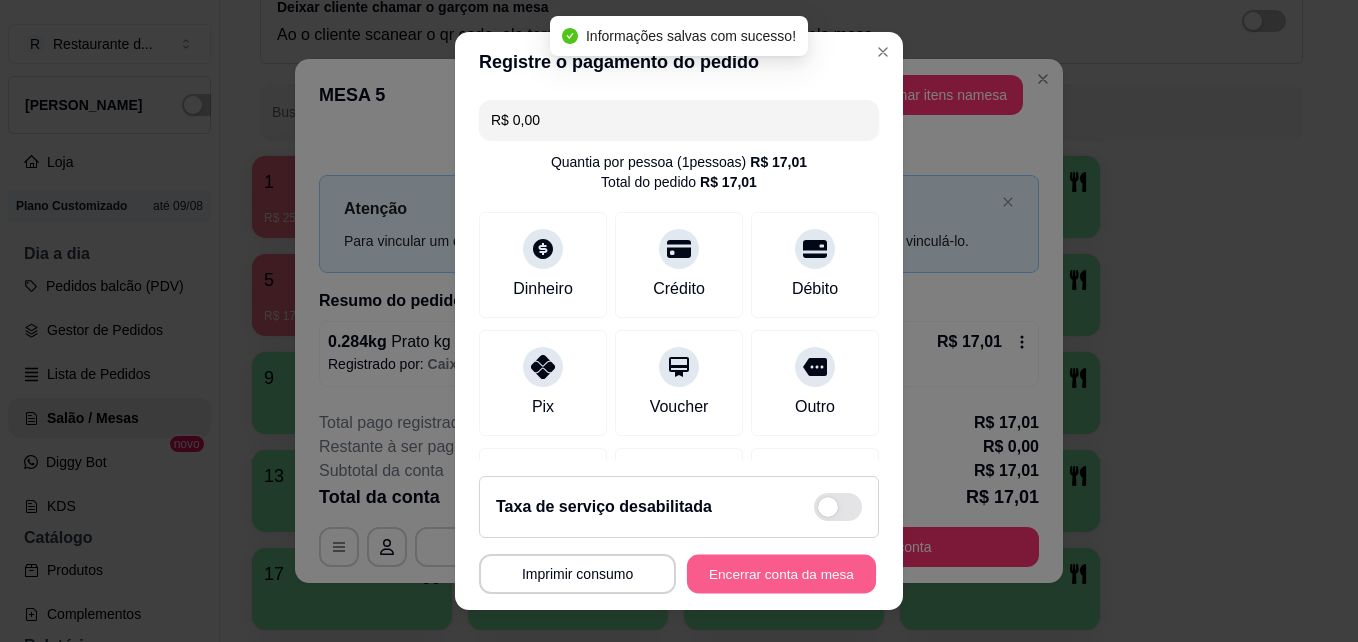 click on "Encerrar conta da mesa" at bounding box center [781, 574] 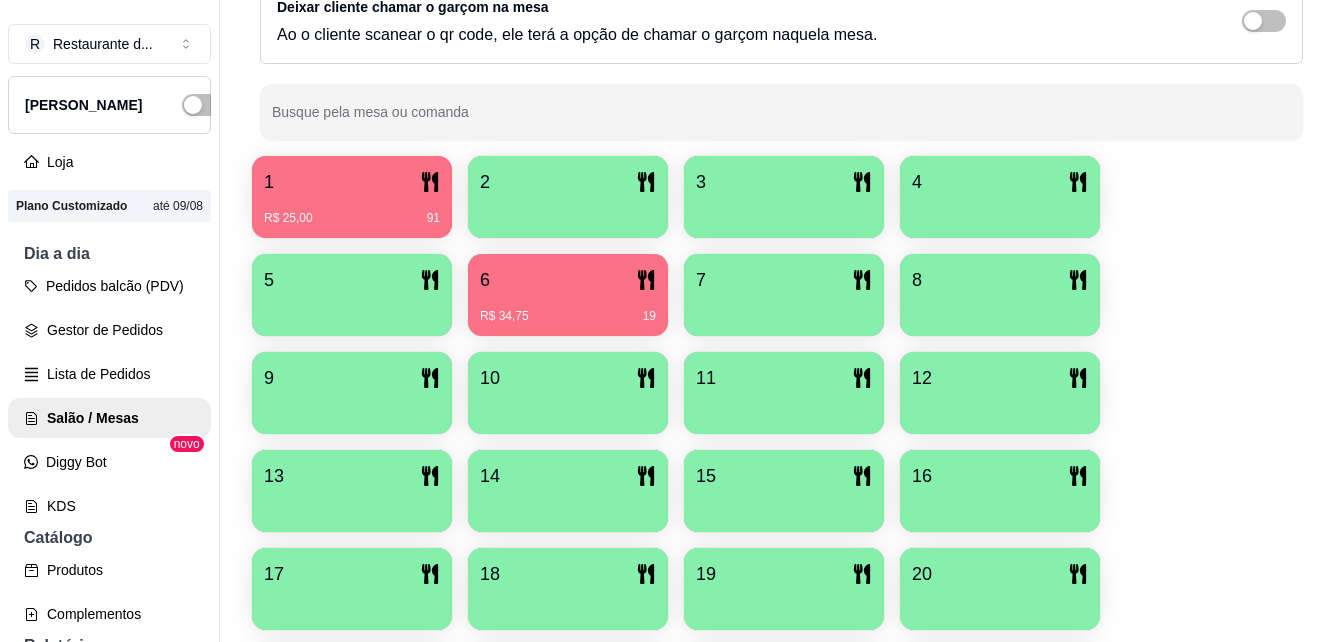 click on "6" at bounding box center [568, 280] 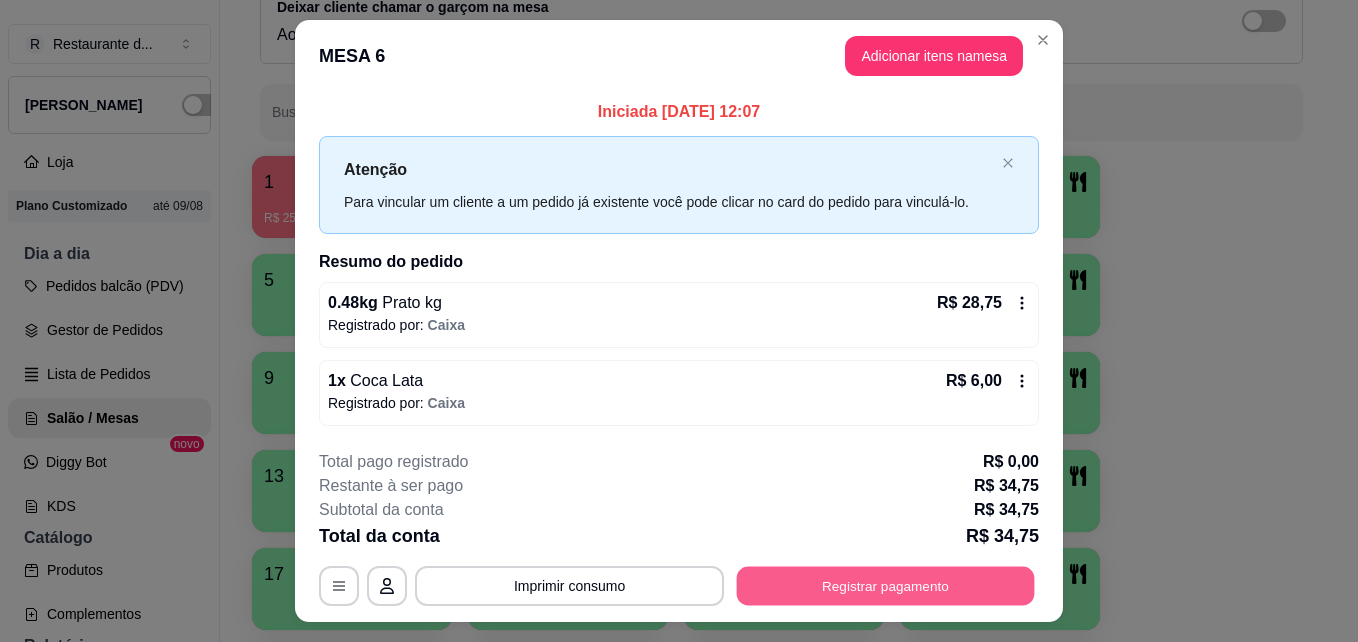 click on "Registrar pagamento" at bounding box center [886, 585] 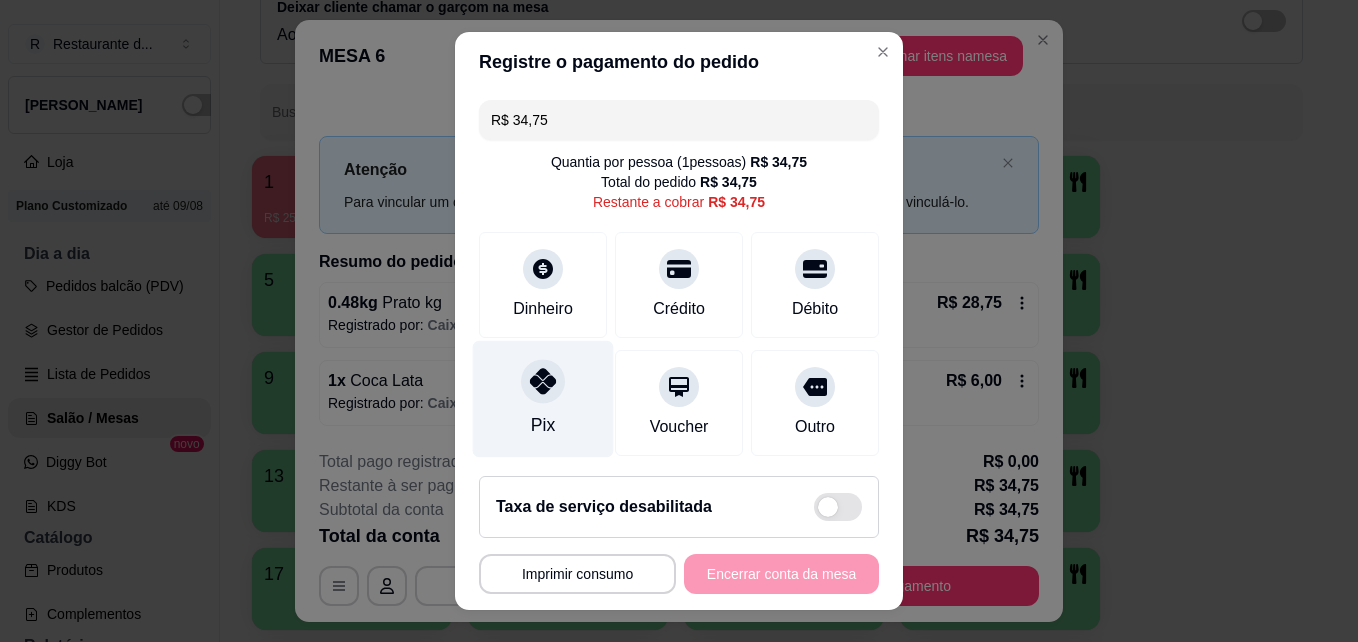 click on "Pix" at bounding box center [543, 399] 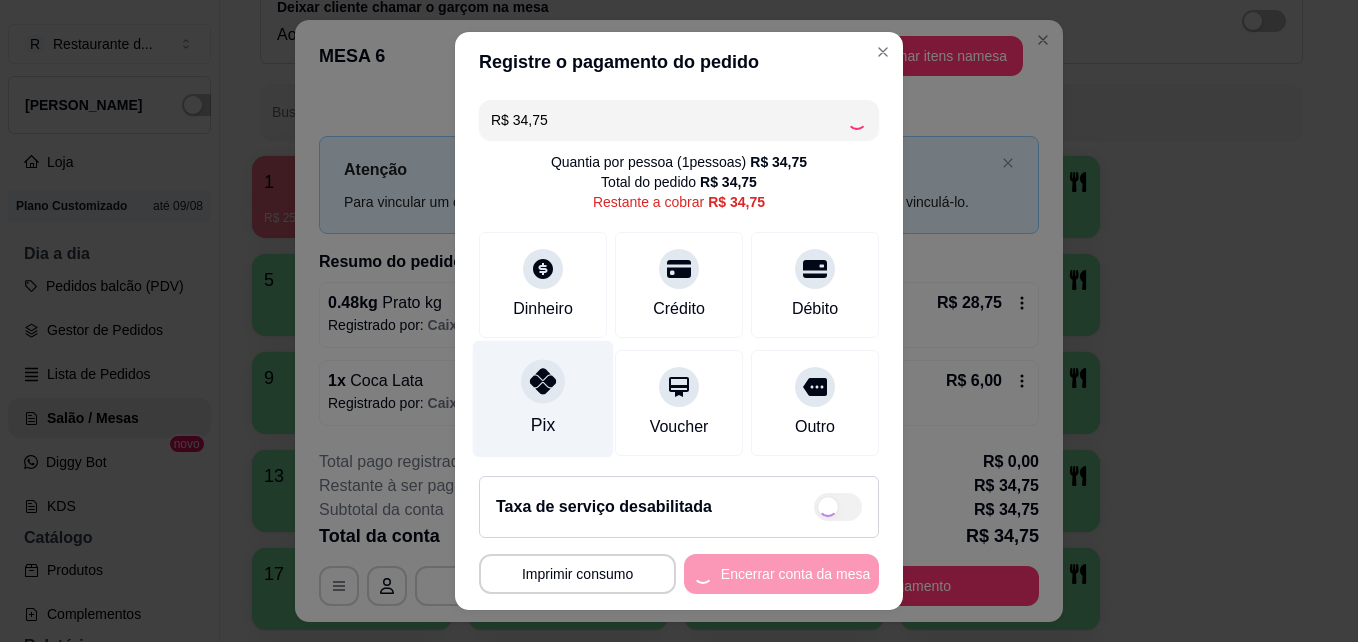 type on "R$ 0,00" 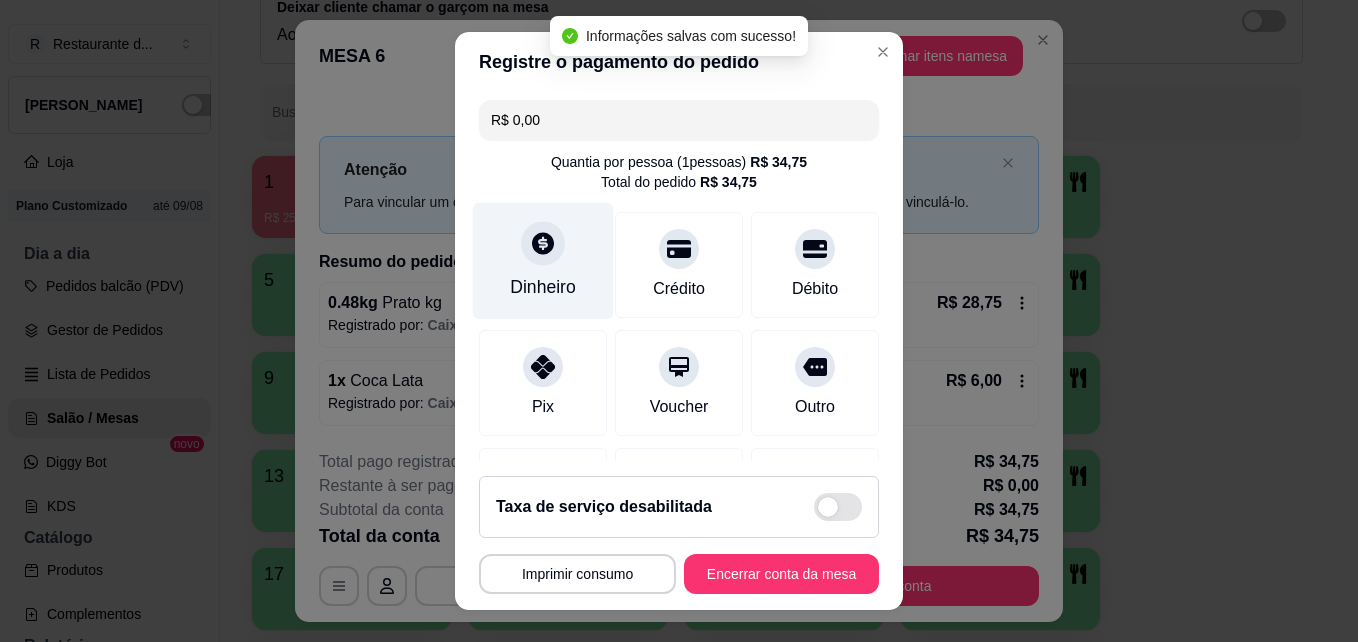 click on "Dinheiro" at bounding box center (543, 261) 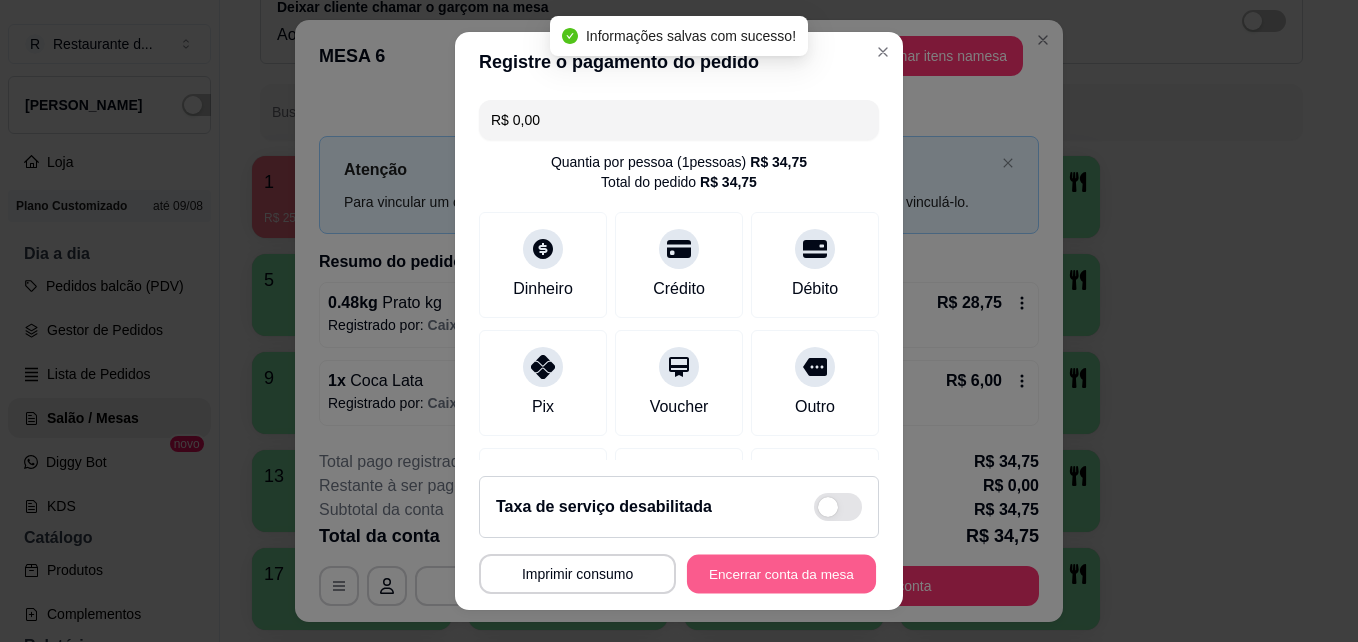 click on "Encerrar conta da mesa" at bounding box center [781, 574] 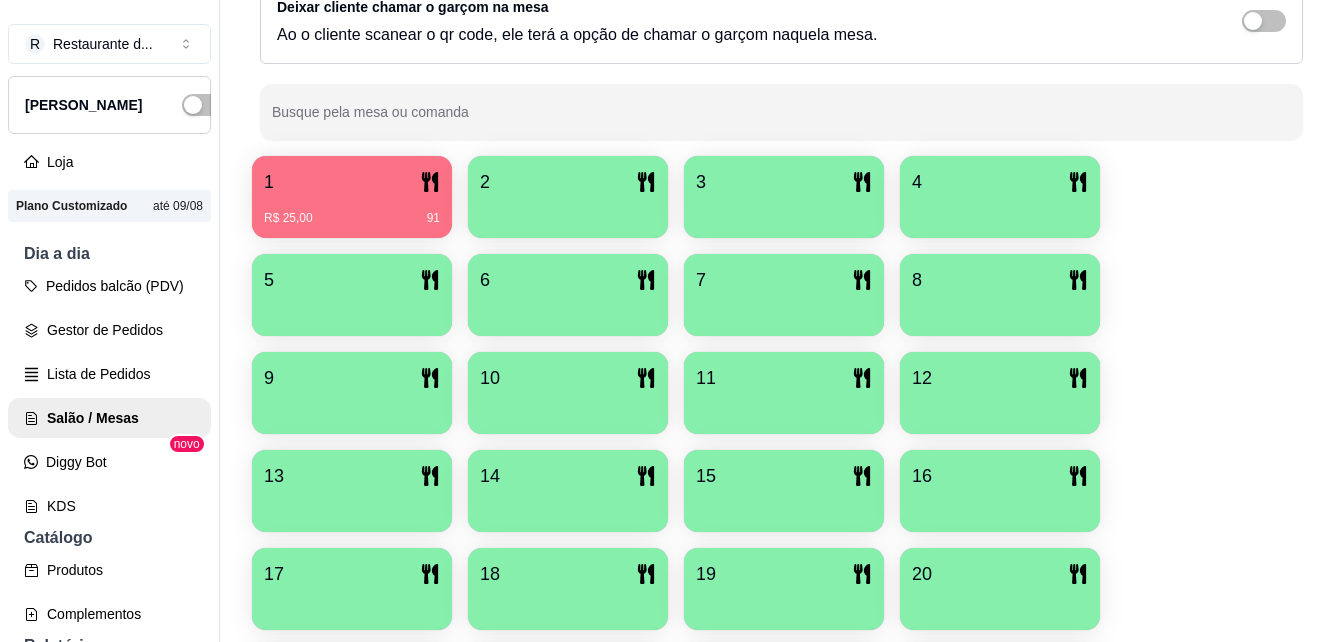 click on "1 R$ 25,00 91 2 3 4 5 6 7 8 9 10 11 12 13 14 15 16 17 18 19 20 21 22 23 24 25 26 27 28 29 30 31 32 33 34 35 36 37 38 39 40" at bounding box center (781, 638) 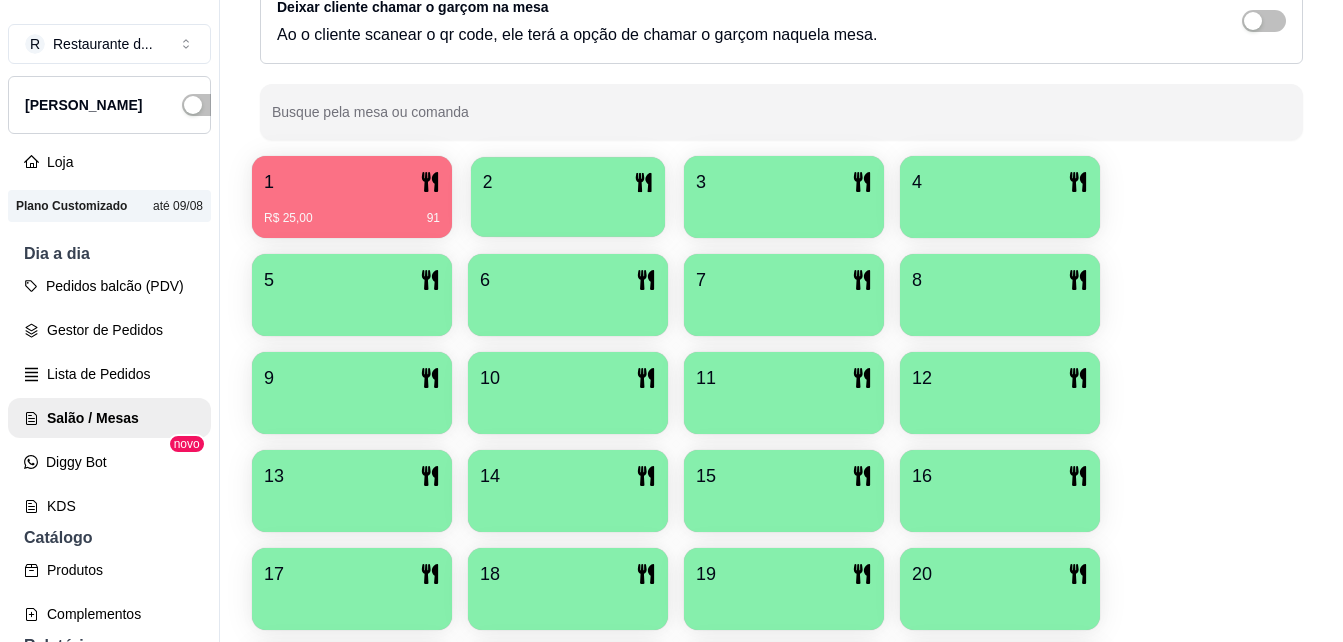 click at bounding box center (568, 210) 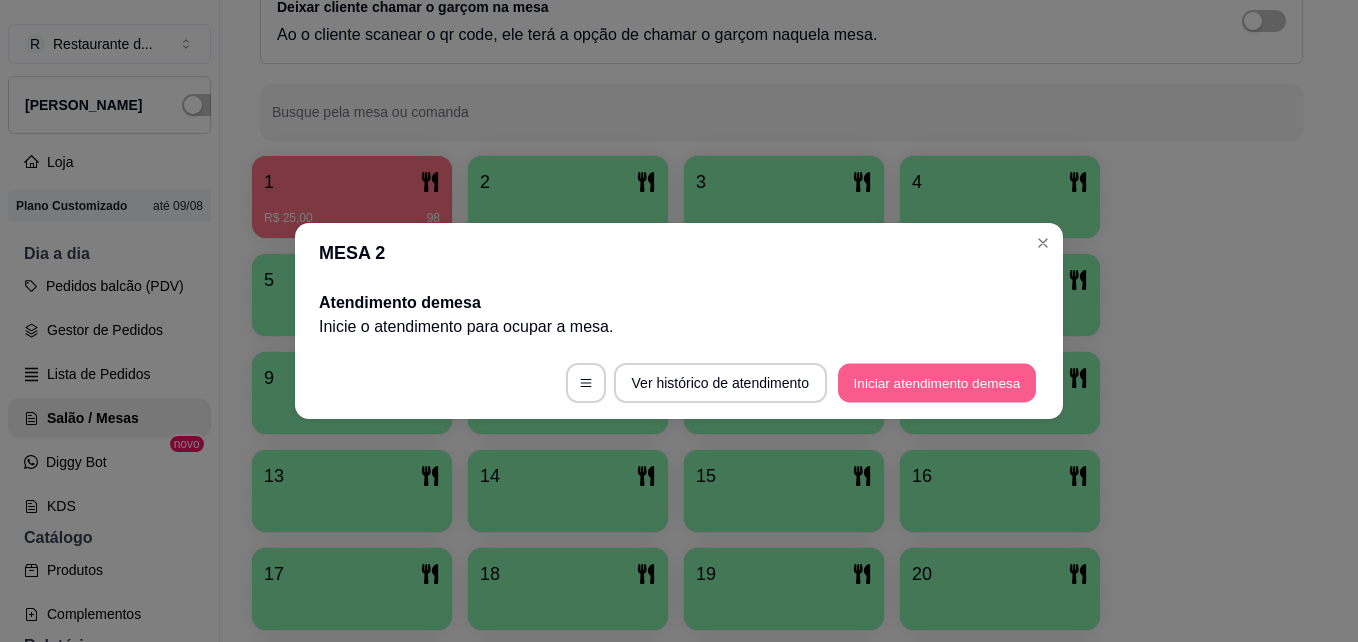 click on "Iniciar atendimento de  mesa" at bounding box center [937, 383] 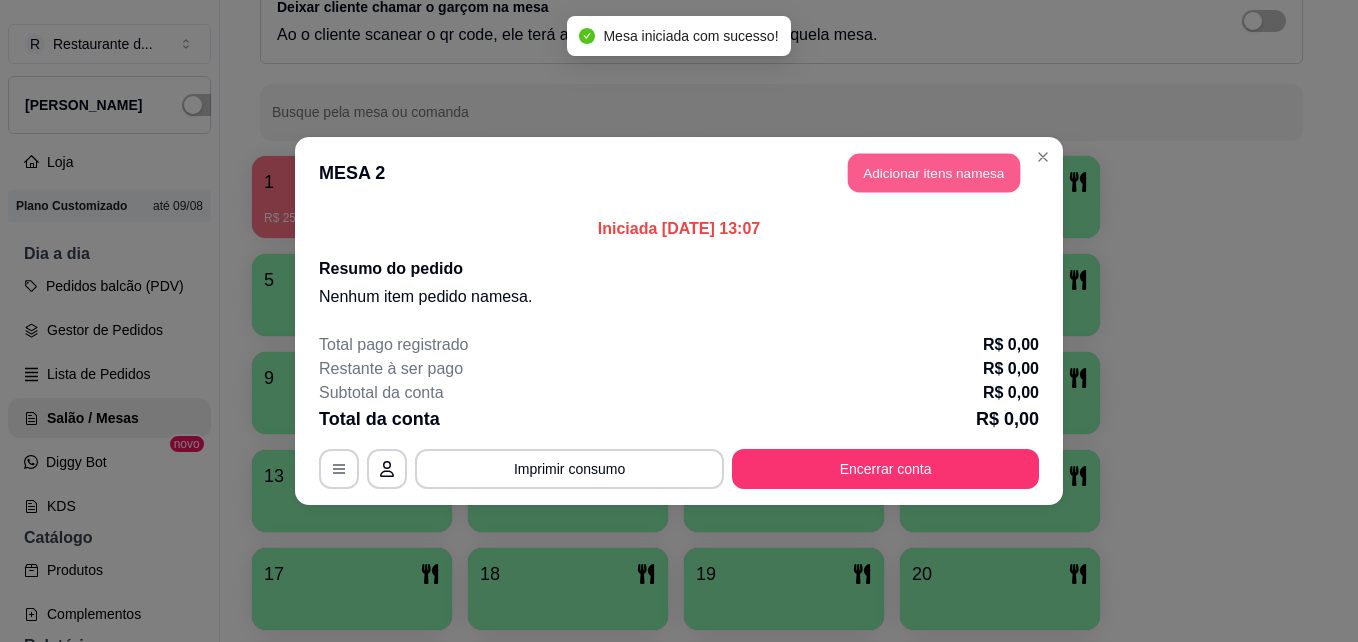 click on "Adicionar itens na  mesa" at bounding box center (934, 173) 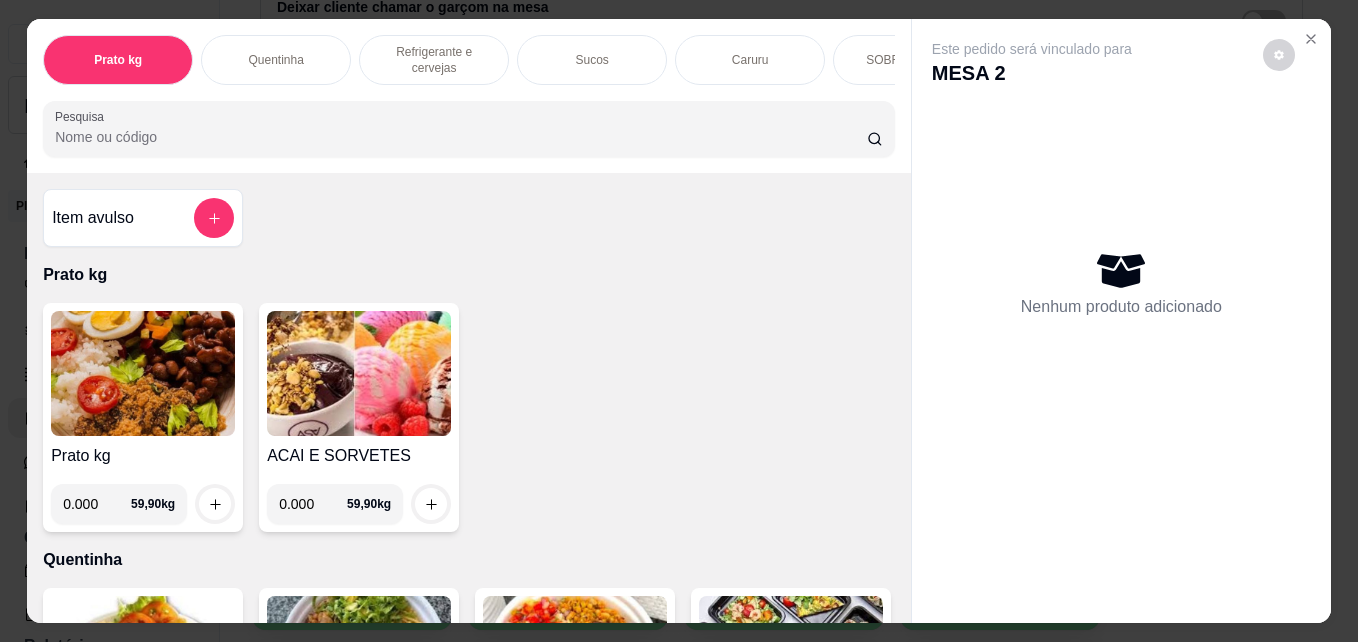 click on "0.000" at bounding box center [97, 504] 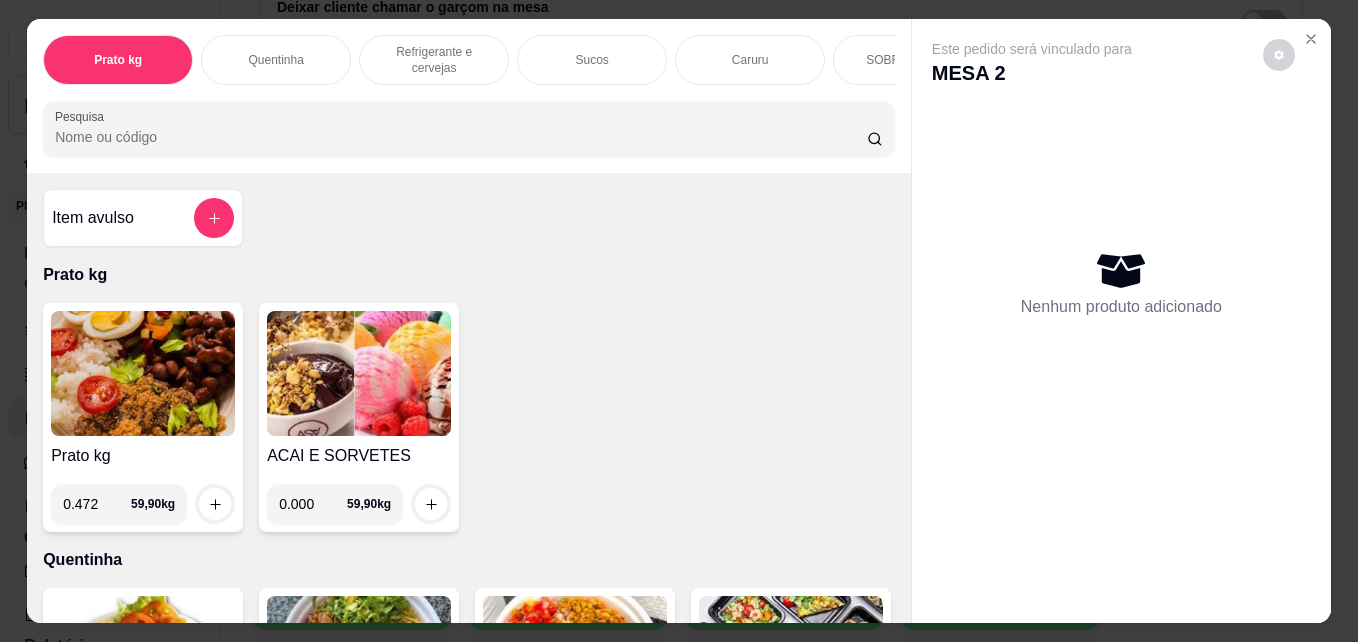 type on "0.472" 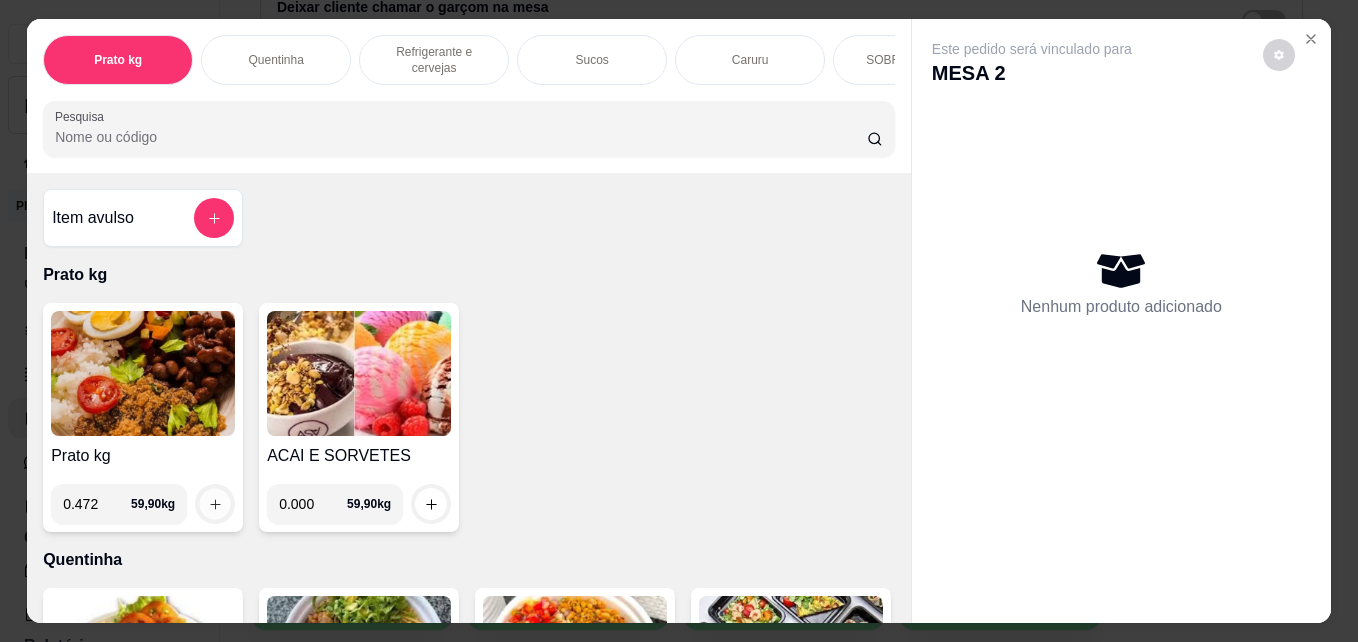 click at bounding box center [215, 504] 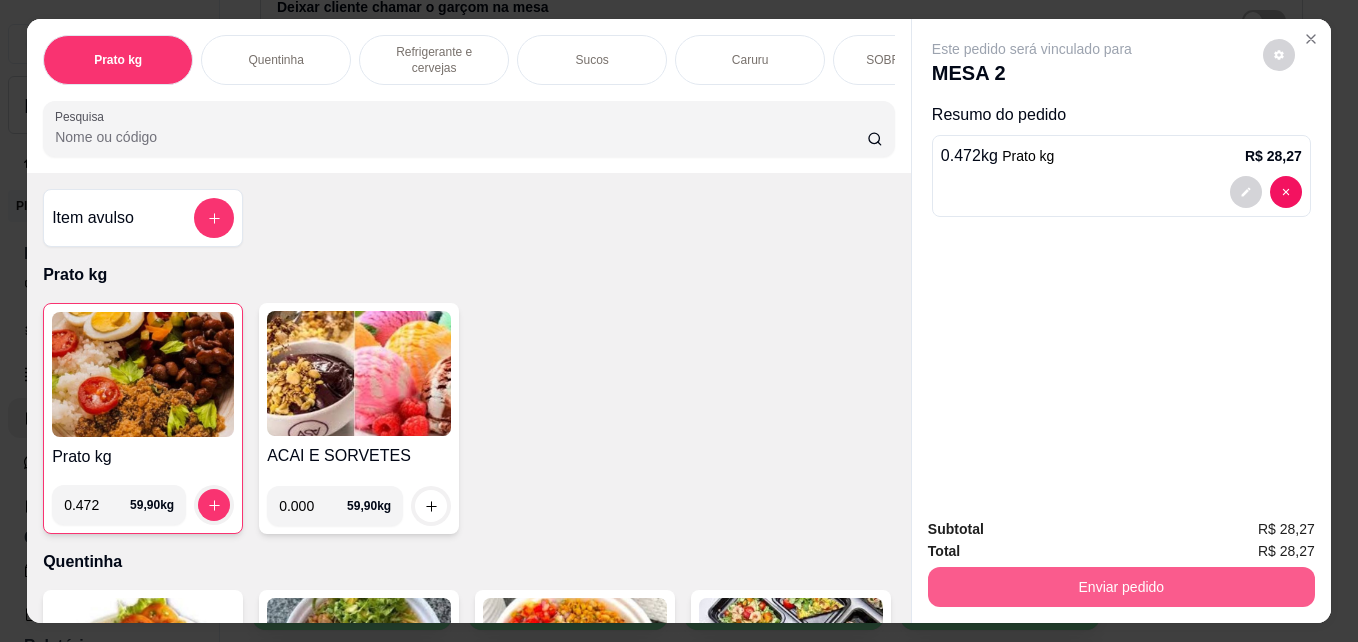 click on "Enviar pedido" at bounding box center [1121, 587] 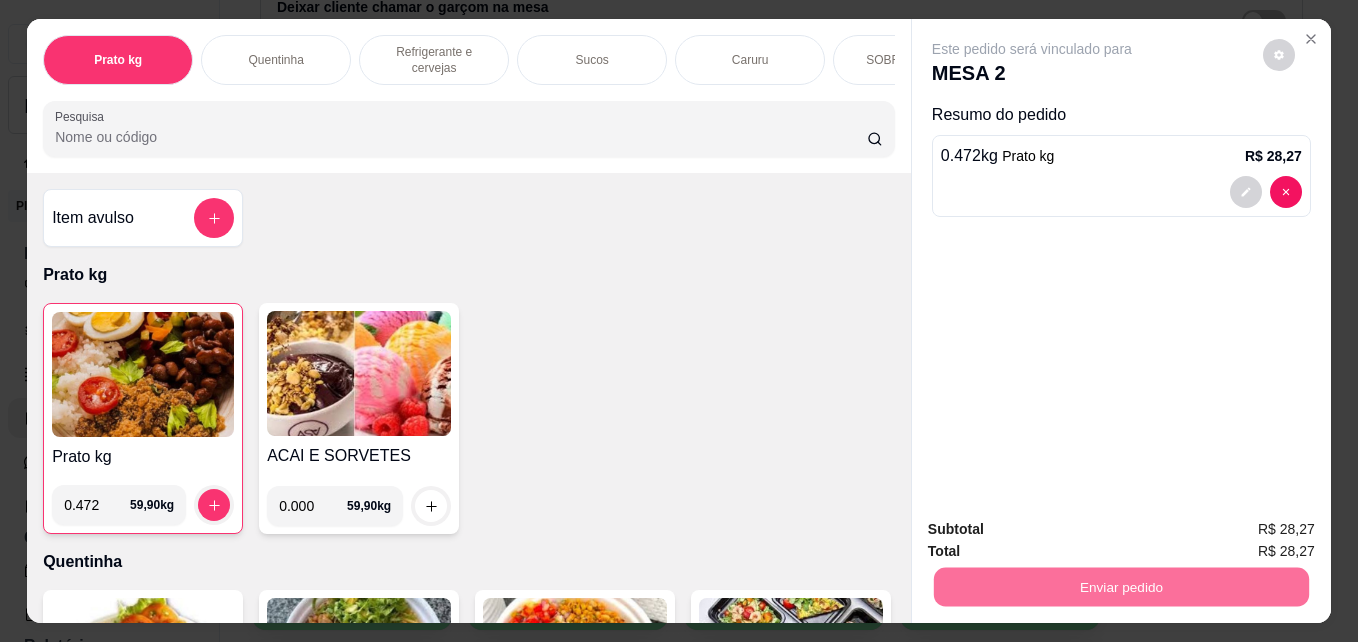 click on "Não registrar e enviar pedido" at bounding box center [1055, 529] 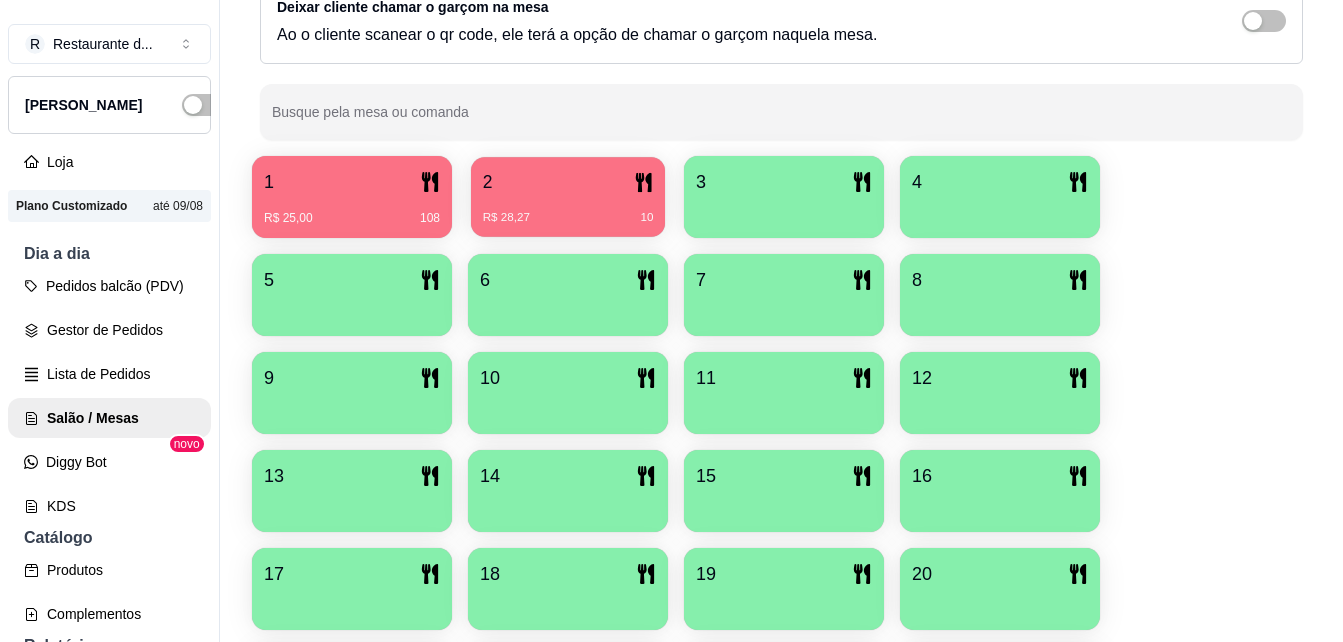 click on "R$ 28,27 10" at bounding box center (568, 210) 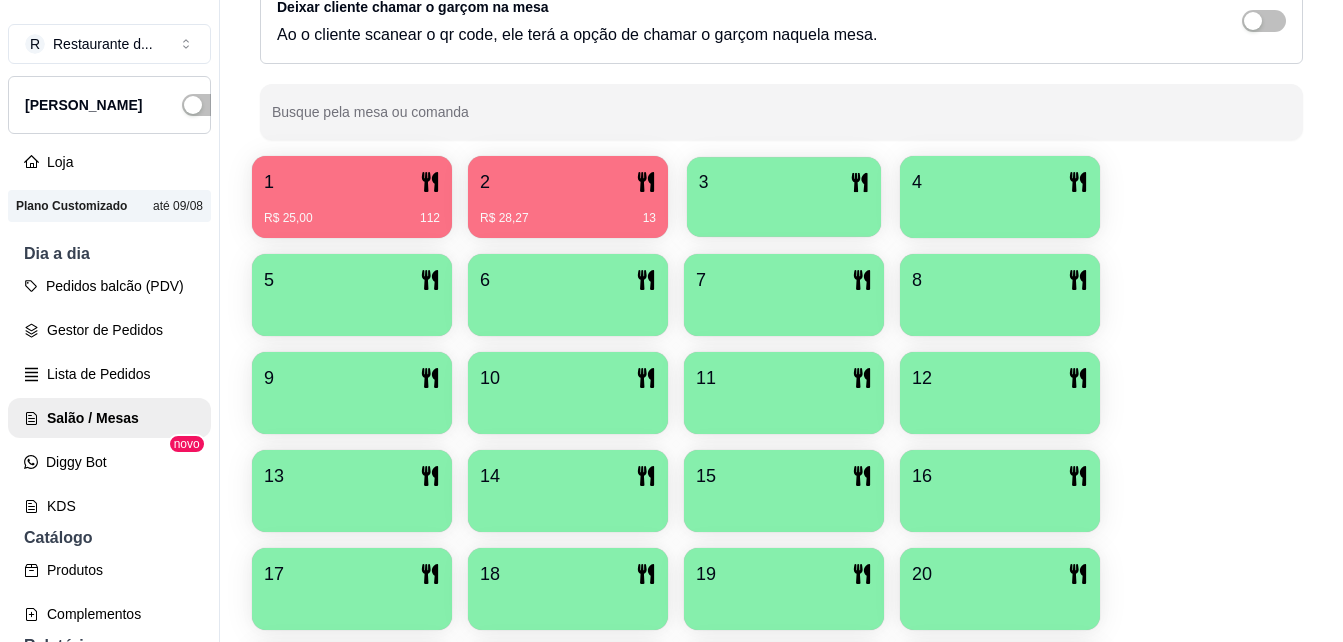 click at bounding box center [784, 210] 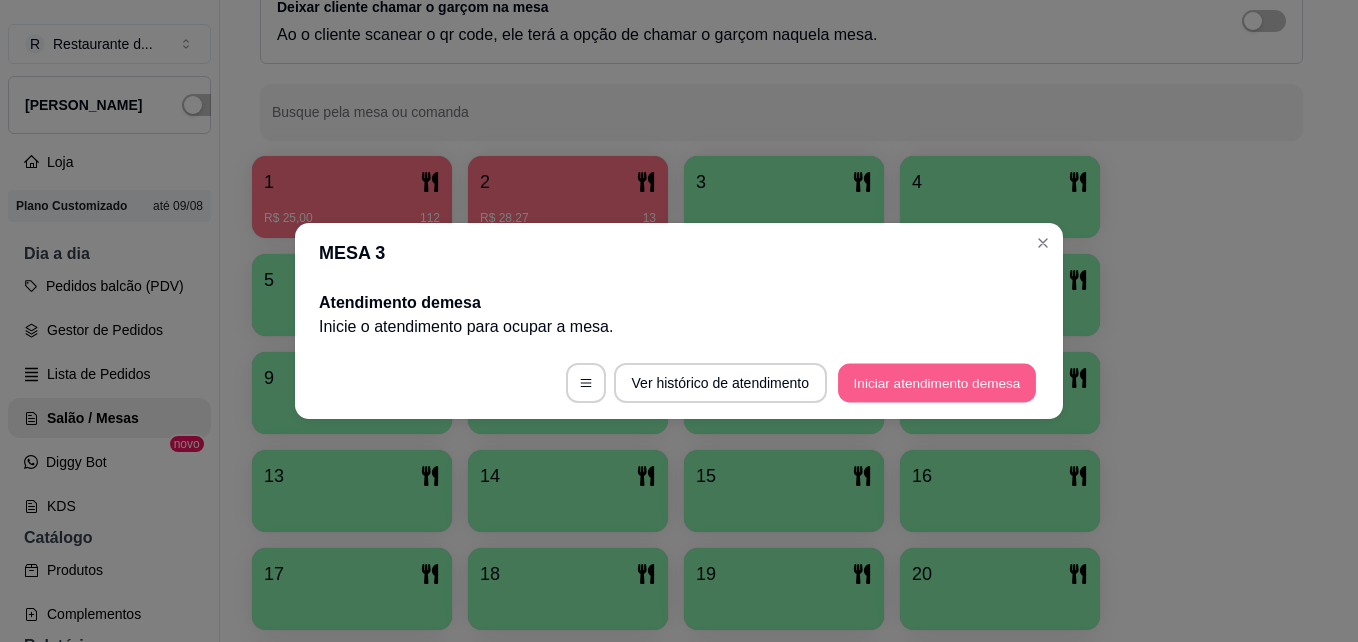 click on "Iniciar atendimento de  mesa" at bounding box center [937, 383] 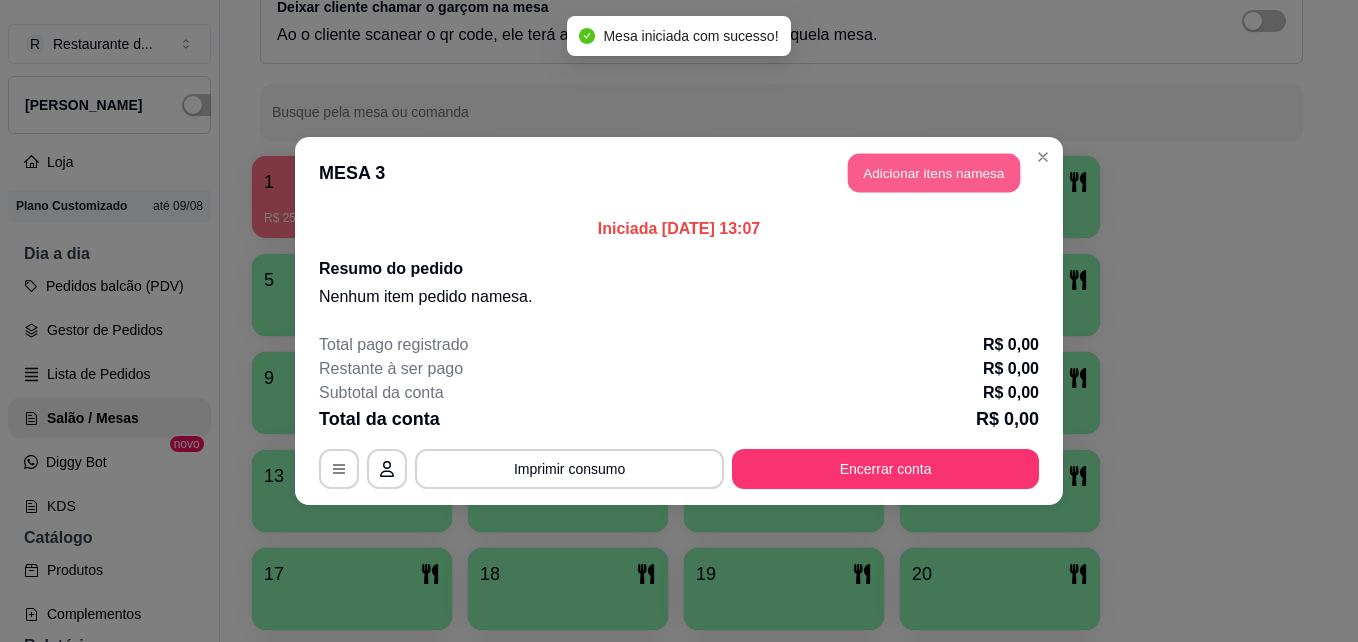 click on "Adicionar itens na  mesa" at bounding box center (934, 173) 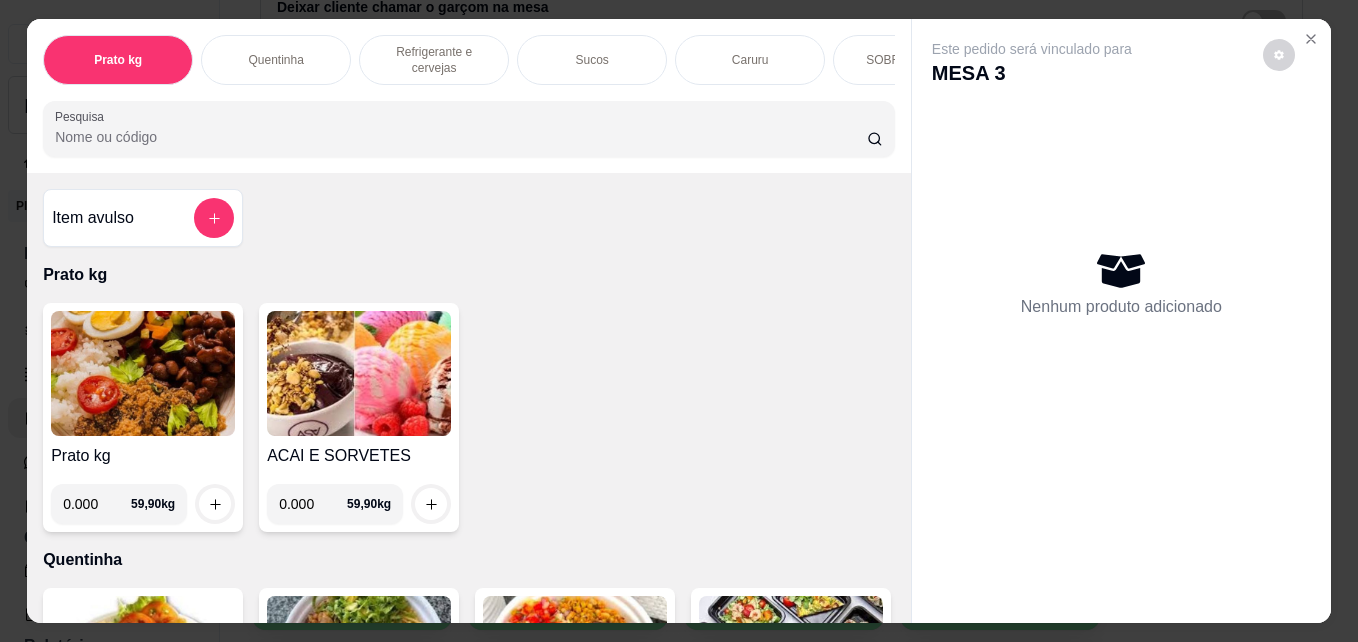 click on "0.000" at bounding box center [97, 504] 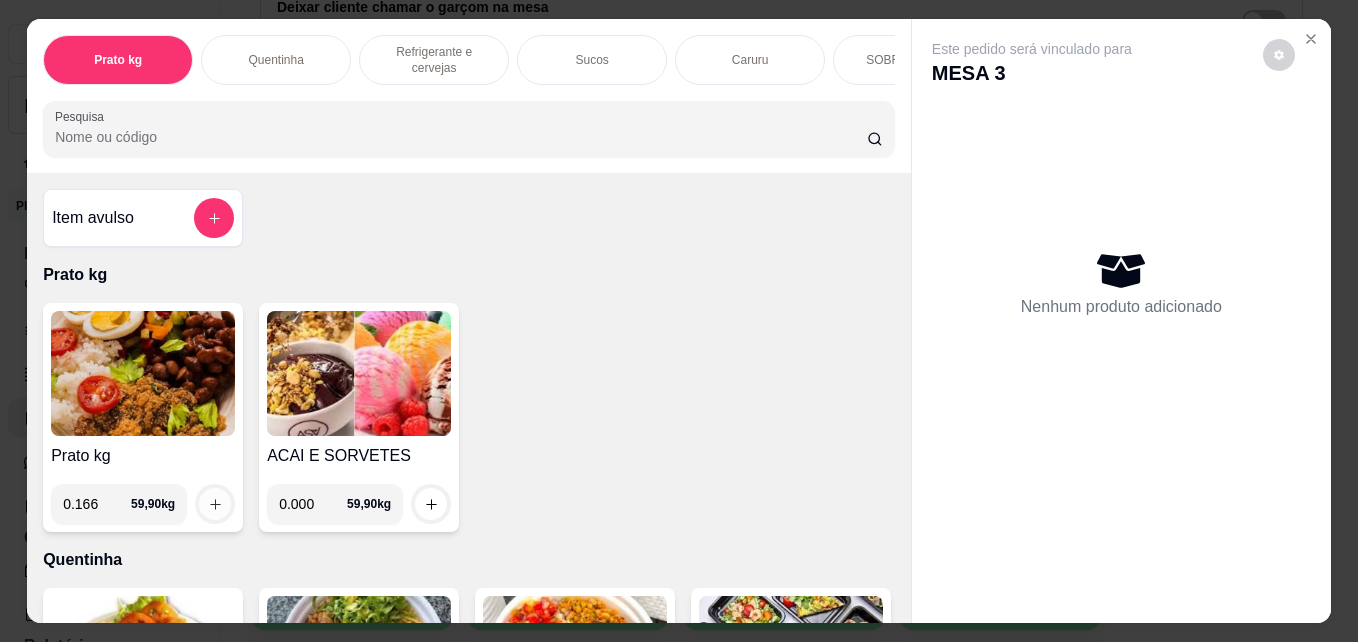 type on "0.166" 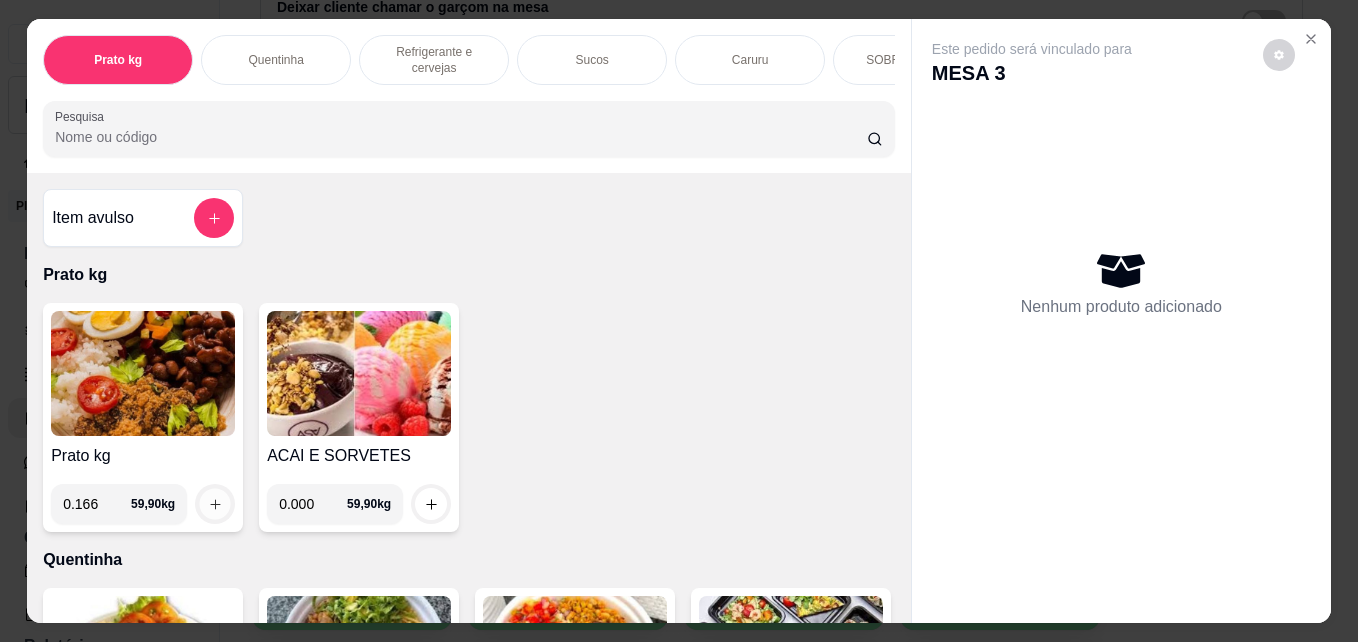 click at bounding box center (215, 504) 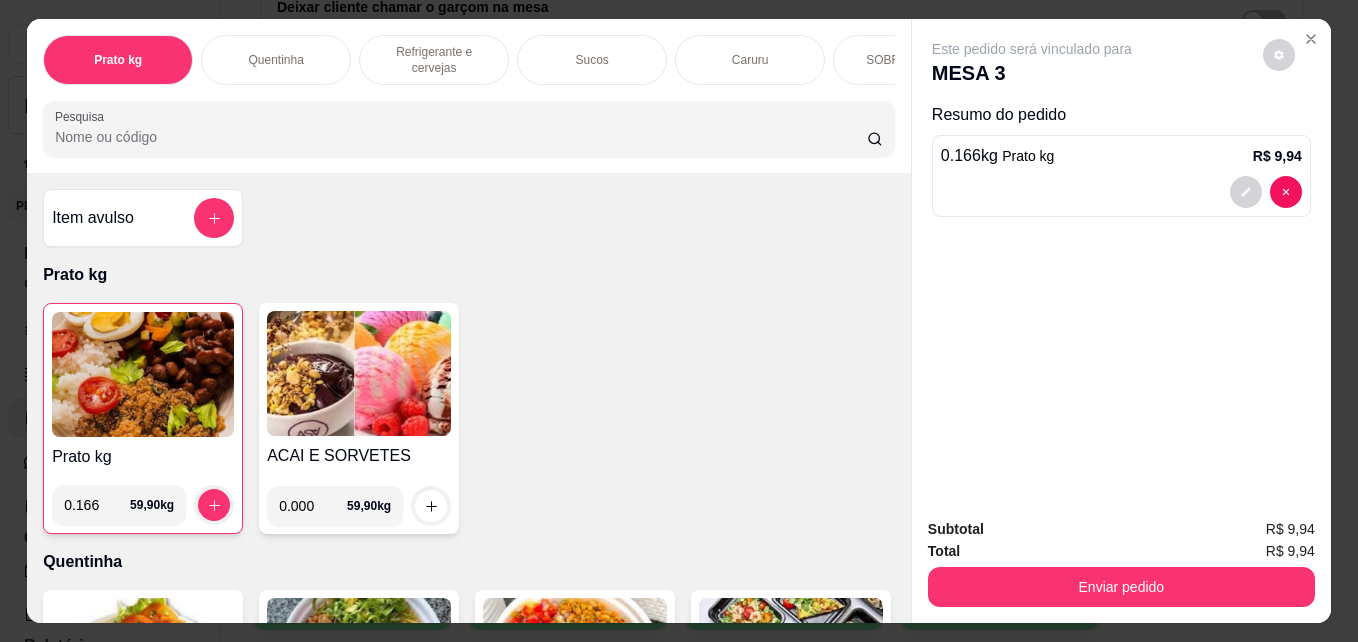 click on "Sucos" at bounding box center [591, 60] 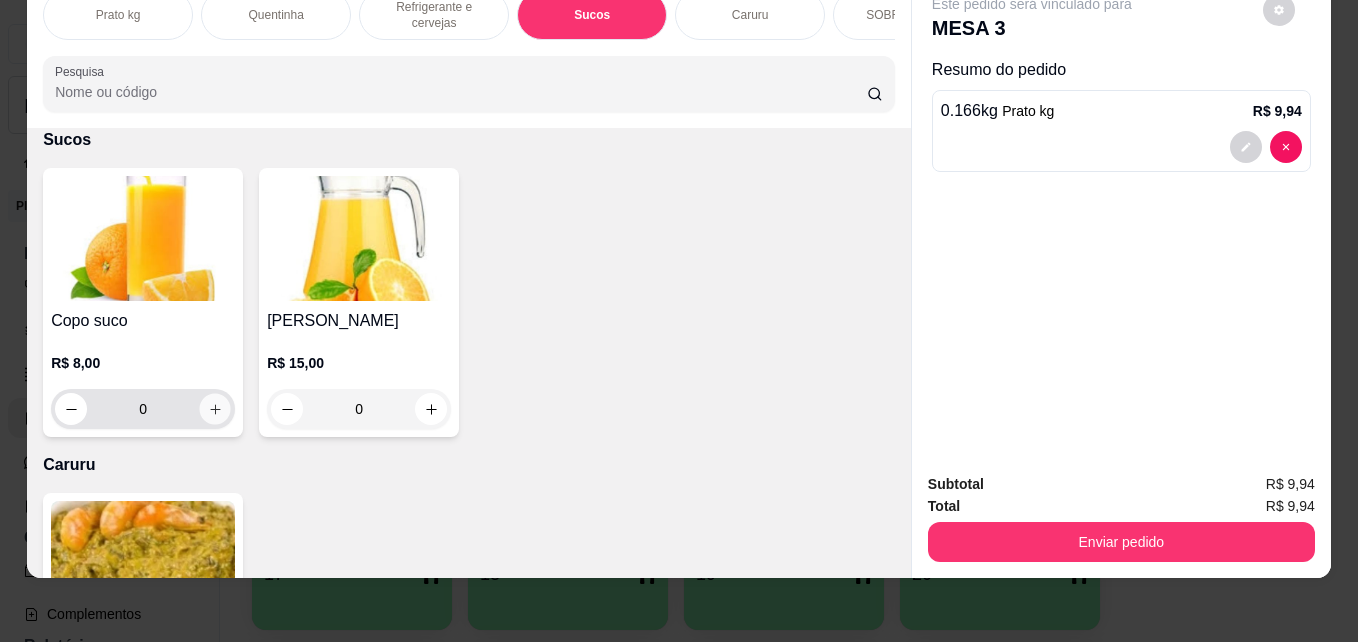 click 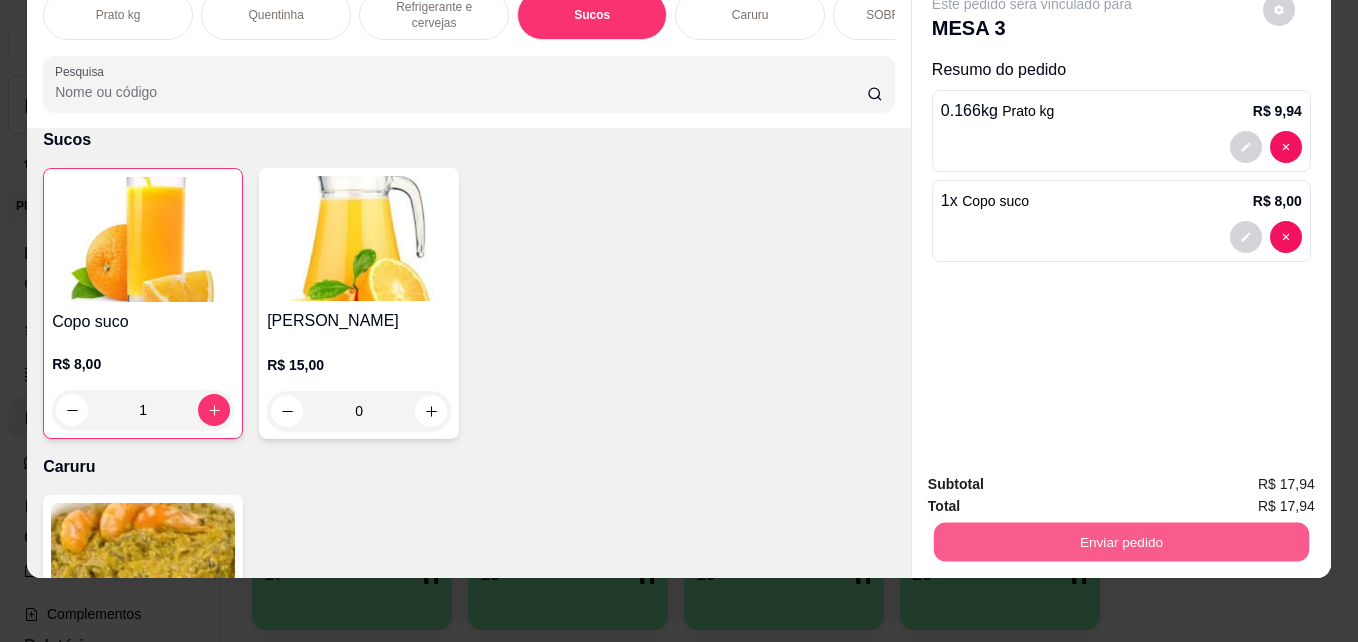 click on "Enviar pedido" at bounding box center (1121, 541) 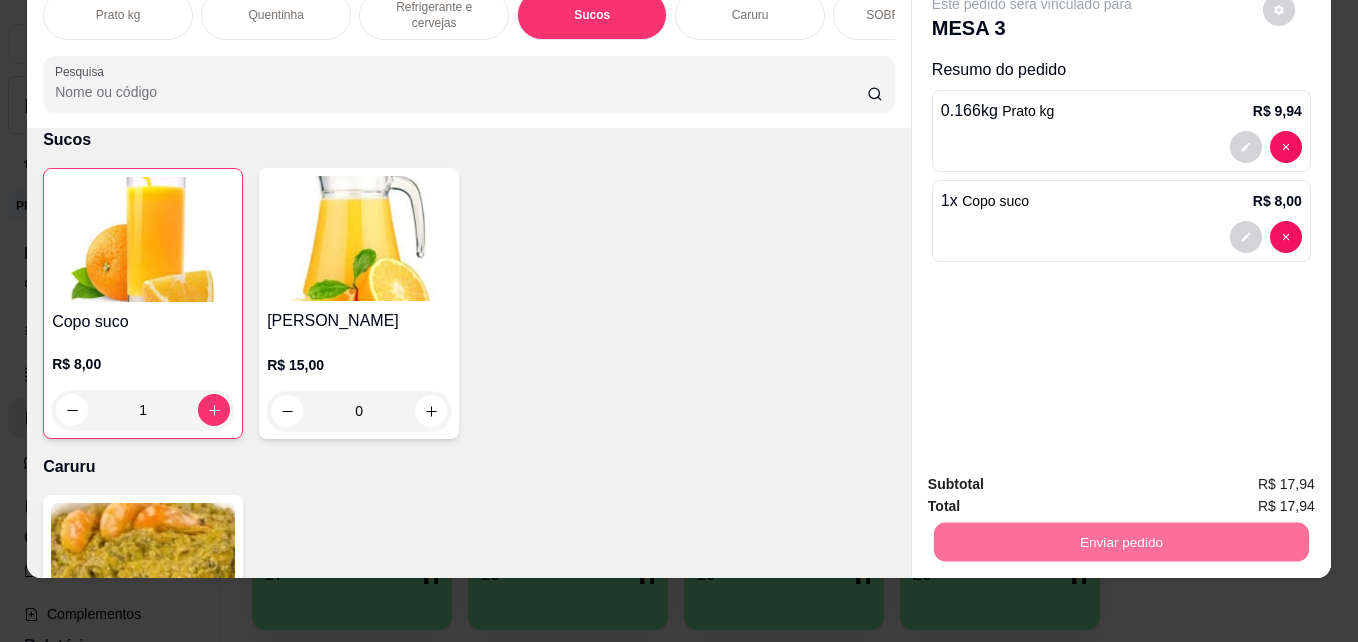 click on "Não registrar e enviar pedido" at bounding box center (1055, 477) 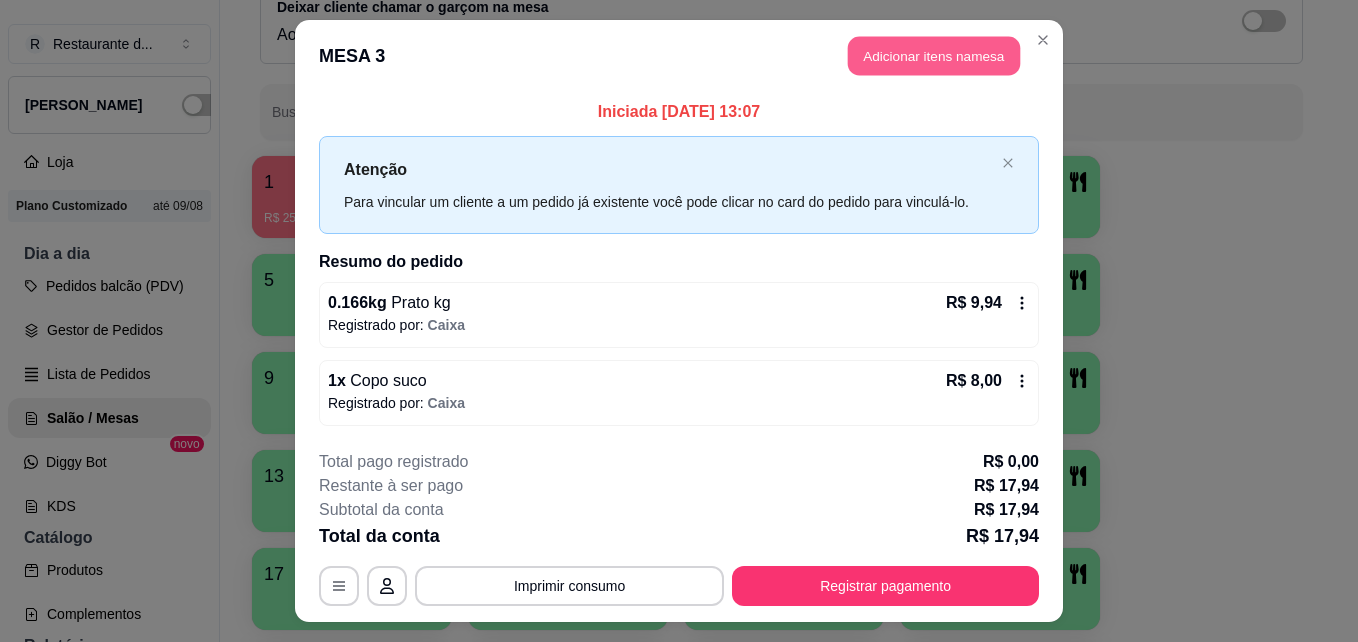 click on "Adicionar itens na  mesa" at bounding box center (934, 56) 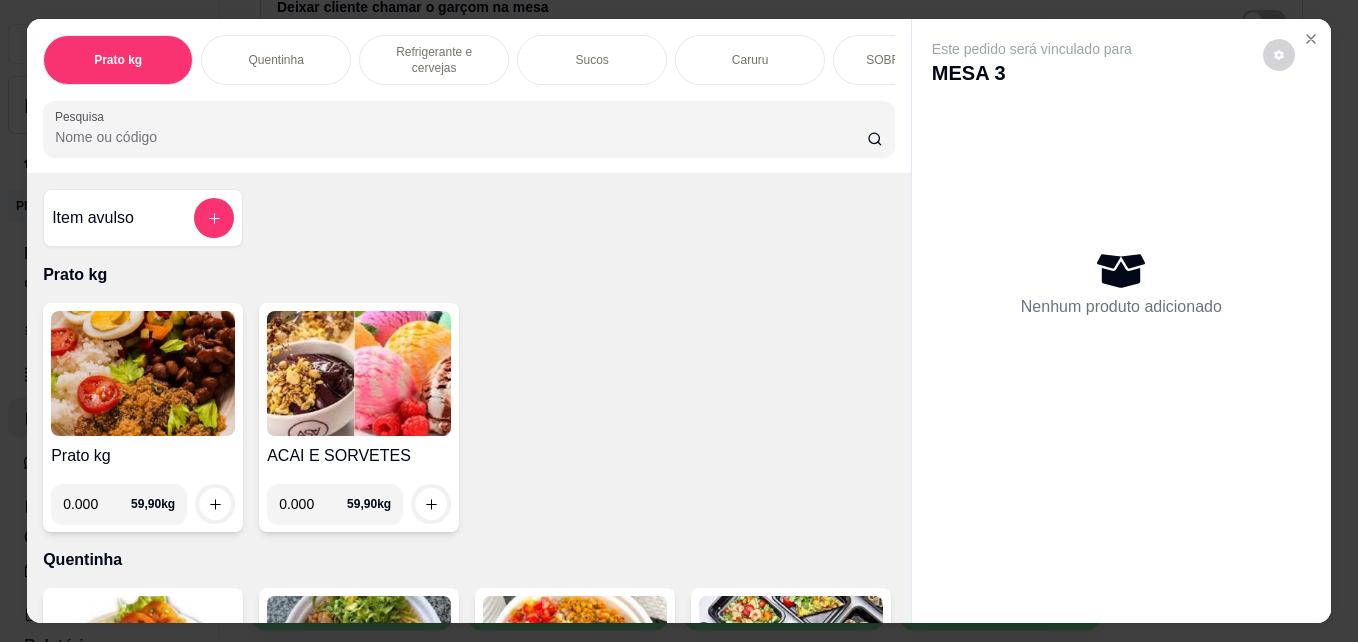 click on "0.000" at bounding box center (97, 504) 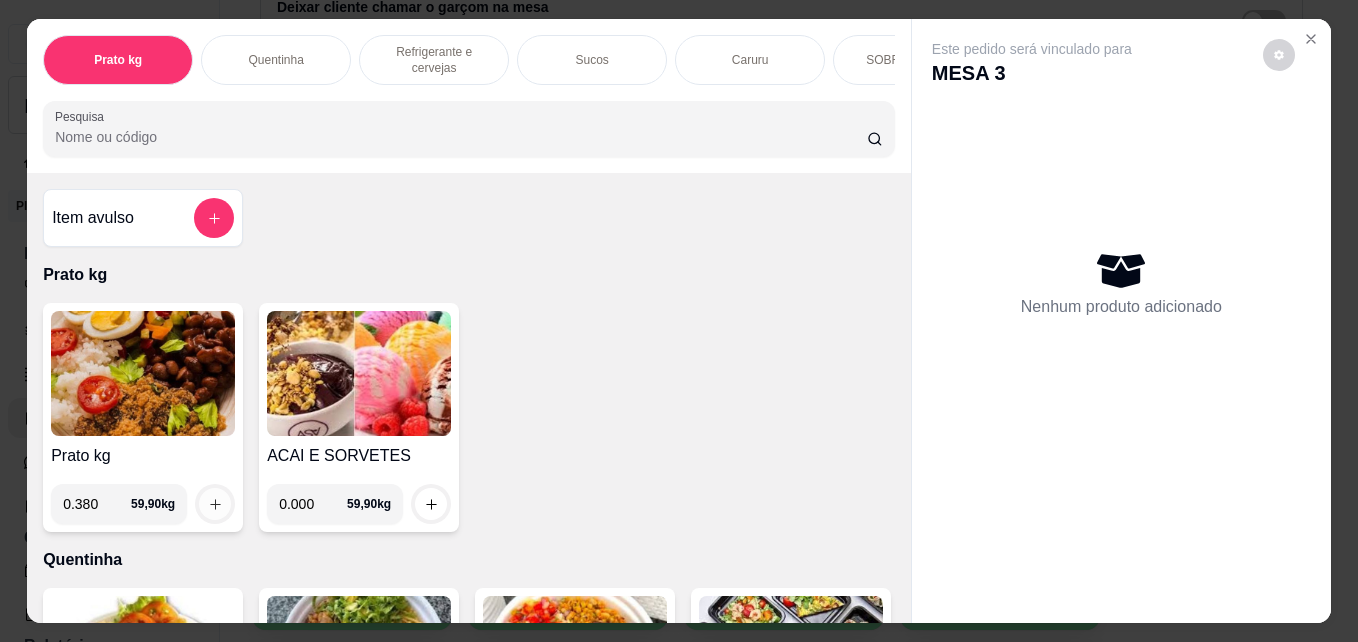 type on "0.380" 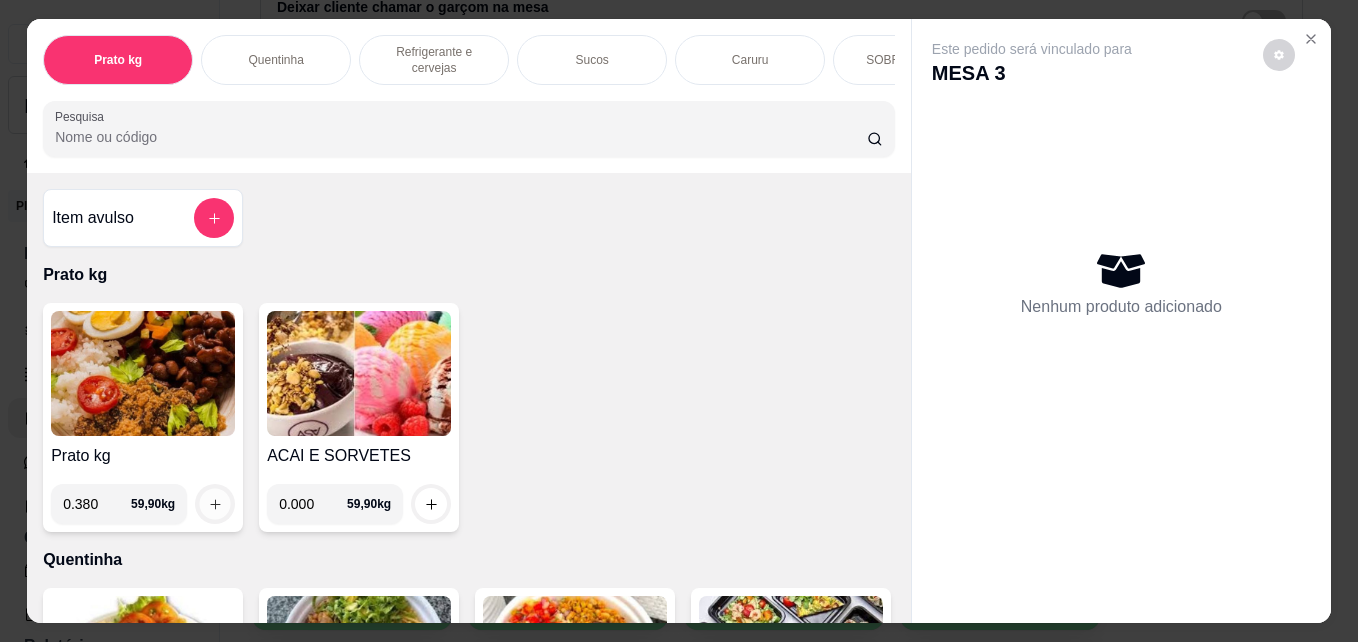 click 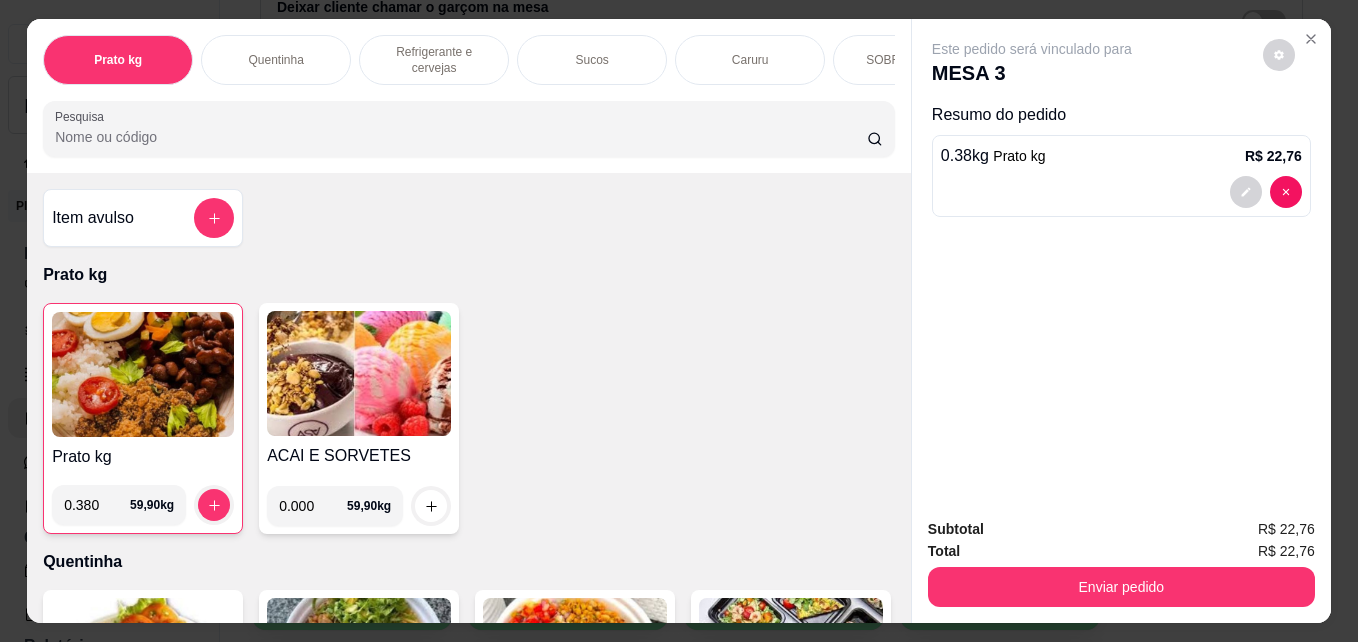 click on "Prato kg Quentinha Refrigerante e cervejas  Sucos Caruru SOBREMESAS" at bounding box center (469, 60) 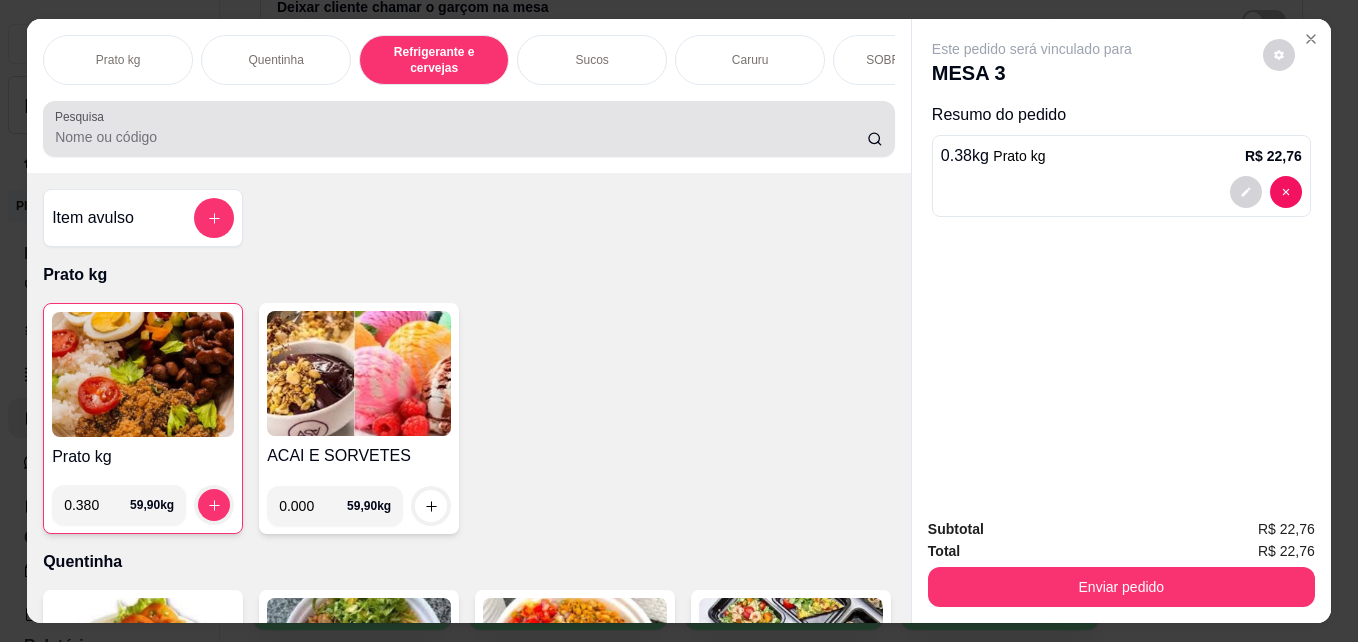 scroll, scrollTop: 987, scrollLeft: 0, axis: vertical 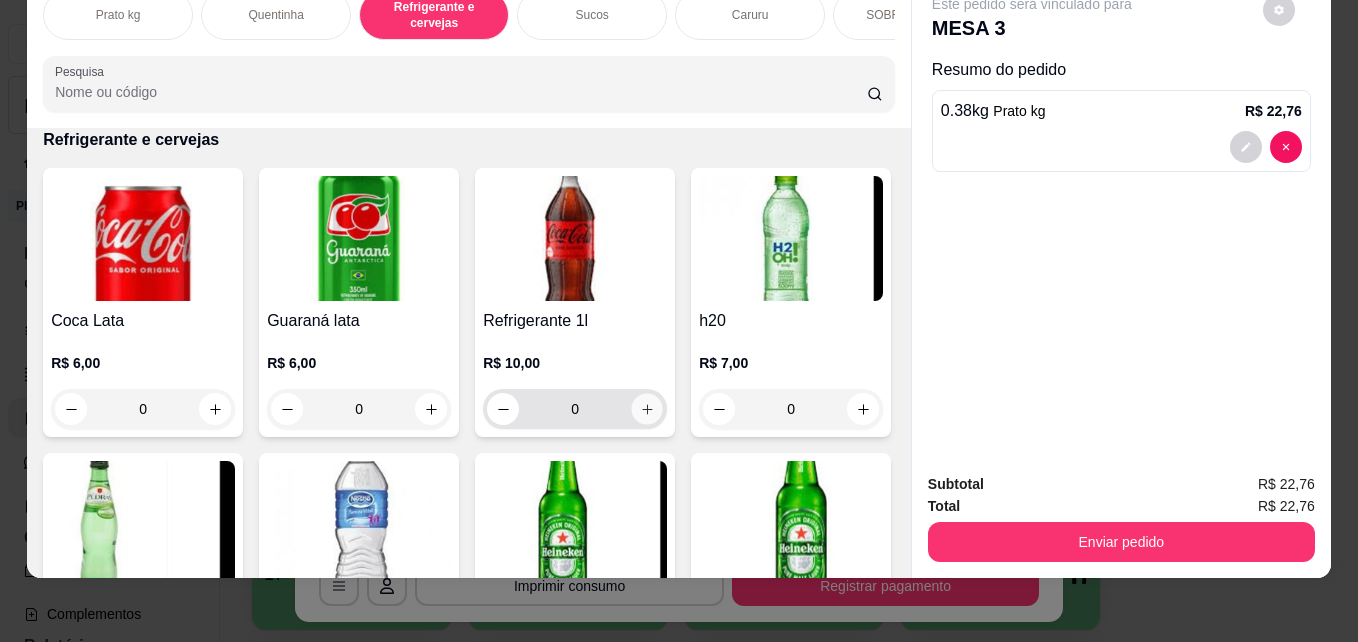 click 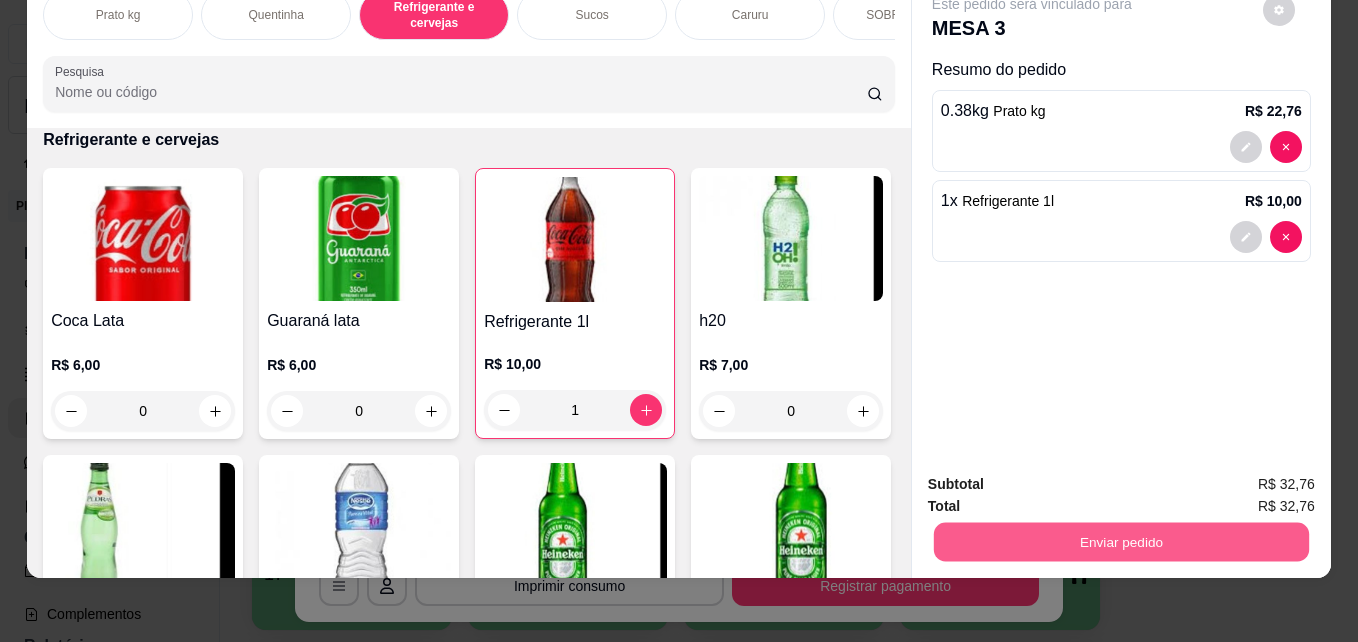 click on "Enviar pedido" at bounding box center [1121, 541] 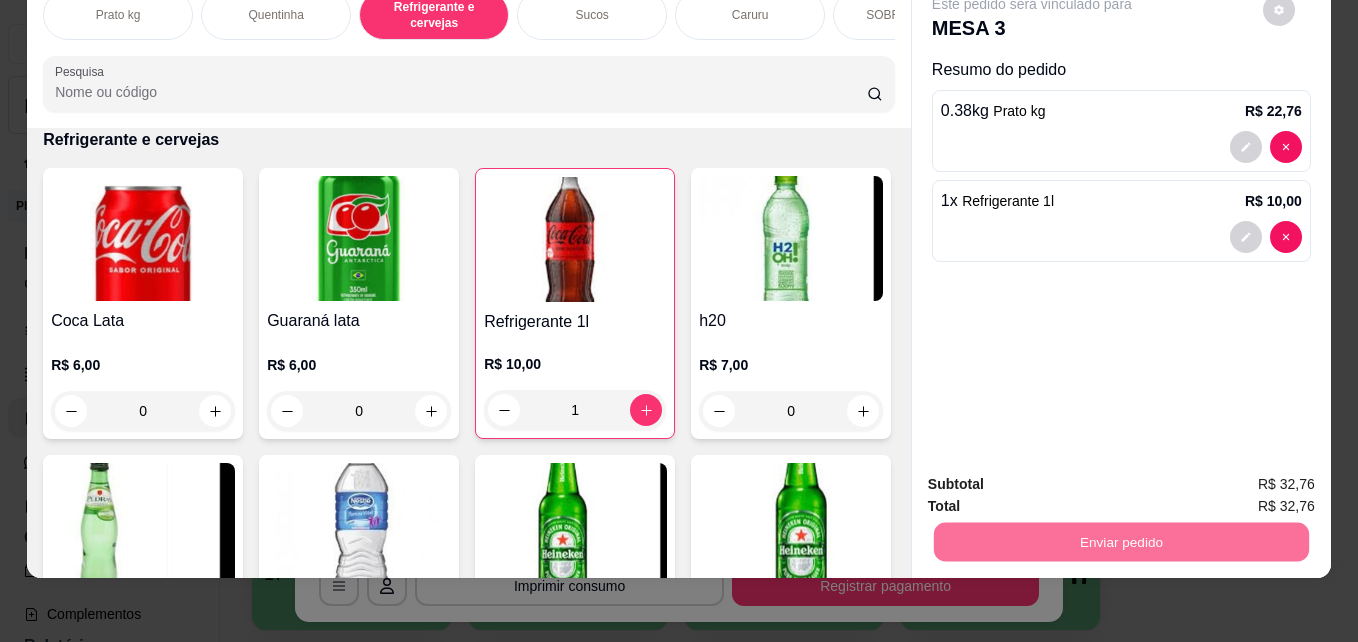 click on "Não registrar e enviar pedido" at bounding box center [1055, 477] 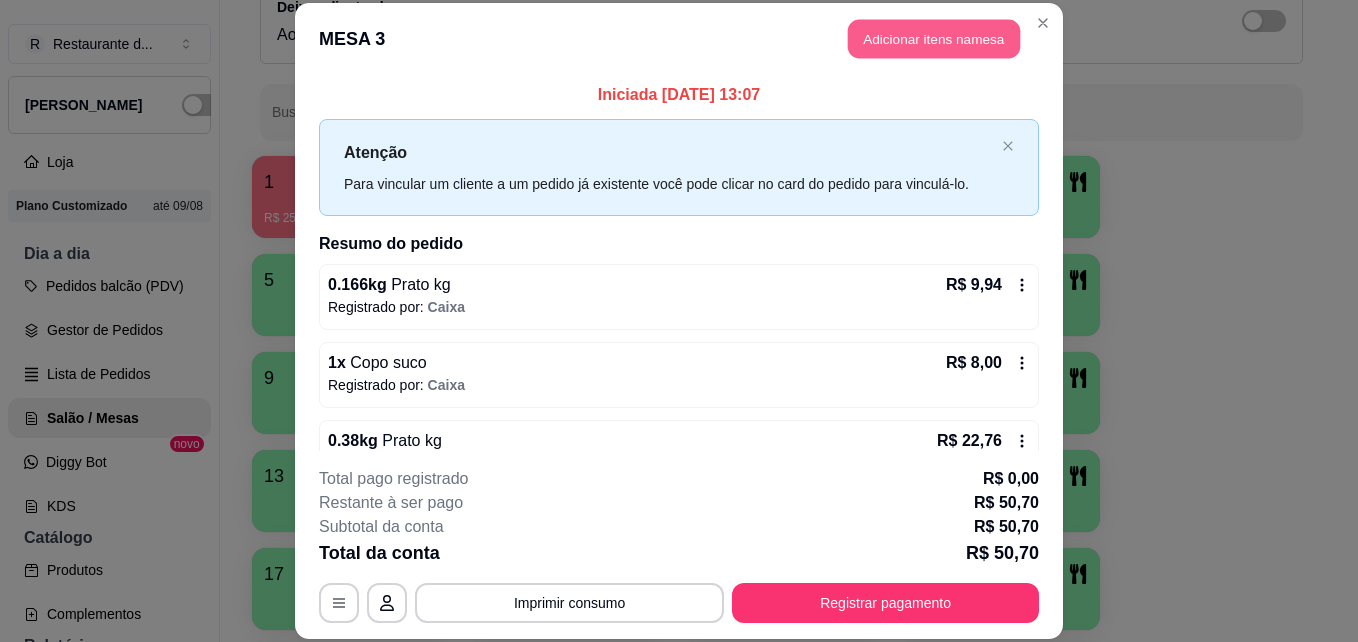 click on "Adicionar itens na  mesa" at bounding box center [934, 39] 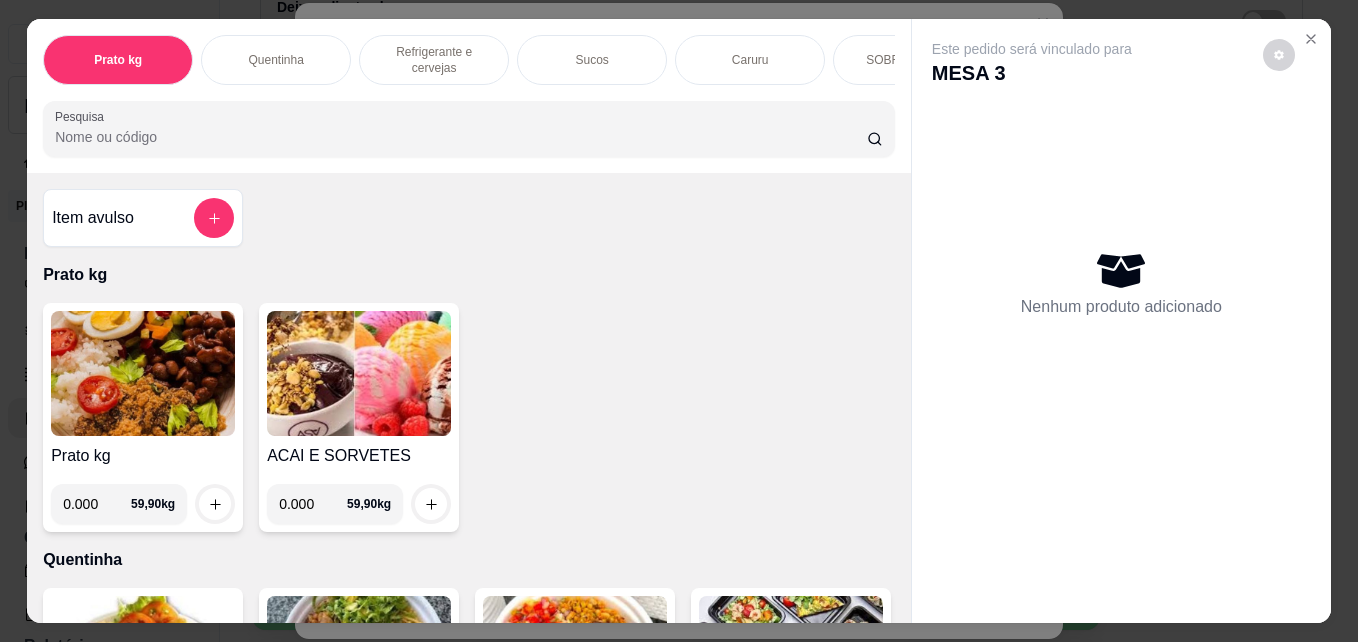 click on "0.000" at bounding box center (97, 504) 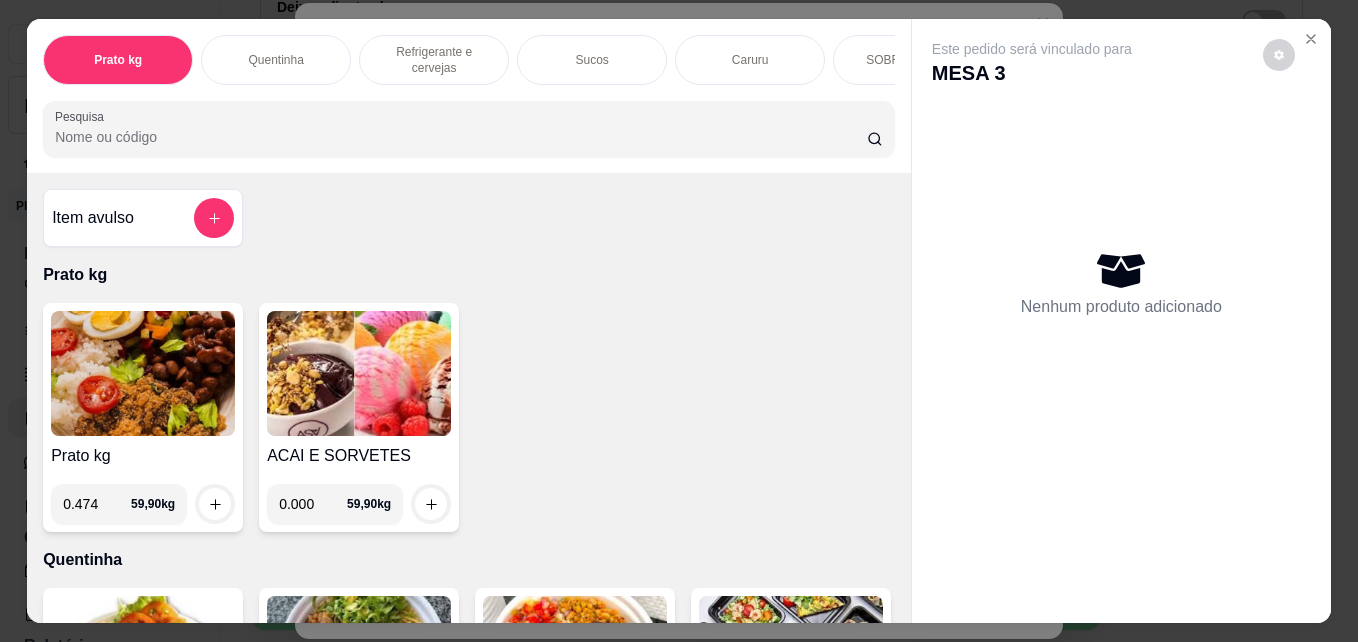 type on "0.474" 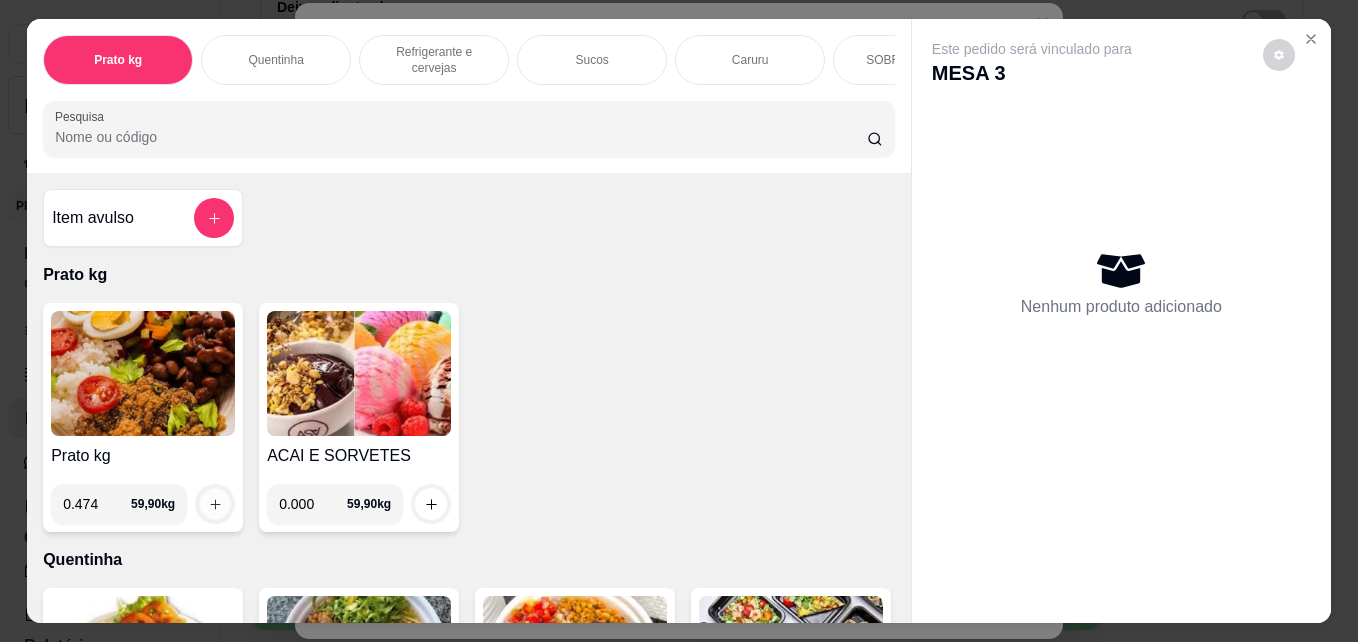 click at bounding box center [215, 504] 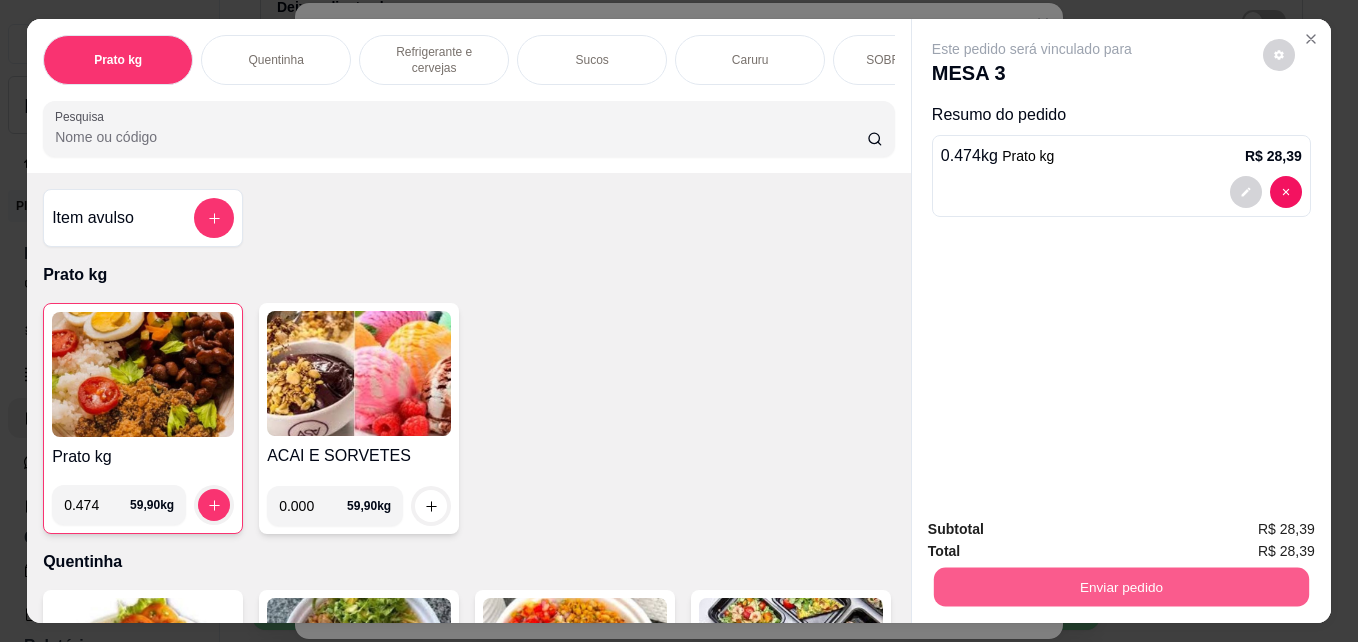 click on "Enviar pedido" at bounding box center (1121, 586) 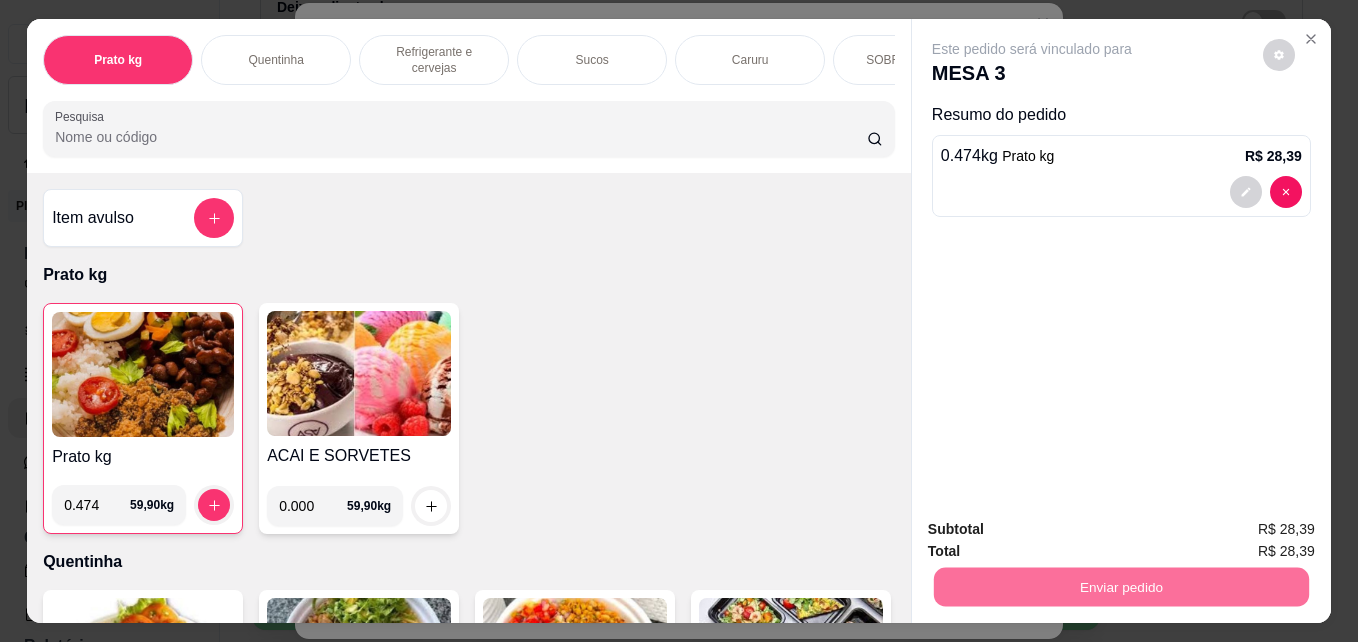 click on "Não registrar e enviar pedido" at bounding box center [1055, 529] 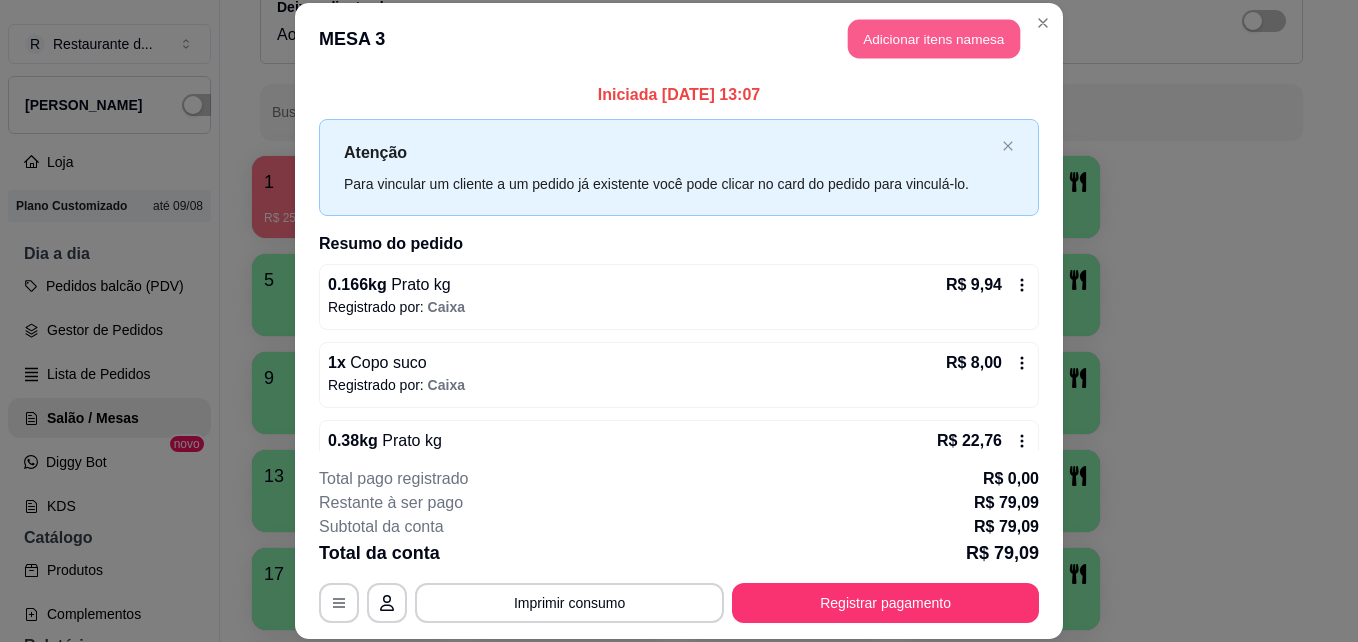 click on "Adicionar itens na  mesa" at bounding box center (934, 39) 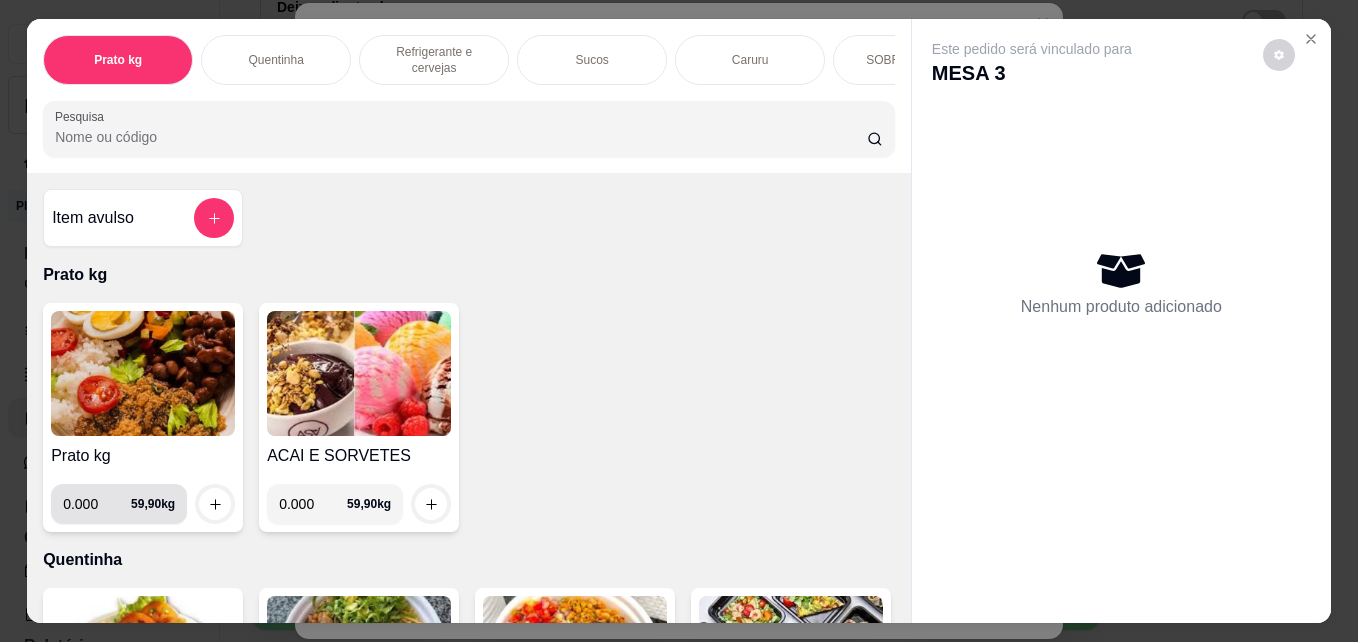 click on "0.000" at bounding box center [97, 504] 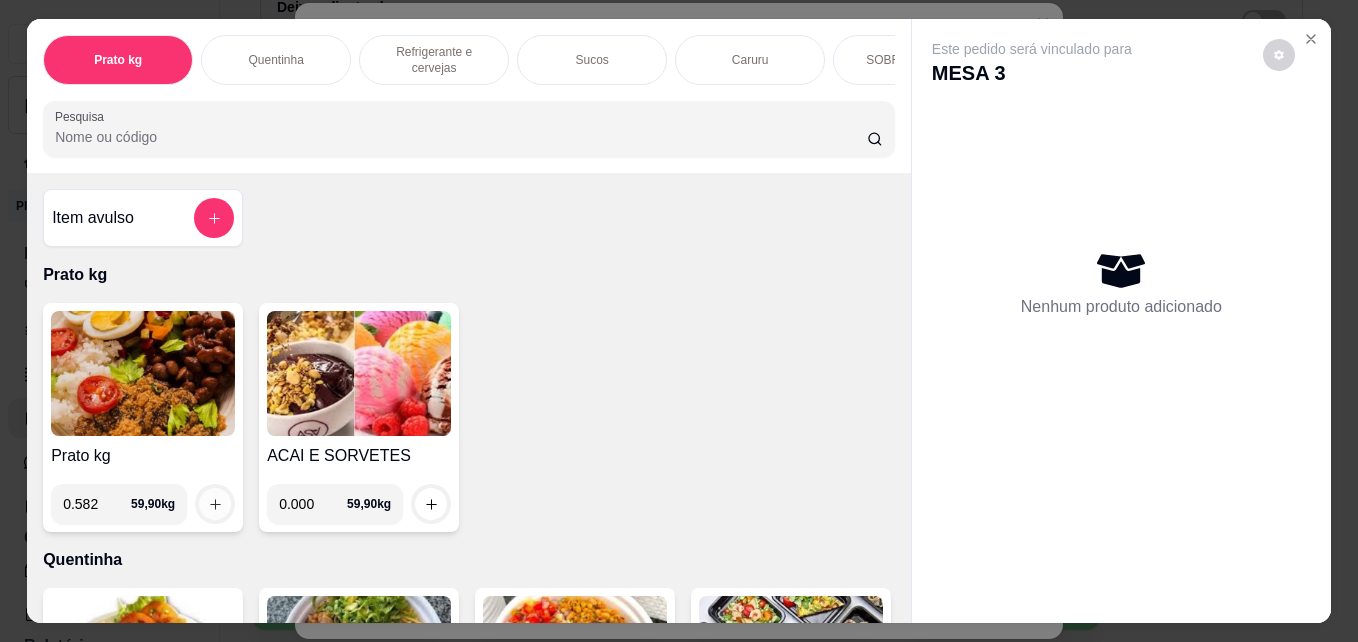 type on "0.582" 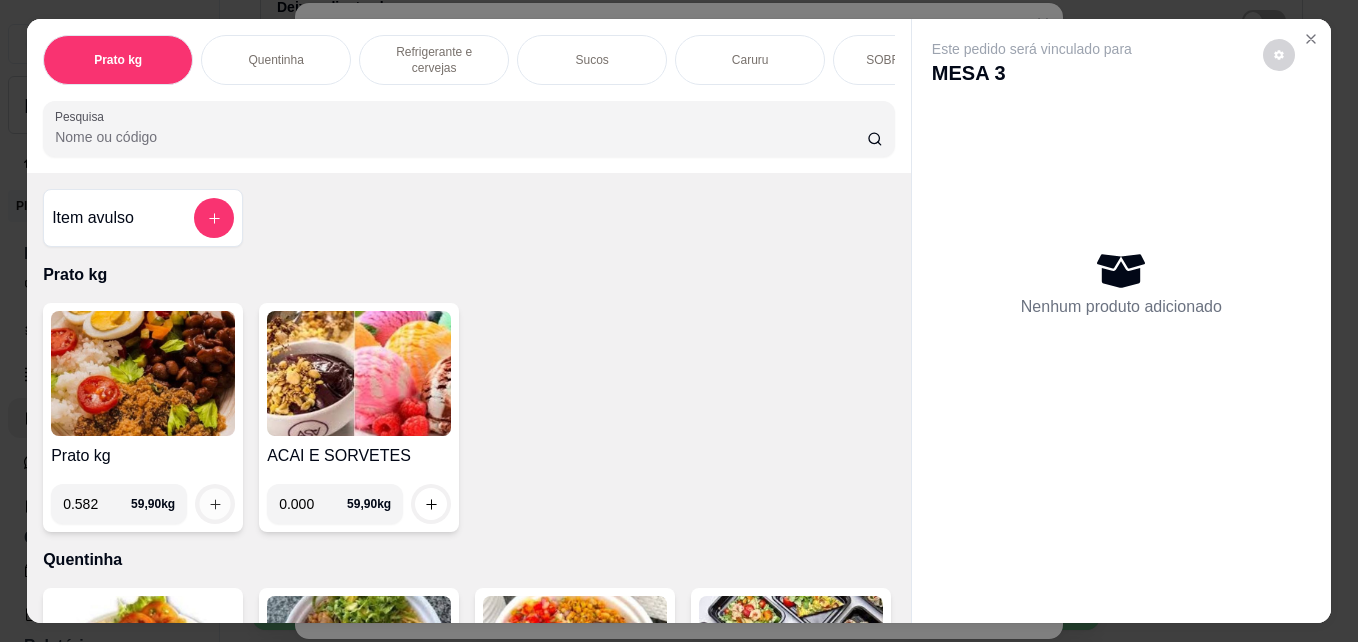 click 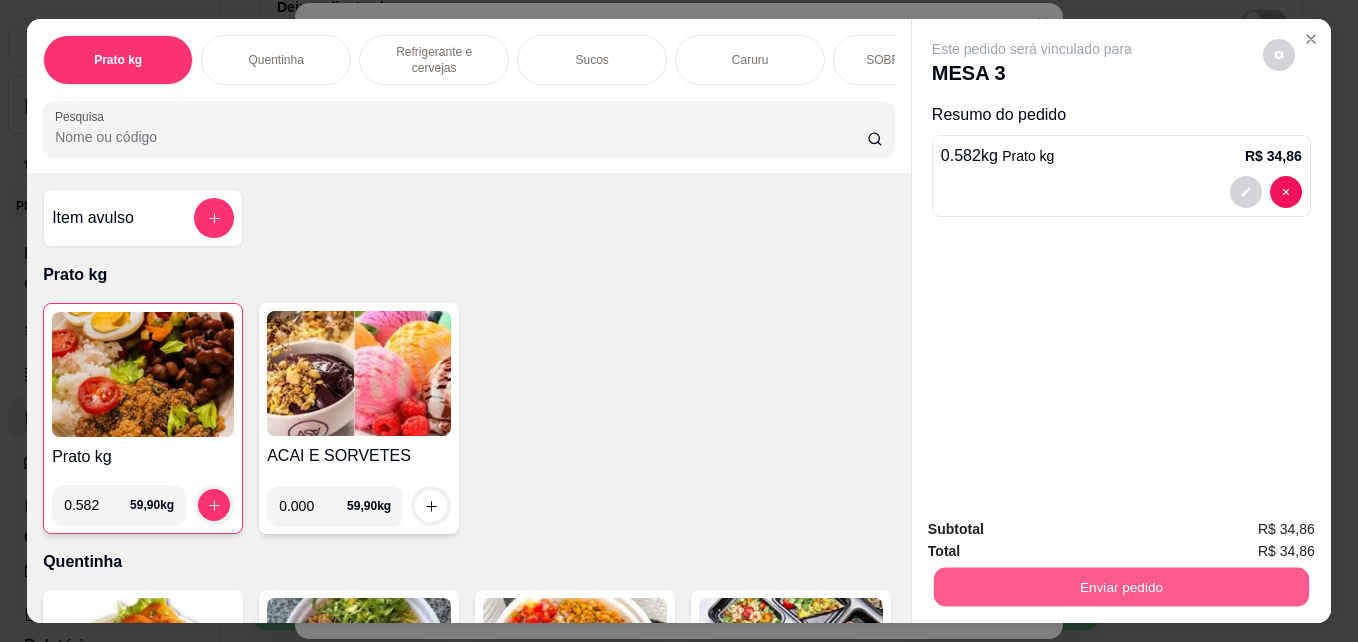 click on "Enviar pedido" at bounding box center [1121, 586] 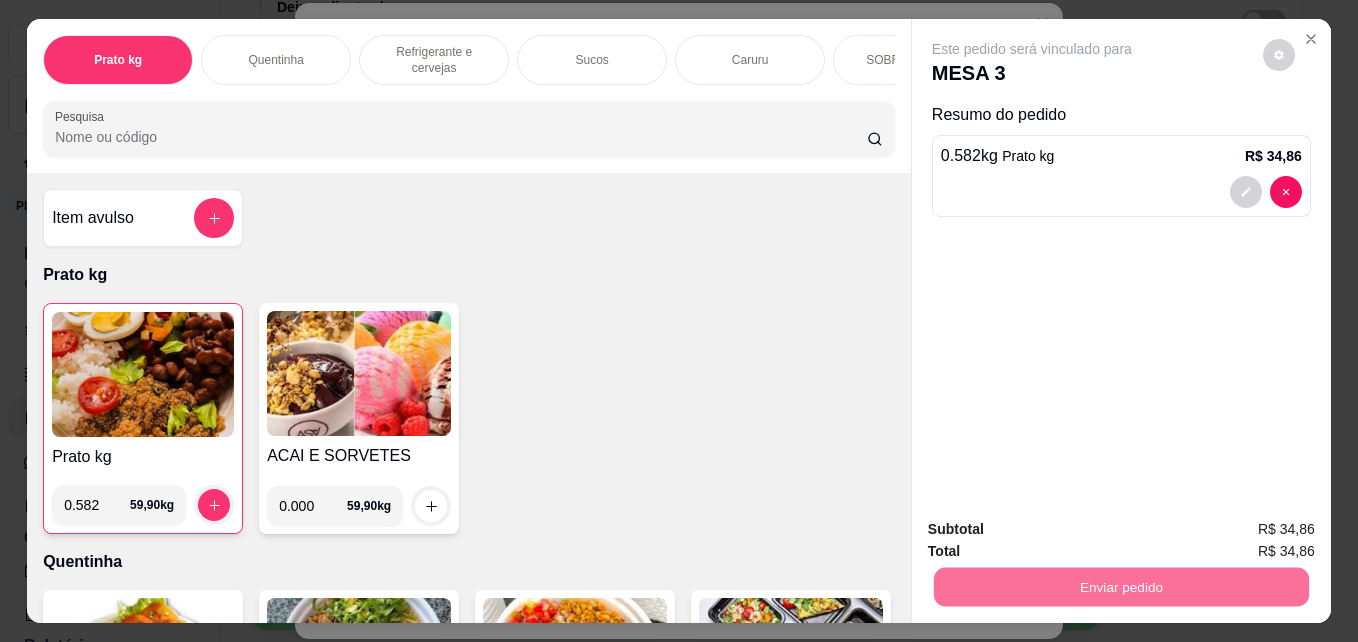 click on "Não registrar e enviar pedido" at bounding box center (1055, 529) 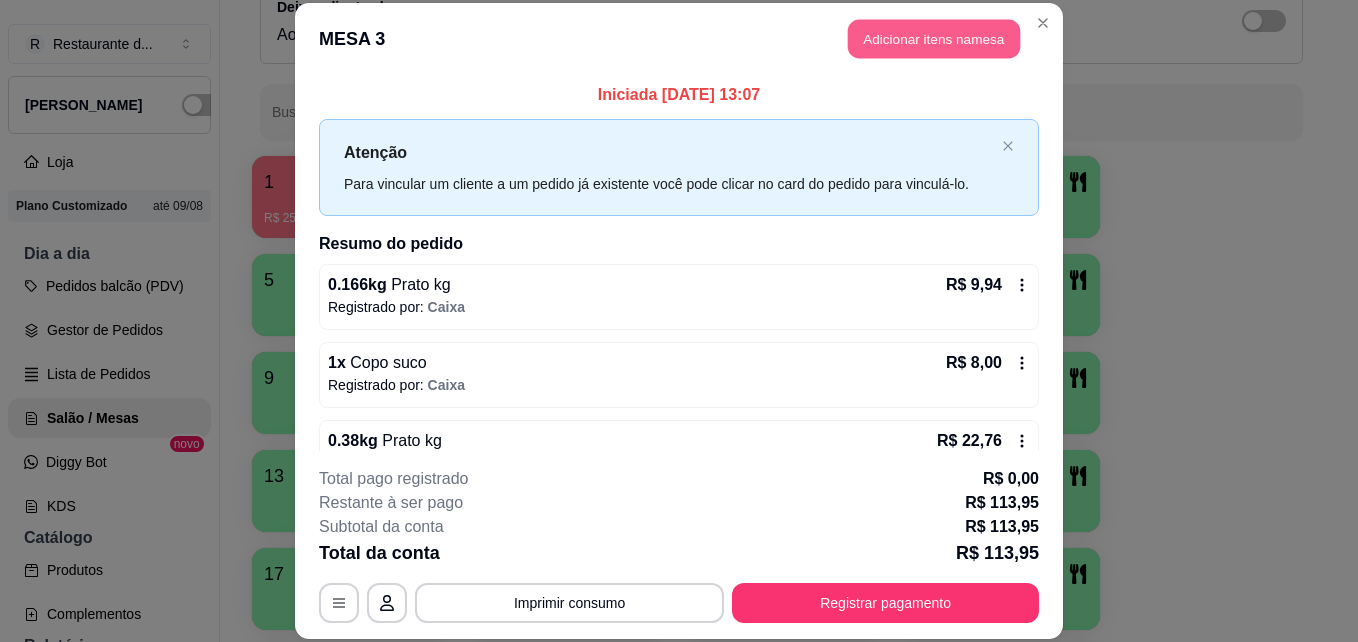 click on "Adicionar itens na  mesa" at bounding box center [934, 39] 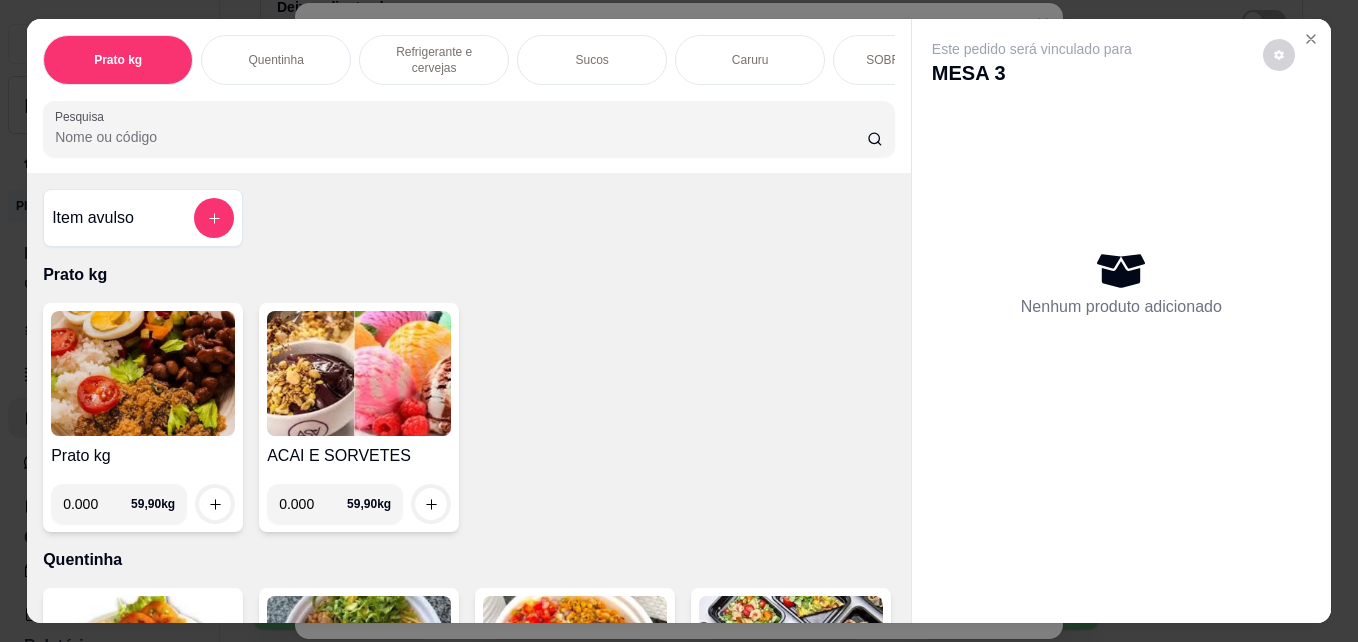 click on "0.000" at bounding box center (97, 504) 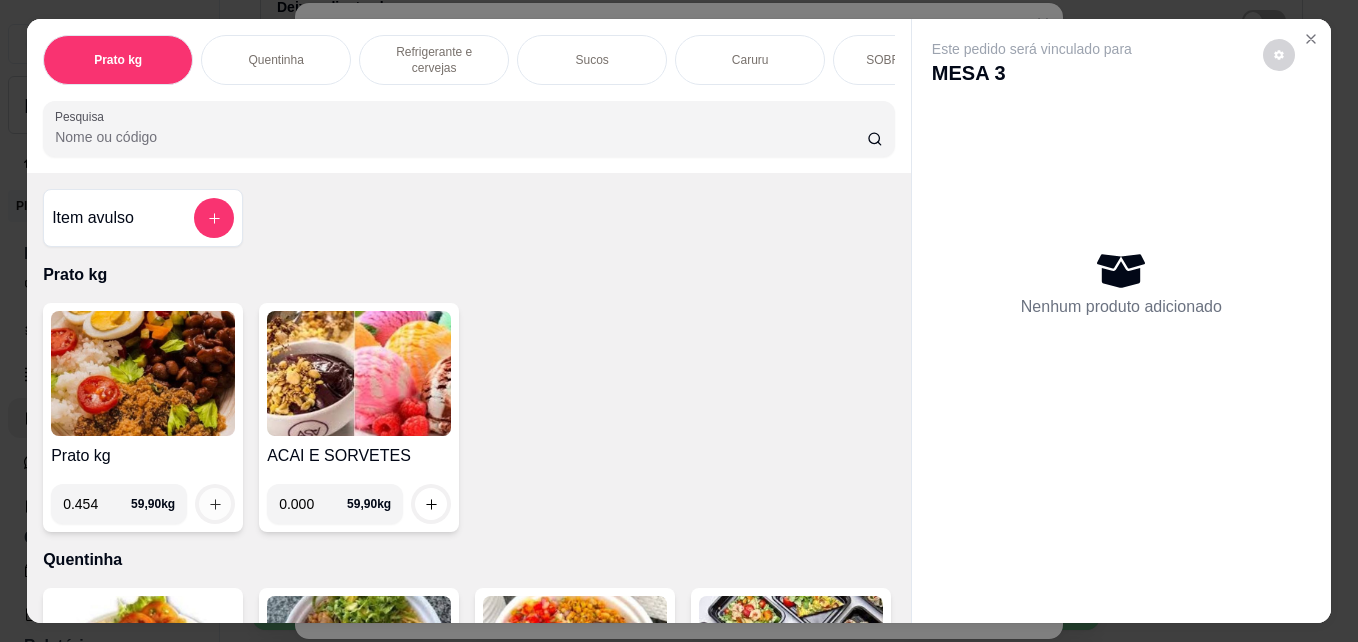 type on "0.454" 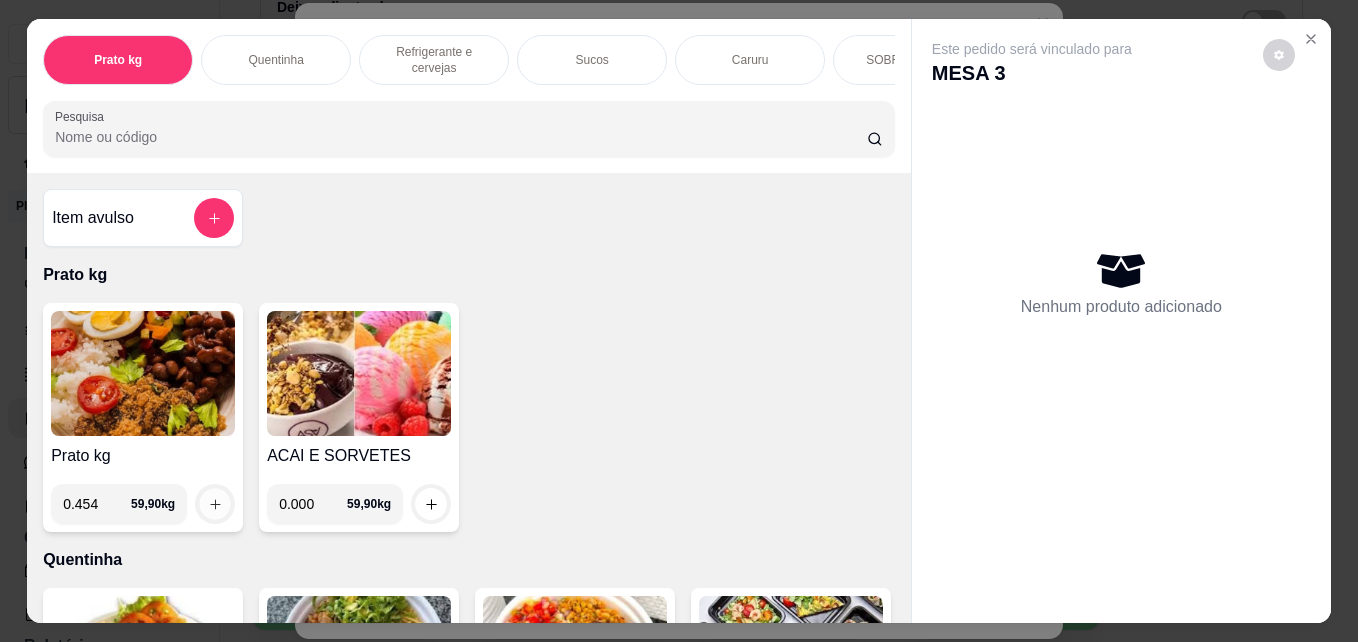 click 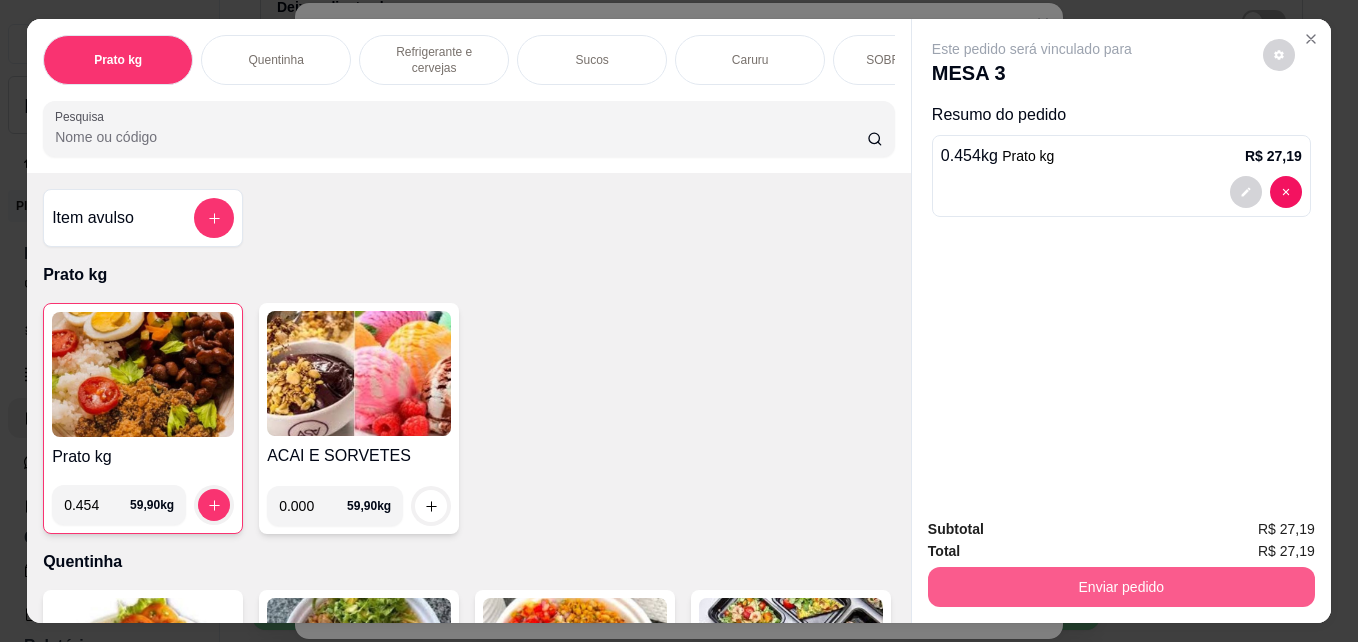 click on "Enviar pedido" at bounding box center (1121, 587) 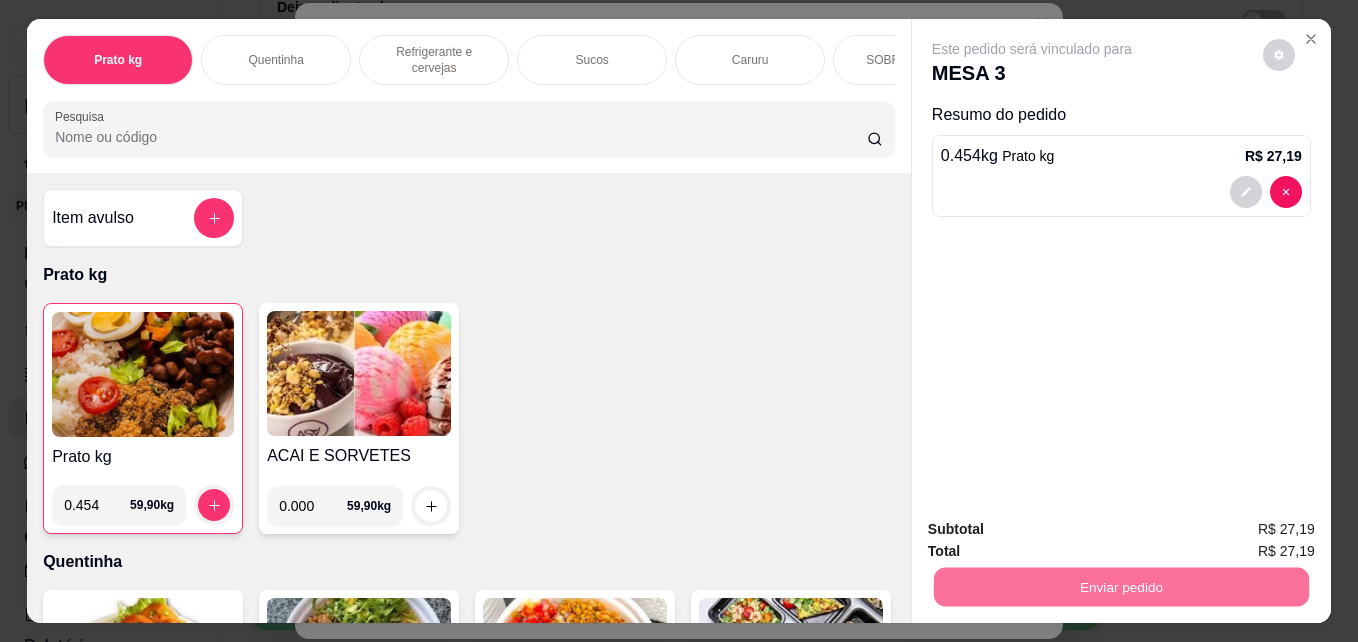 click on "Não registrar e enviar pedido" at bounding box center [1055, 529] 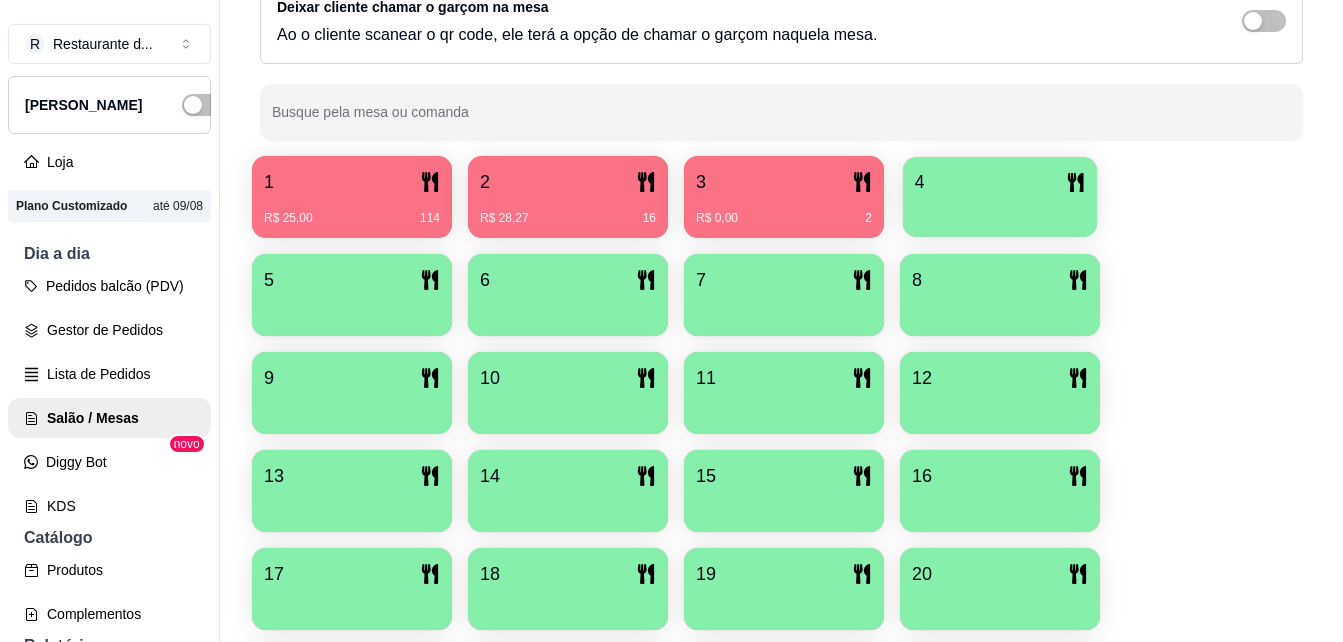 click at bounding box center (1000, 210) 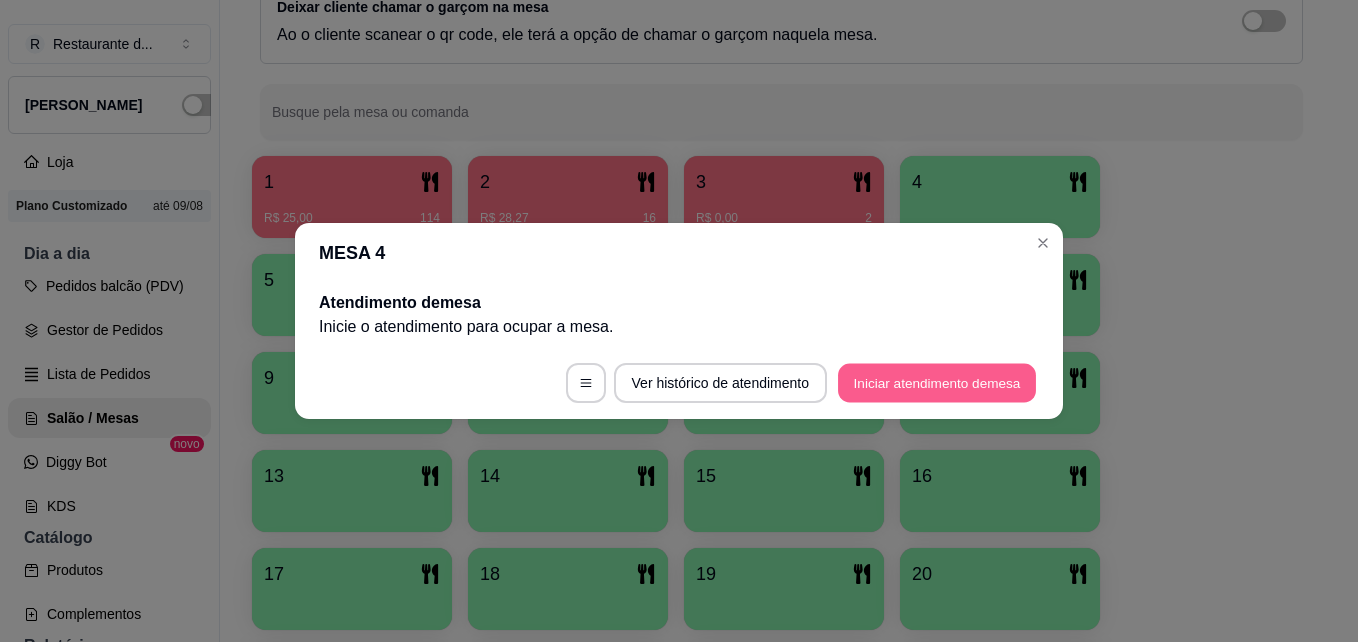 click on "Iniciar atendimento de  mesa" at bounding box center [937, 383] 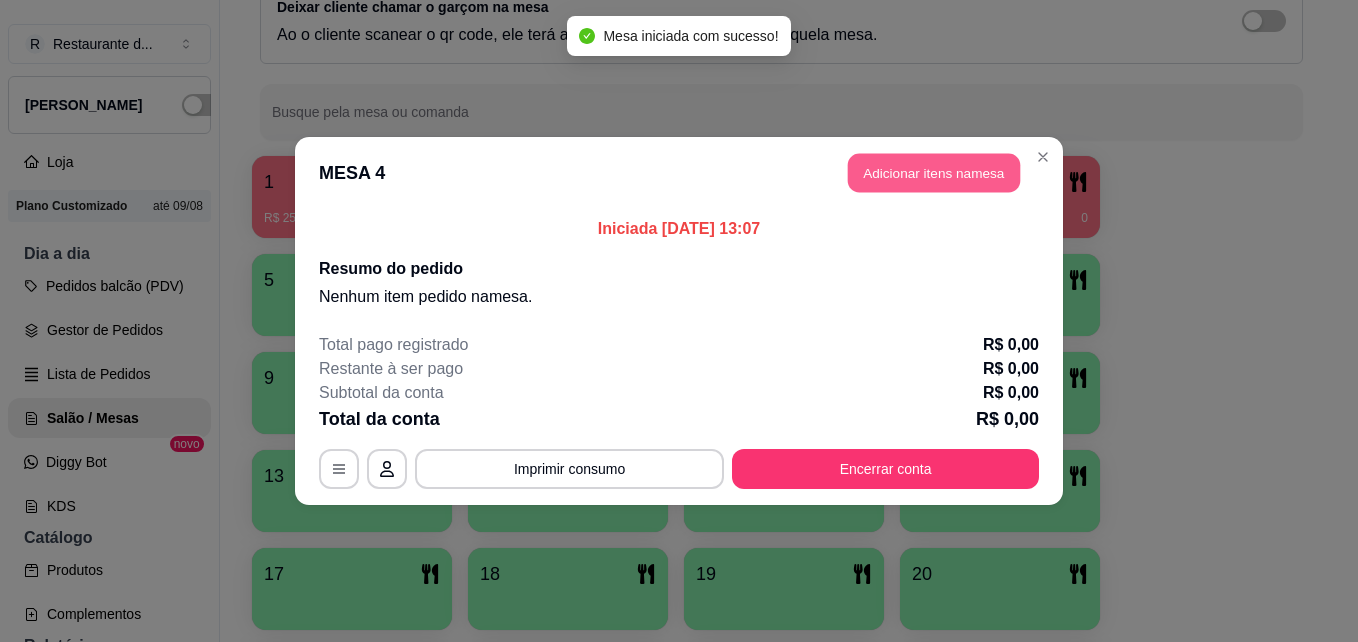 click on "Adicionar itens na  mesa" at bounding box center (934, 173) 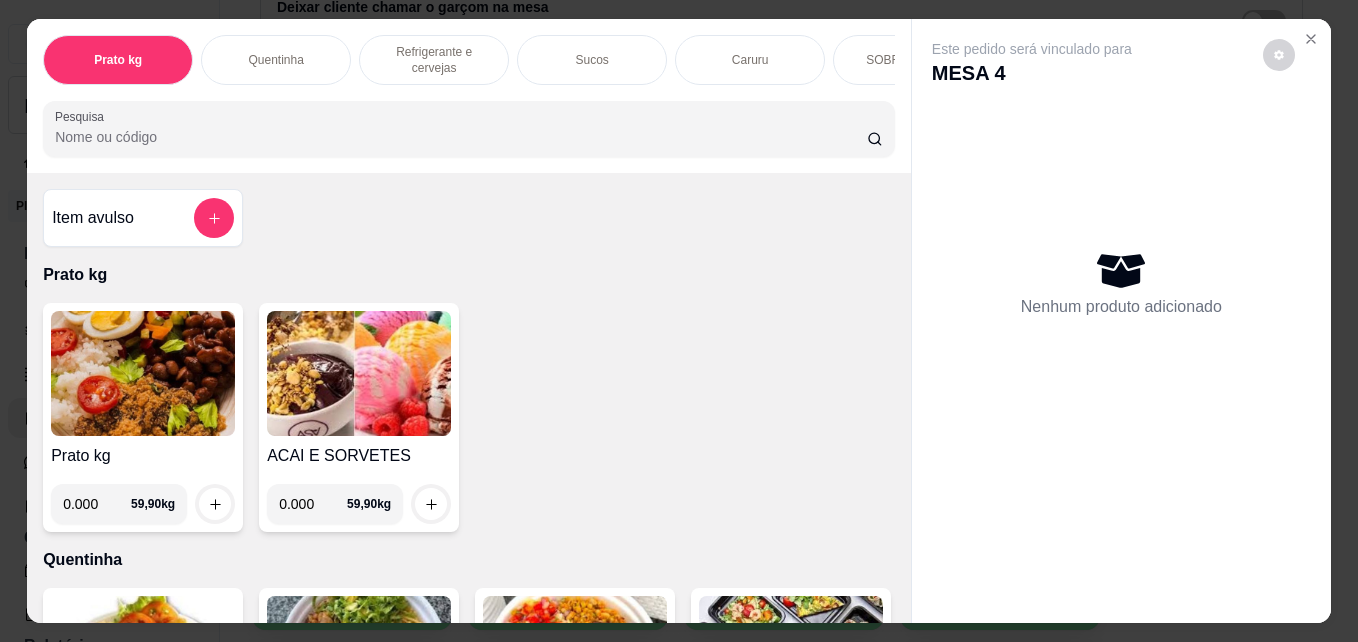 click on "0.000" at bounding box center [97, 504] 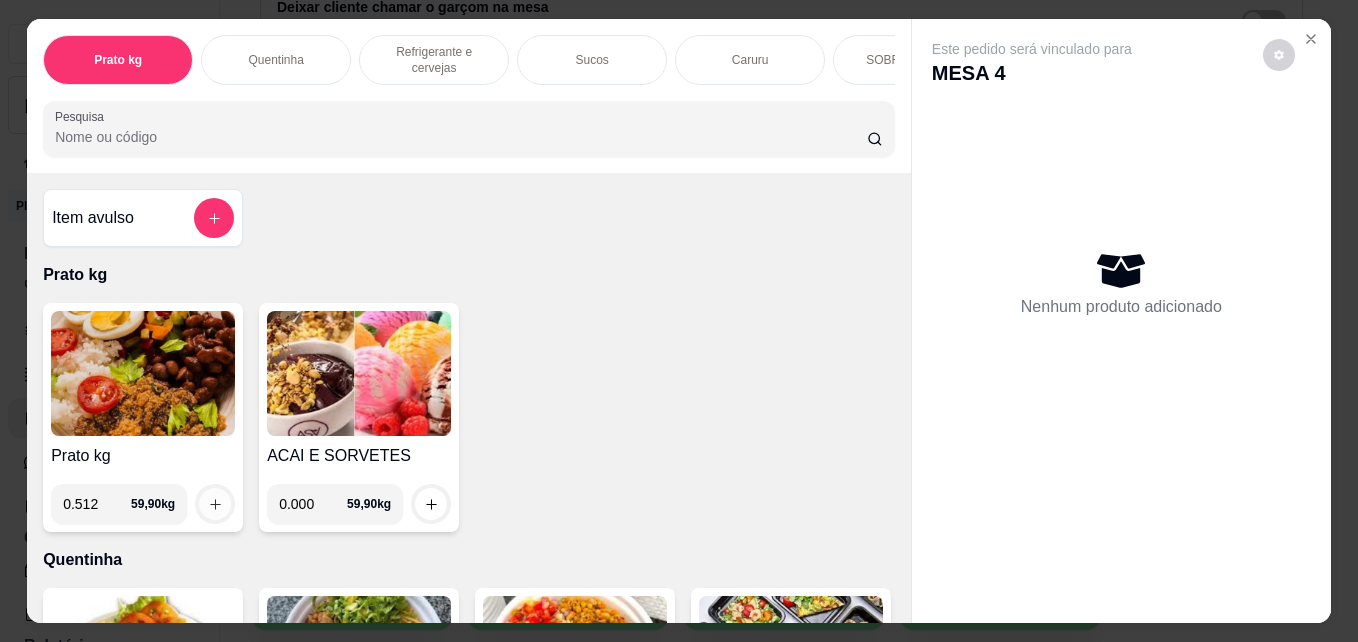 type on "0.512" 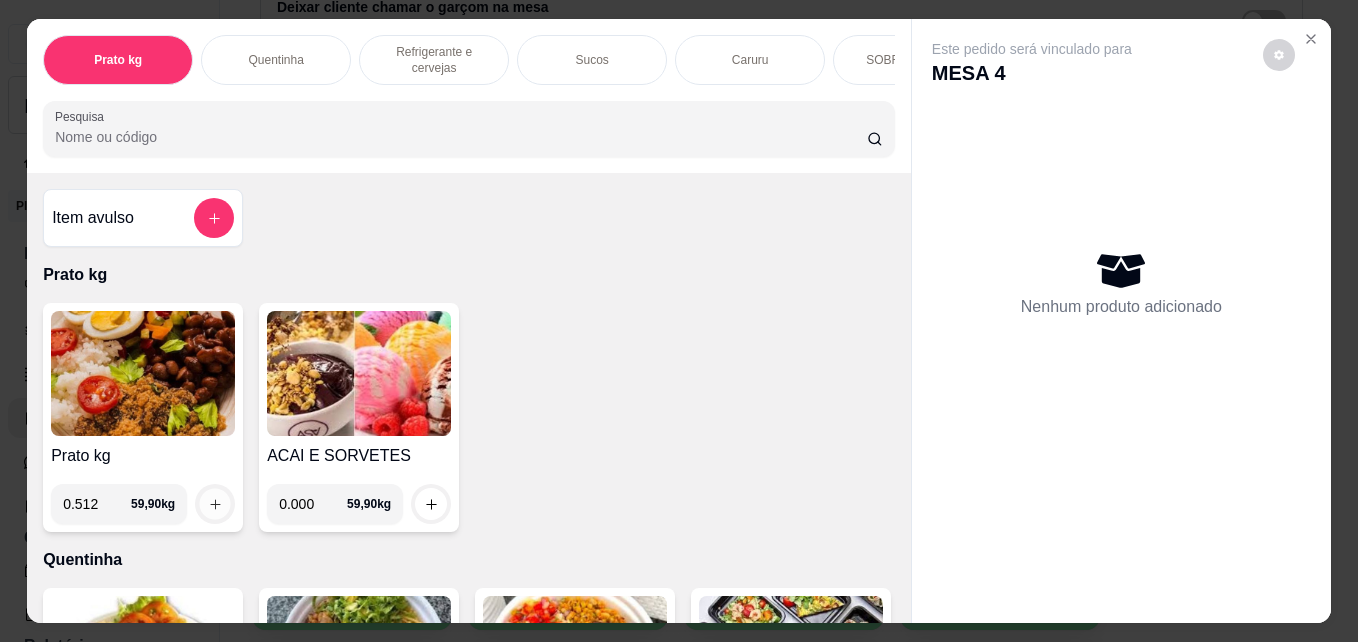 click 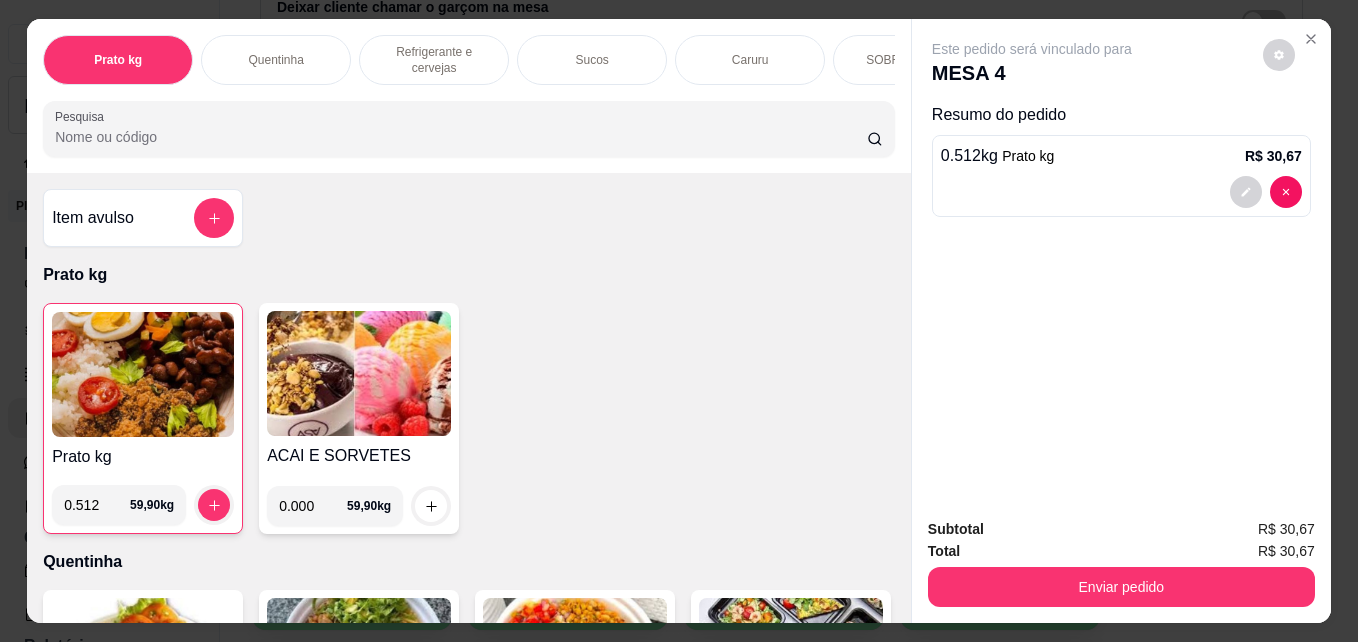 click on "Refrigerante e cervejas" at bounding box center [434, 60] 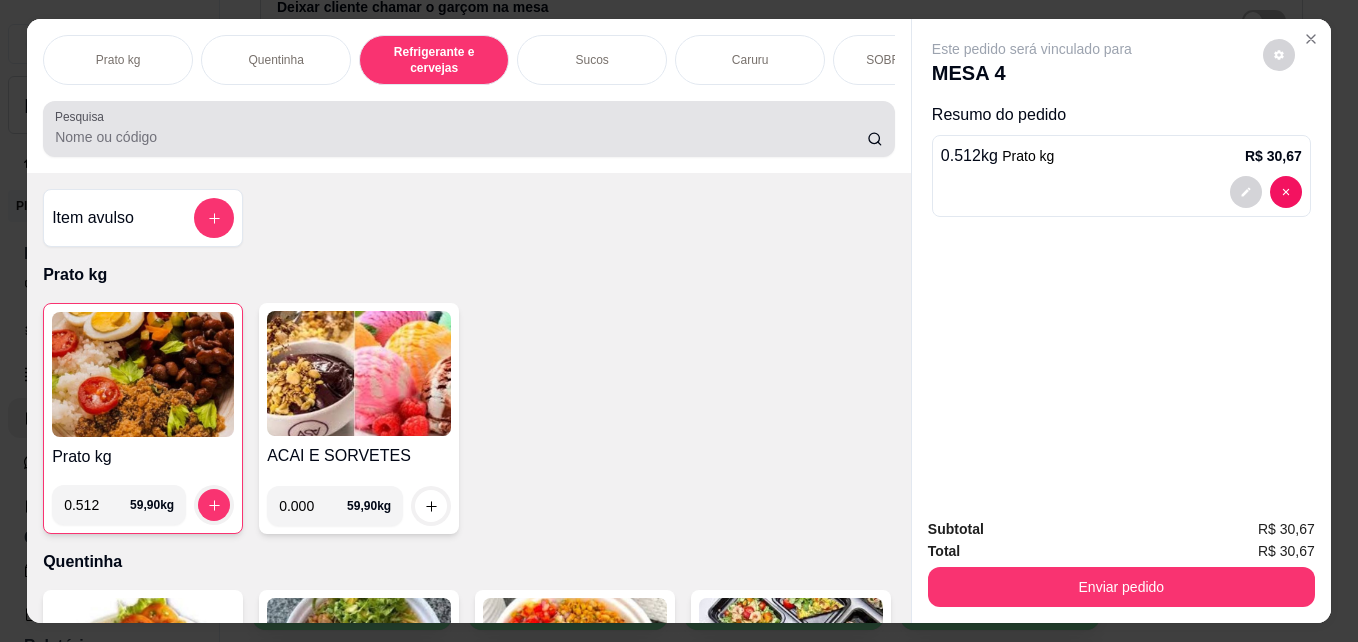scroll, scrollTop: 987, scrollLeft: 0, axis: vertical 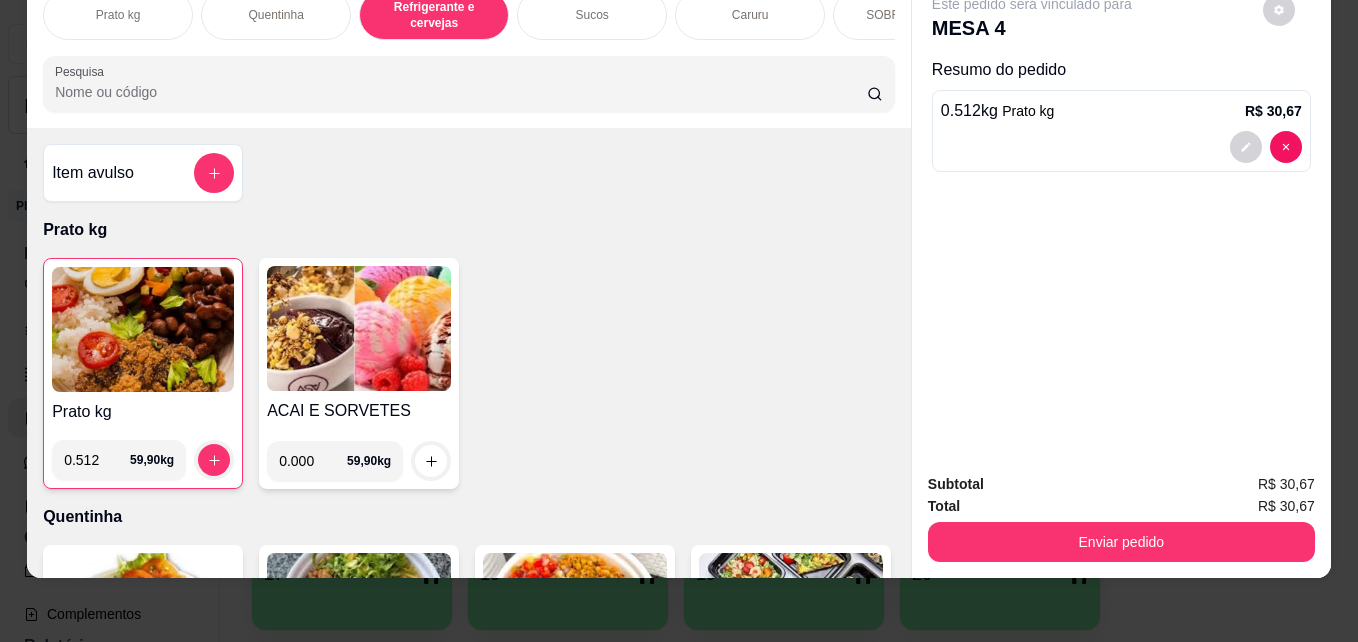 click on "Refrigerante e cervejas" at bounding box center [434, 15] 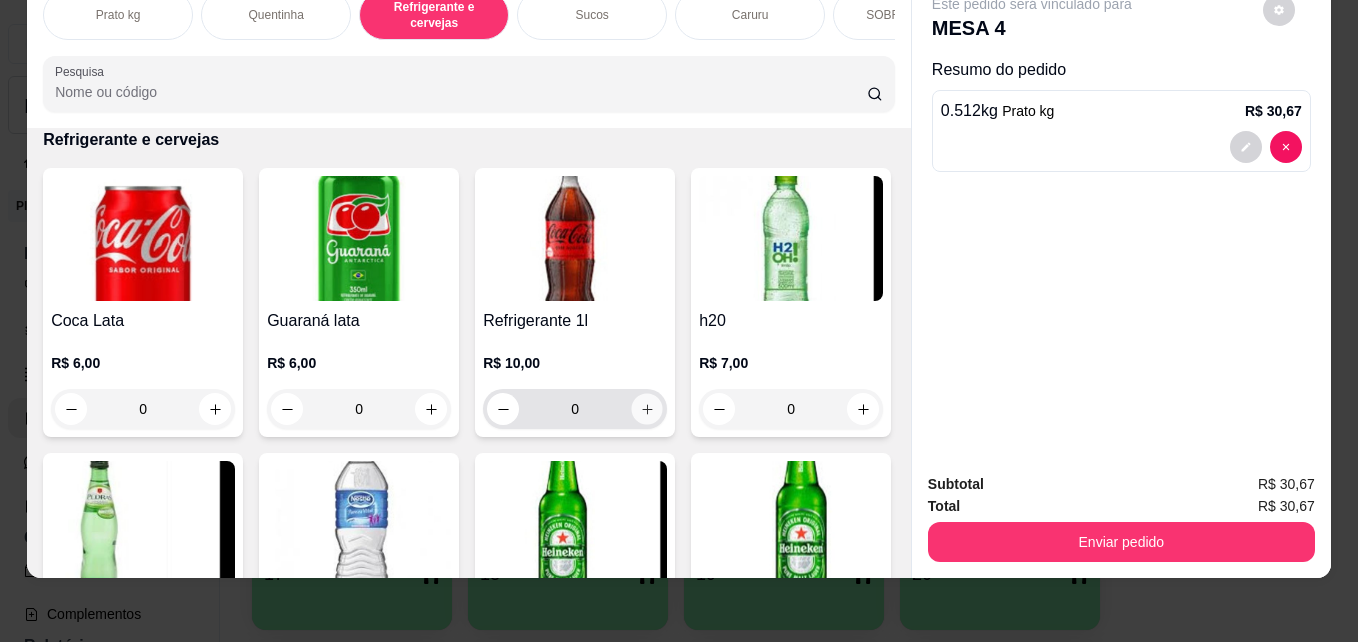 click 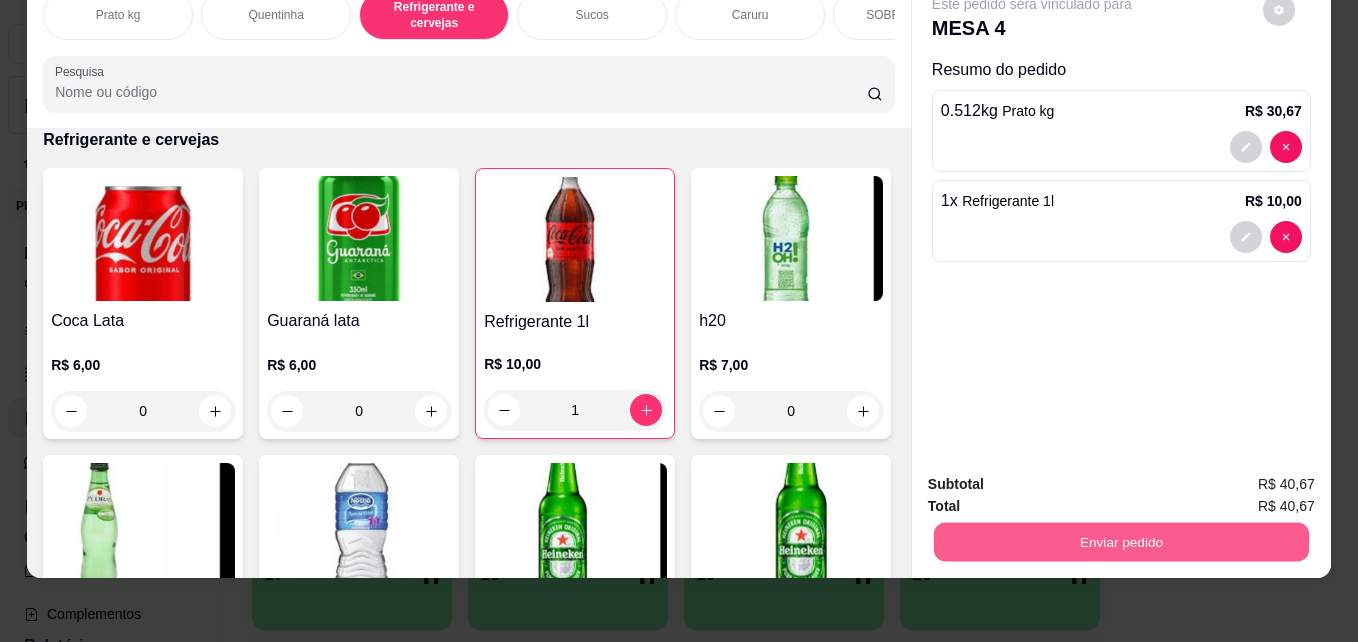 click on "Enviar pedido" at bounding box center (1121, 541) 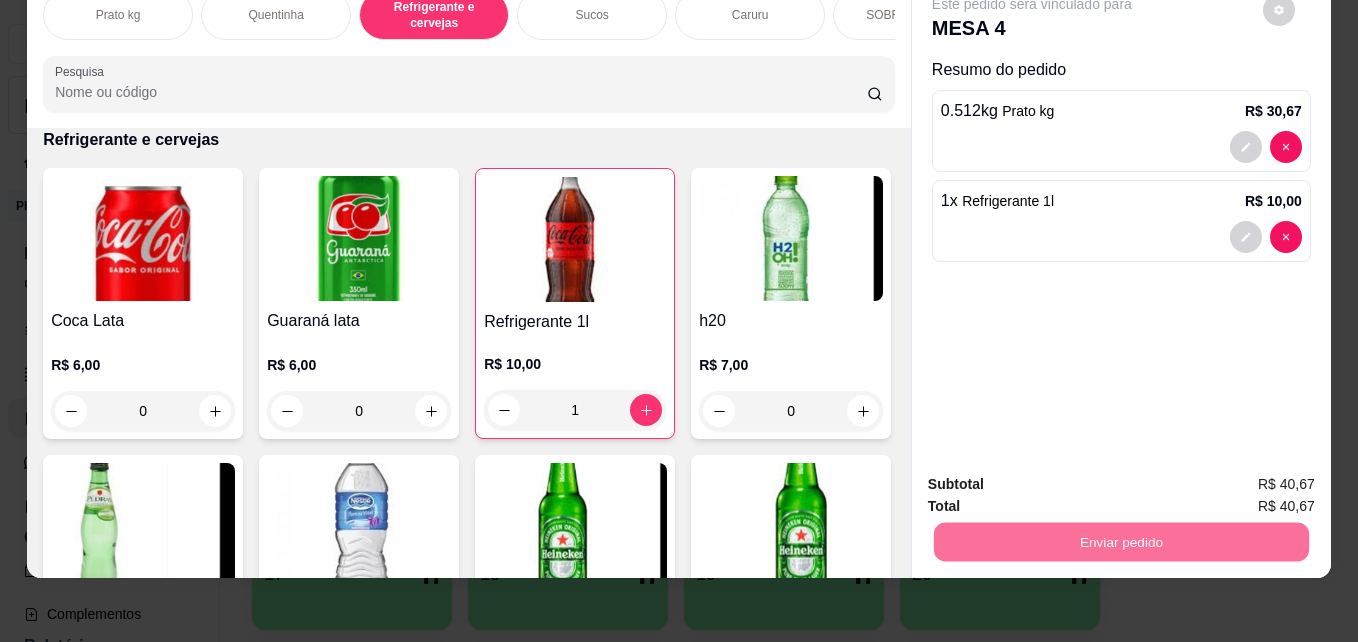 click on "Não registrar e enviar pedido" at bounding box center (1055, 477) 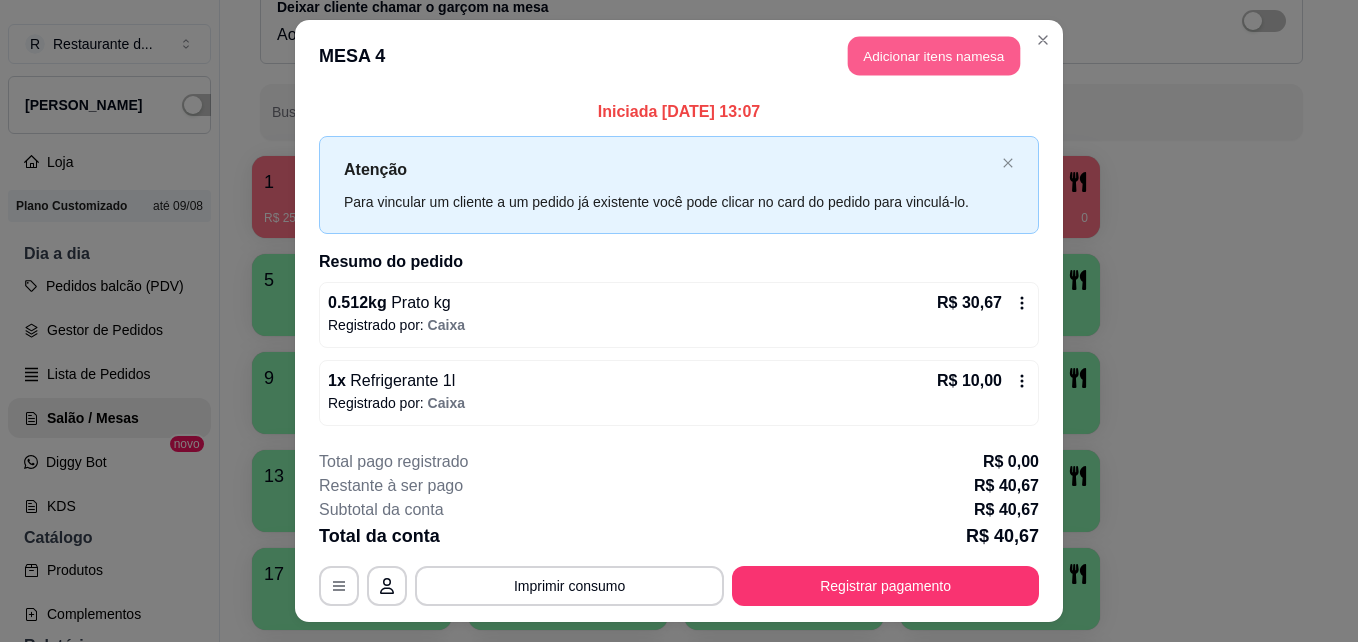 click on "Adicionar itens na  mesa" at bounding box center (934, 56) 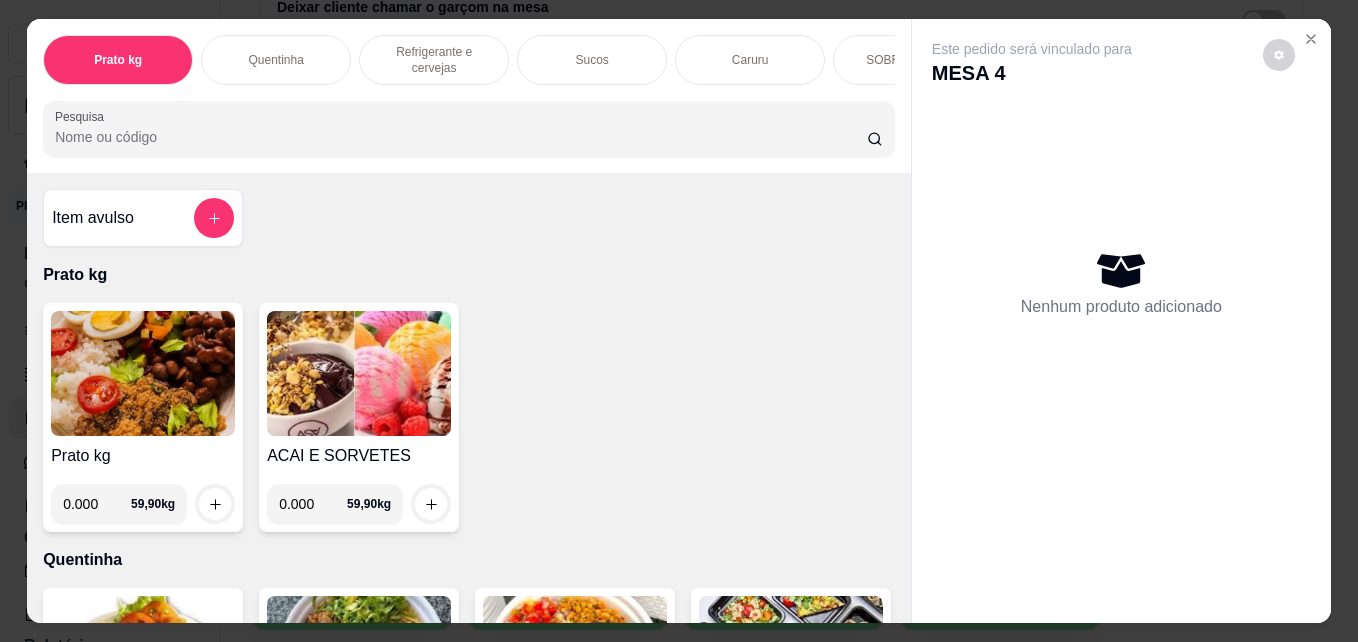 click on "0.000" at bounding box center (97, 504) 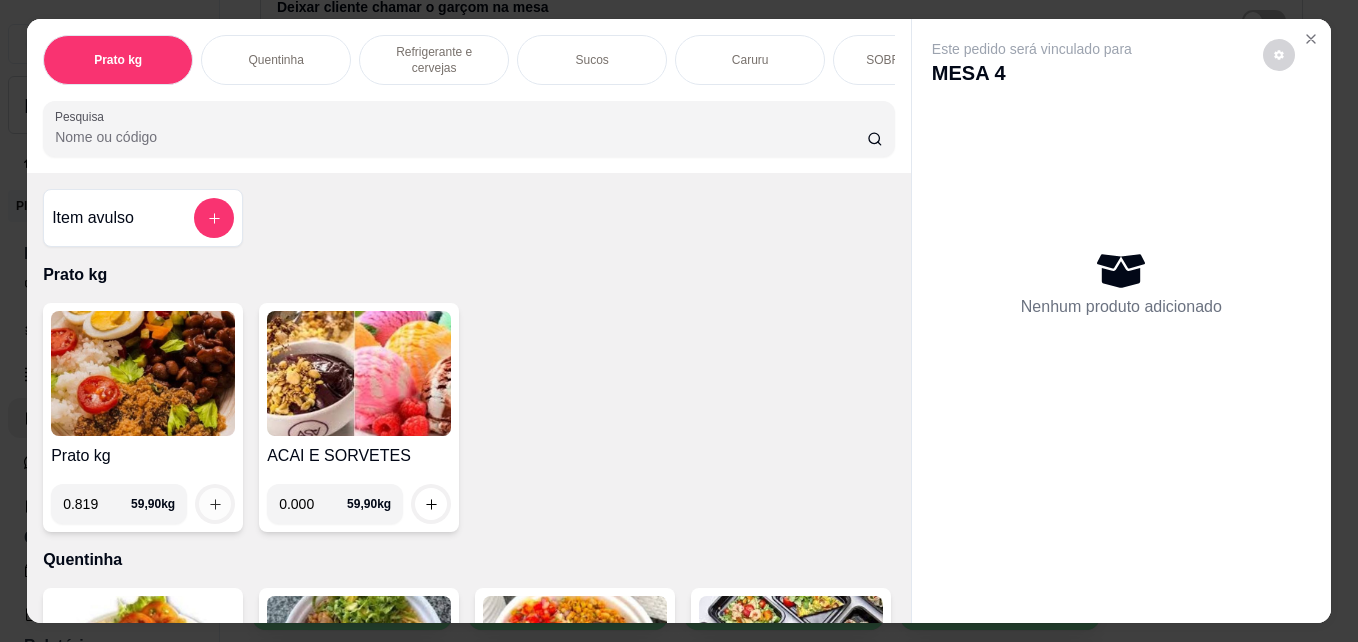 type on "0.819" 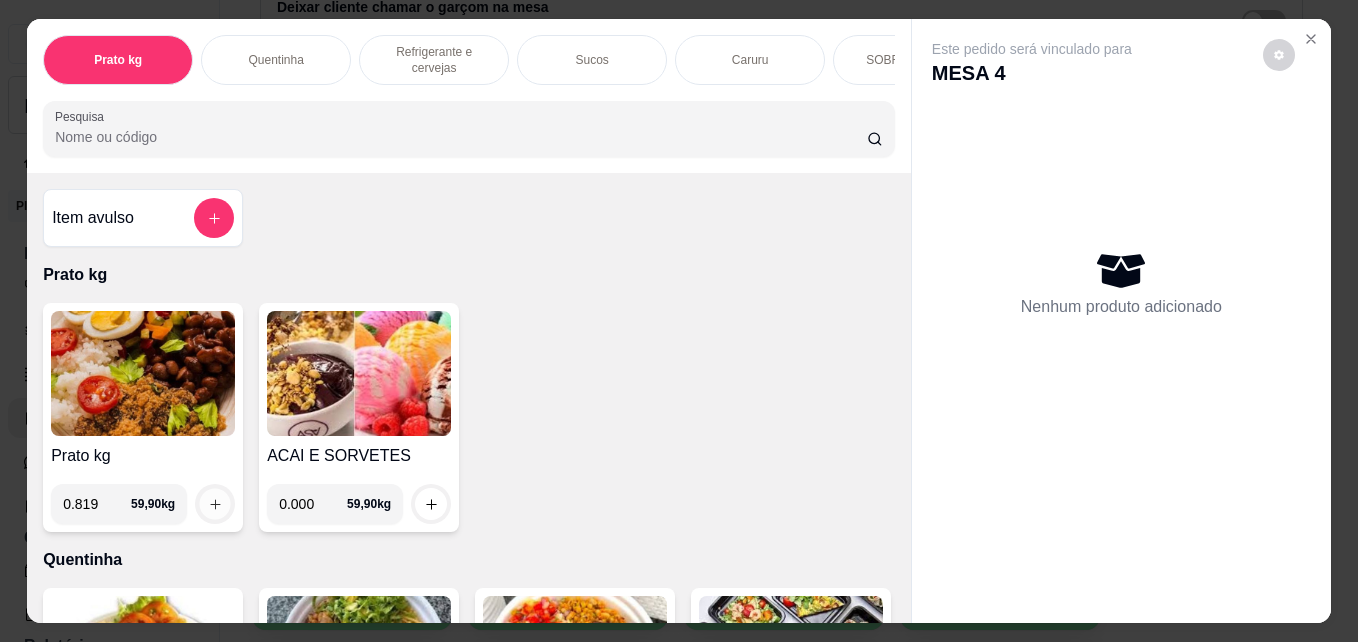 click at bounding box center (215, 504) 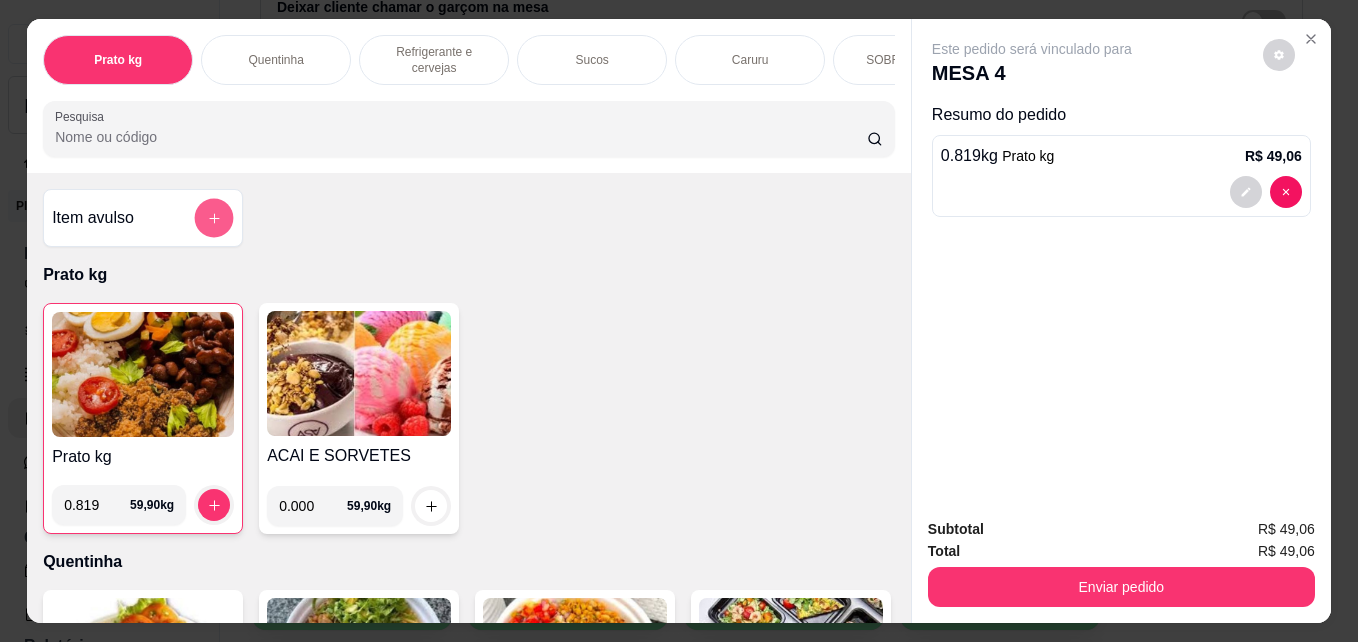 click at bounding box center [214, 218] 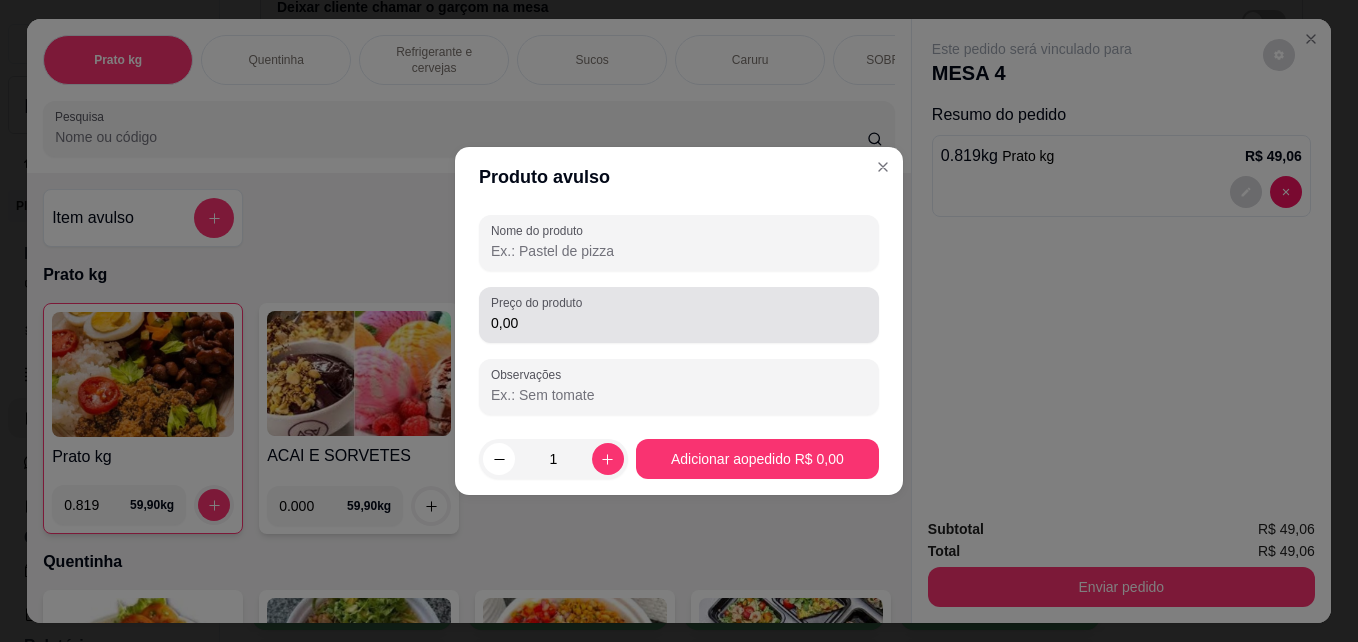 click on "Preço do produto 0,00" at bounding box center (679, 315) 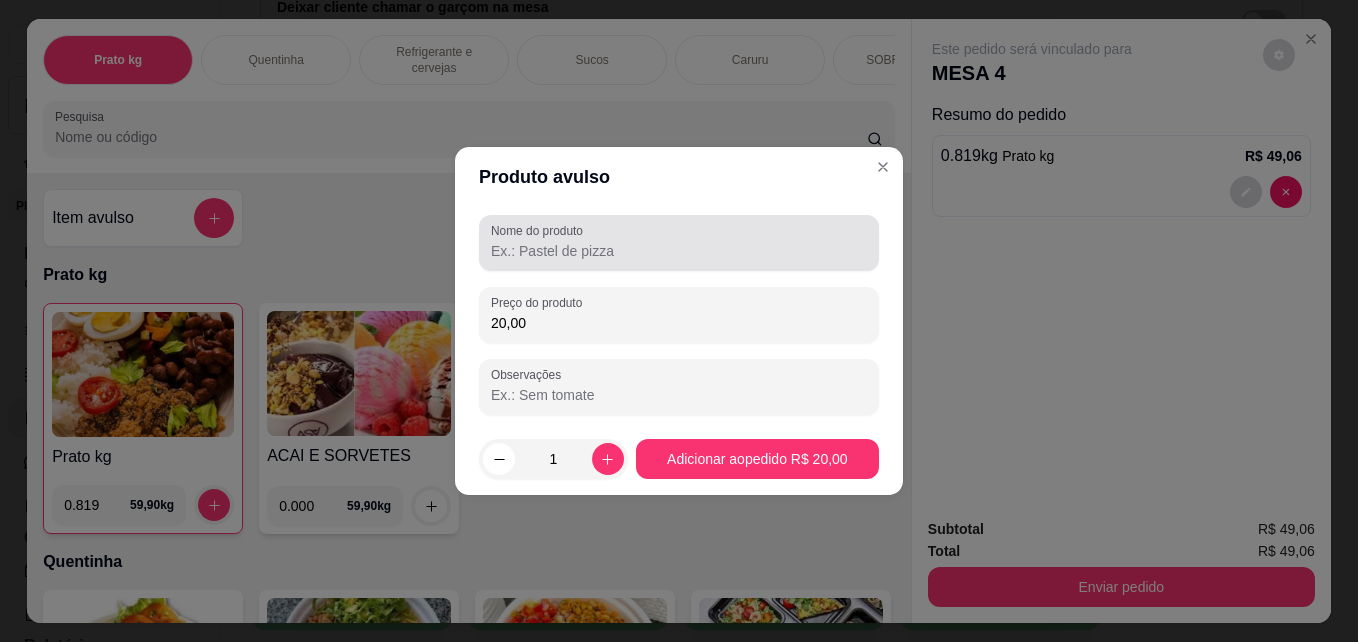 type on "20,00" 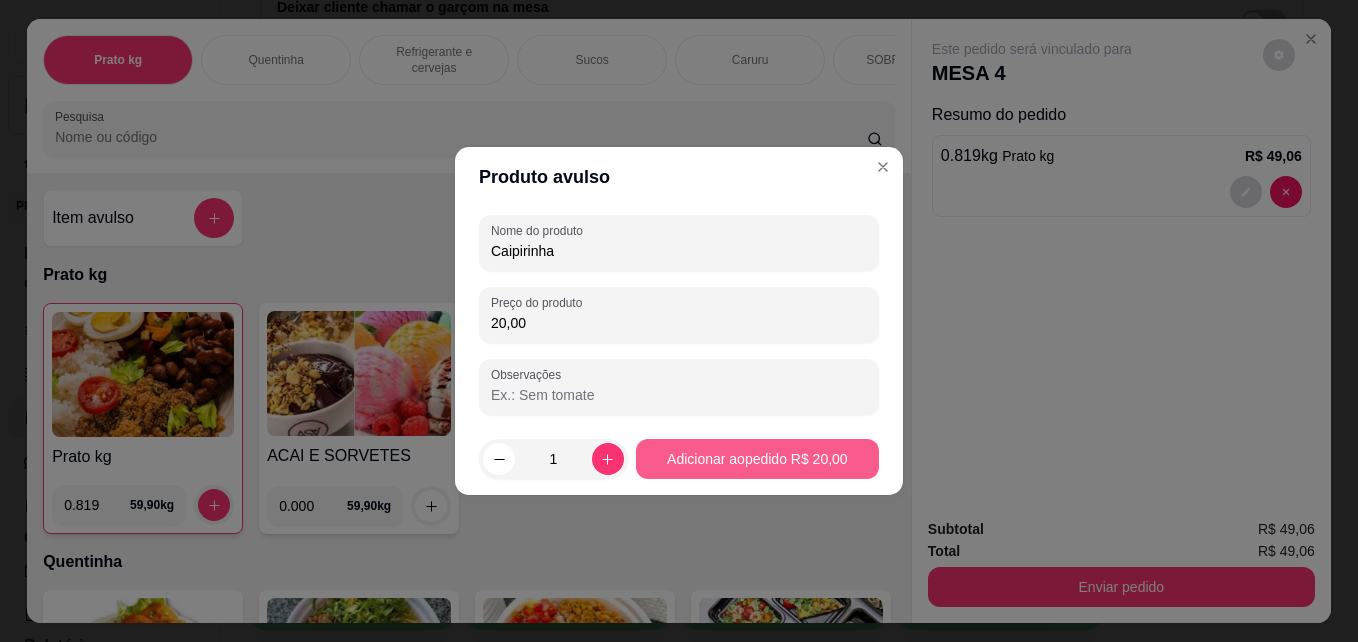 type on "Caipirinha" 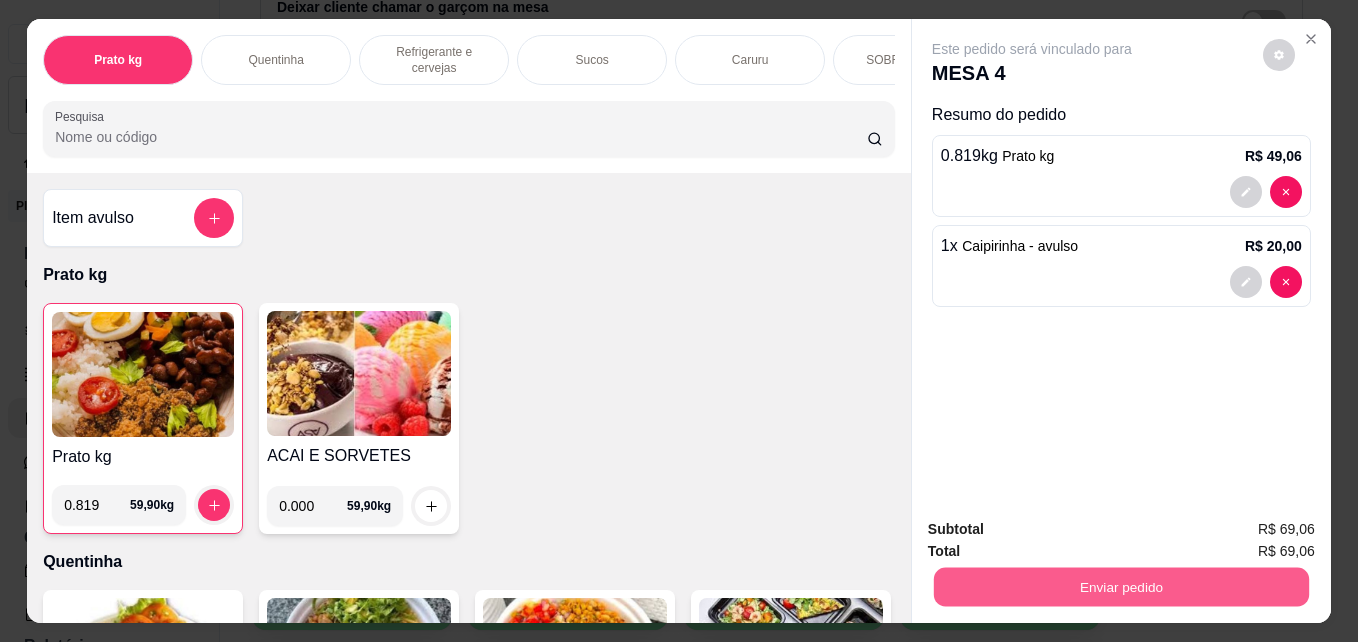 click on "Enviar pedido" at bounding box center (1121, 586) 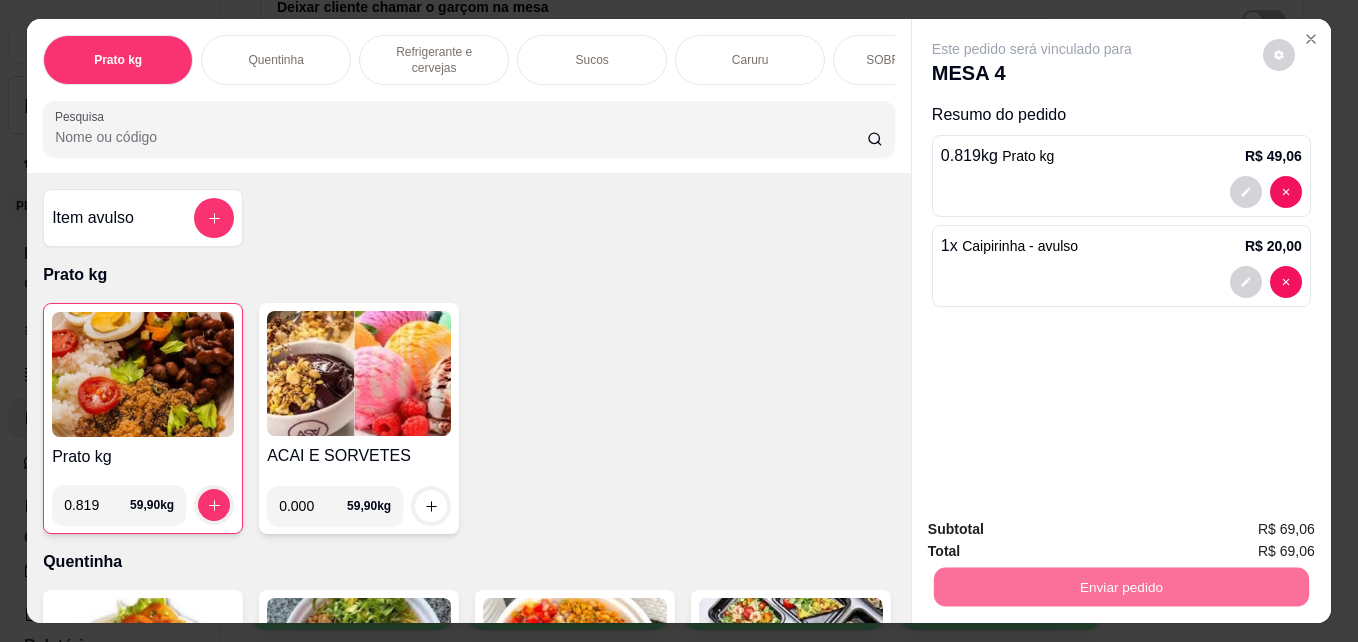 click on "Não registrar e enviar pedido" at bounding box center [1055, 530] 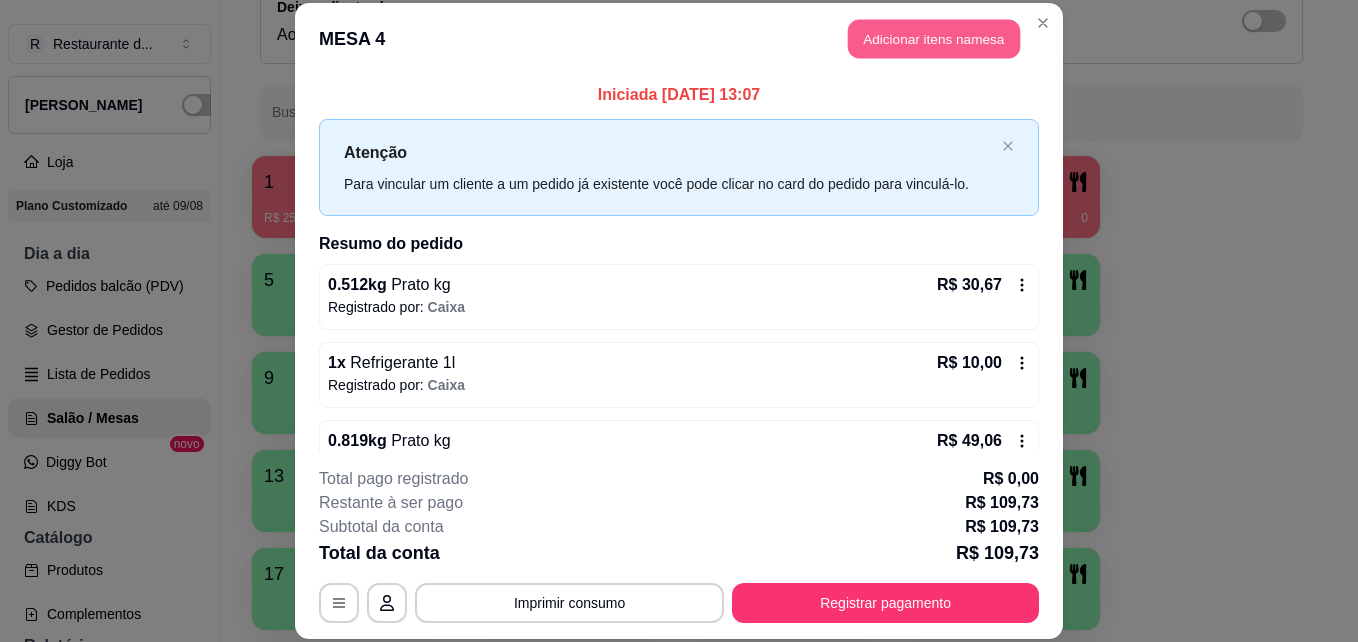 click on "Adicionar itens na  mesa" at bounding box center [934, 39] 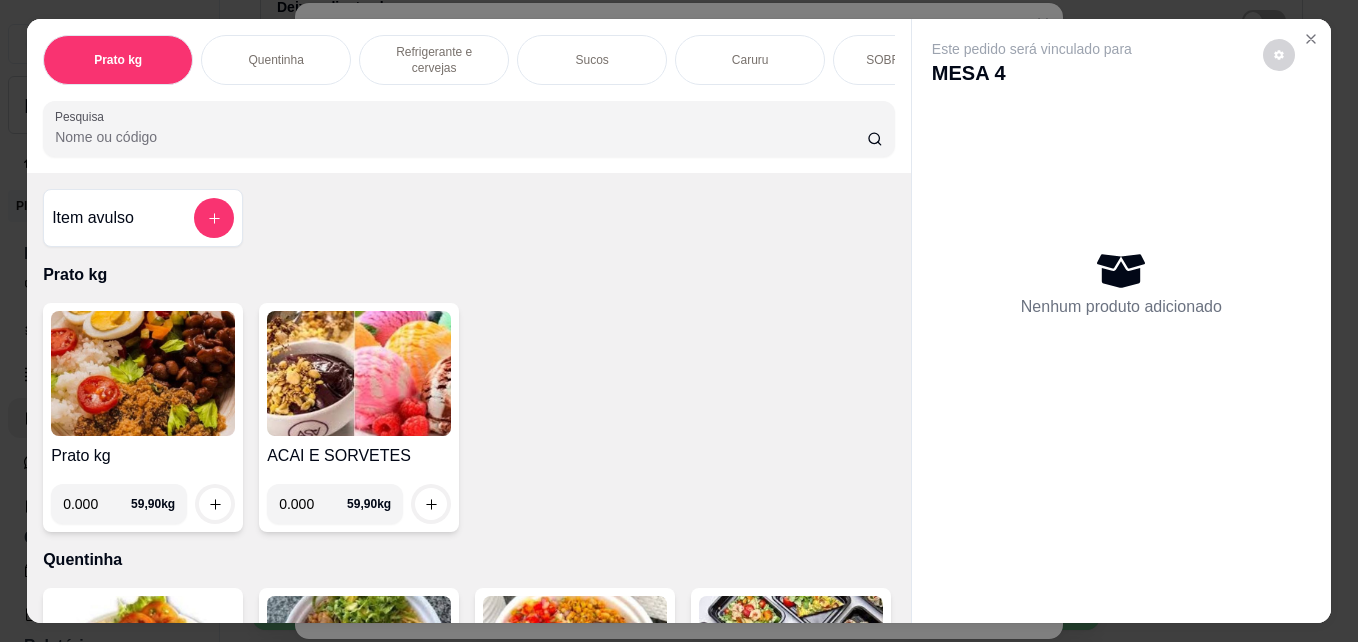 click on "0.000" at bounding box center (97, 504) 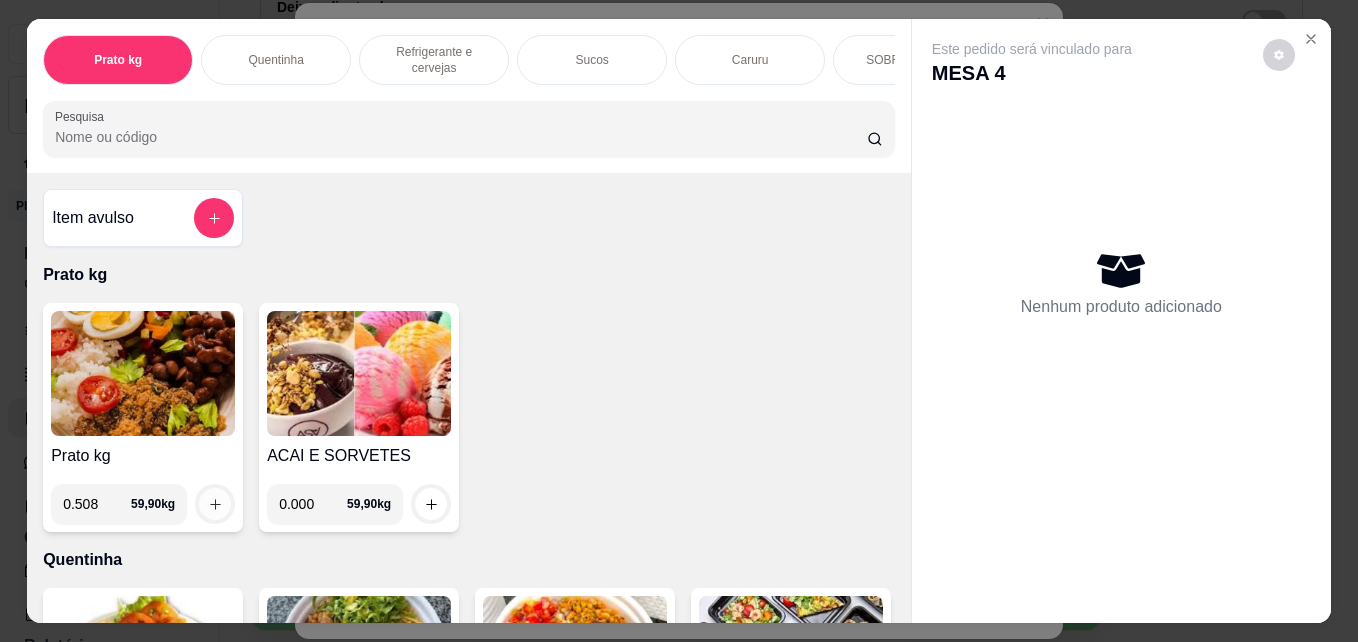 type on "0.508" 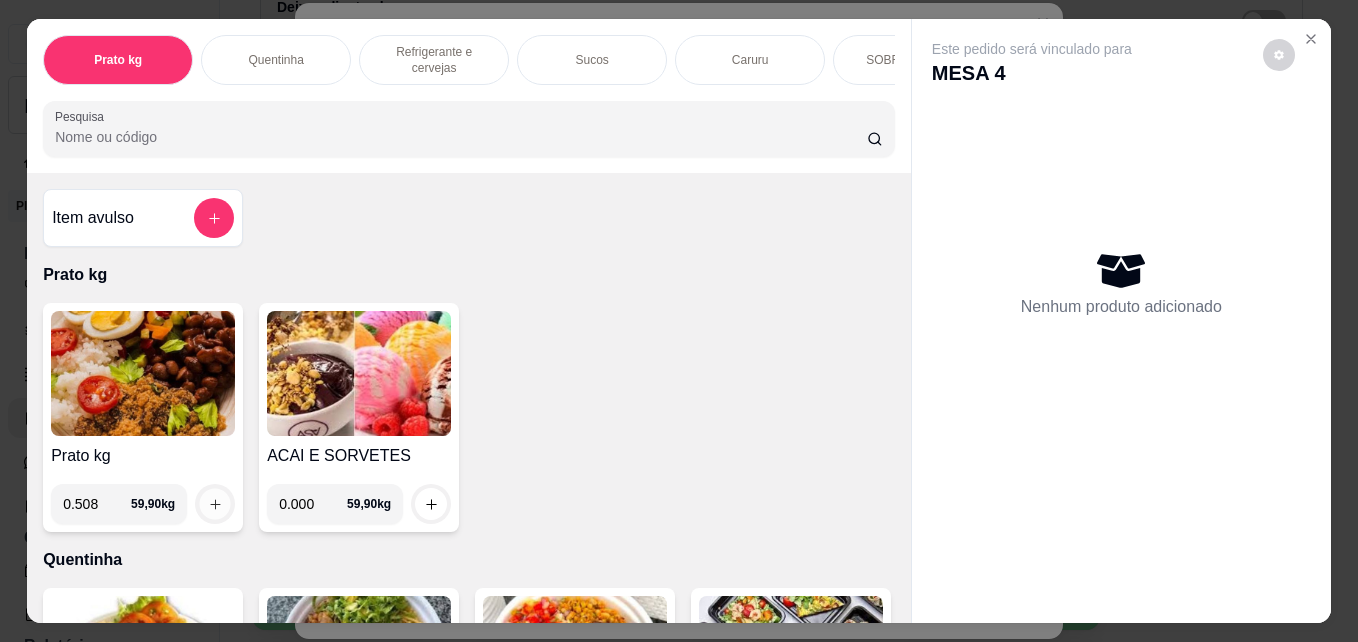 click at bounding box center [215, 504] 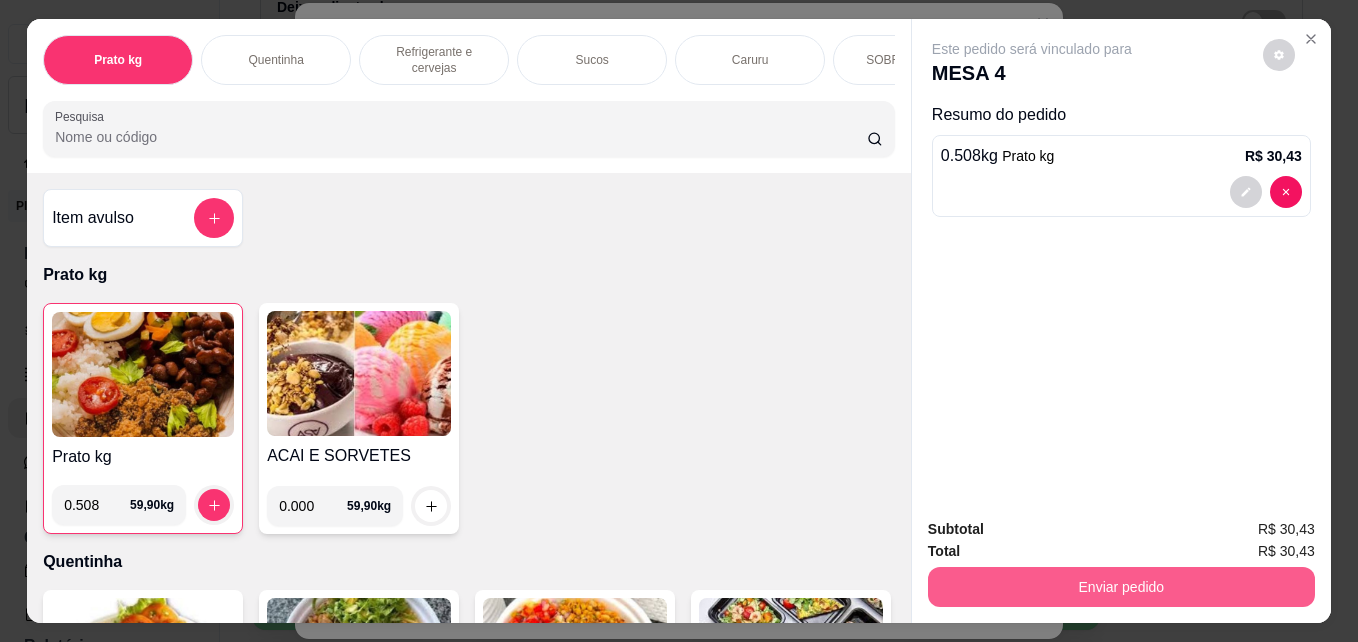 click on "Enviar pedido" at bounding box center (1121, 587) 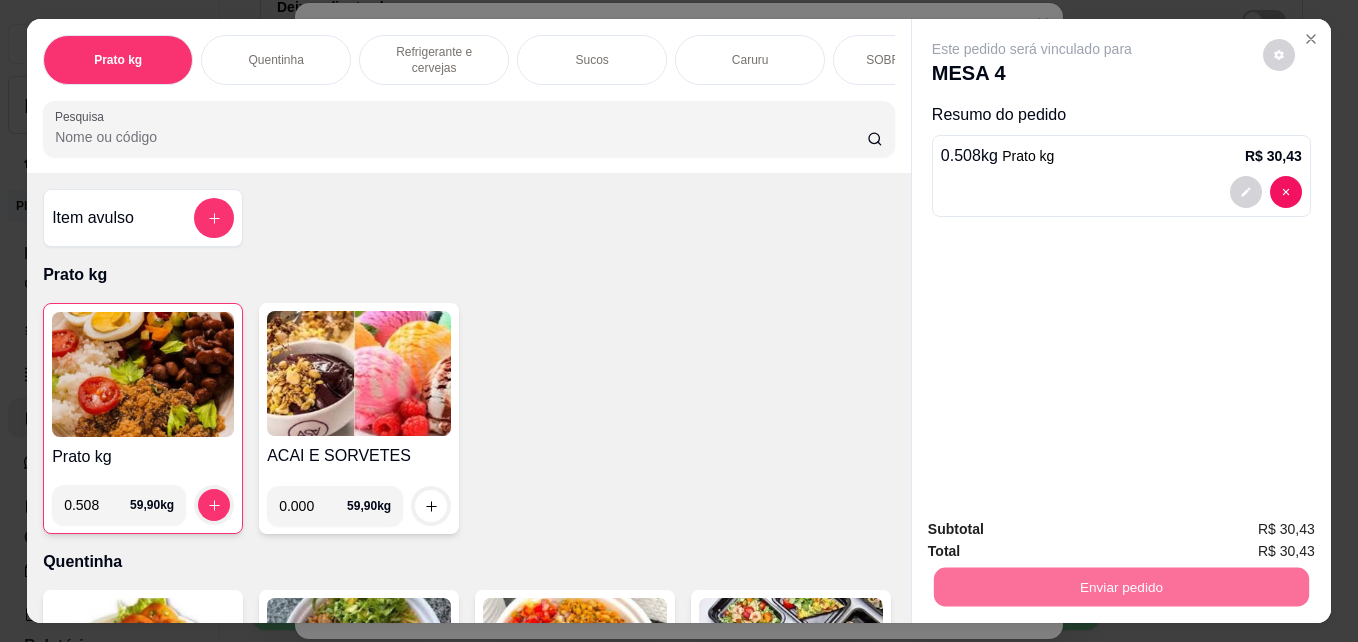 click on "Não registrar e enviar pedido" at bounding box center [1055, 529] 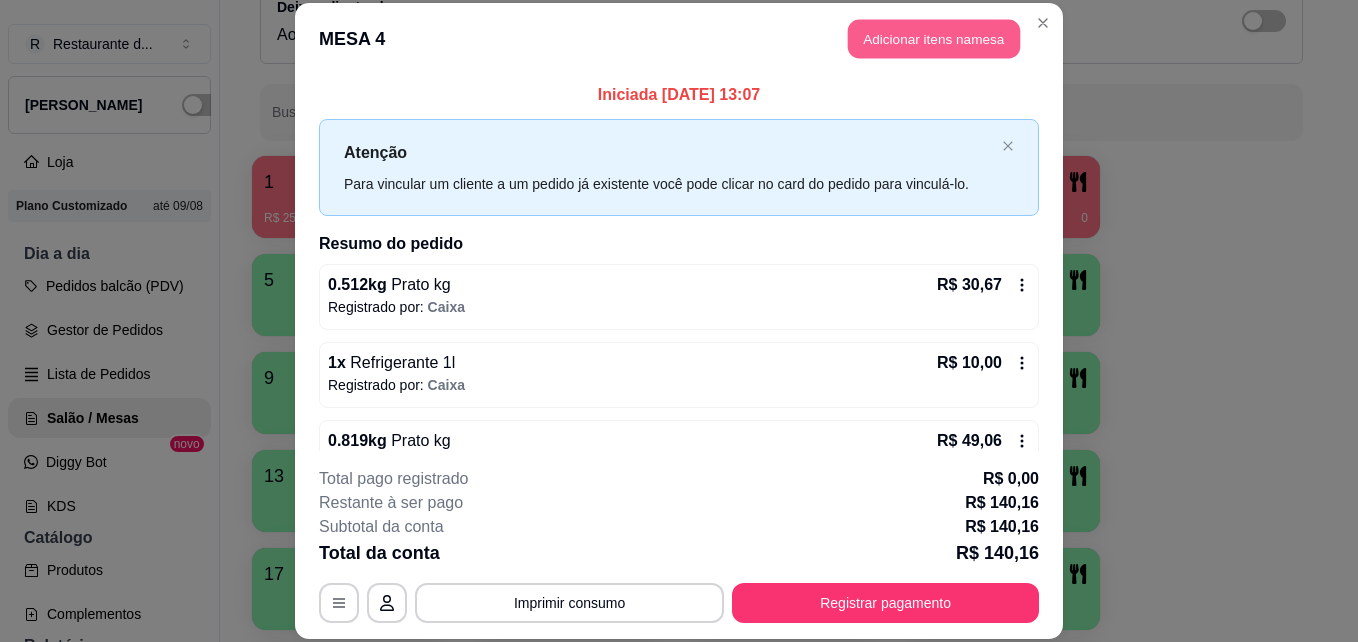 click on "Adicionar itens na  mesa" at bounding box center (934, 39) 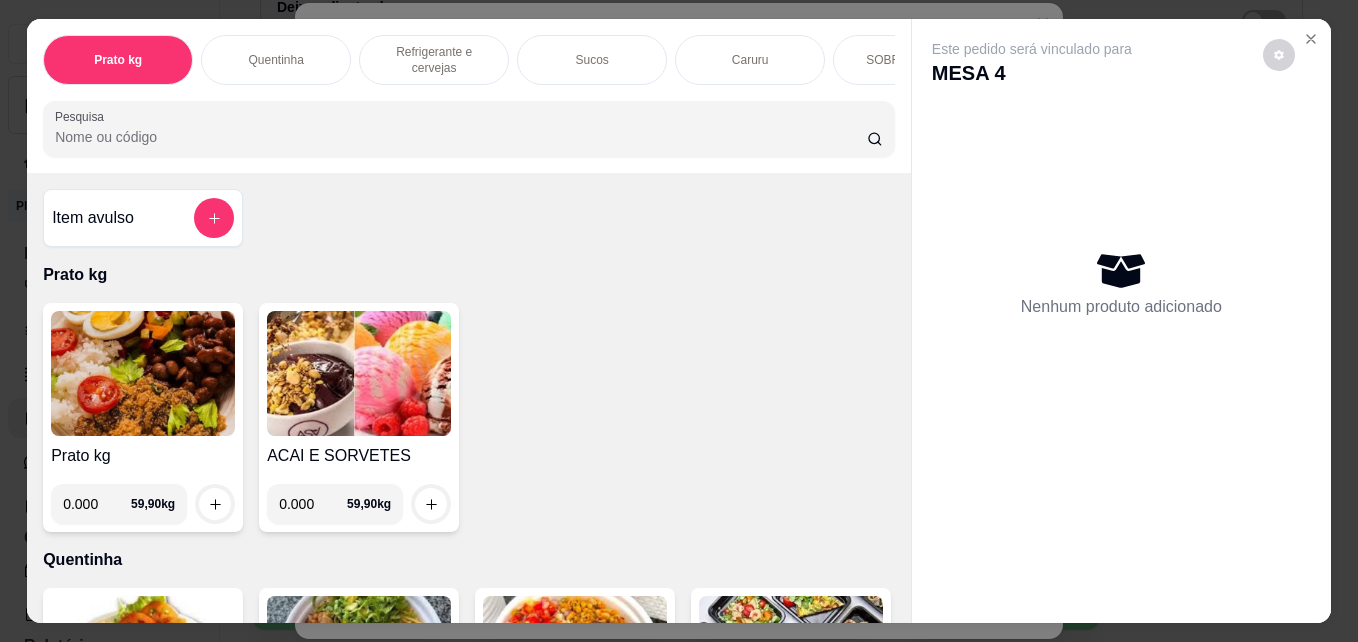 click on "0.000" at bounding box center [97, 504] 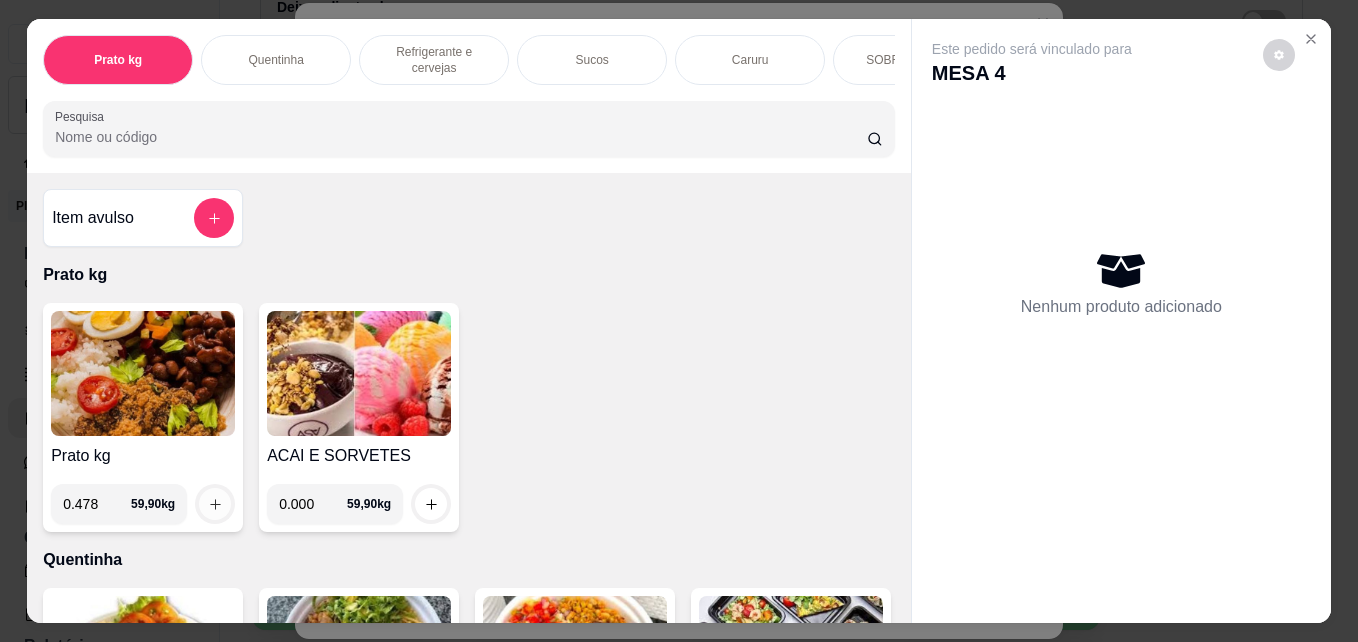 type on "0.478" 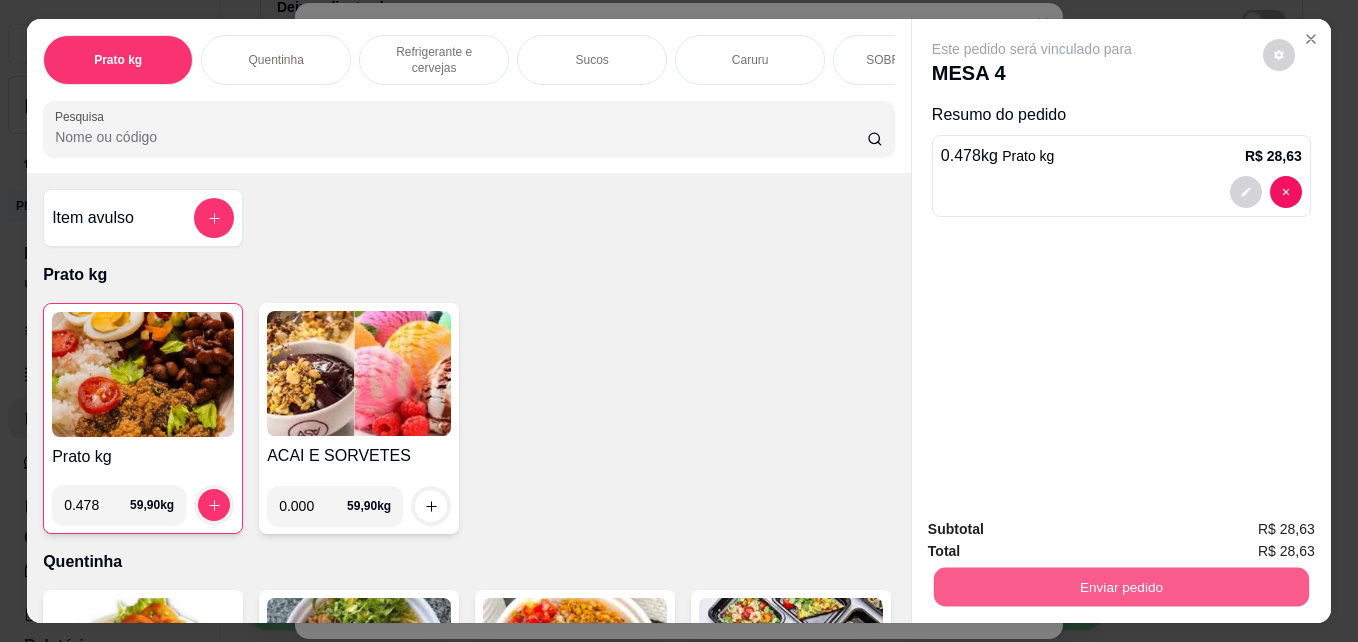 click on "Enviar pedido" at bounding box center [1121, 586] 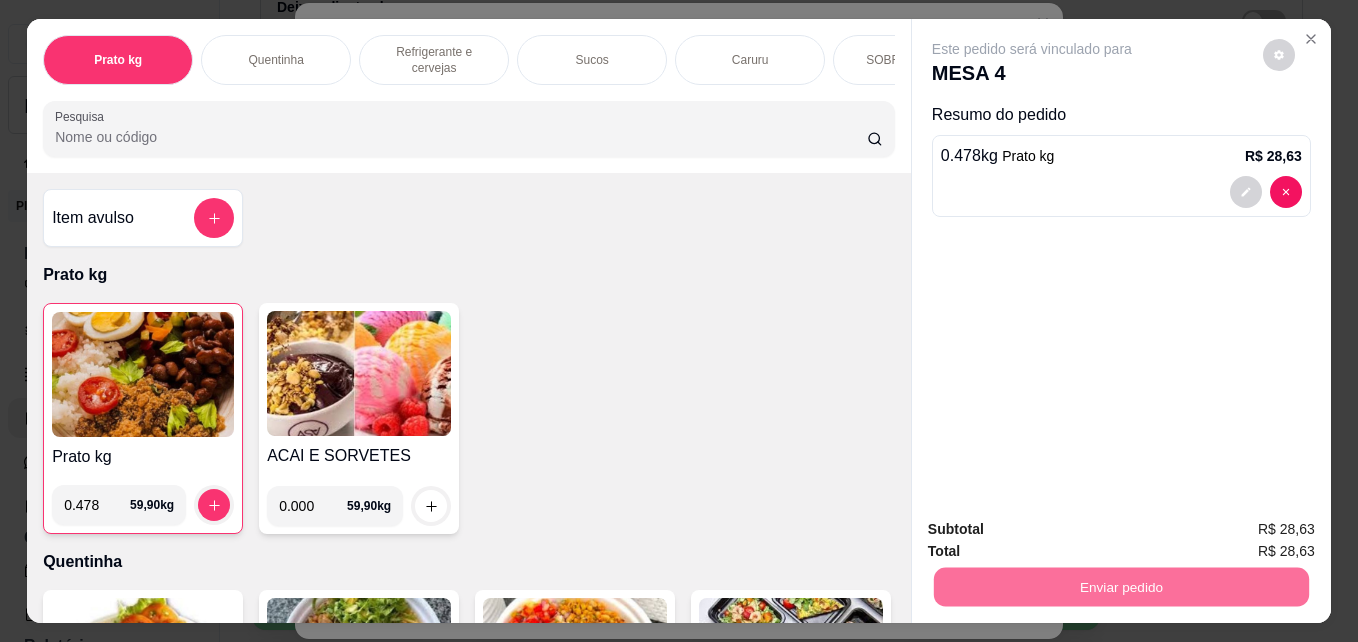 click on "Não registrar e enviar pedido" at bounding box center [1055, 529] 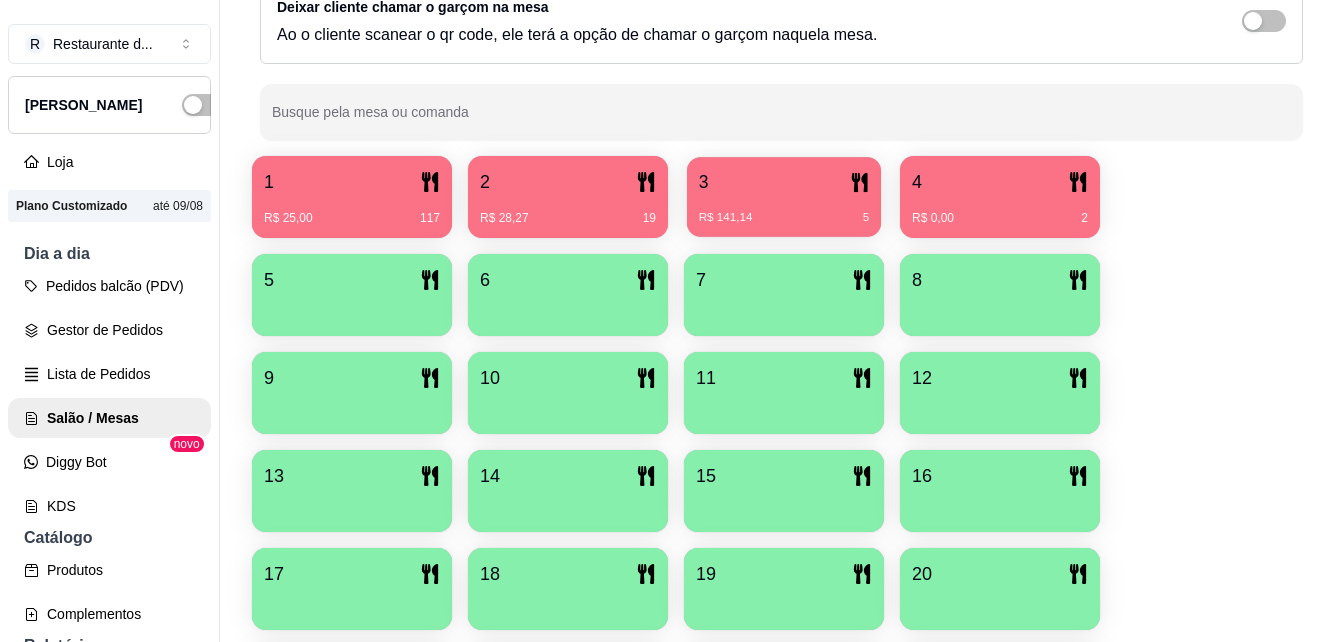 click on "R$ 141,14 5" at bounding box center [784, 210] 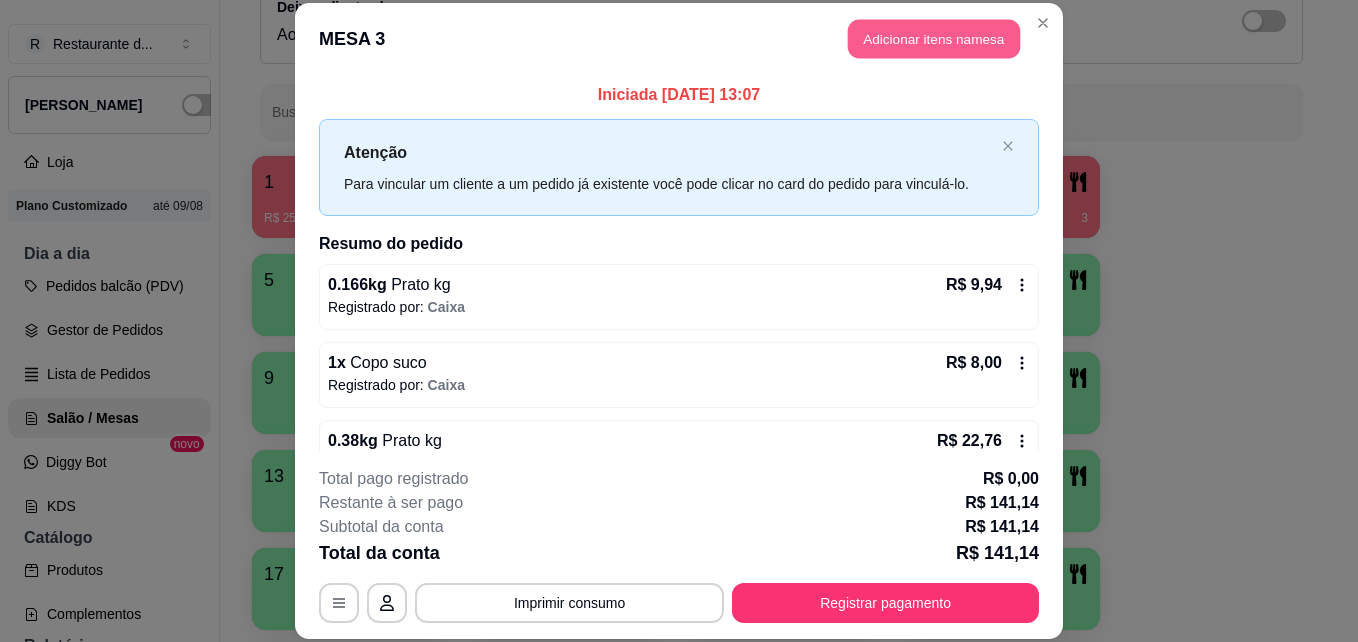click on "Adicionar itens na  mesa" at bounding box center (934, 39) 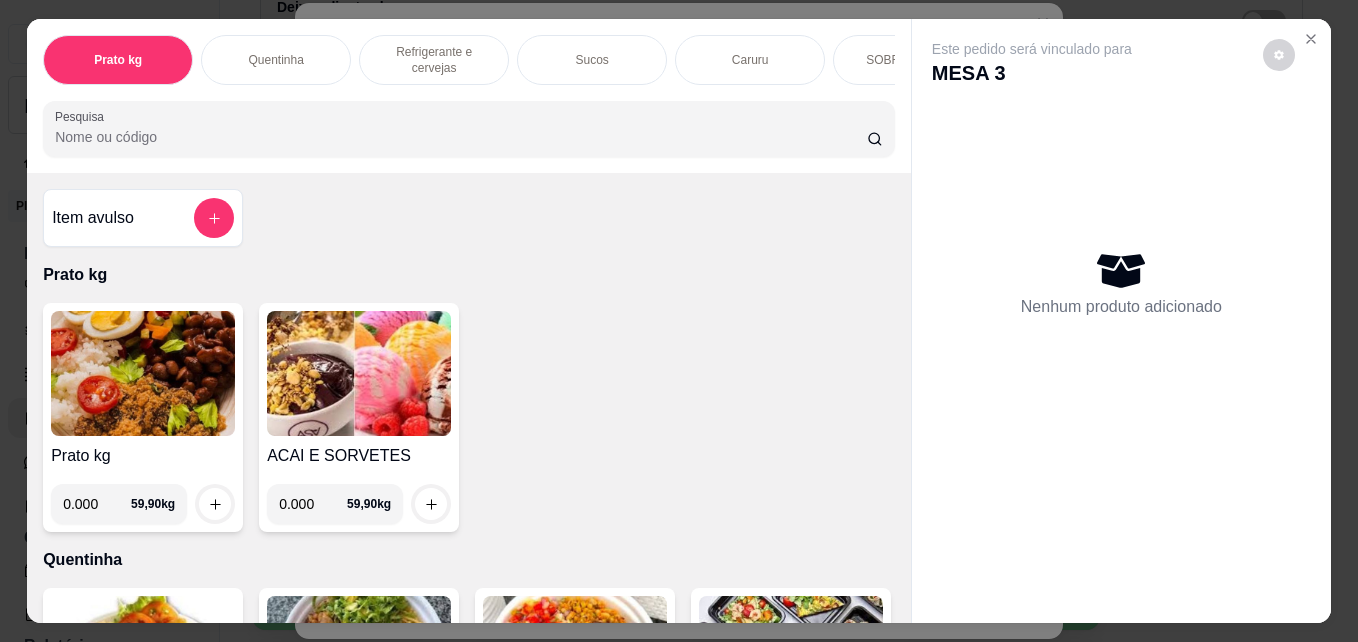 click on "0.000" at bounding box center [97, 504] 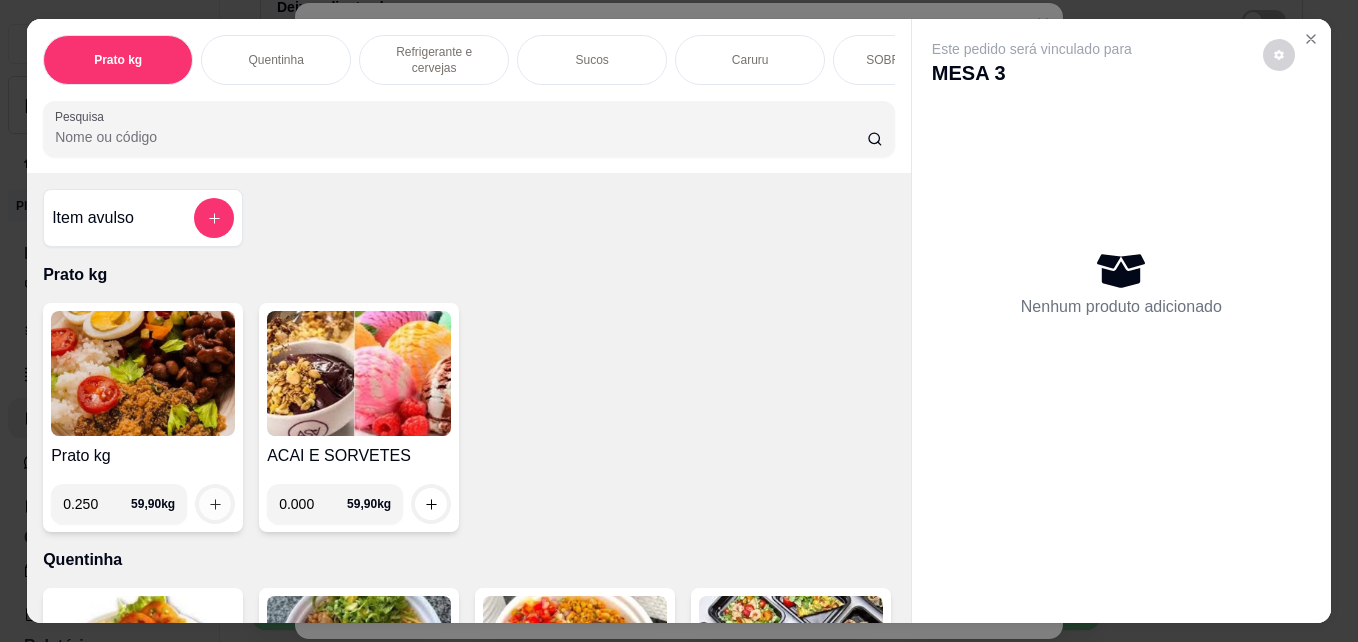 type on "0.250" 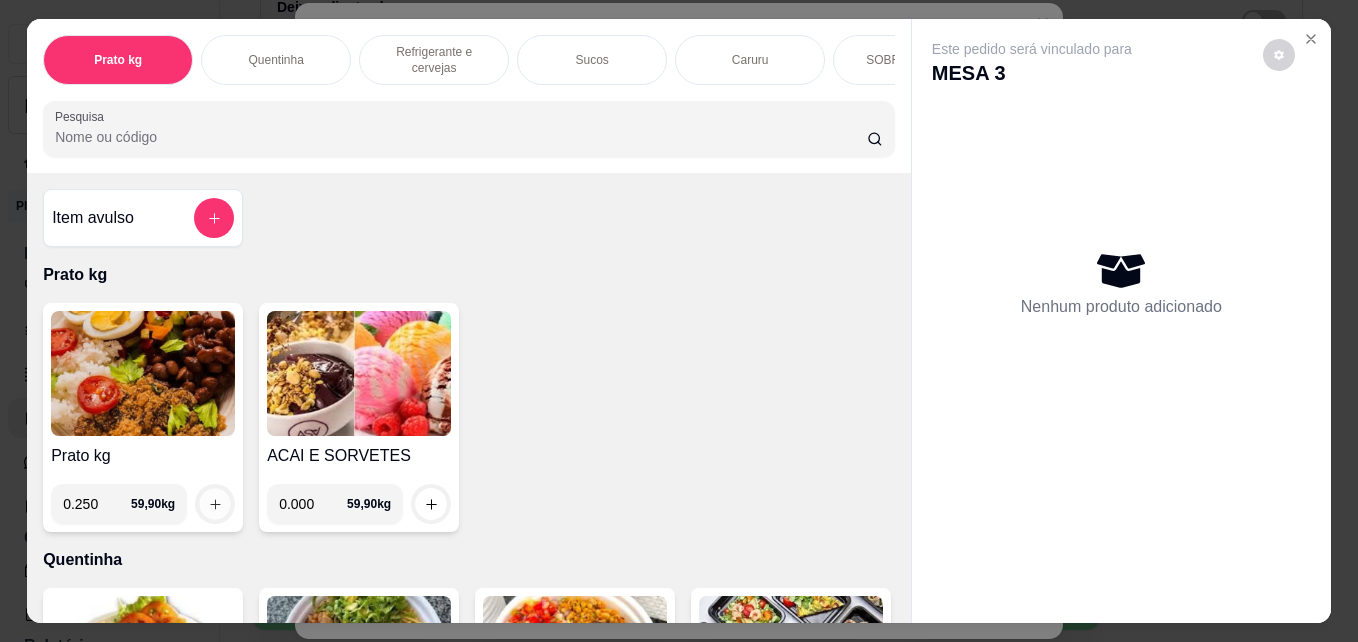 click 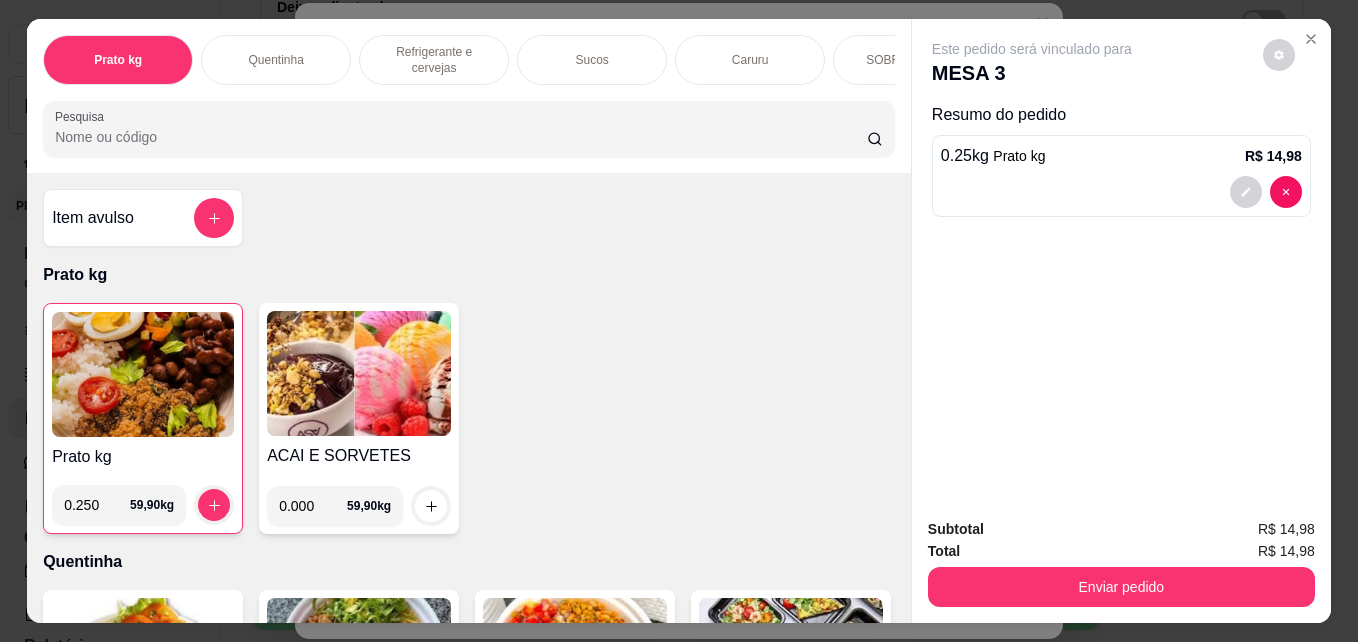click on "Enviar pedido" at bounding box center (1121, 584) 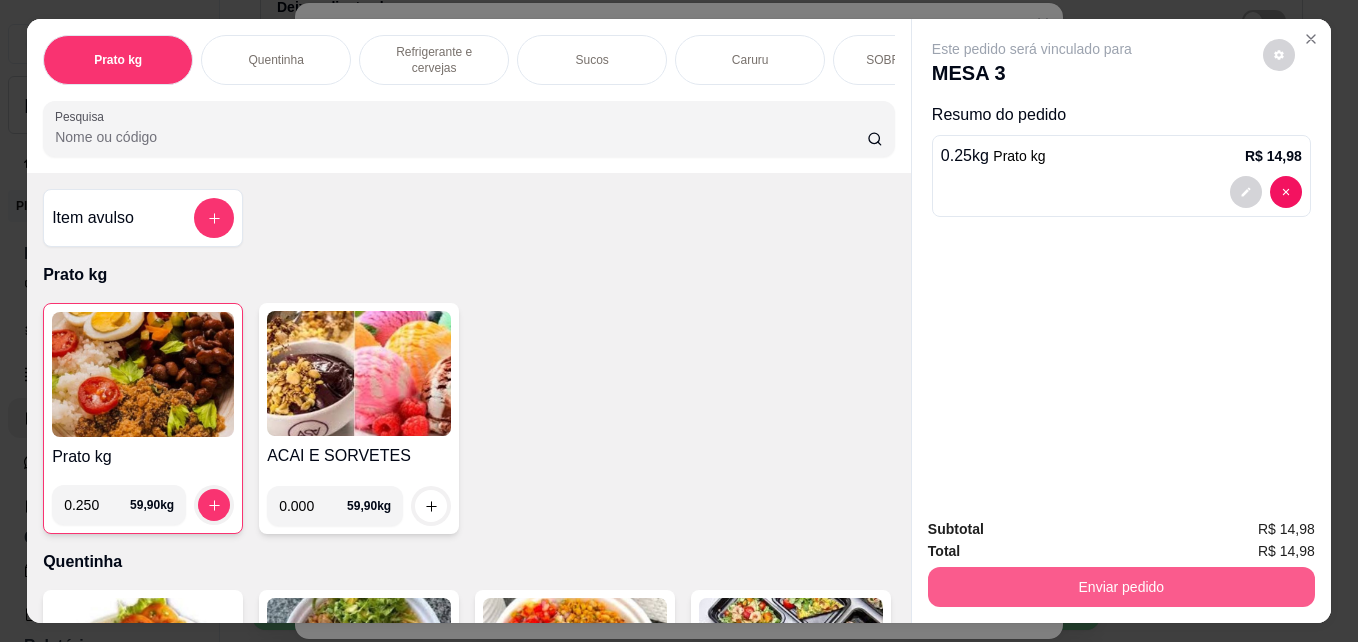 click on "Enviar pedido" at bounding box center (1121, 587) 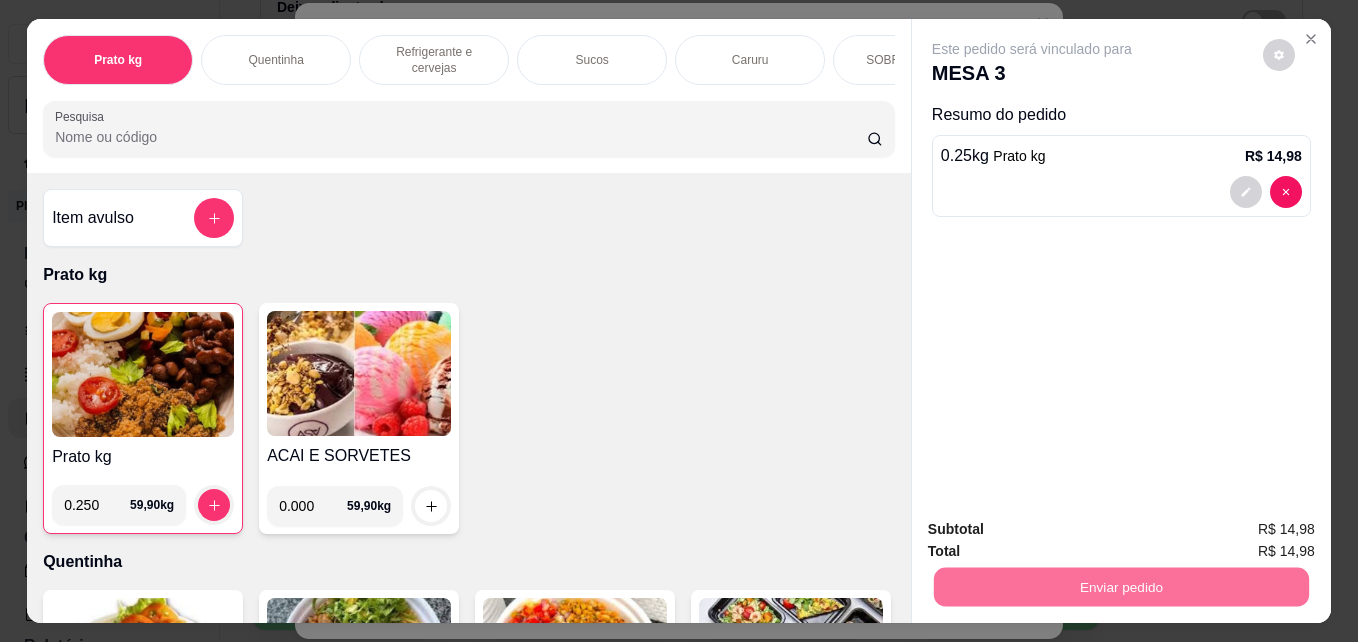 click on "Não registrar e enviar pedido" at bounding box center [1055, 530] 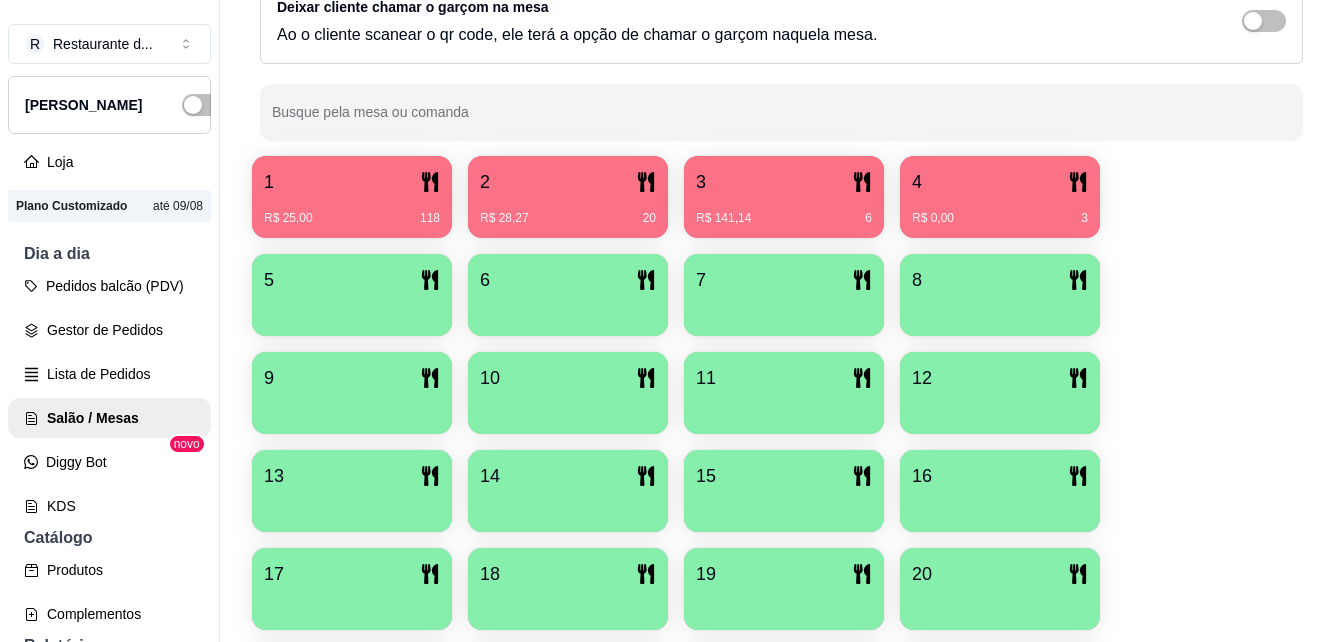 click at bounding box center (352, 309) 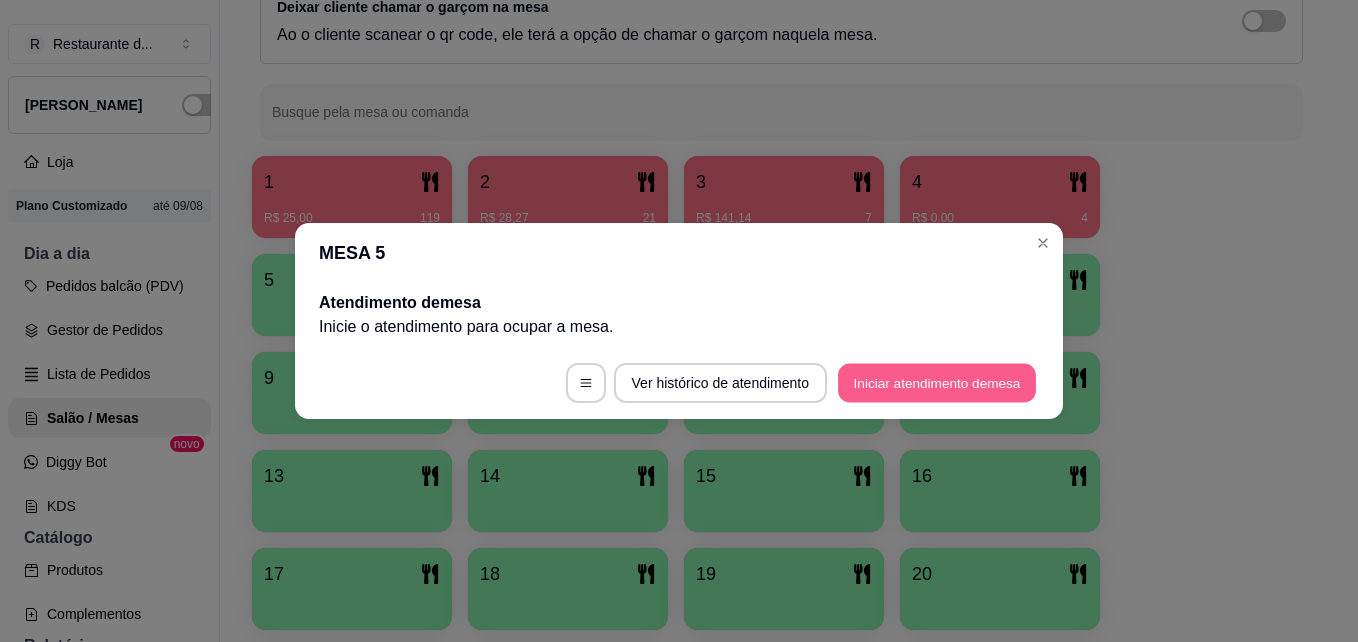 click on "Iniciar atendimento de  mesa" at bounding box center [937, 383] 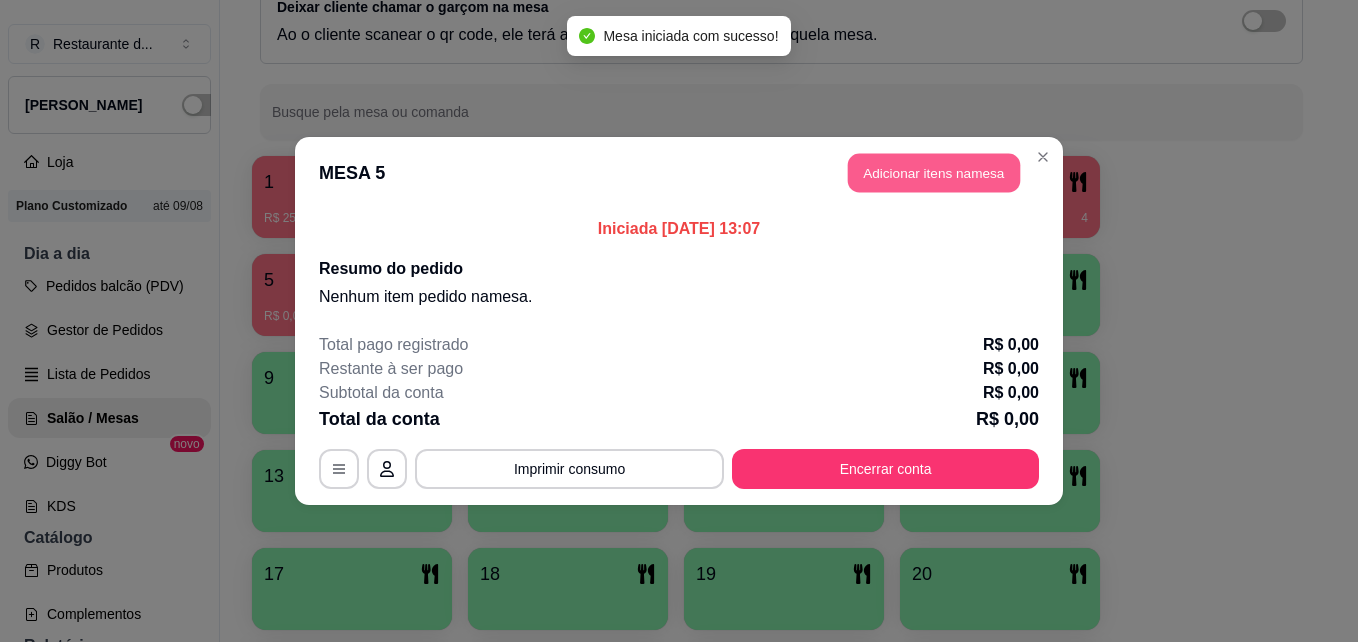 click on "Adicionar itens na  mesa" at bounding box center (934, 173) 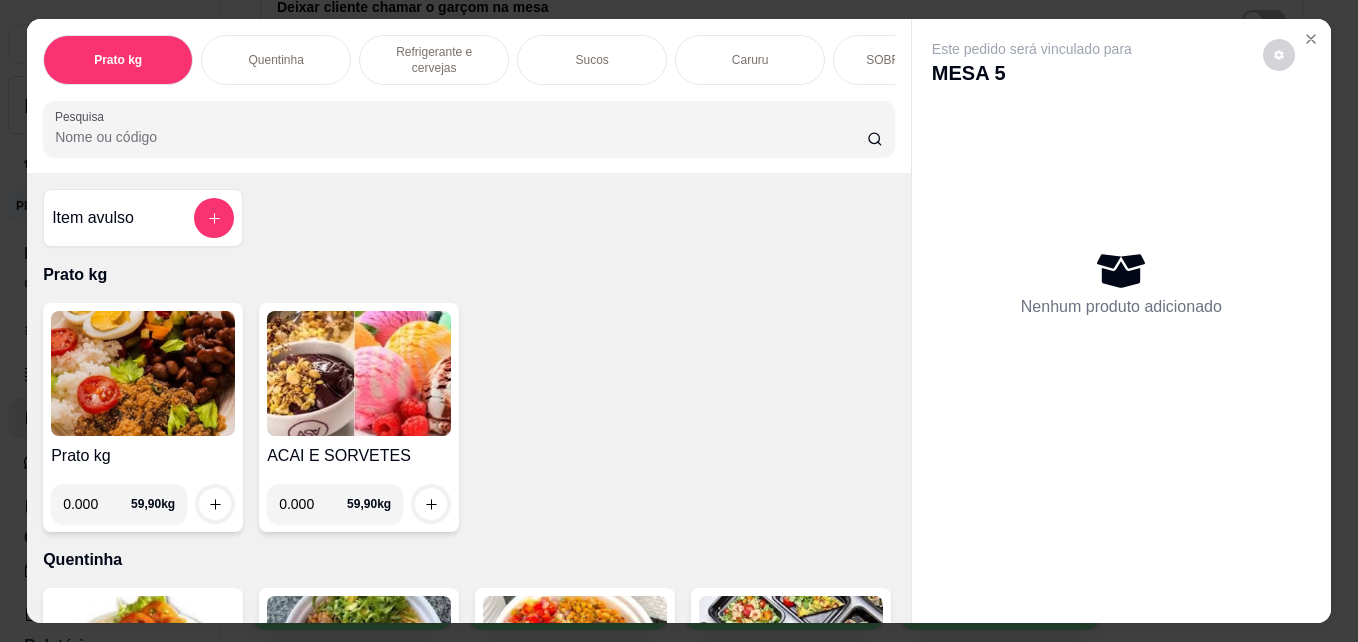click on "0.000" at bounding box center [97, 504] 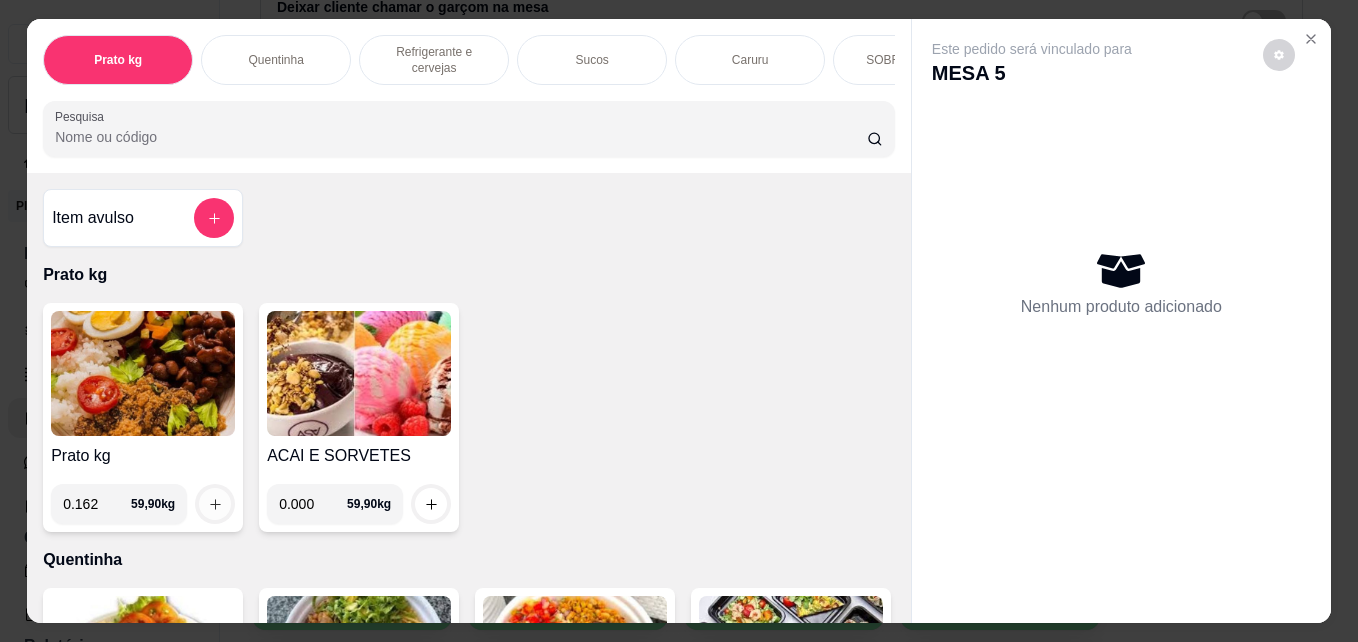 type on "0.162" 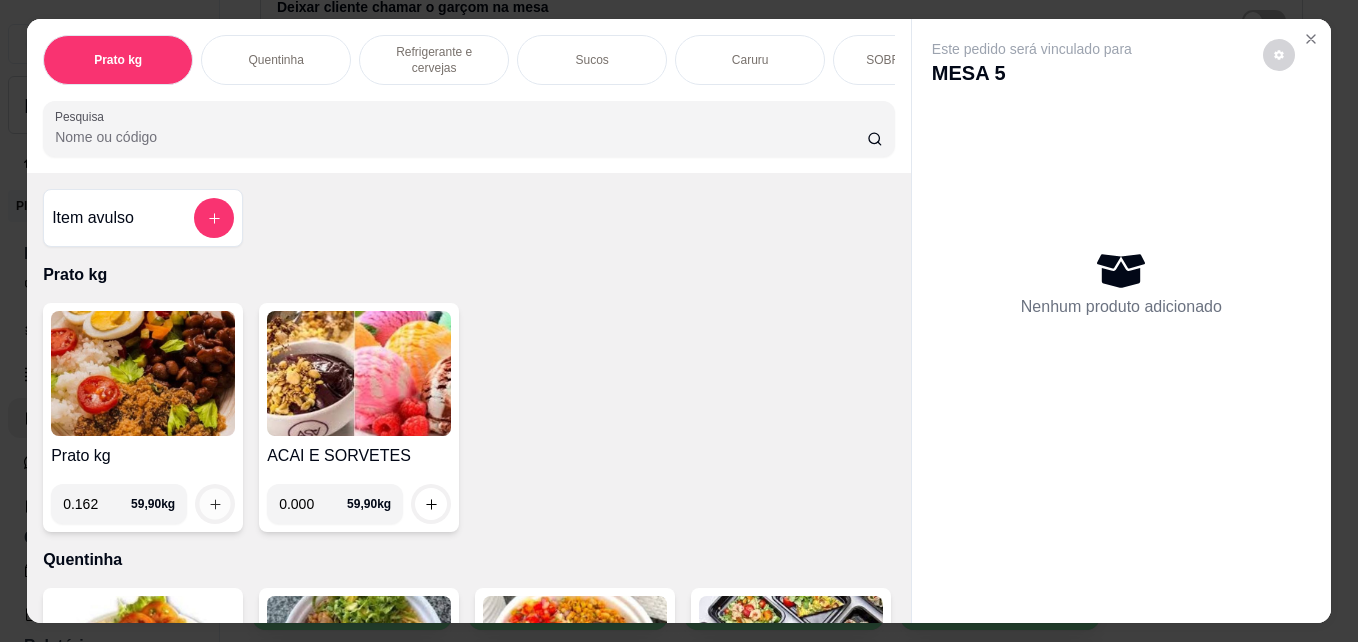 click 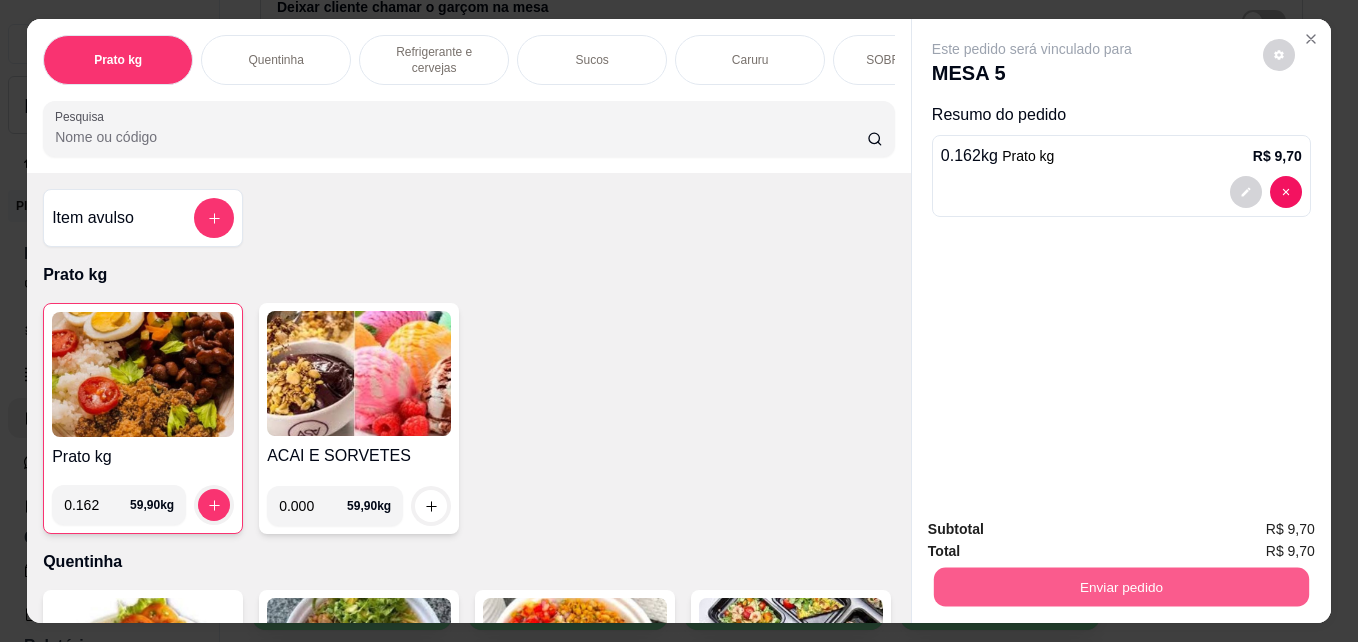 click on "Enviar pedido" at bounding box center (1121, 586) 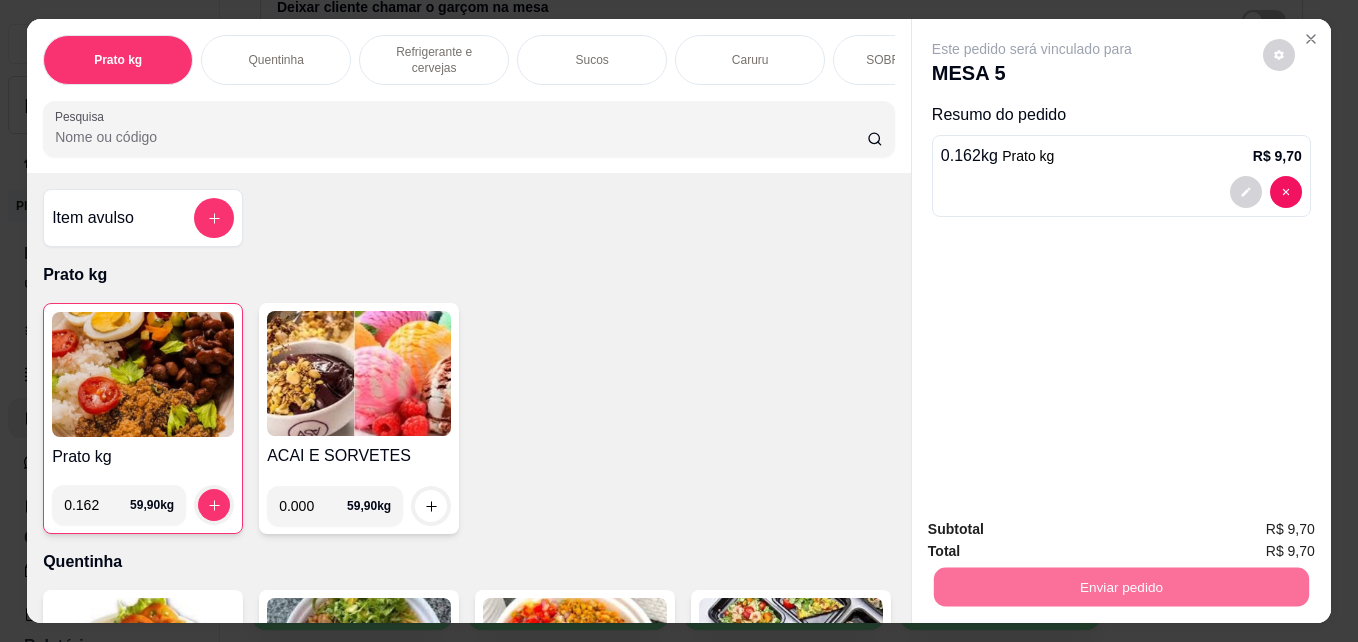 click on "Não registrar e enviar pedido" at bounding box center (1055, 529) 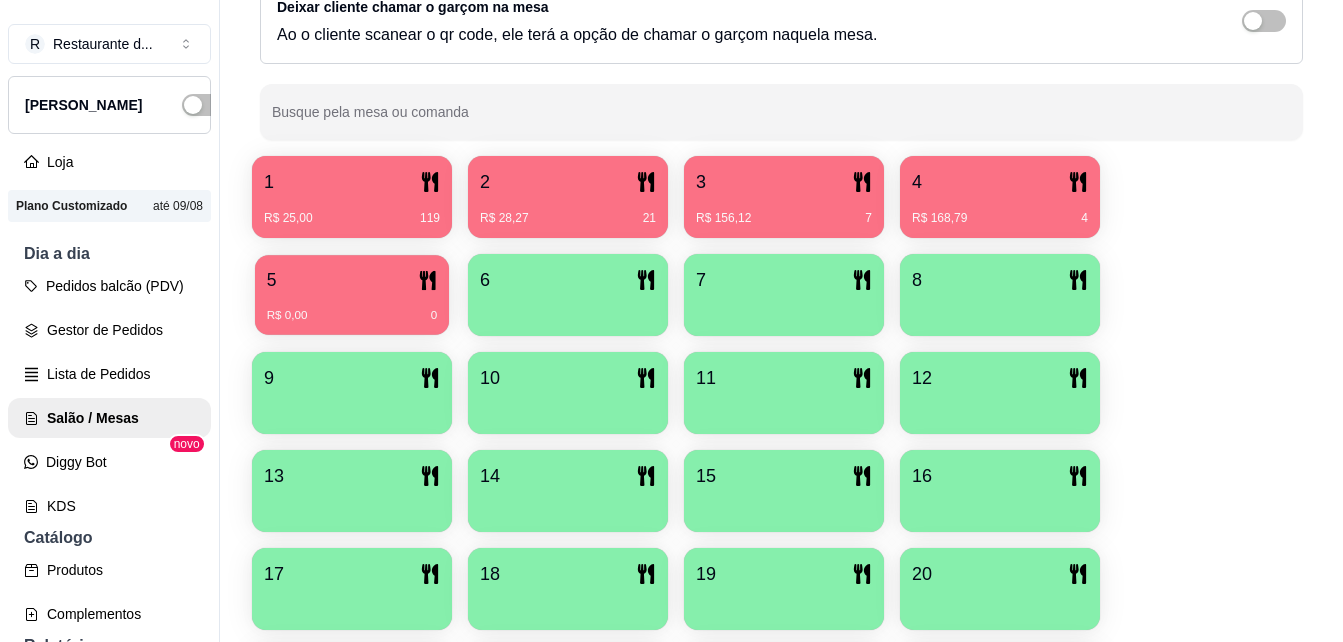 click on "5 R$ 0,00 0" at bounding box center [352, 295] 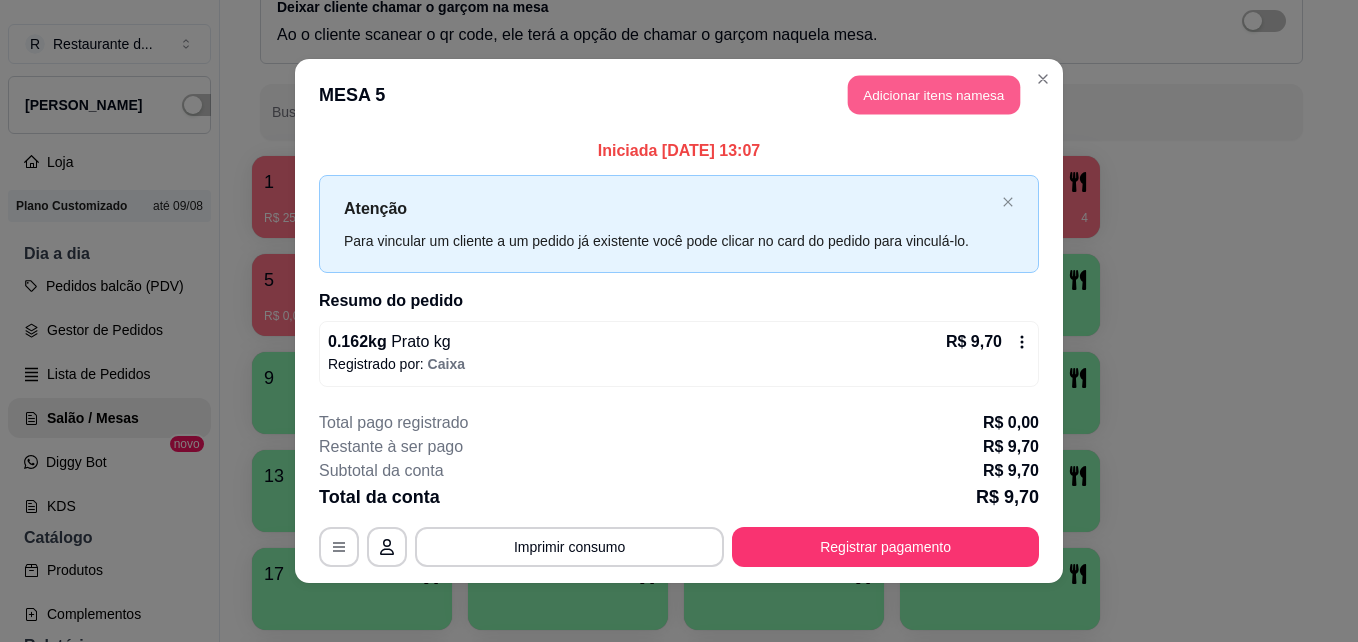 click on "Adicionar itens na  mesa" at bounding box center (934, 95) 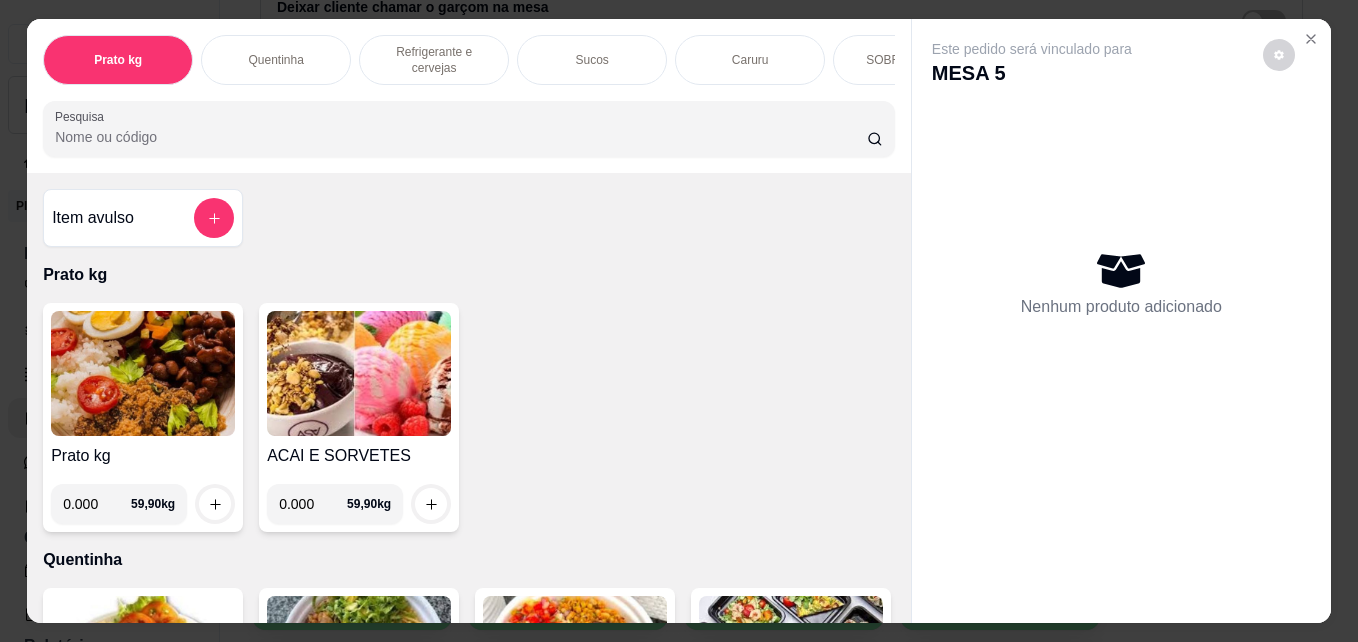 click on "0.000" at bounding box center (97, 504) 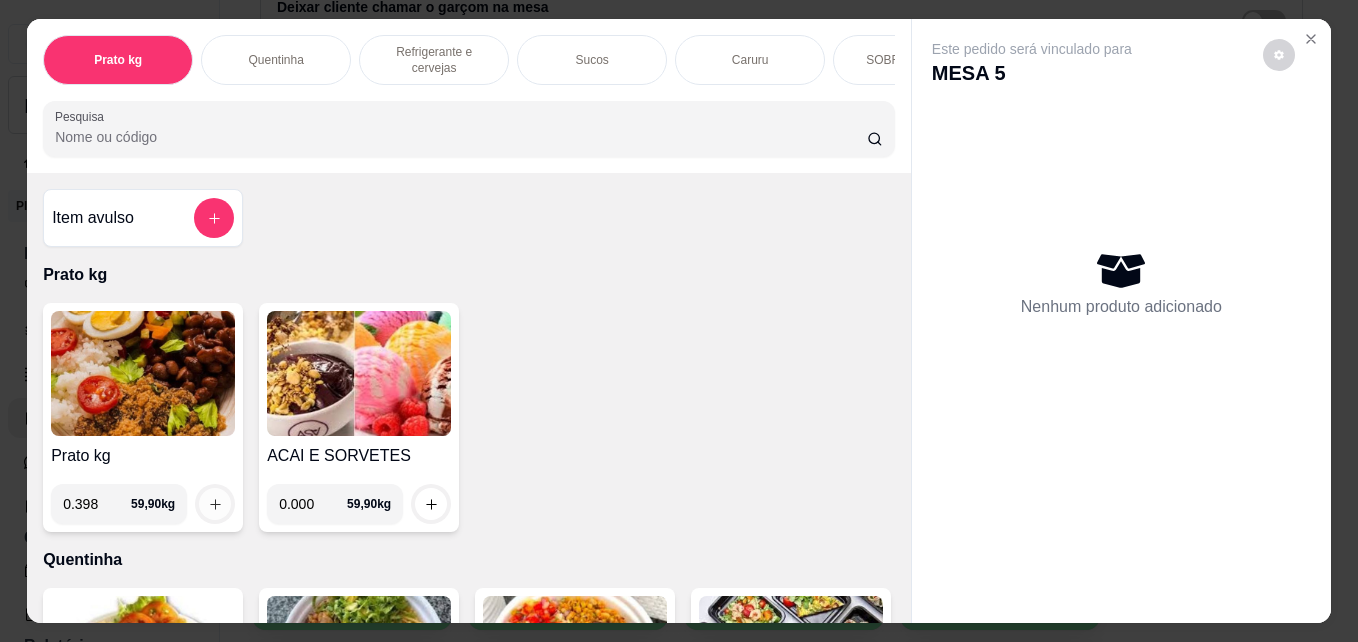 type on "0.398" 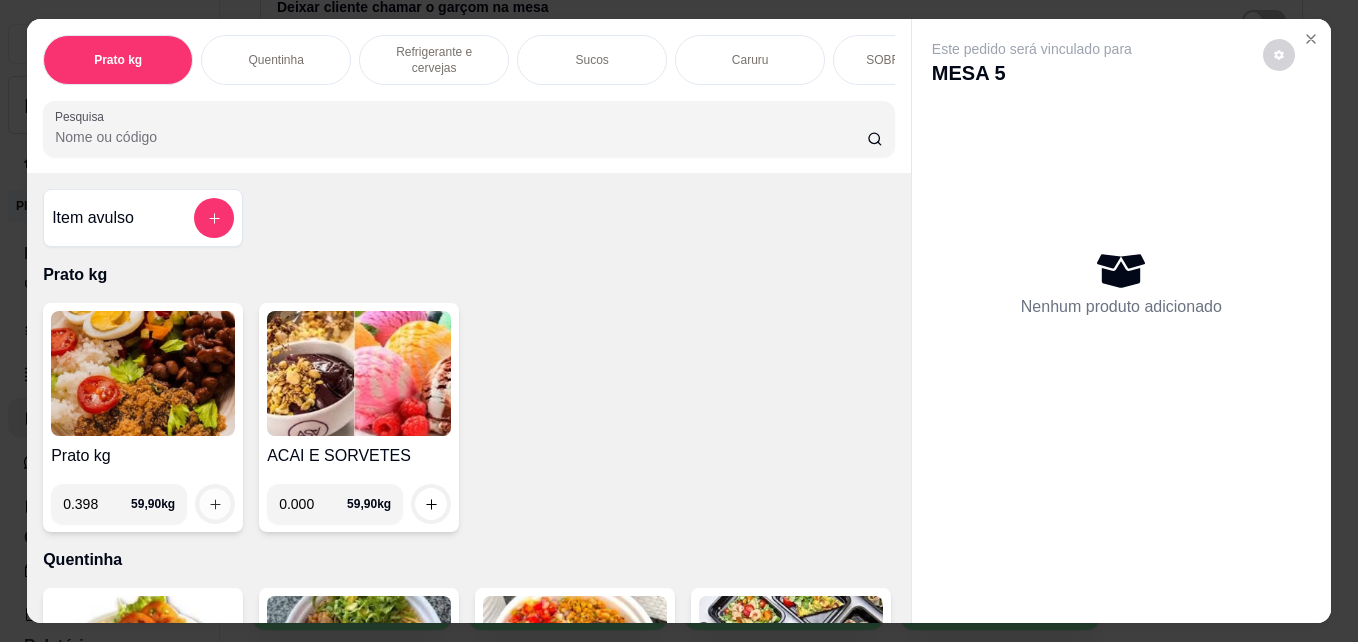 click at bounding box center [215, 504] 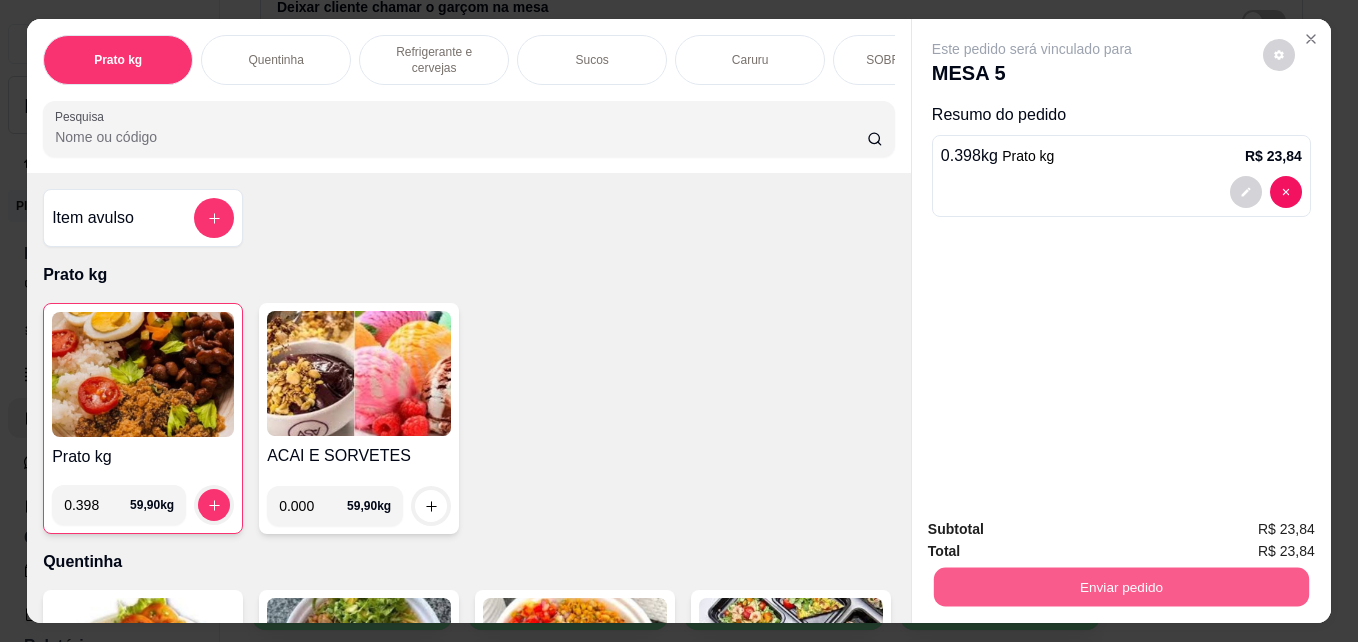 click on "Enviar pedido" at bounding box center [1121, 586] 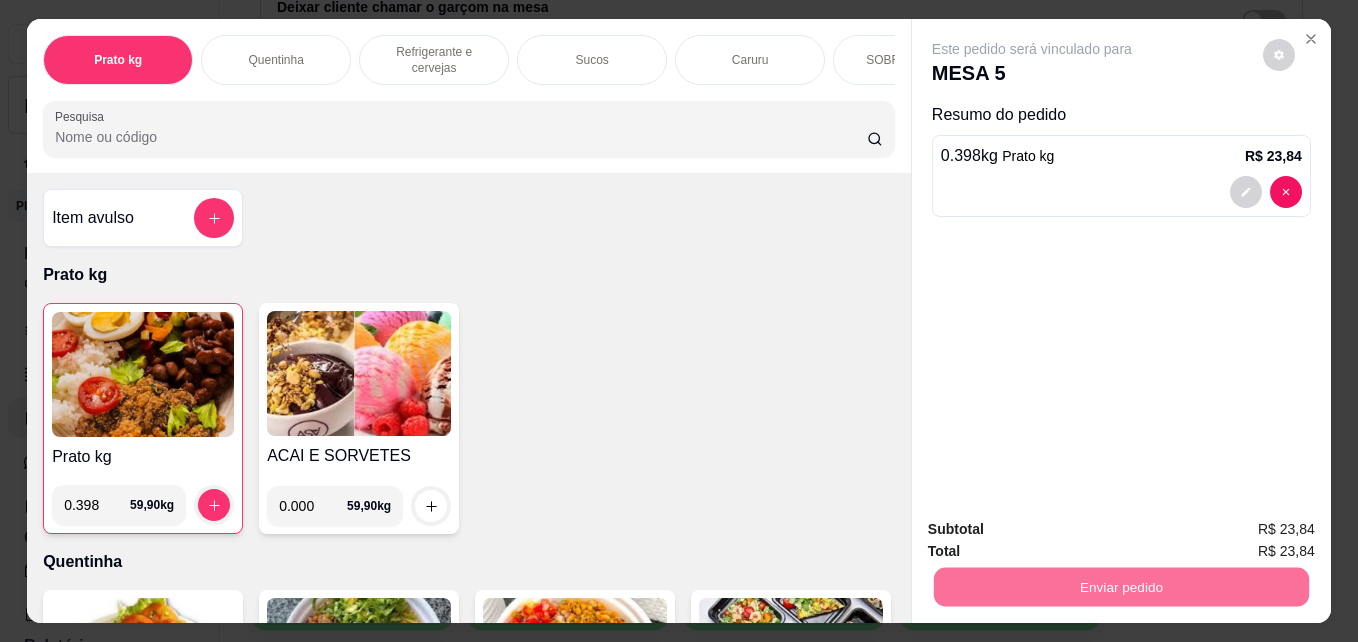 click on "Não registrar e enviar pedido" at bounding box center (1055, 530) 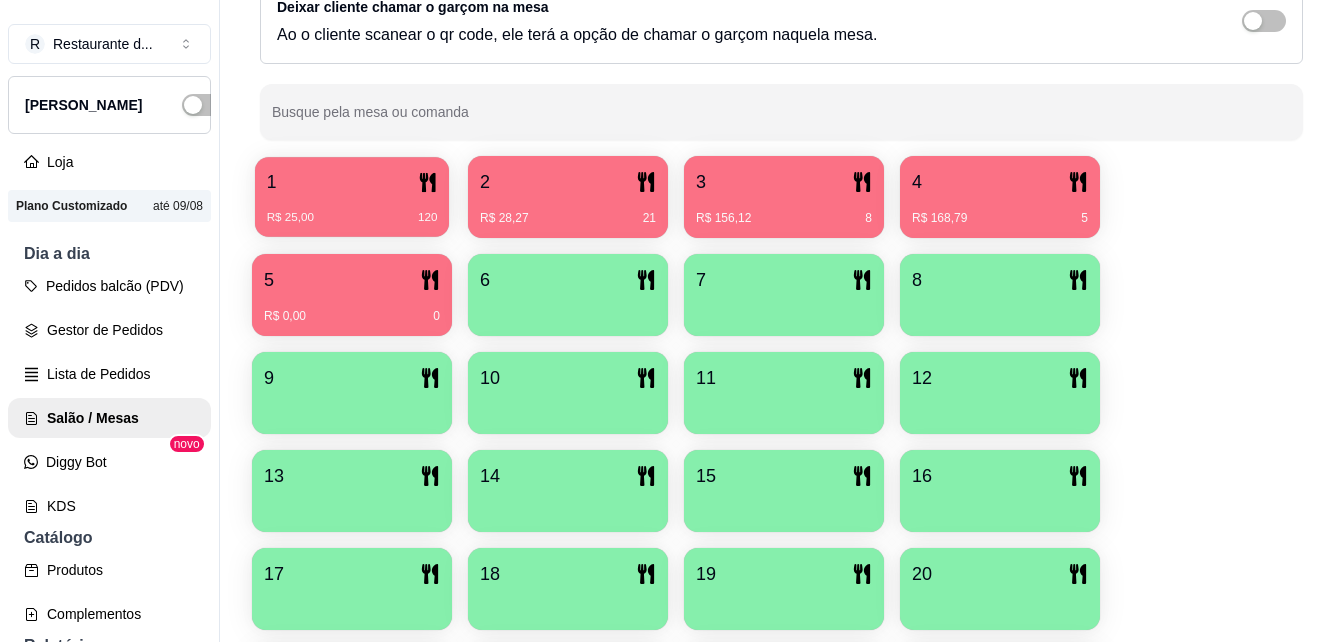click on "R$ 25,00 120" at bounding box center [352, 218] 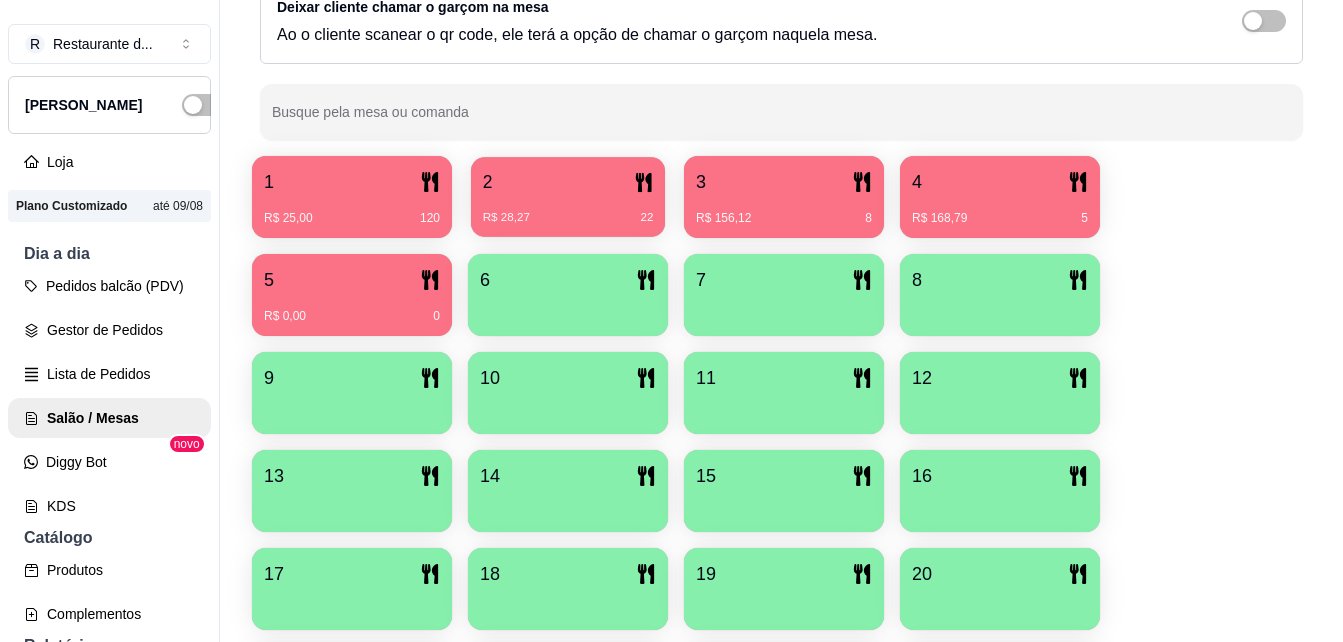 click on "R$ 28,27 22" at bounding box center (568, 218) 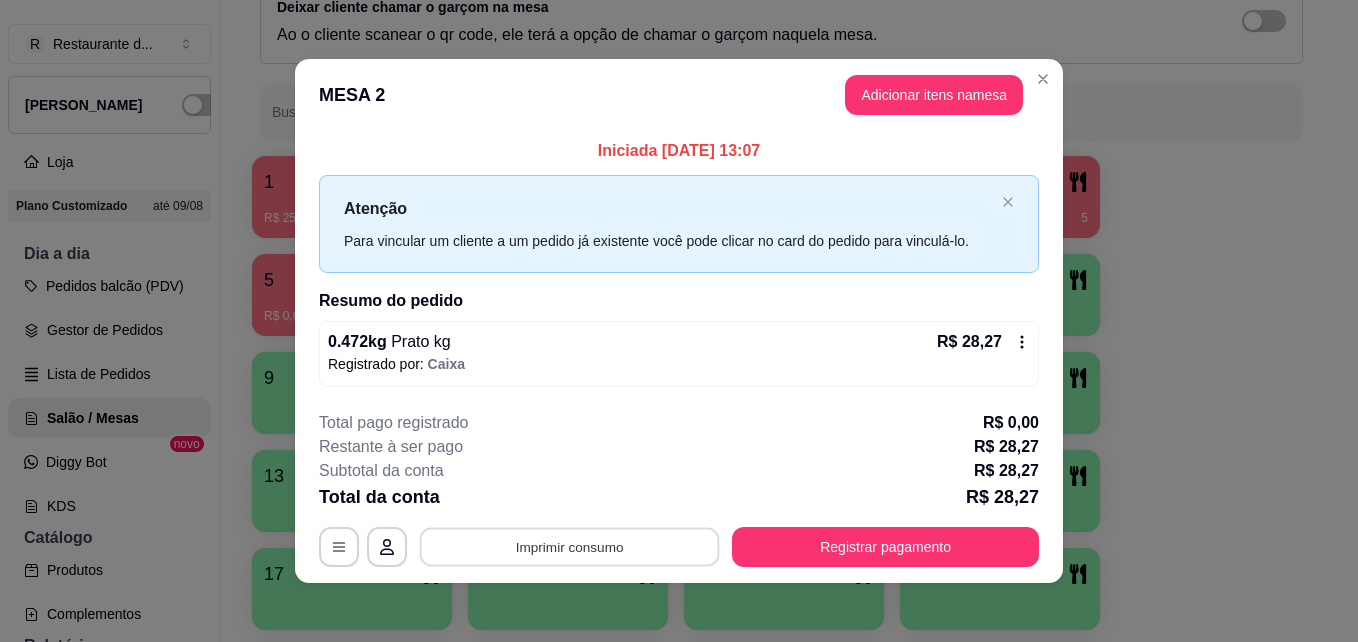 click on "Imprimir consumo" at bounding box center [570, 546] 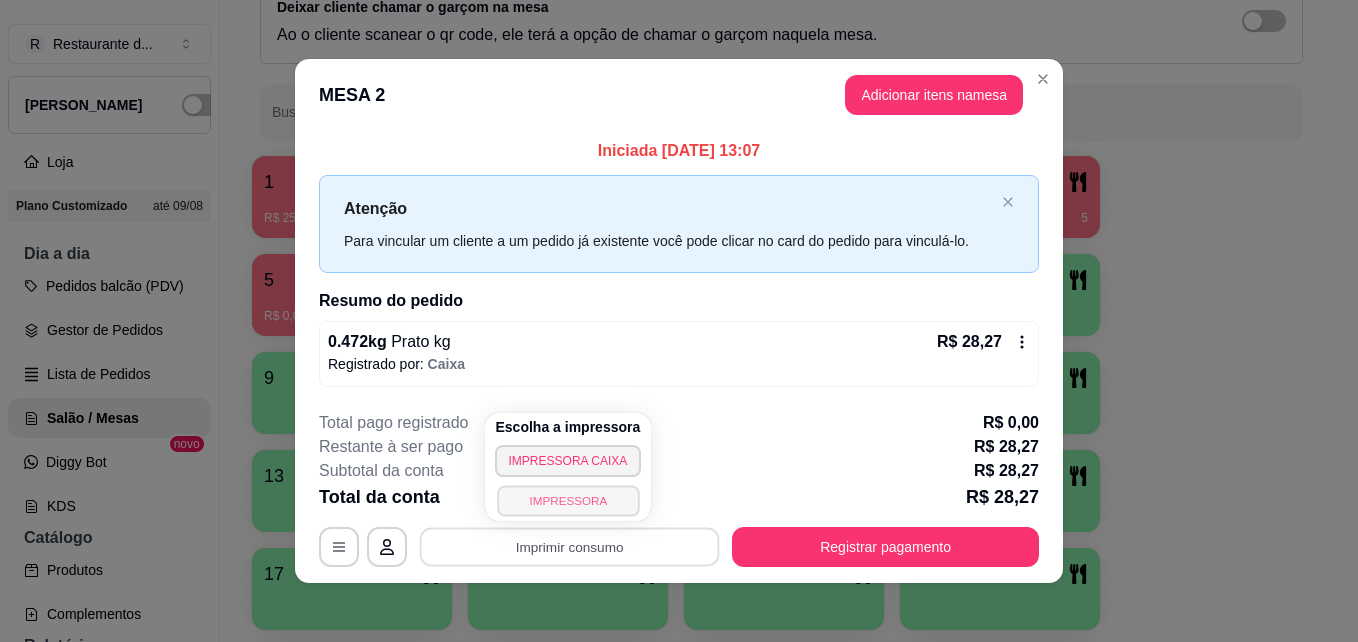 click on "IMPRESSORA" at bounding box center [568, 500] 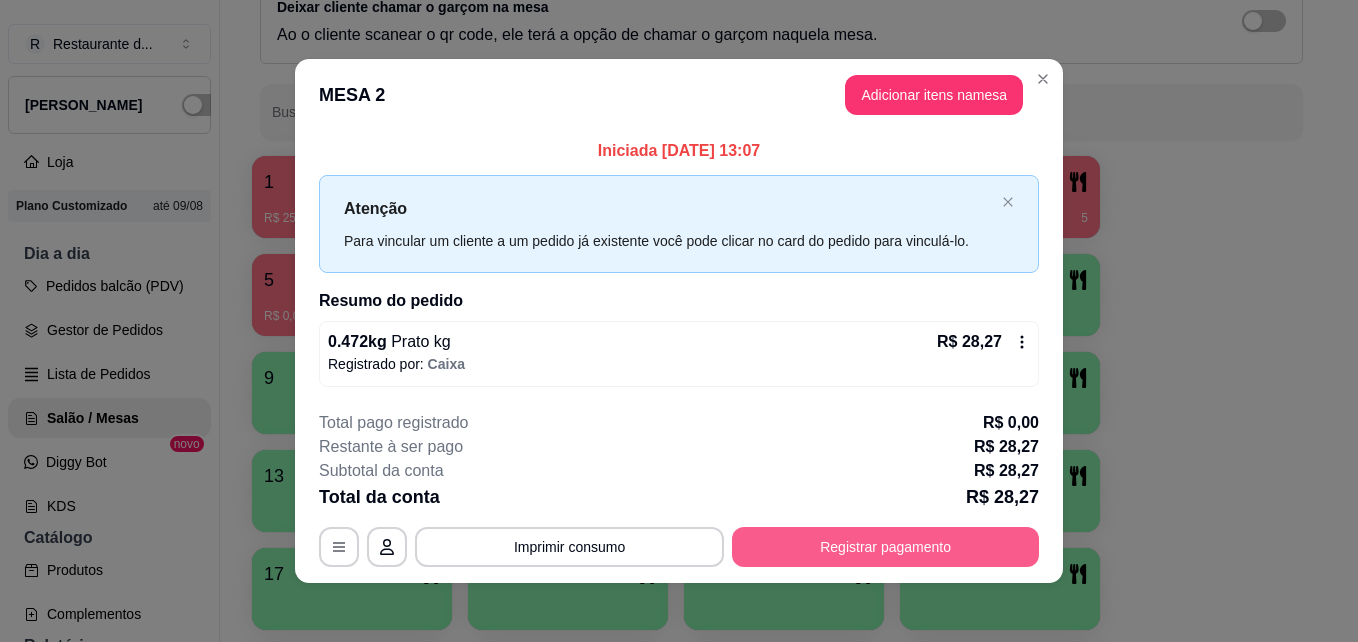 click on "Registrar pagamento" at bounding box center (885, 547) 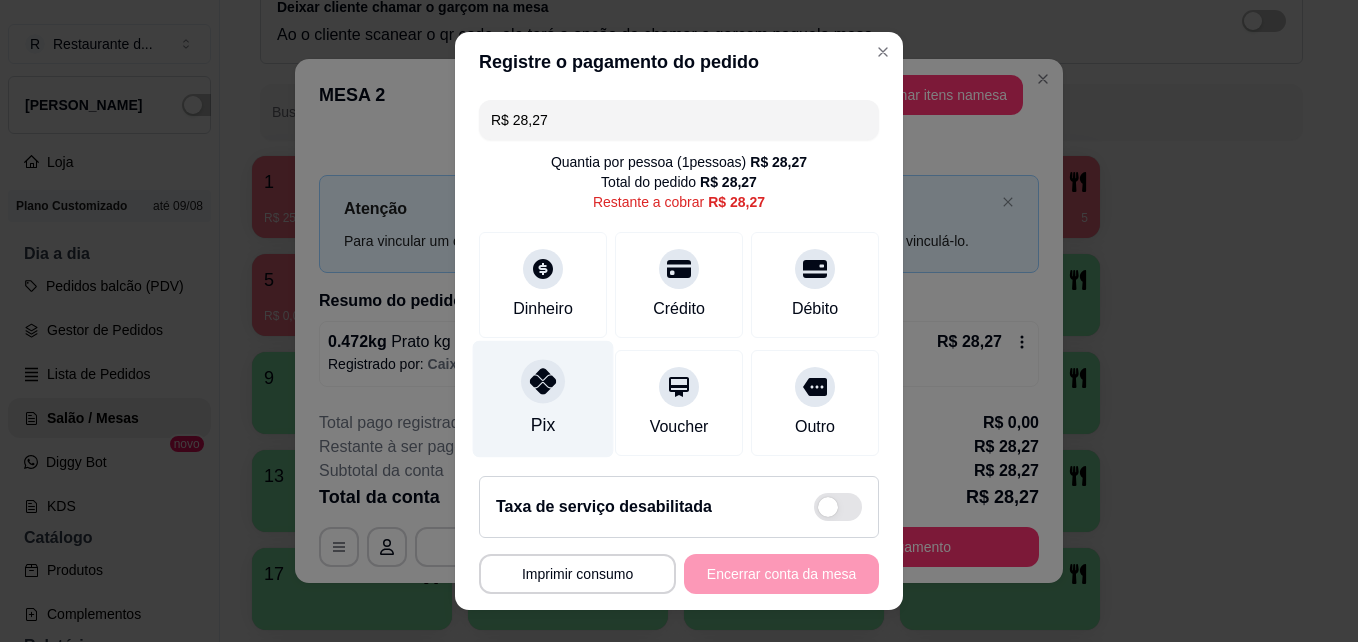 click 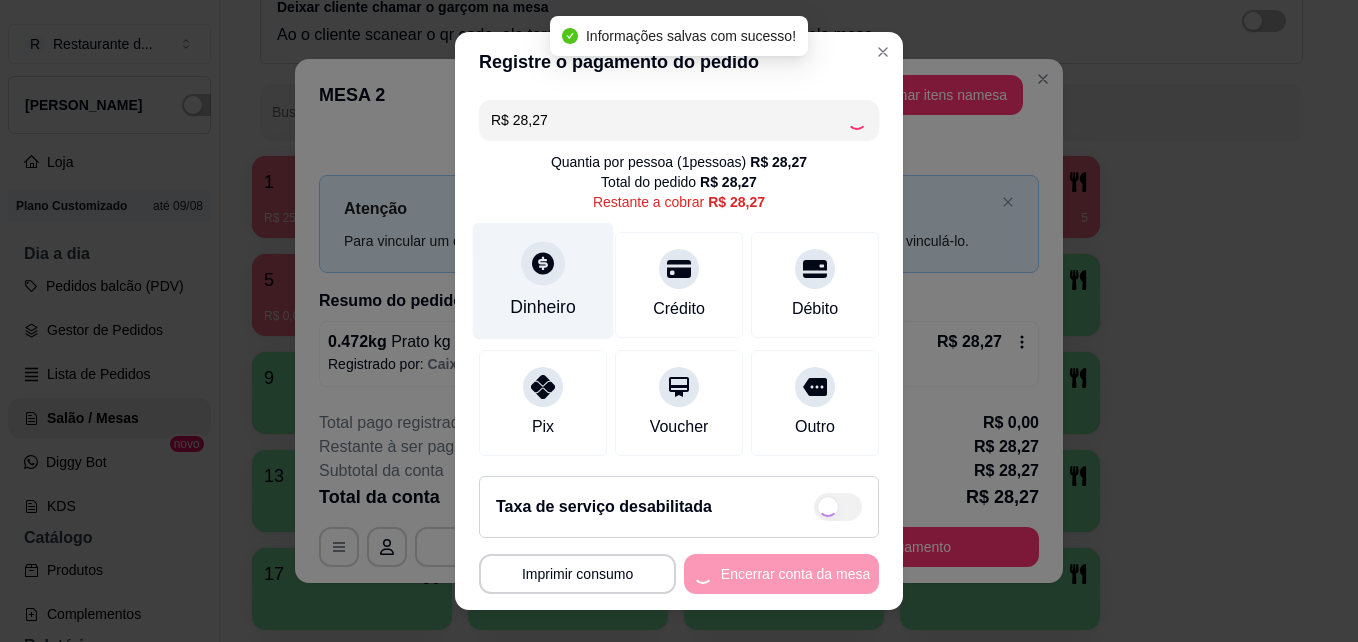 type on "R$ 0,00" 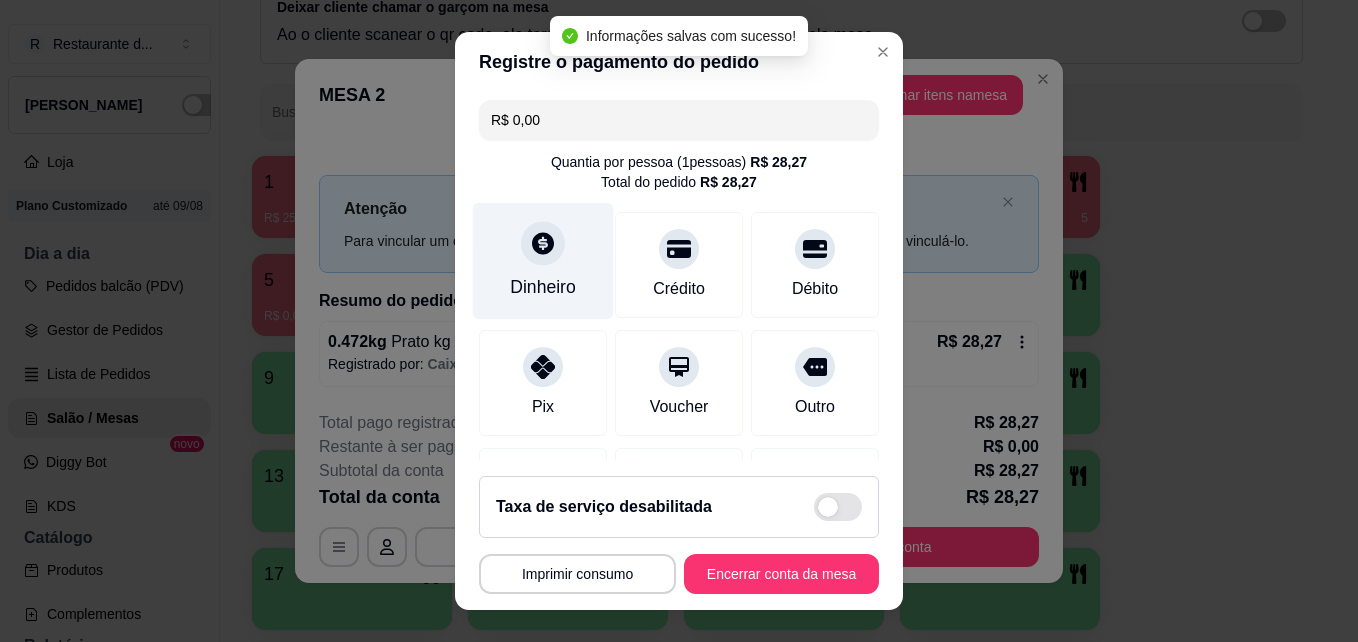 click on "Dinheiro" at bounding box center [543, 287] 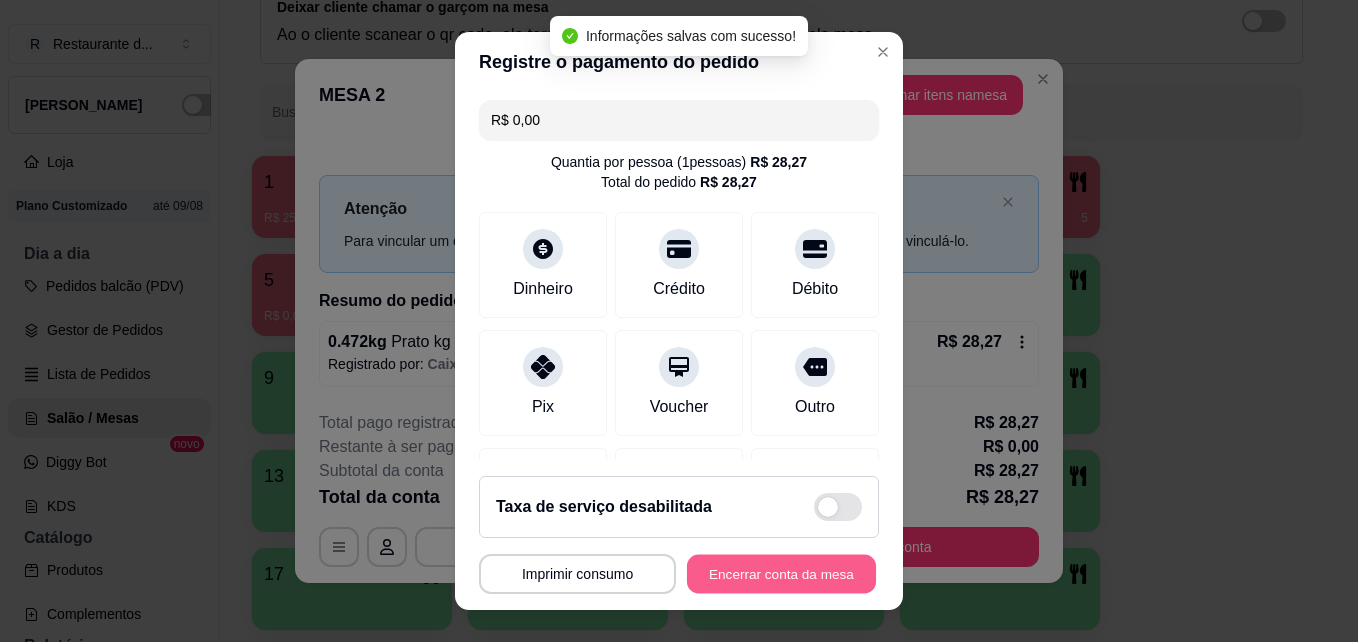 click on "Encerrar conta da mesa" at bounding box center [781, 574] 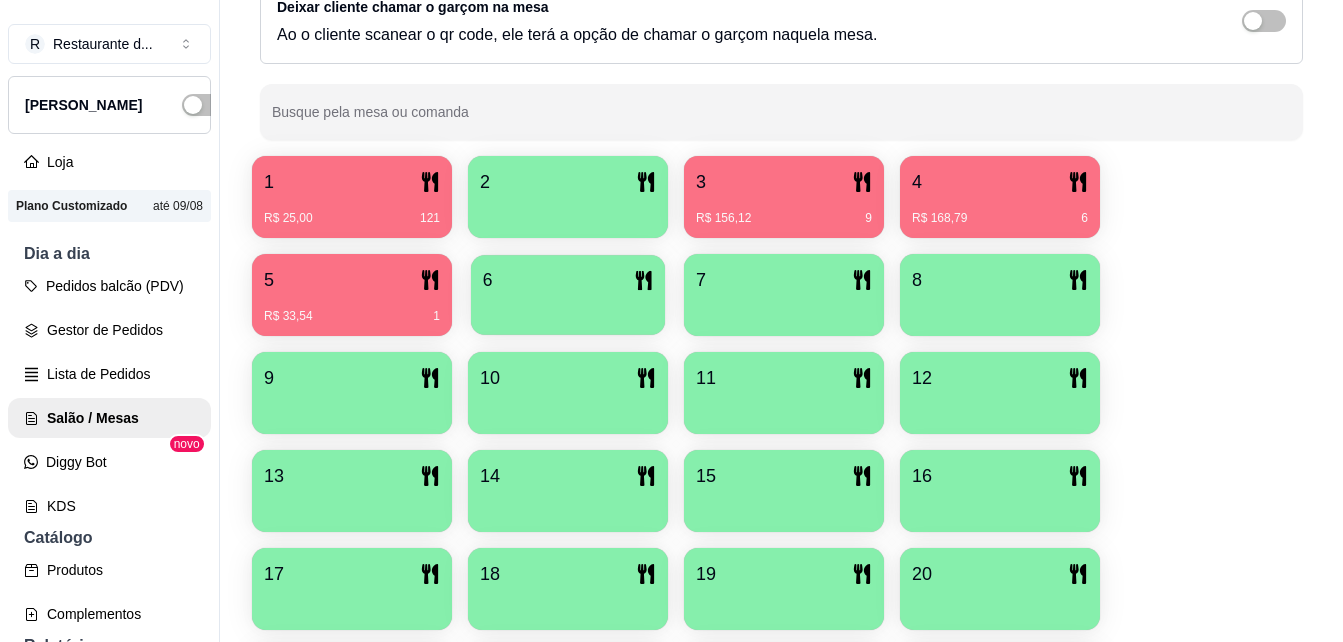 click on "6" at bounding box center [568, 280] 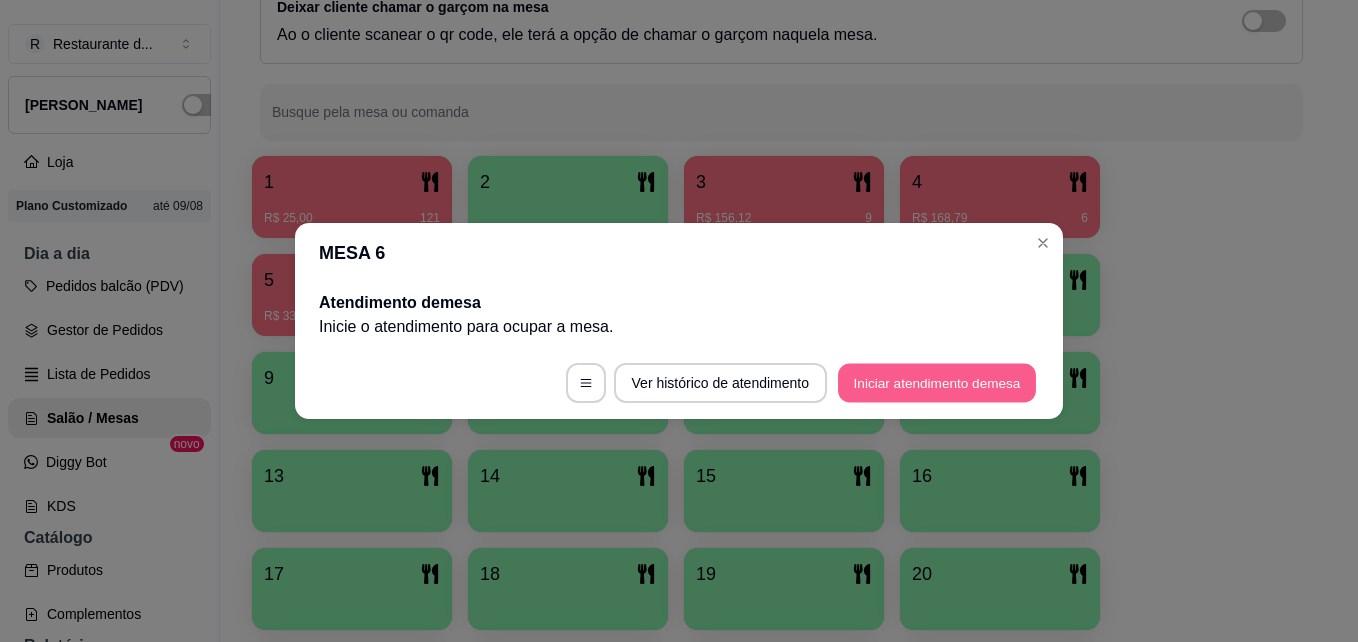 click on "Iniciar atendimento de  mesa" at bounding box center (937, 383) 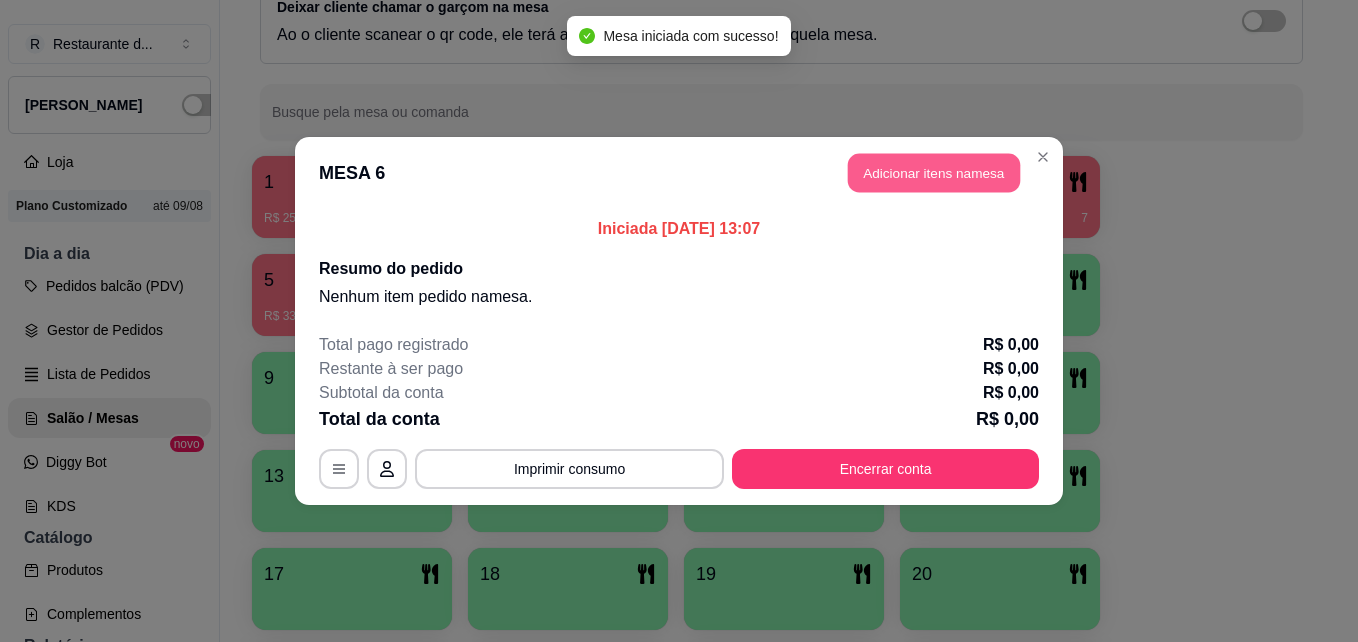 click on "Adicionar itens na  mesa" at bounding box center [934, 173] 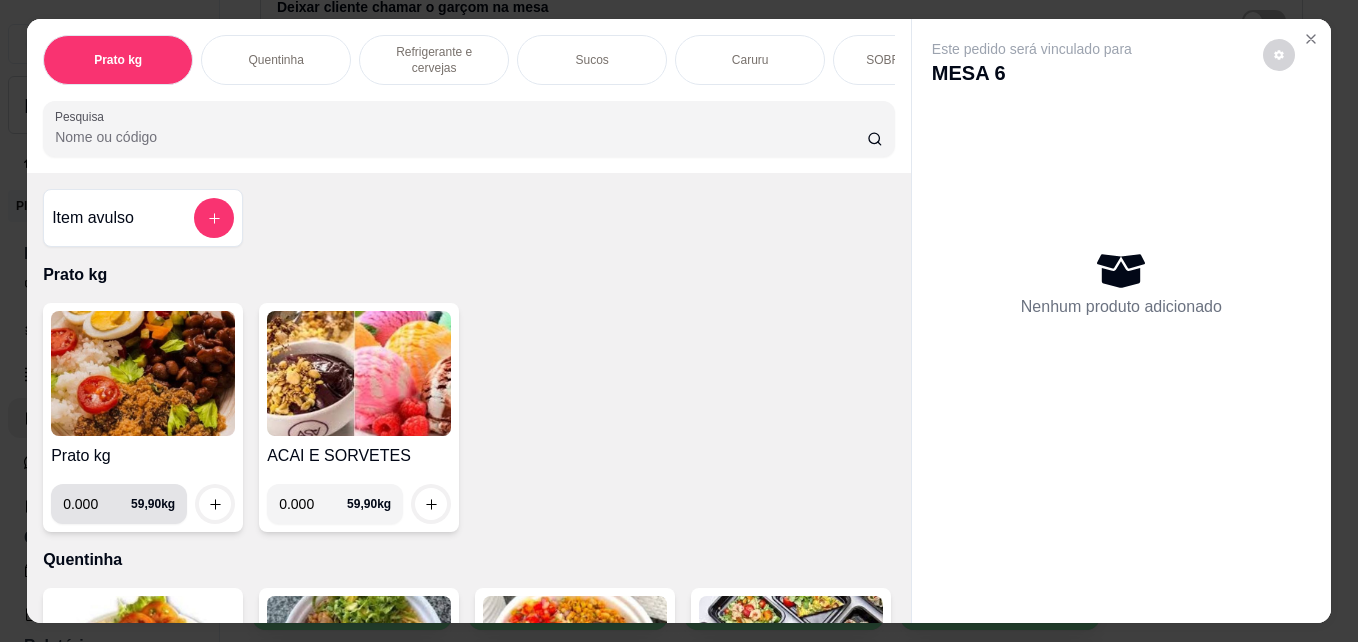click on "0.000" at bounding box center (97, 504) 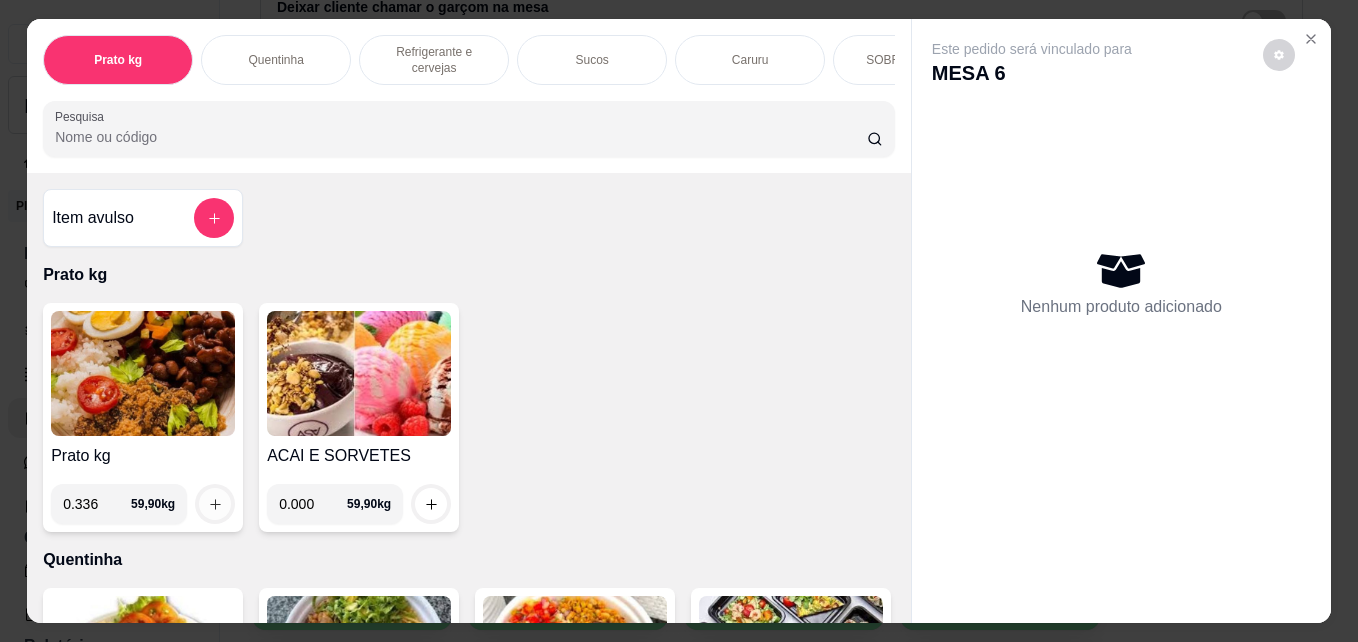type on "0.336" 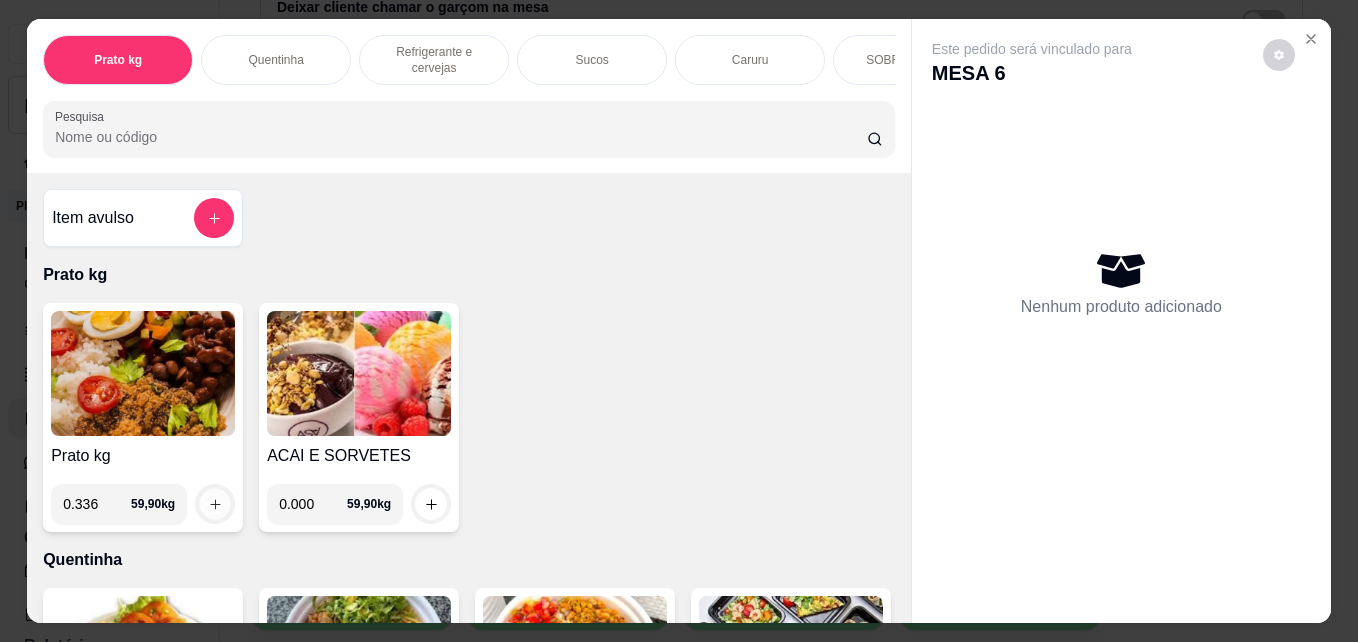 click 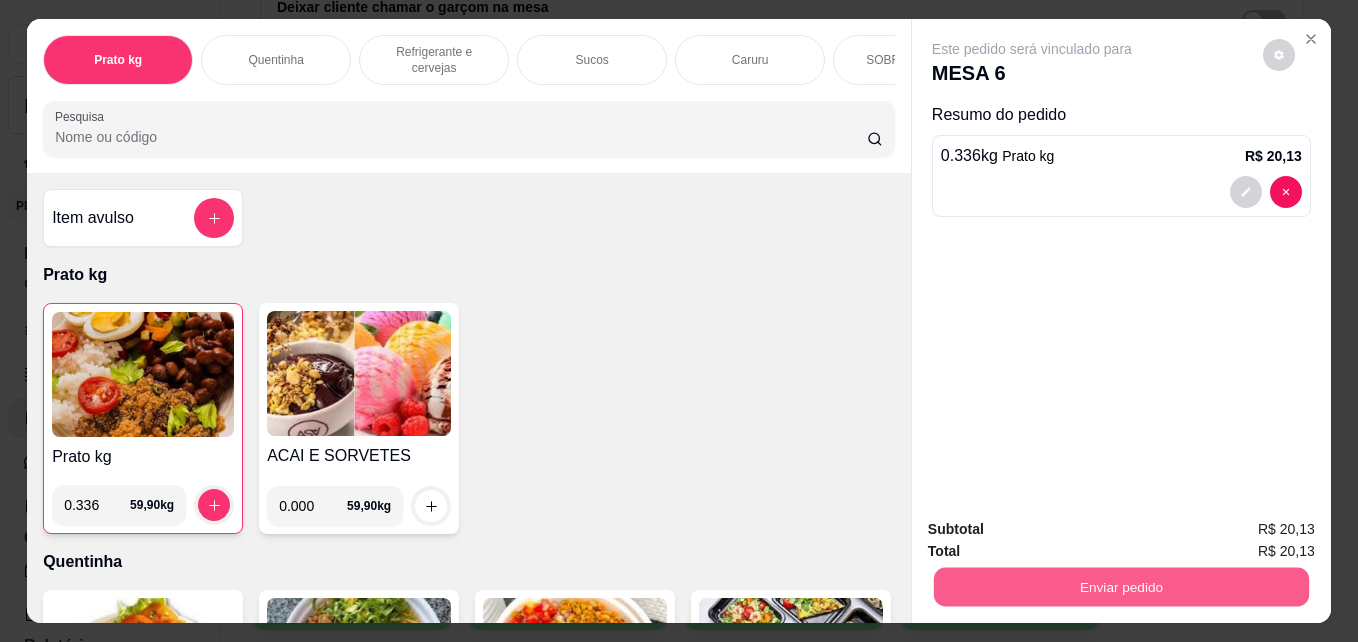 click on "Enviar pedido" at bounding box center [1121, 586] 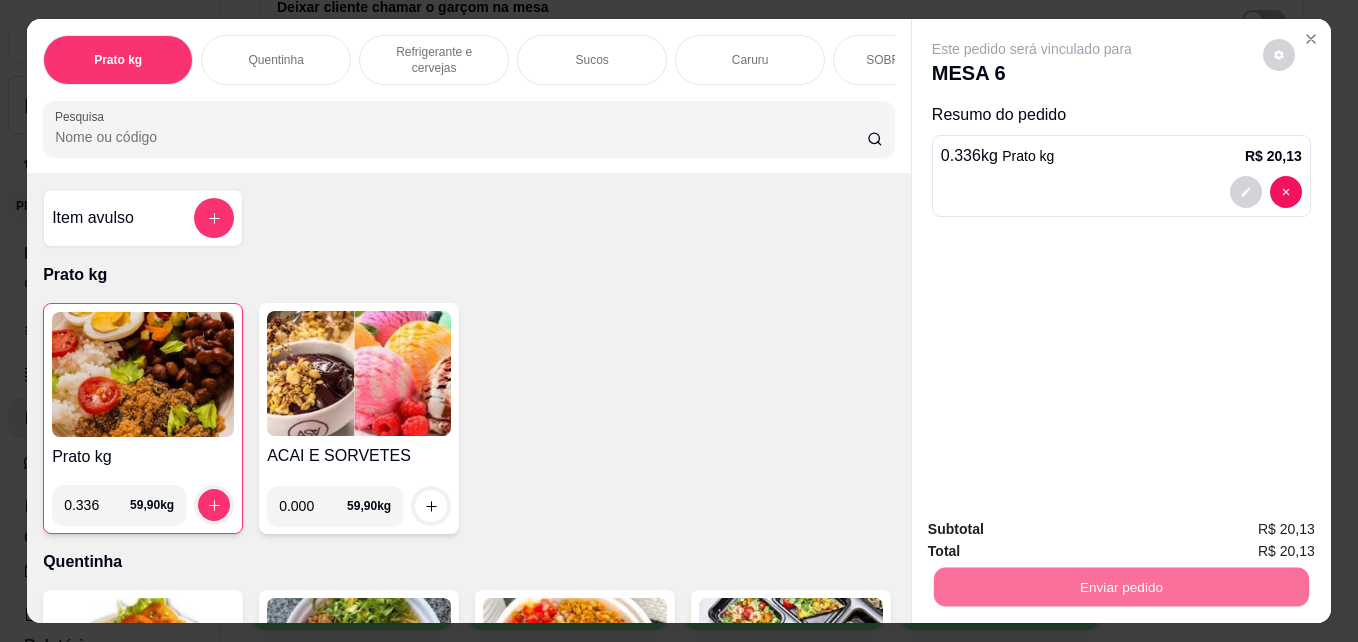 click on "Não registrar e enviar pedido" at bounding box center [1055, 529] 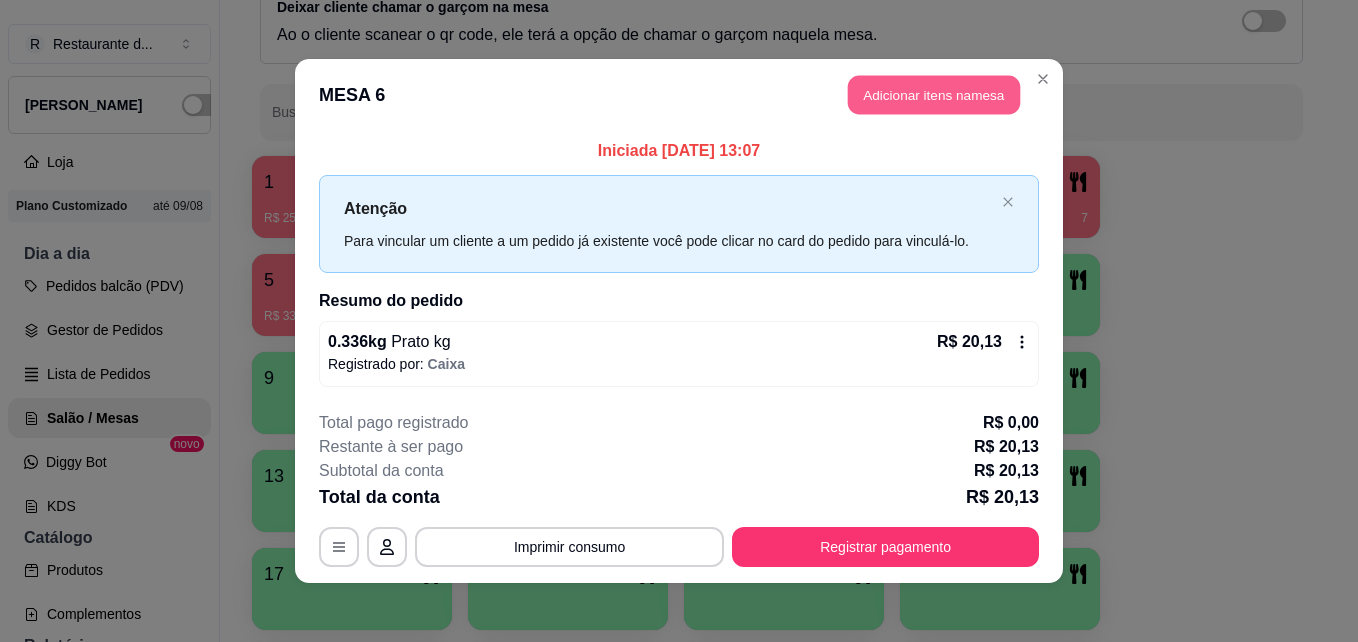 click on "Adicionar itens na  mesa" at bounding box center (934, 95) 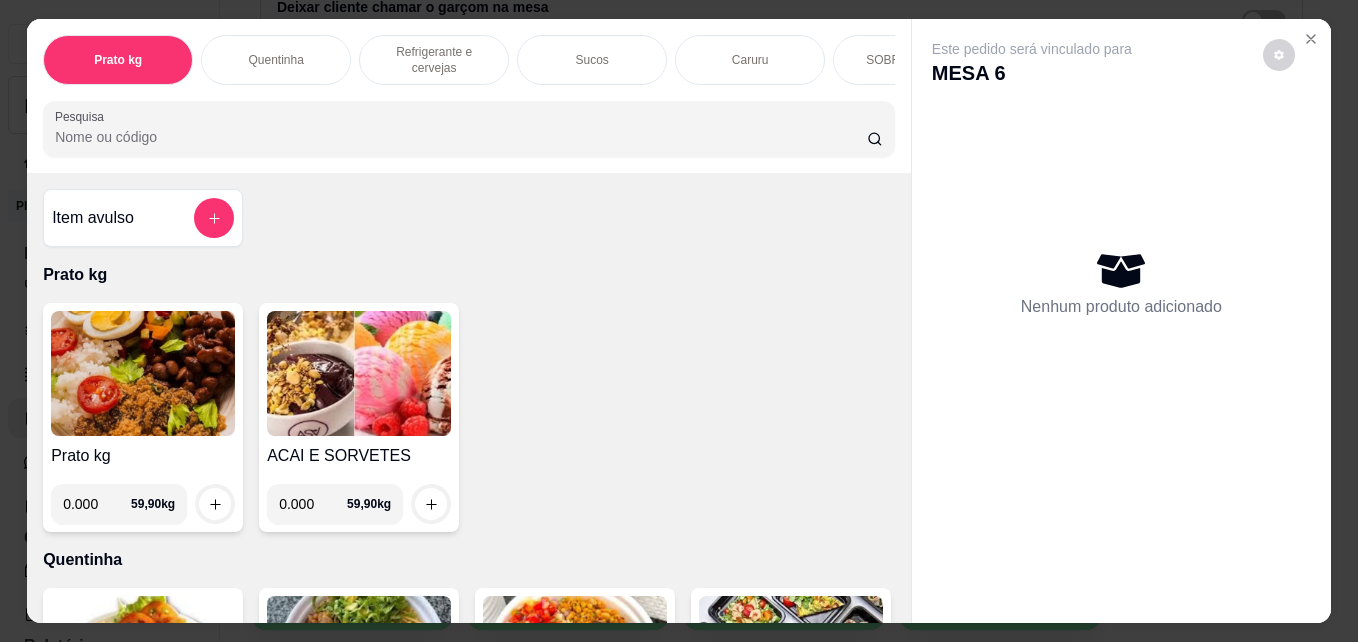 click on "0.000" at bounding box center [97, 504] 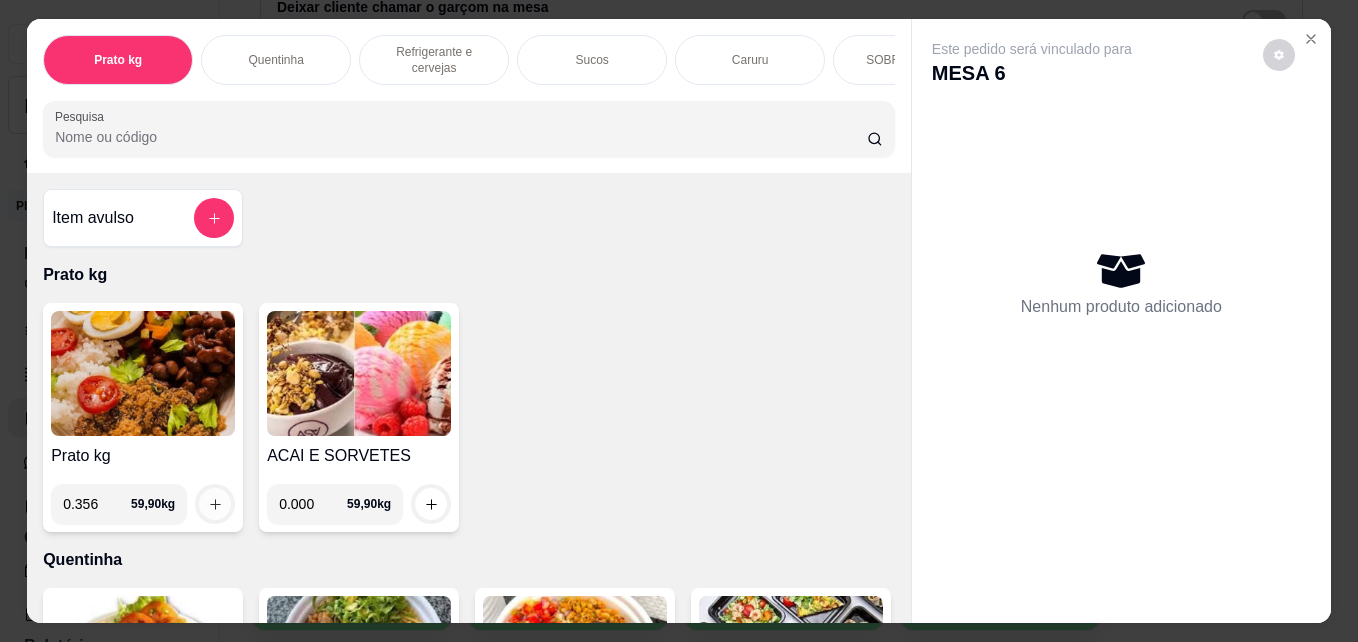 type on "0.356" 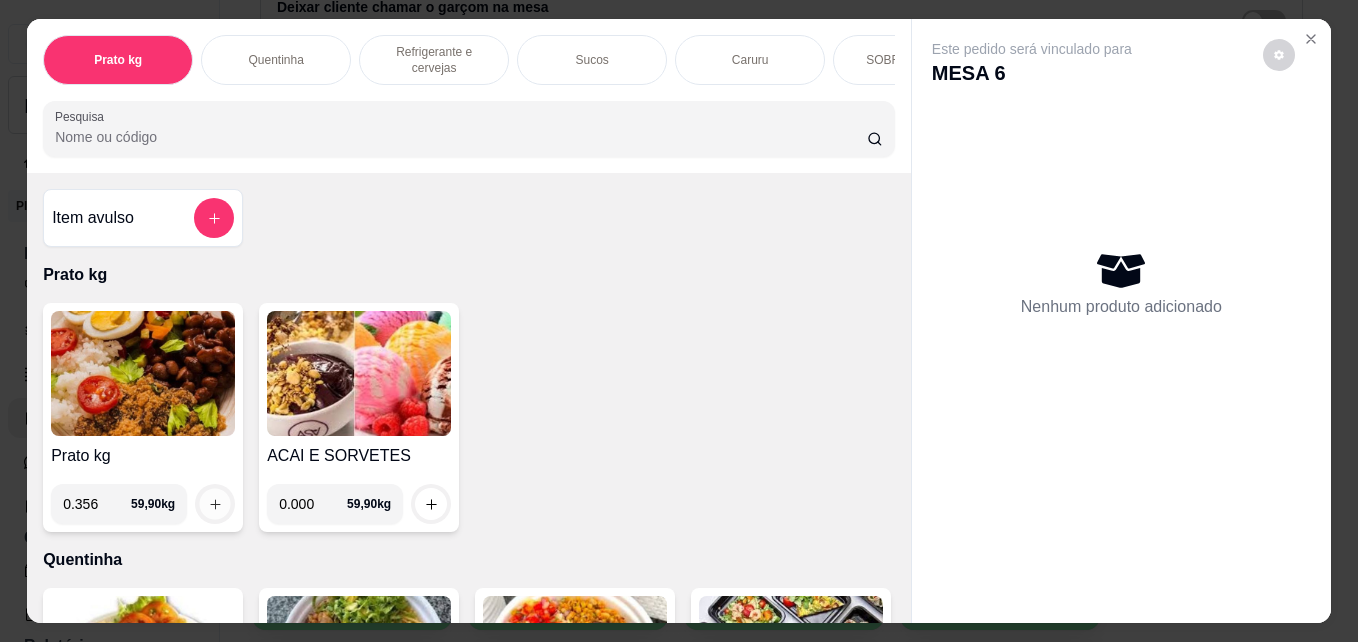 click 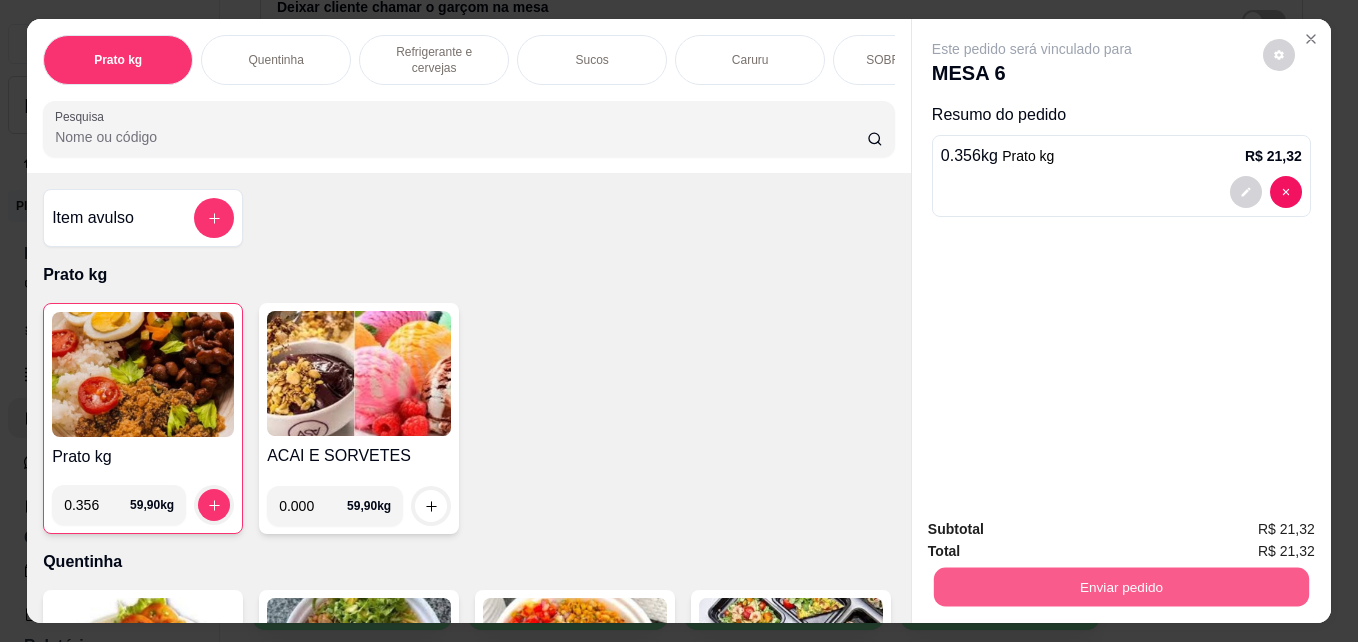 click on "Enviar pedido" at bounding box center (1121, 586) 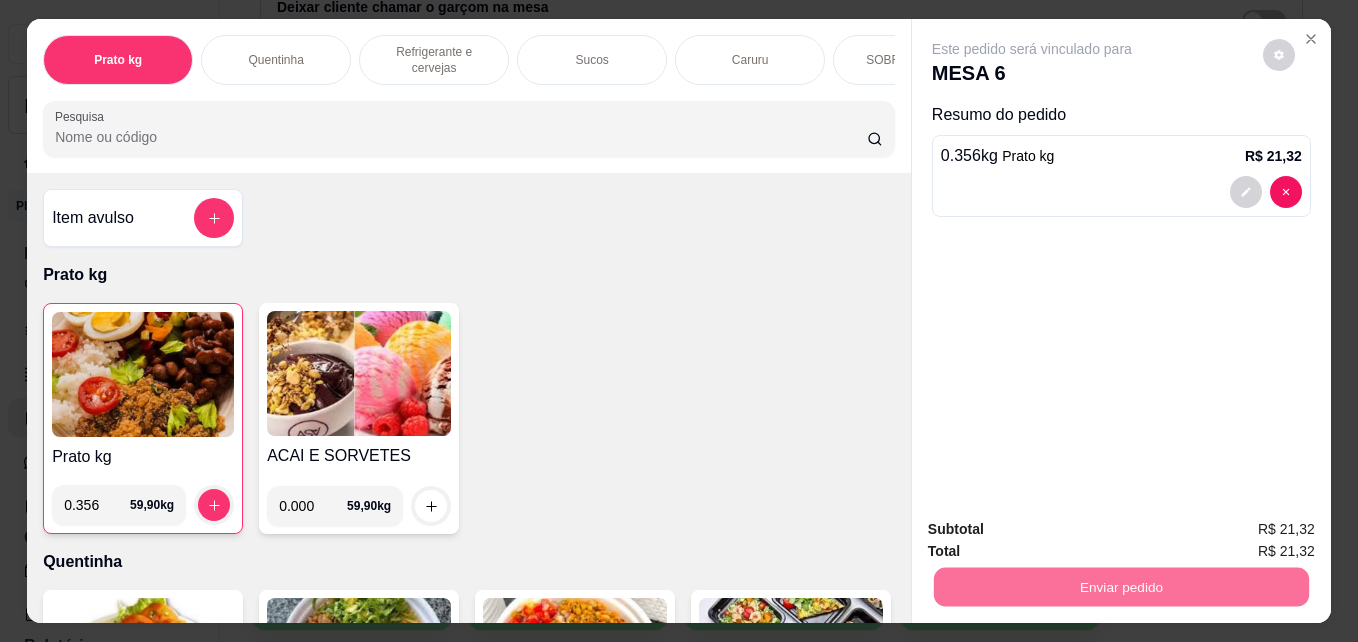 click on "Não registrar e enviar pedido" at bounding box center [1055, 529] 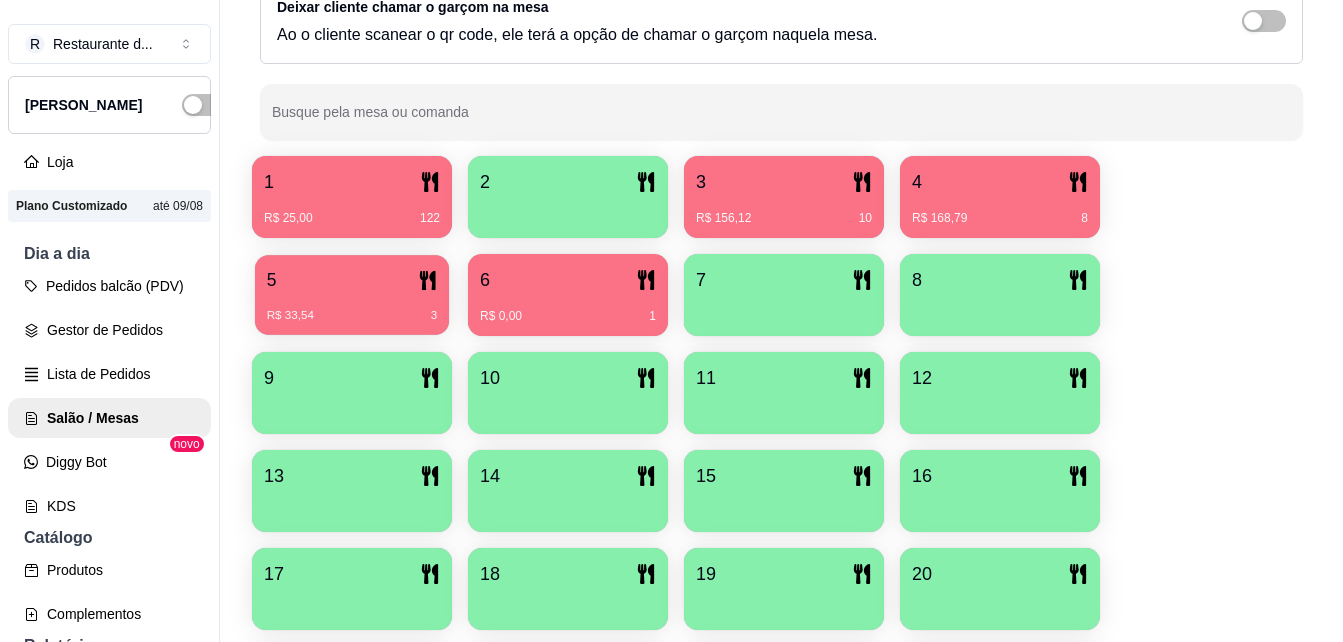 click on "5 R$ 33,54 3" at bounding box center (352, 295) 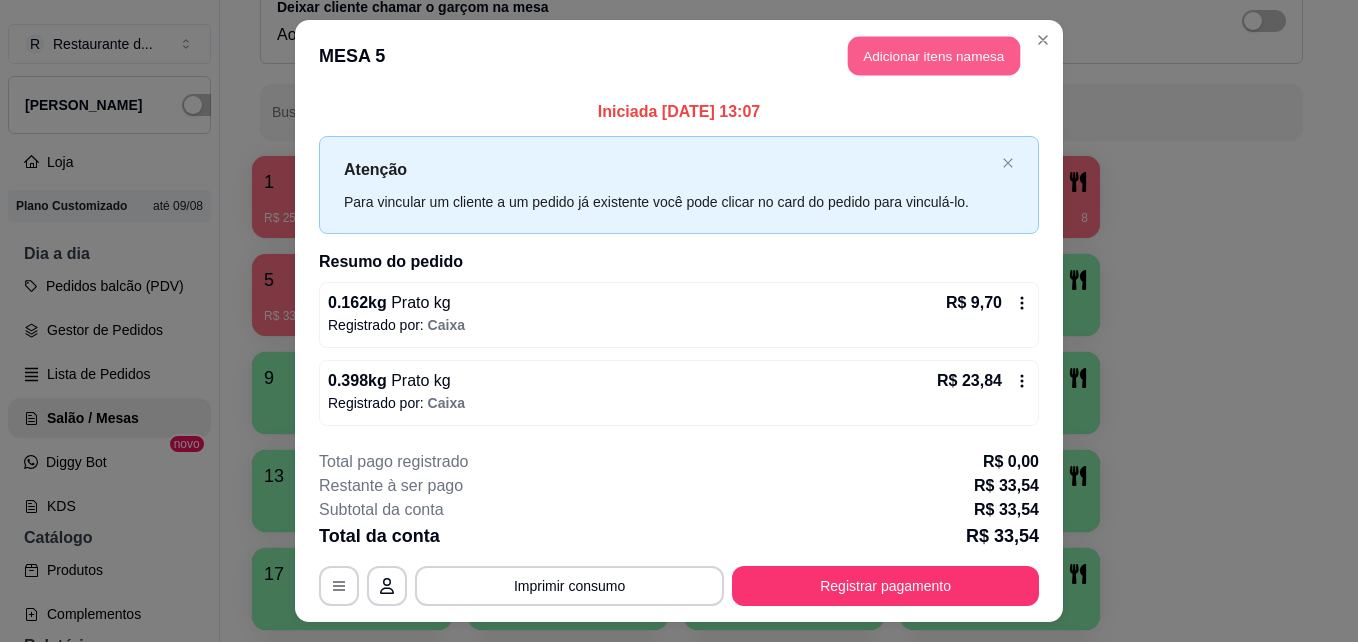 click on "Adicionar itens na  mesa" at bounding box center (934, 56) 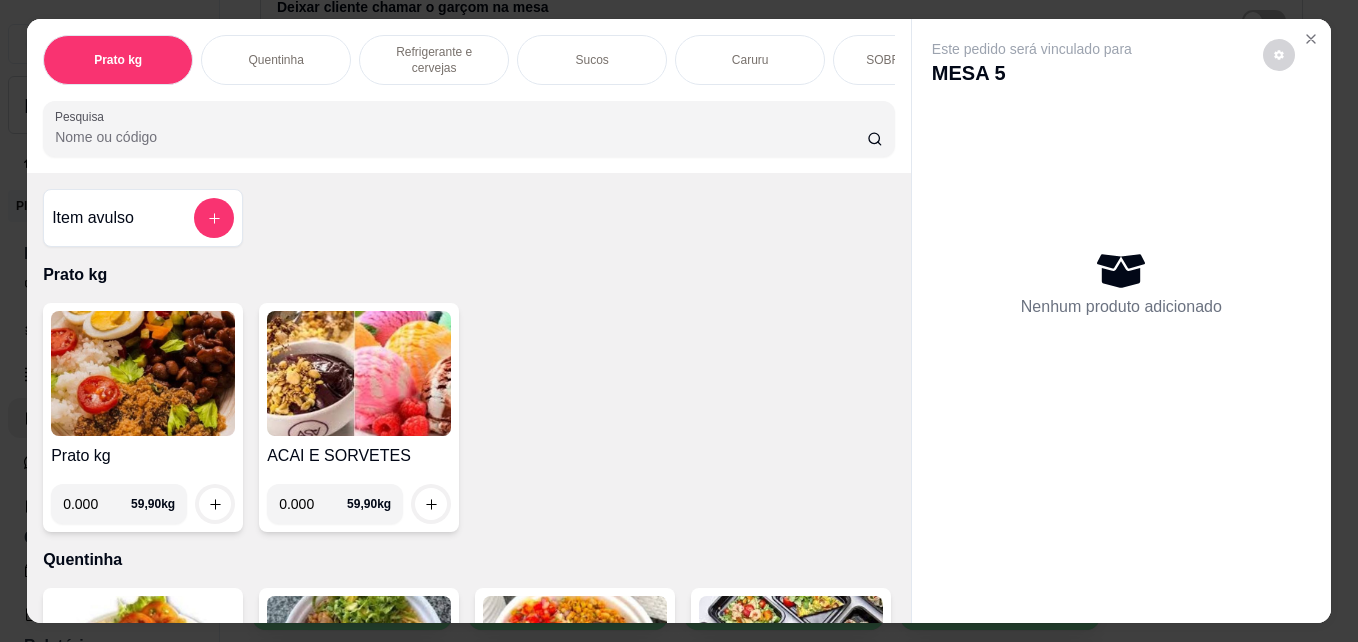 click on "0.000" at bounding box center (97, 504) 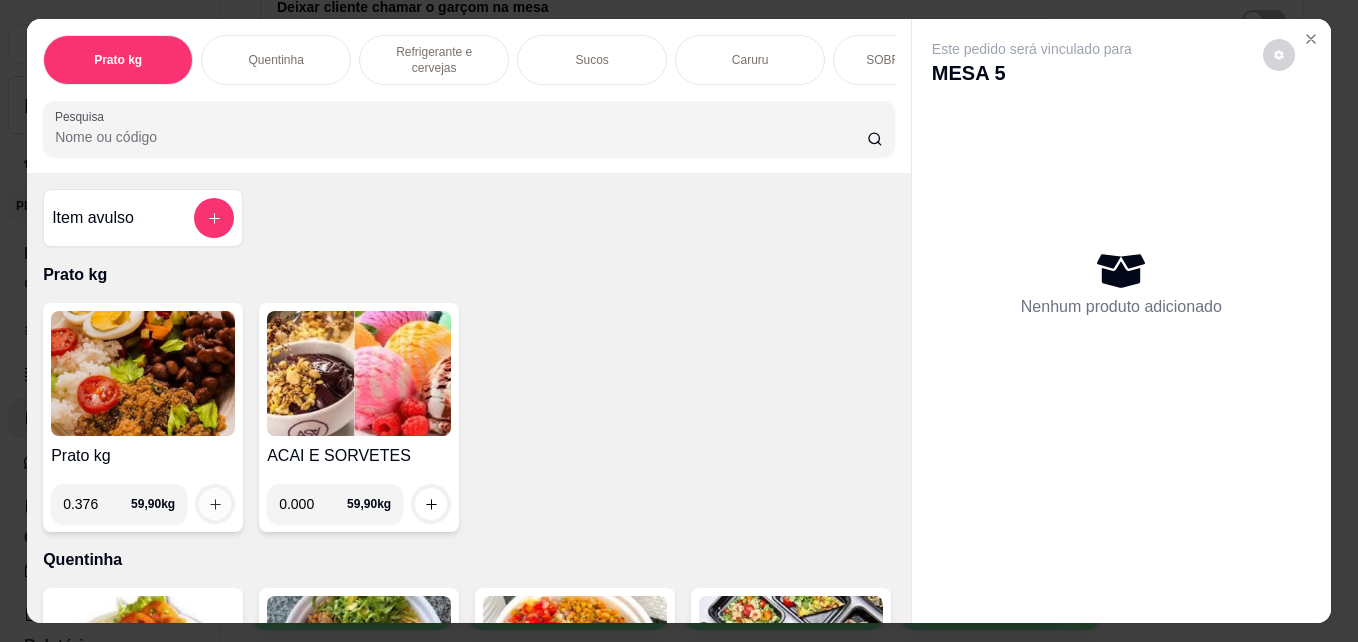 type on "0.376" 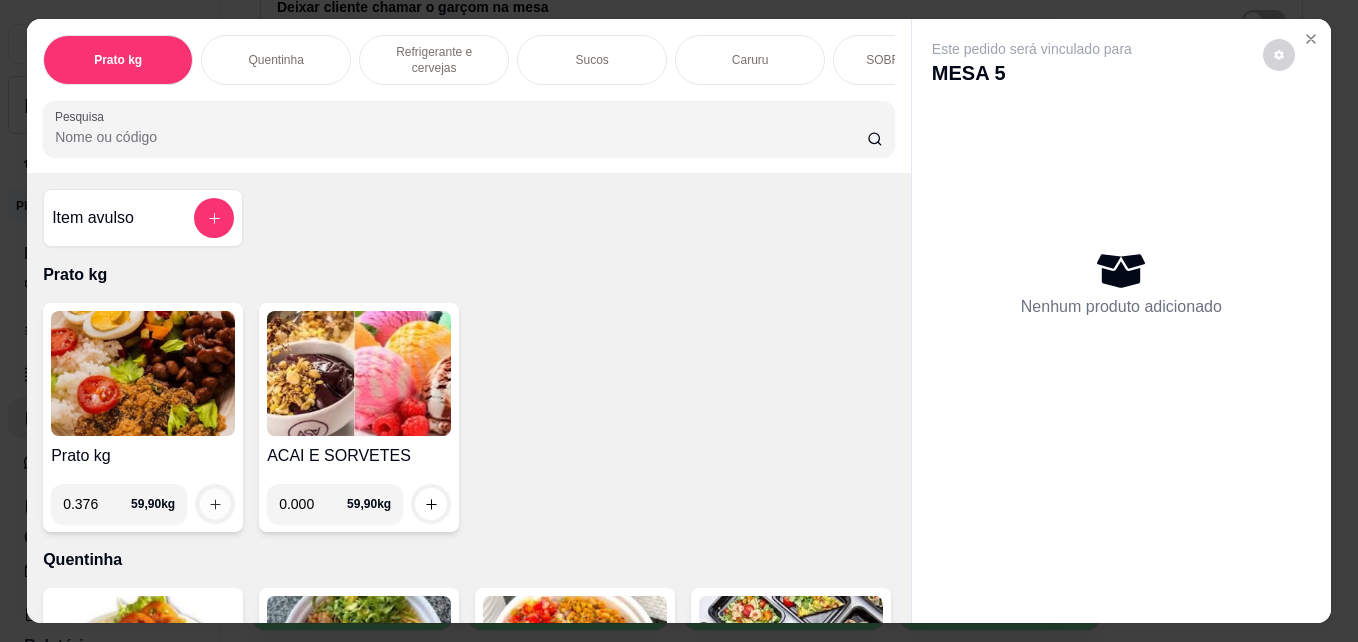 click 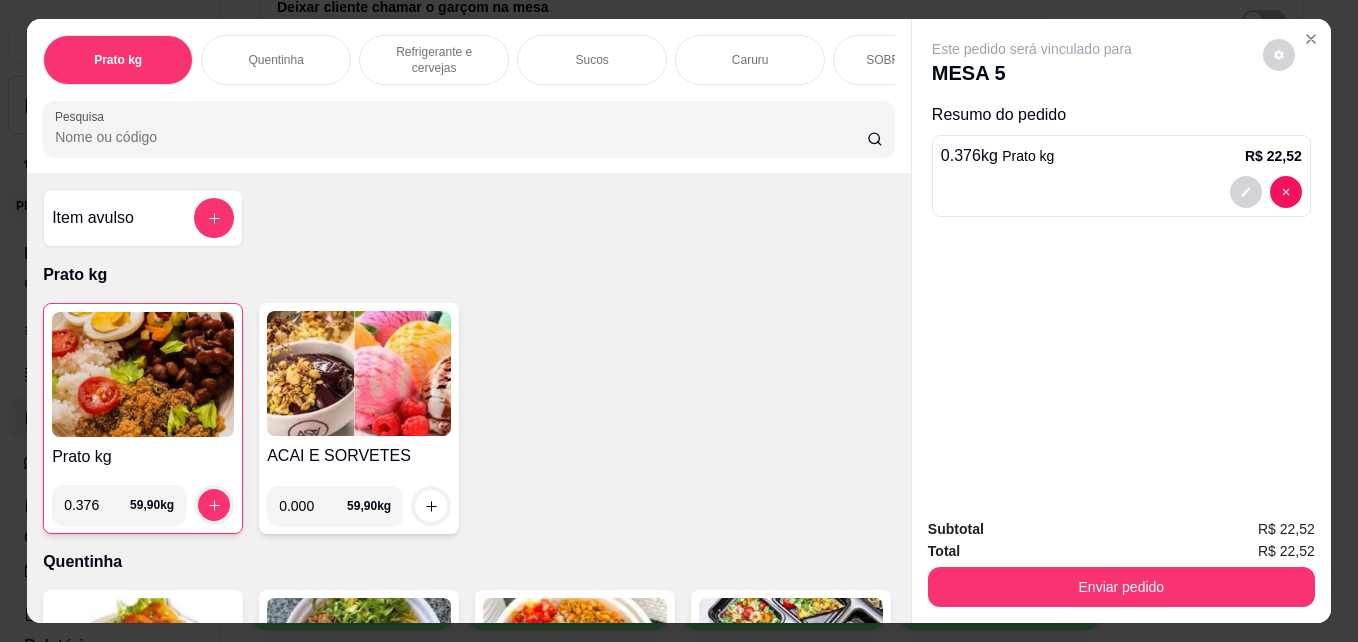 click on "Refrigerante e cervejas" at bounding box center [434, 60] 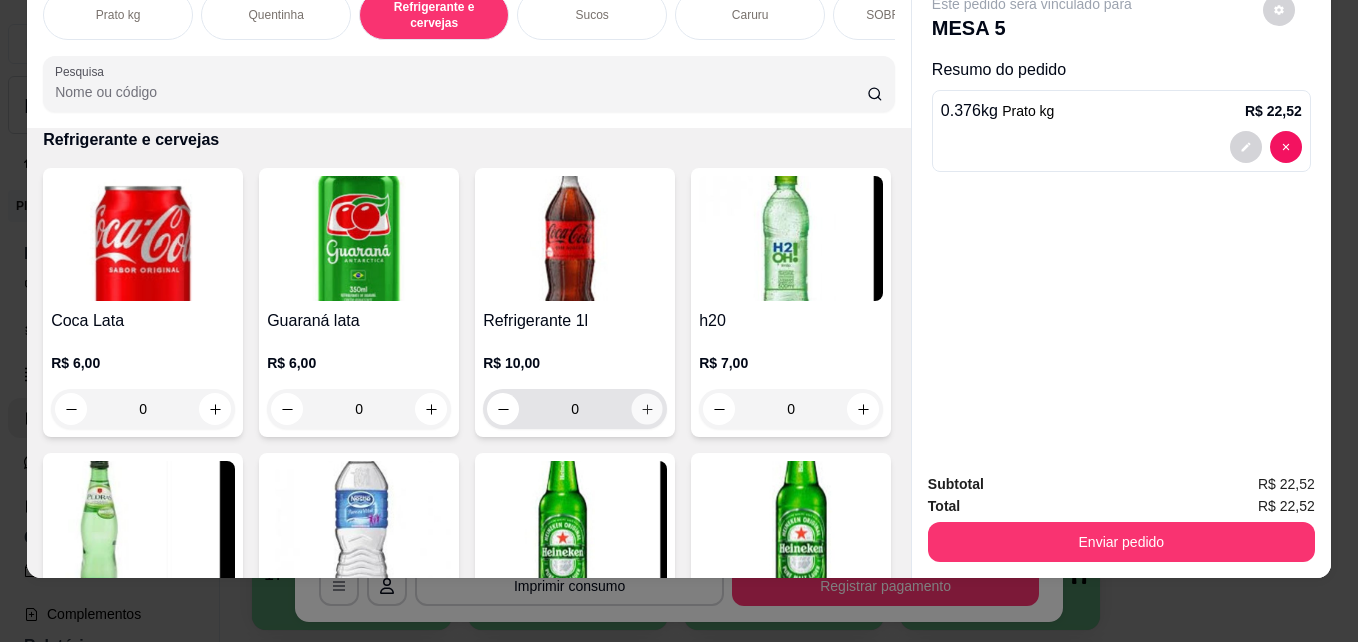 click 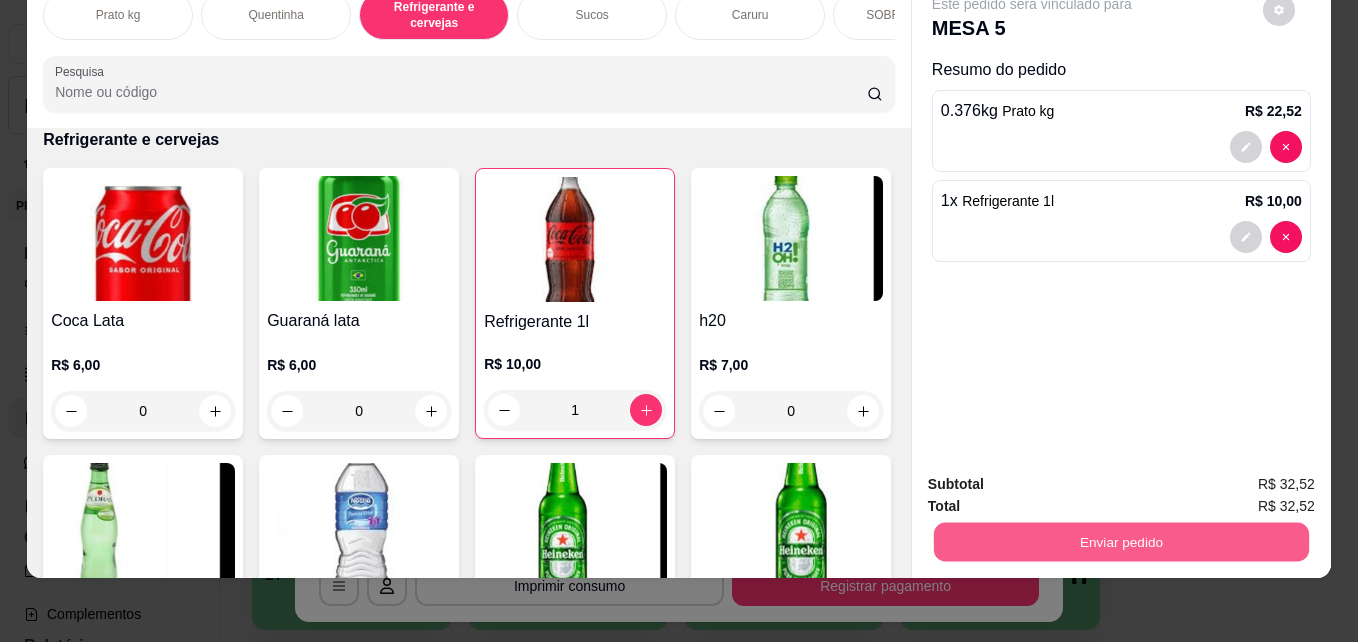click on "Enviar pedido" at bounding box center (1121, 541) 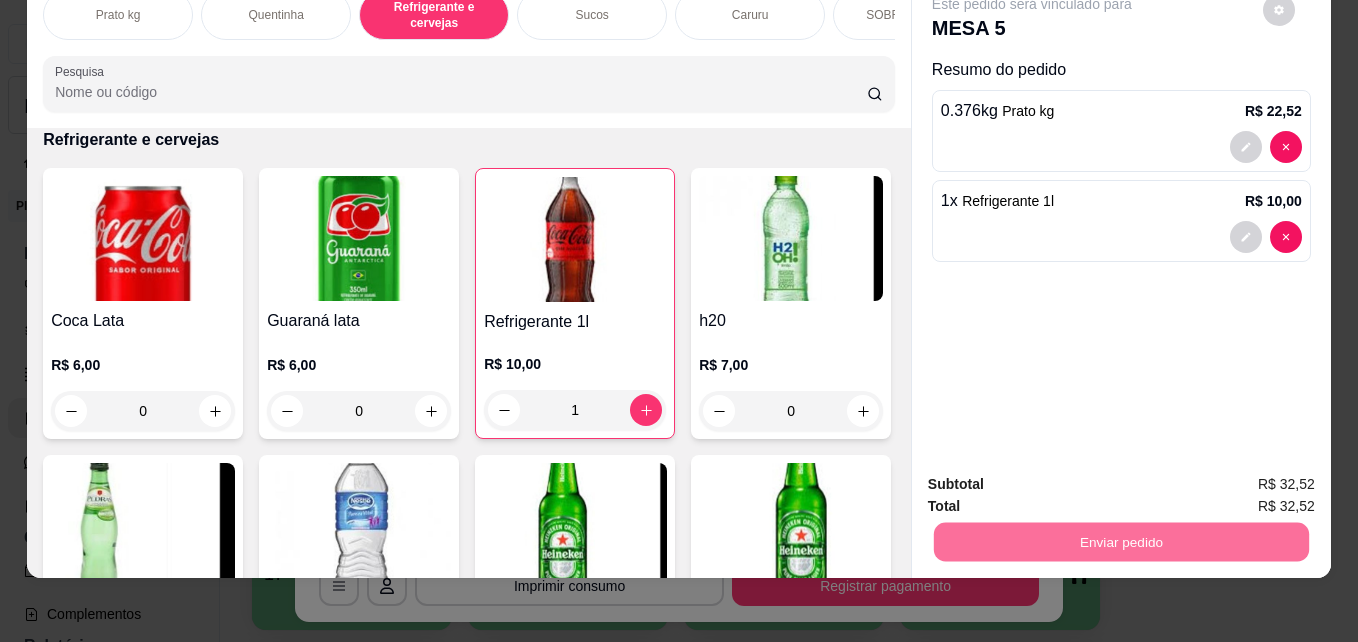 click on "Não registrar e enviar pedido" at bounding box center (1055, 477) 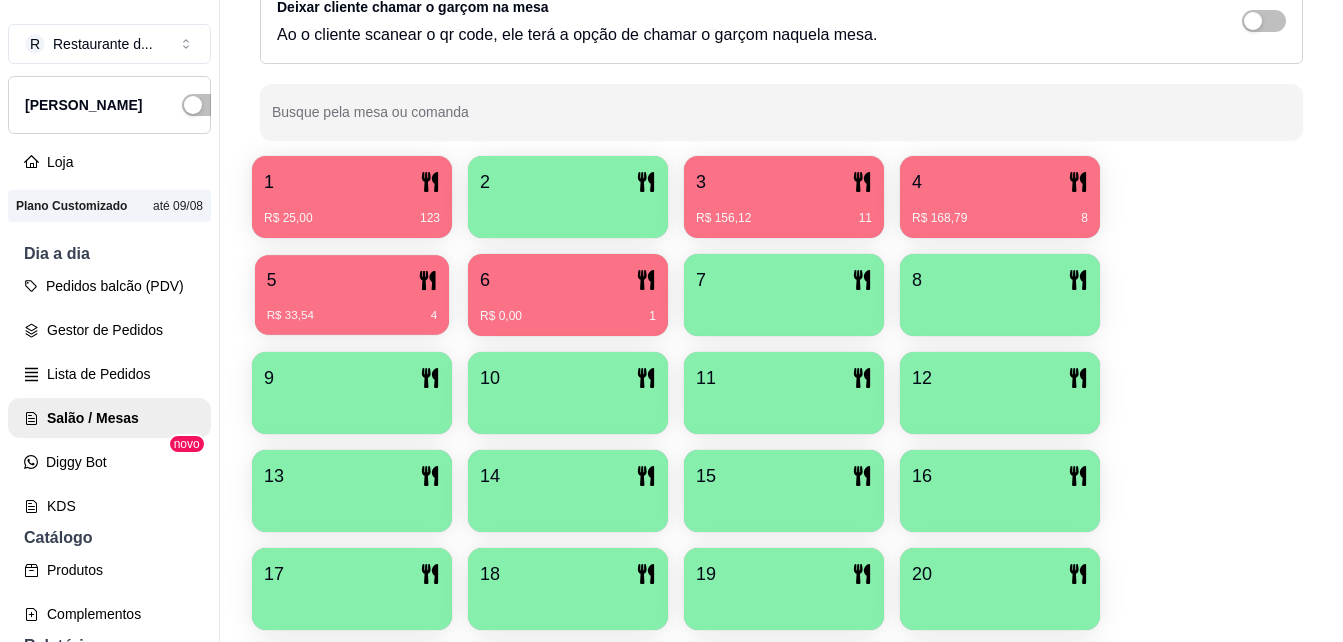 click on "5" at bounding box center [352, 280] 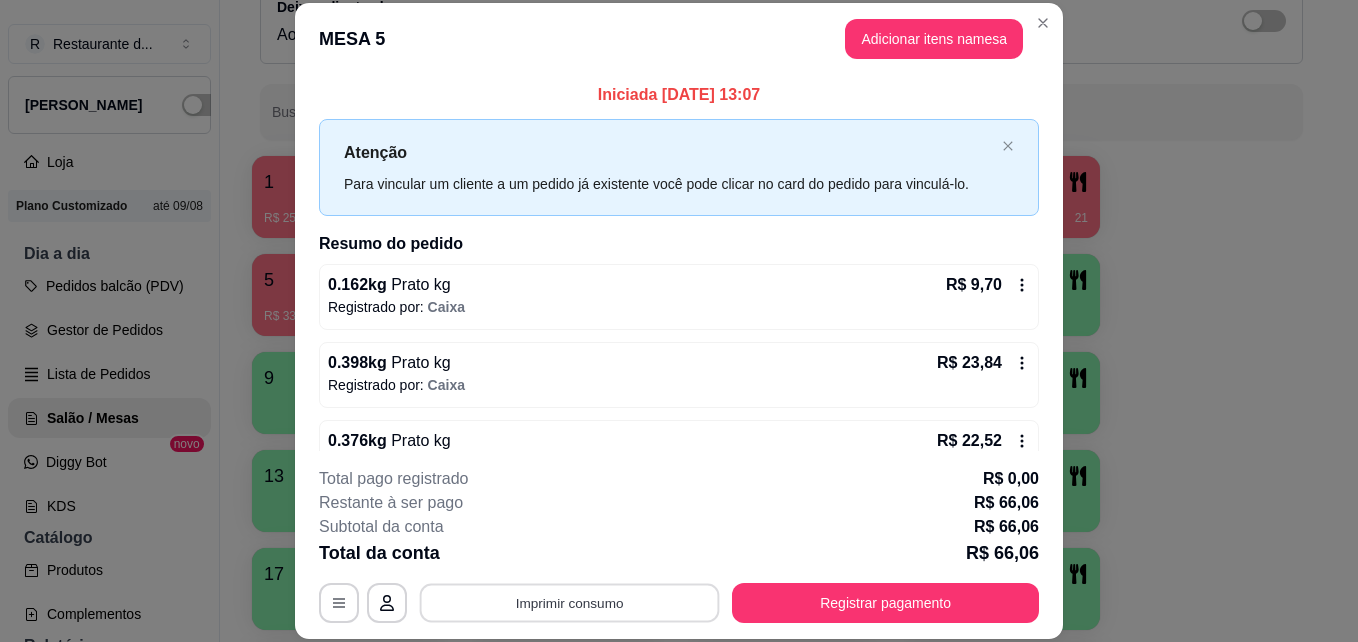 click on "Imprimir consumo" at bounding box center [570, 602] 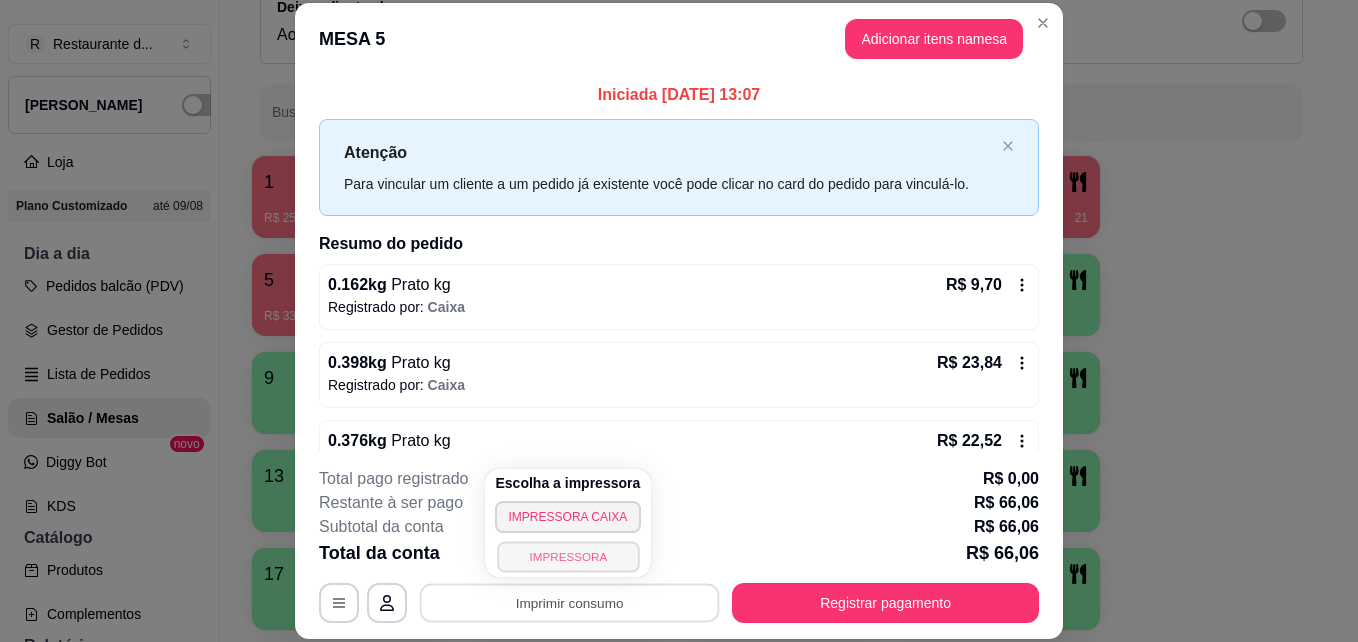 click on "IMPRESSORA" at bounding box center [568, 556] 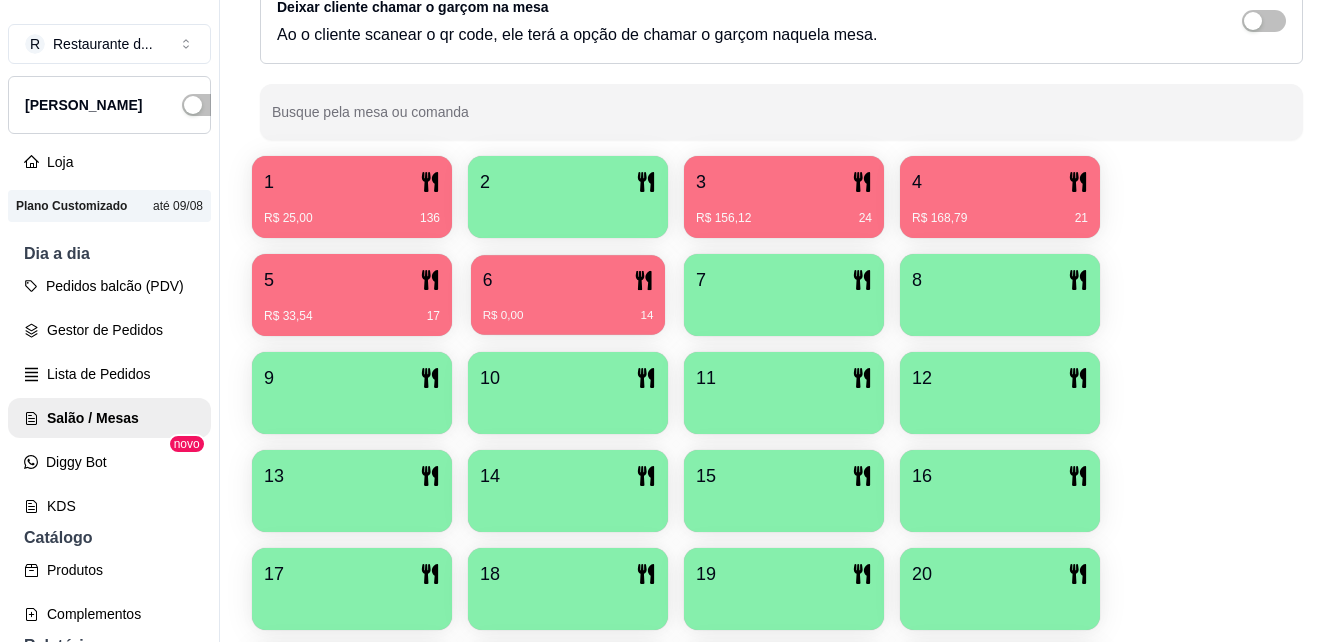 click on "R$ 0,00 14" at bounding box center [568, 316] 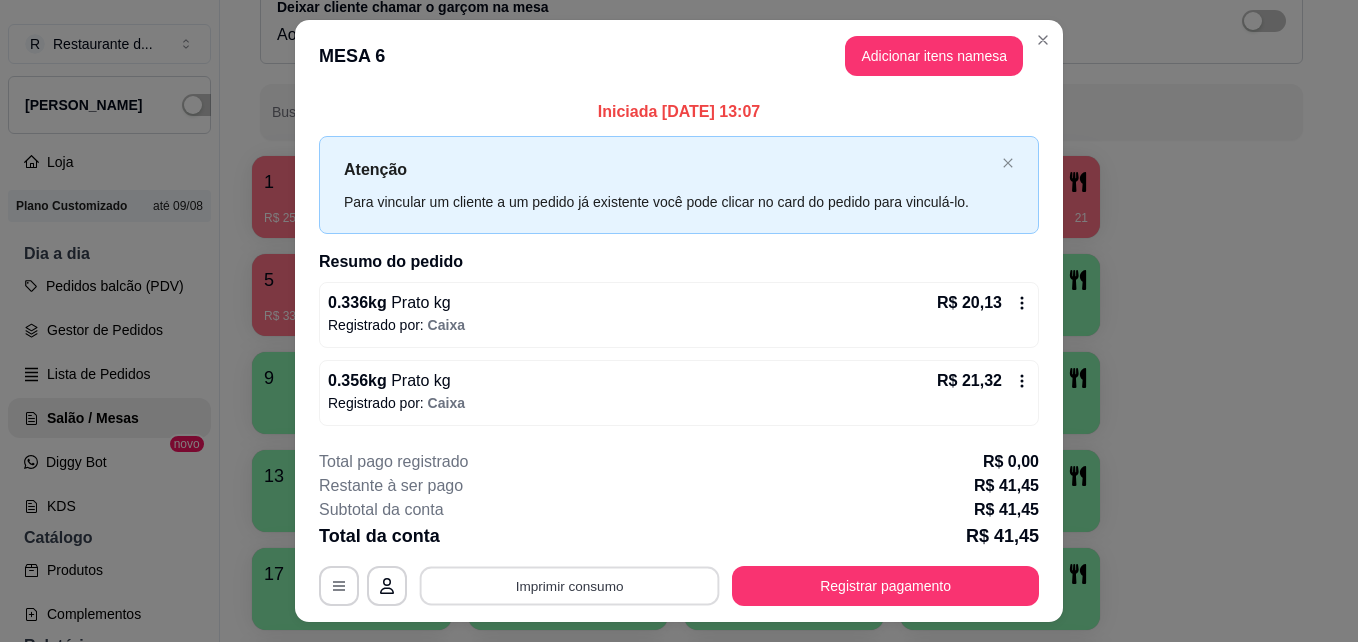 click on "Imprimir consumo" at bounding box center [570, 585] 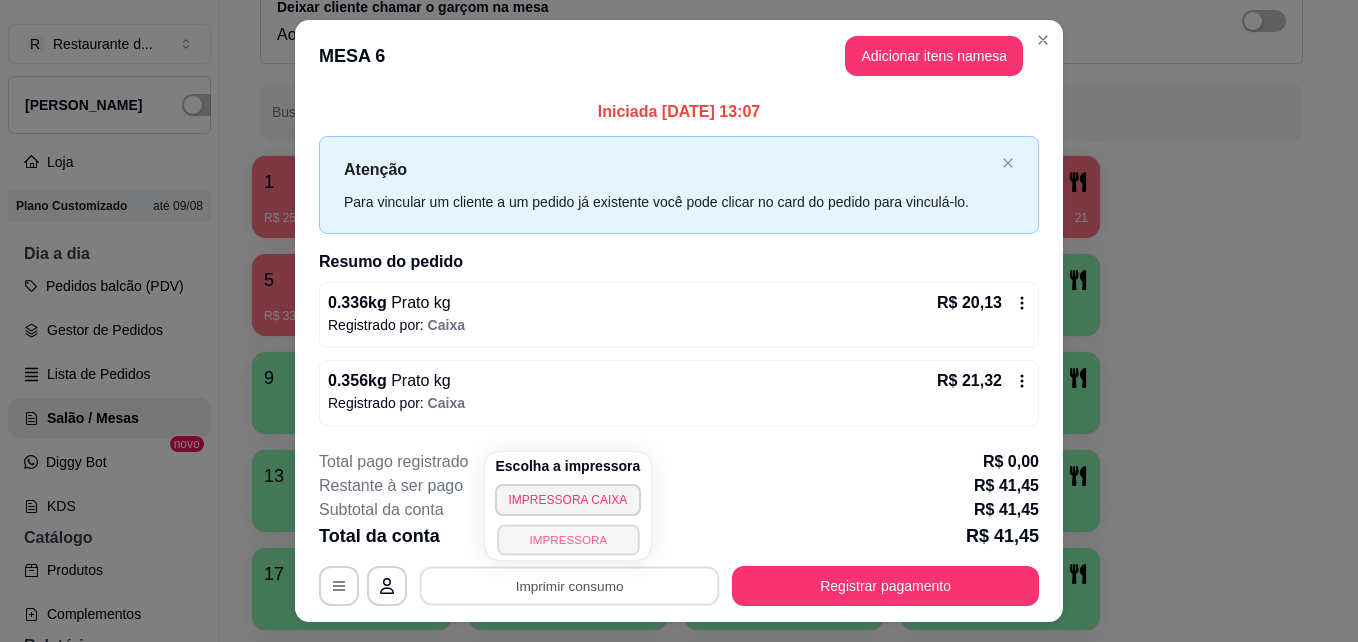 click on "IMPRESSORA" at bounding box center (568, 539) 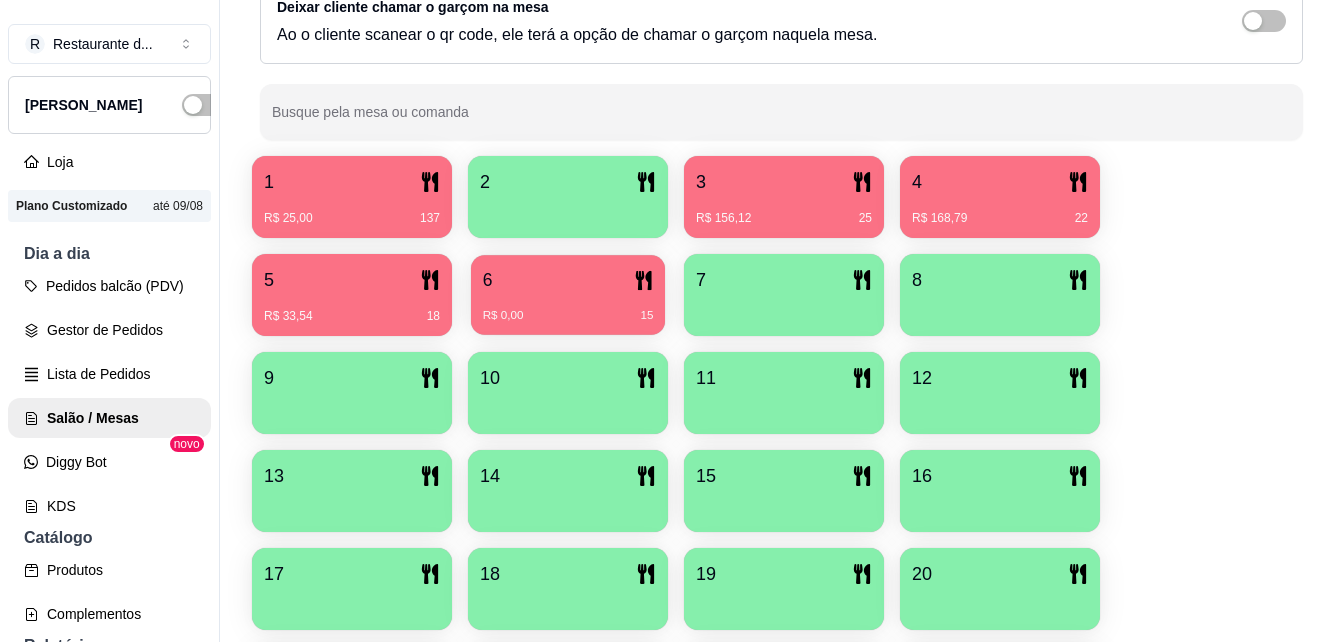 click on "R$ 0,00 15" at bounding box center (568, 316) 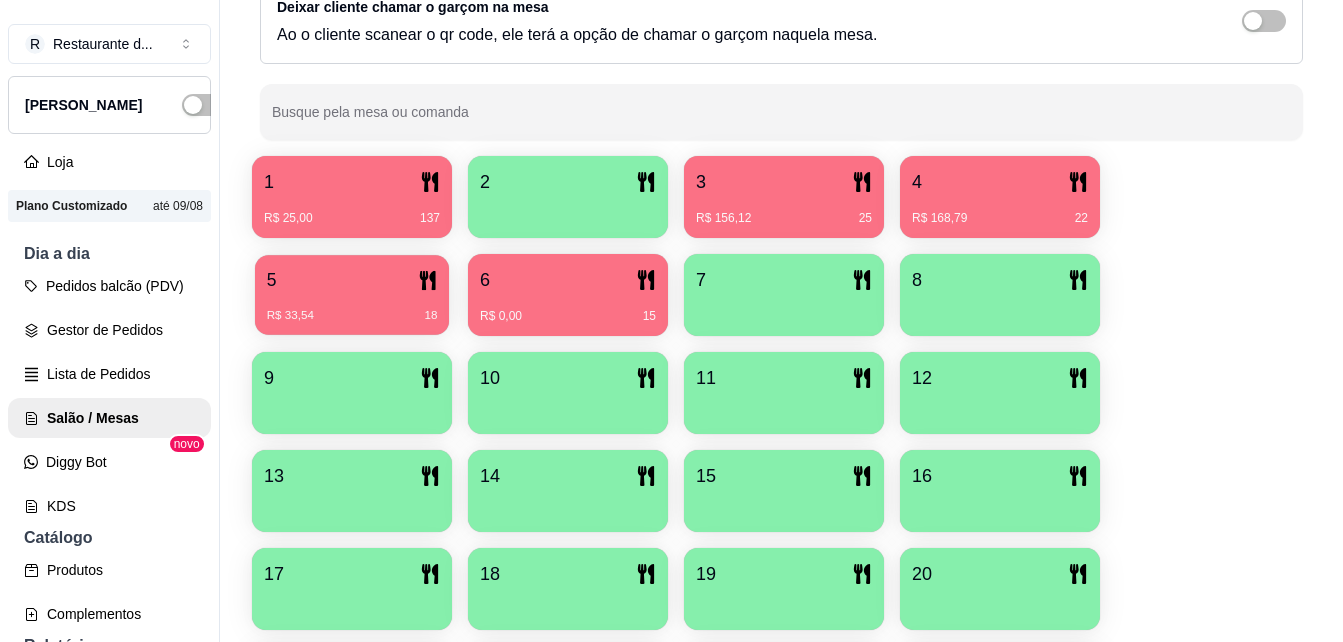 click on "5" at bounding box center [272, 280] 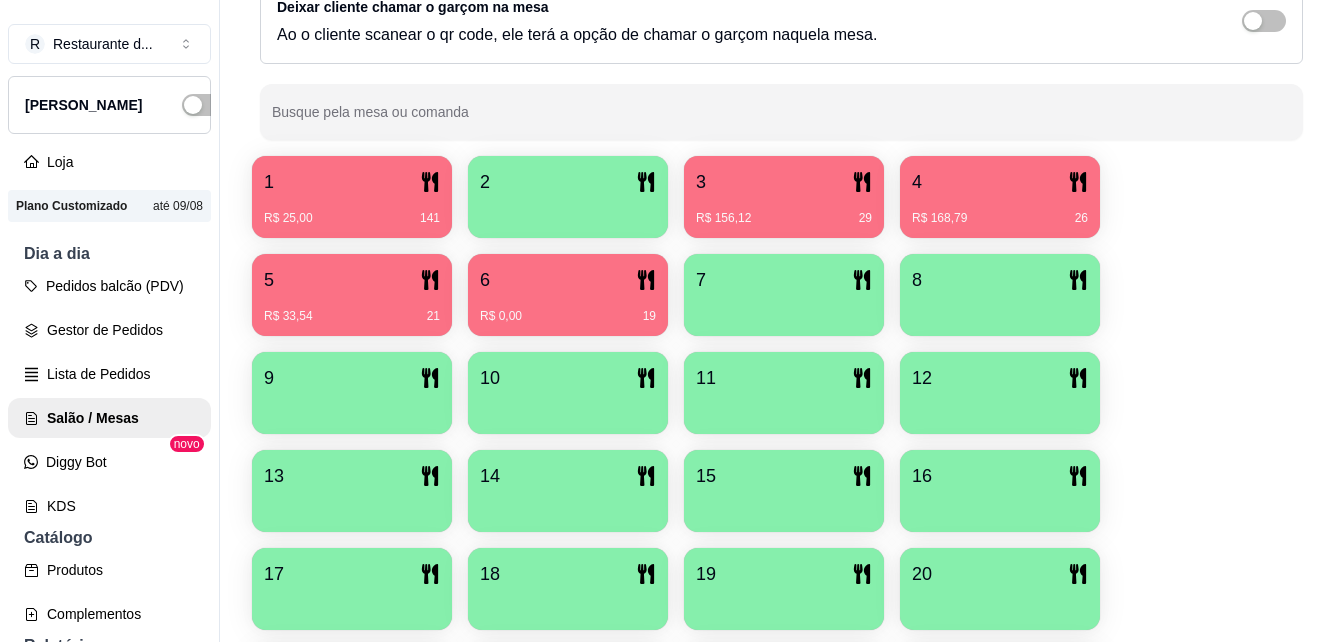 click on "1 R$ 25,00 141 2 3 R$ 156,12 29 4 R$ 168,79 26 5 R$ 33,54 21 6 R$ 0,00 19 7 8 9 10 11 12 13 14 15 16 17 18 19 20 21 22 23 24 25 26 27 28 29 30 31 32 33 34 35 36 37 38 39 40" at bounding box center [781, 638] 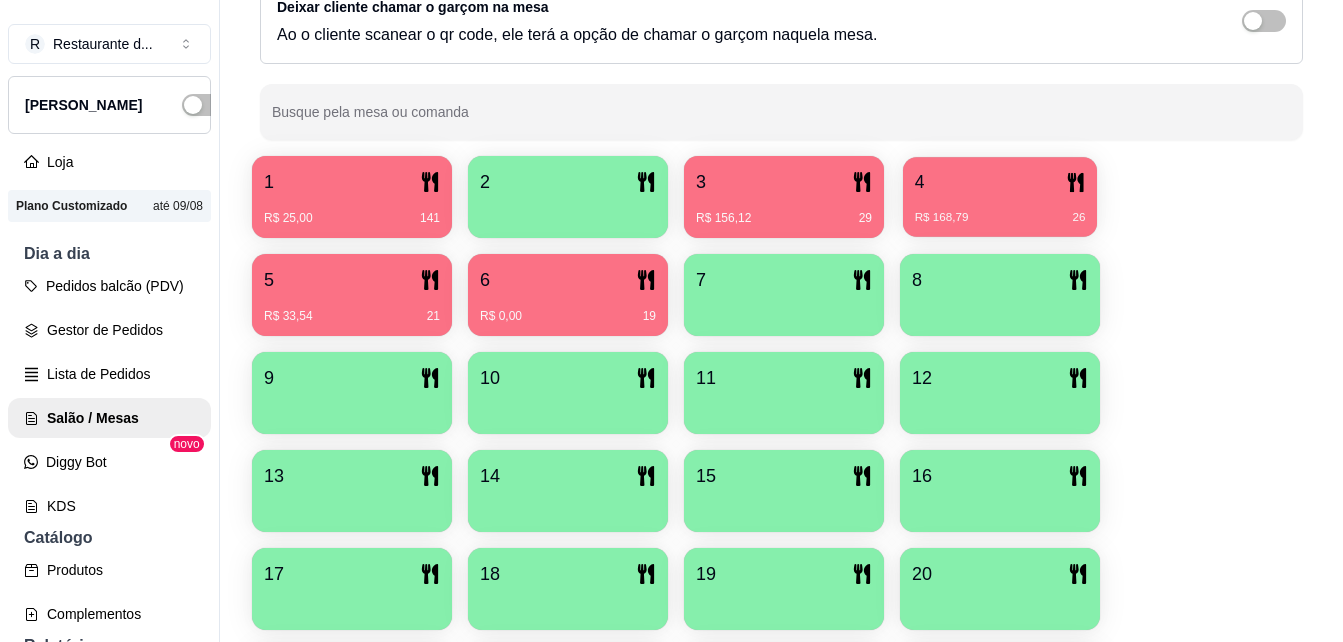 click on "4 R$ 168,79 26" at bounding box center [1000, 197] 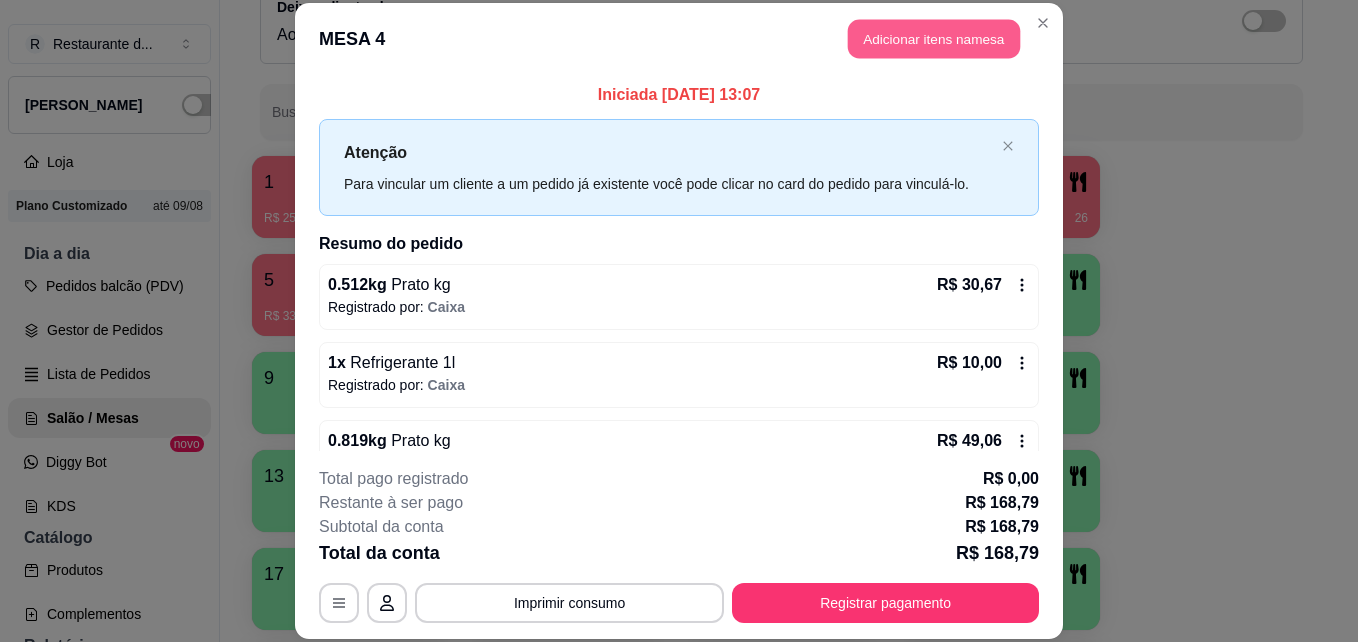 click on "Adicionar itens na  mesa" at bounding box center [934, 39] 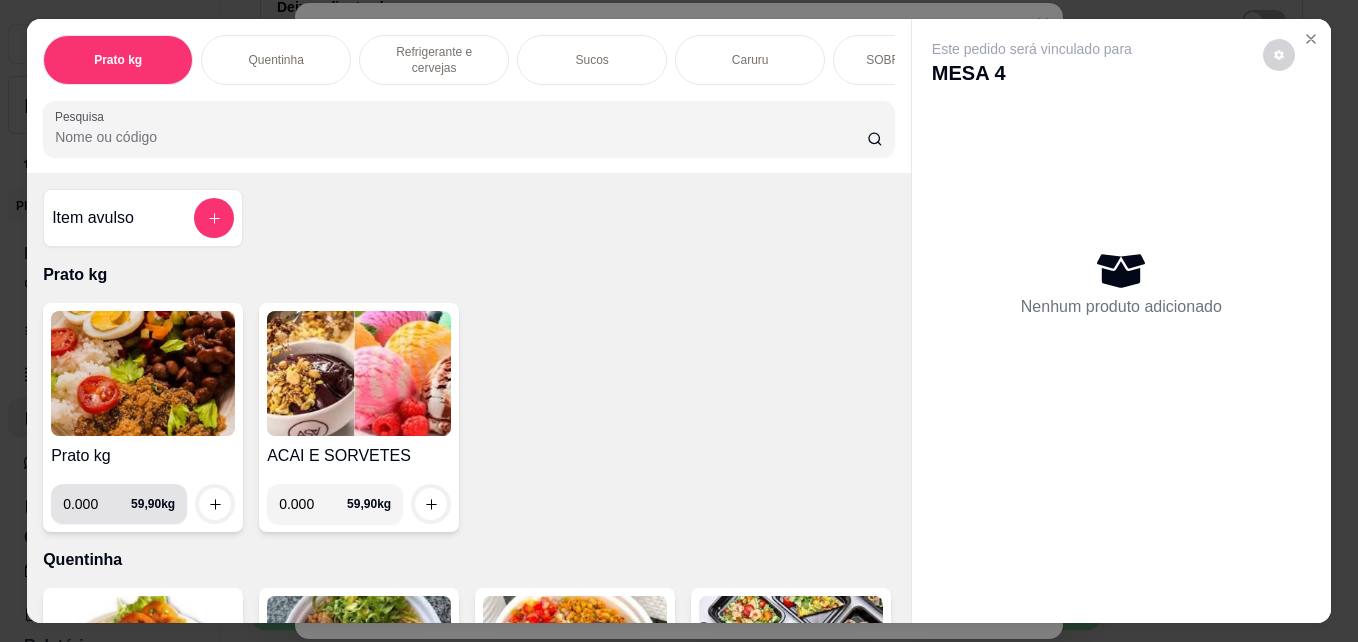 click on "0.000" at bounding box center [97, 504] 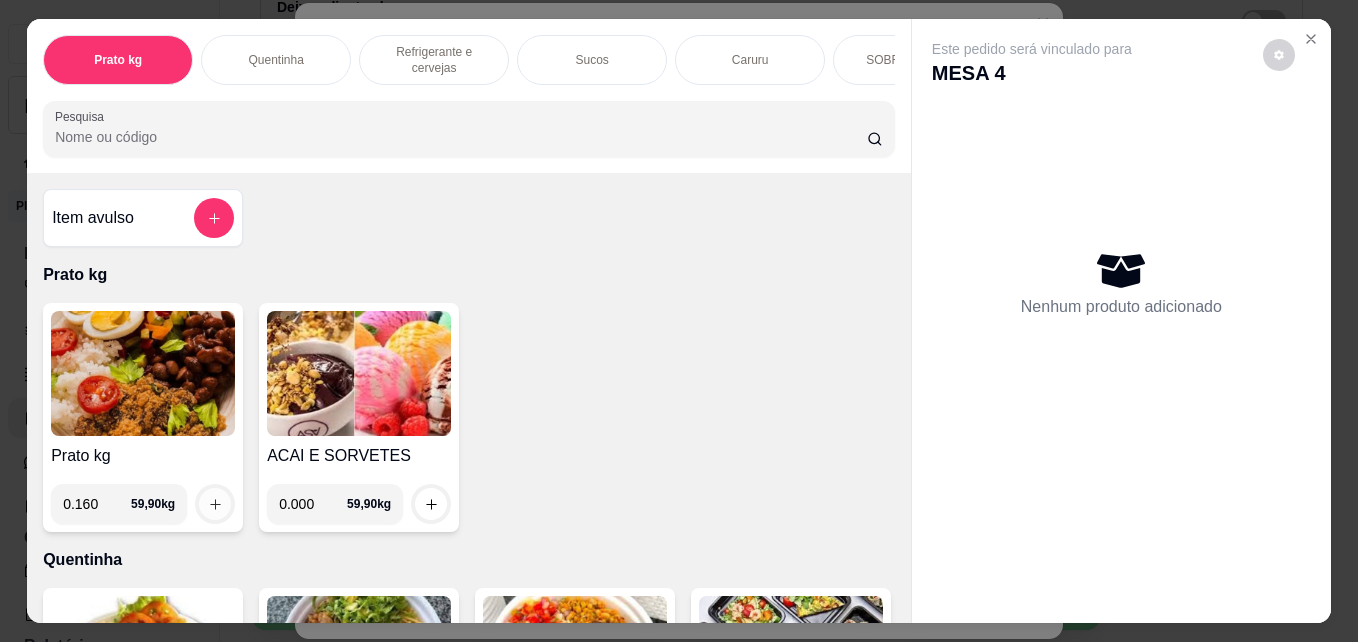 type on "0.160" 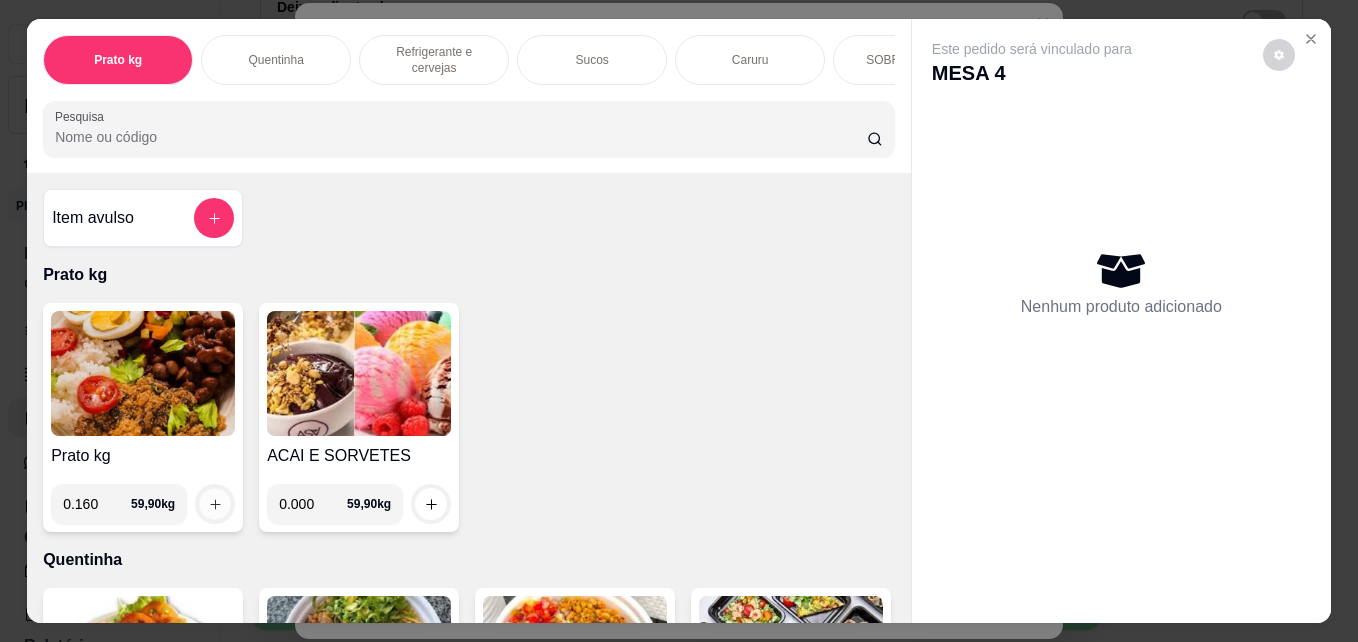 click 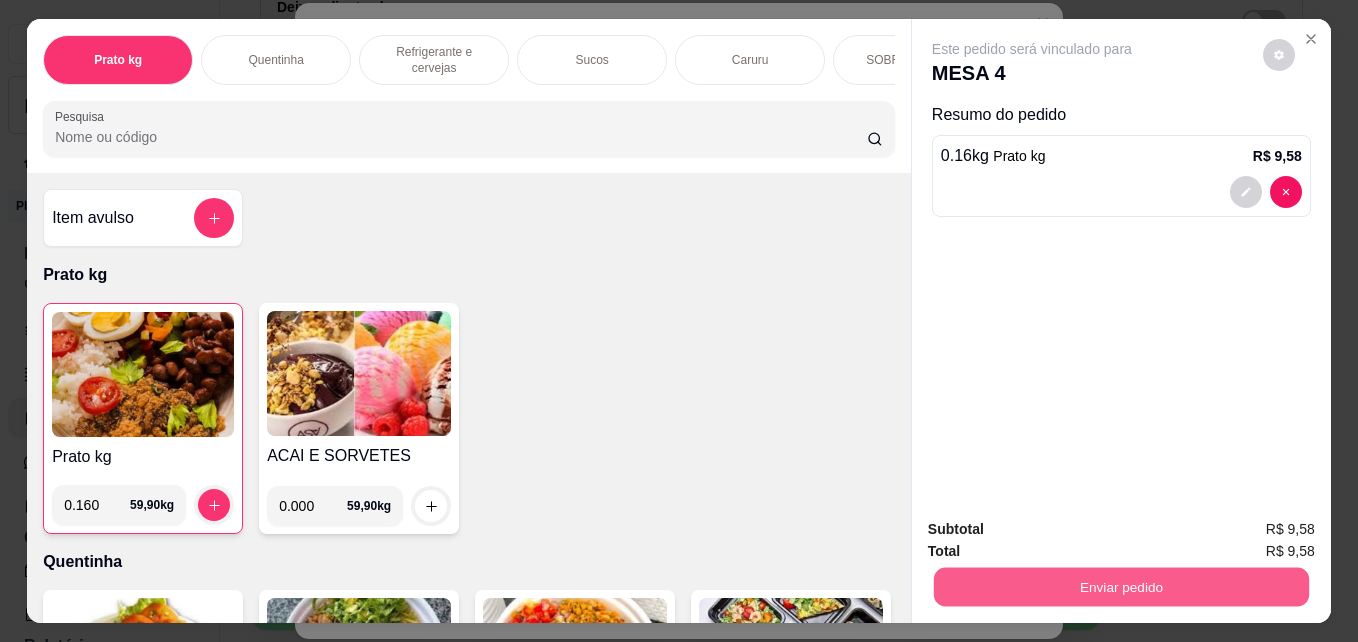 click on "Enviar pedido" at bounding box center (1121, 586) 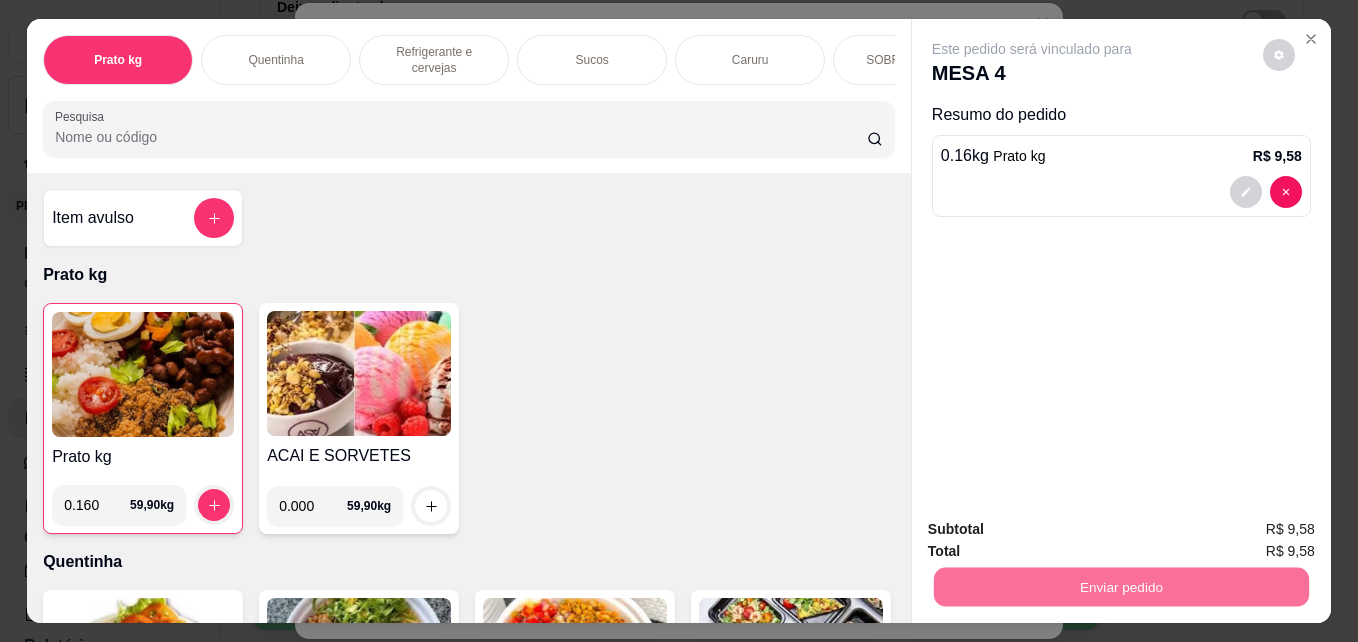 click on "Não registrar e enviar pedido" at bounding box center (1055, 529) 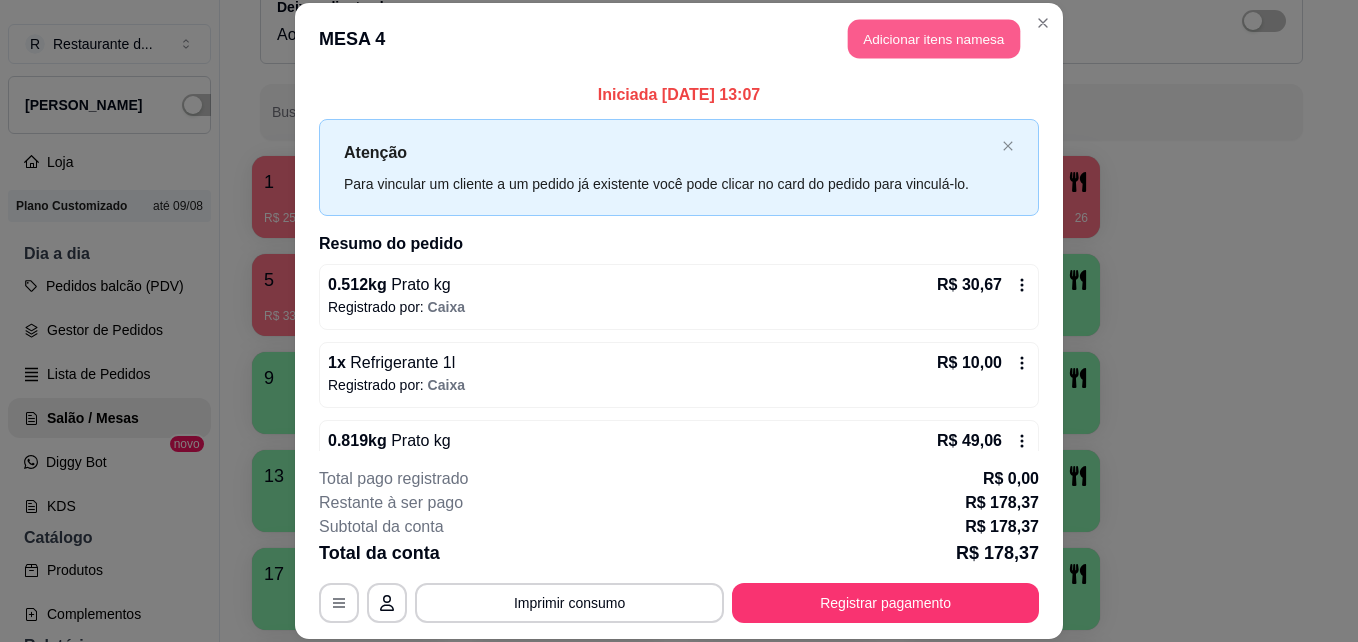 click on "Adicionar itens na  mesa" at bounding box center [934, 39] 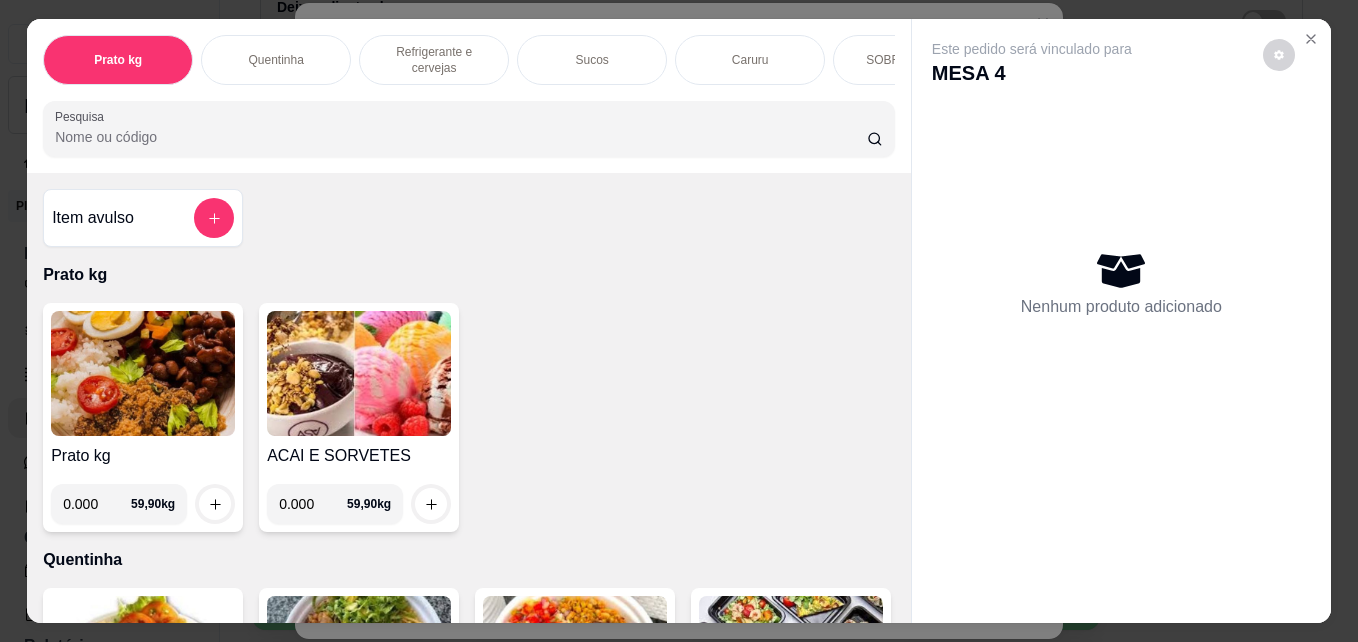 click on "0.000" at bounding box center [313, 504] 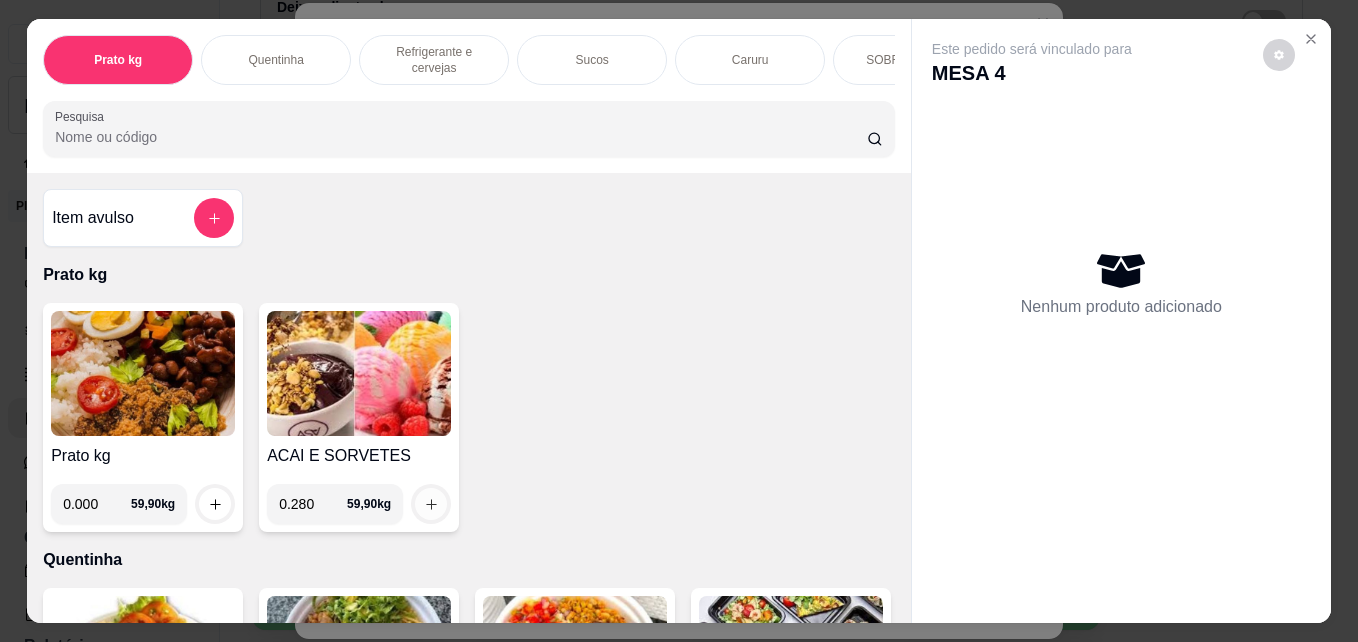type on "0.280" 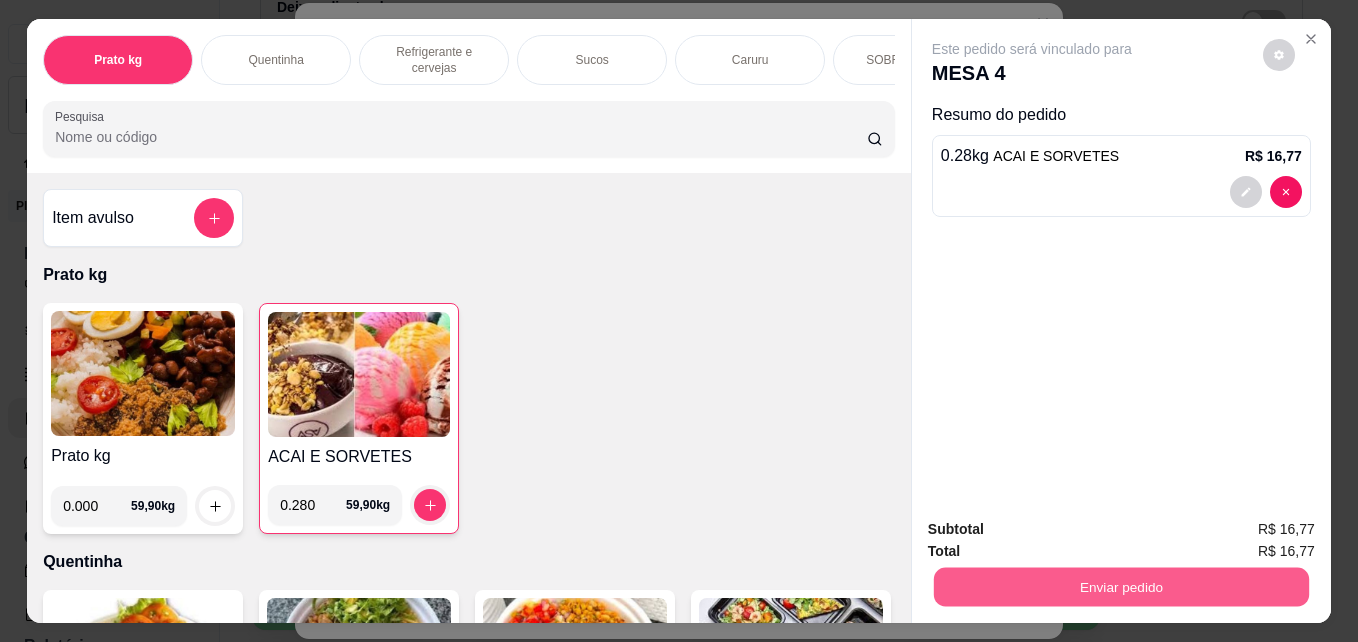 click on "Enviar pedido" at bounding box center (1121, 586) 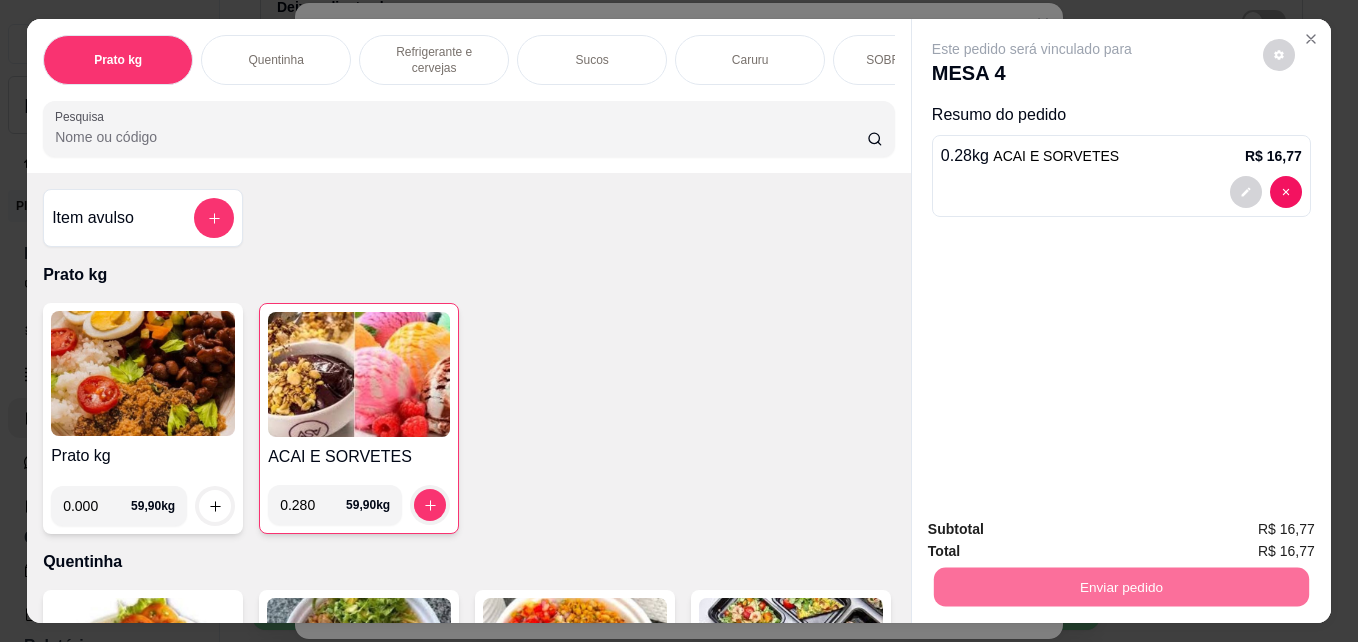 click on "Não registrar e enviar pedido" at bounding box center [1055, 529] 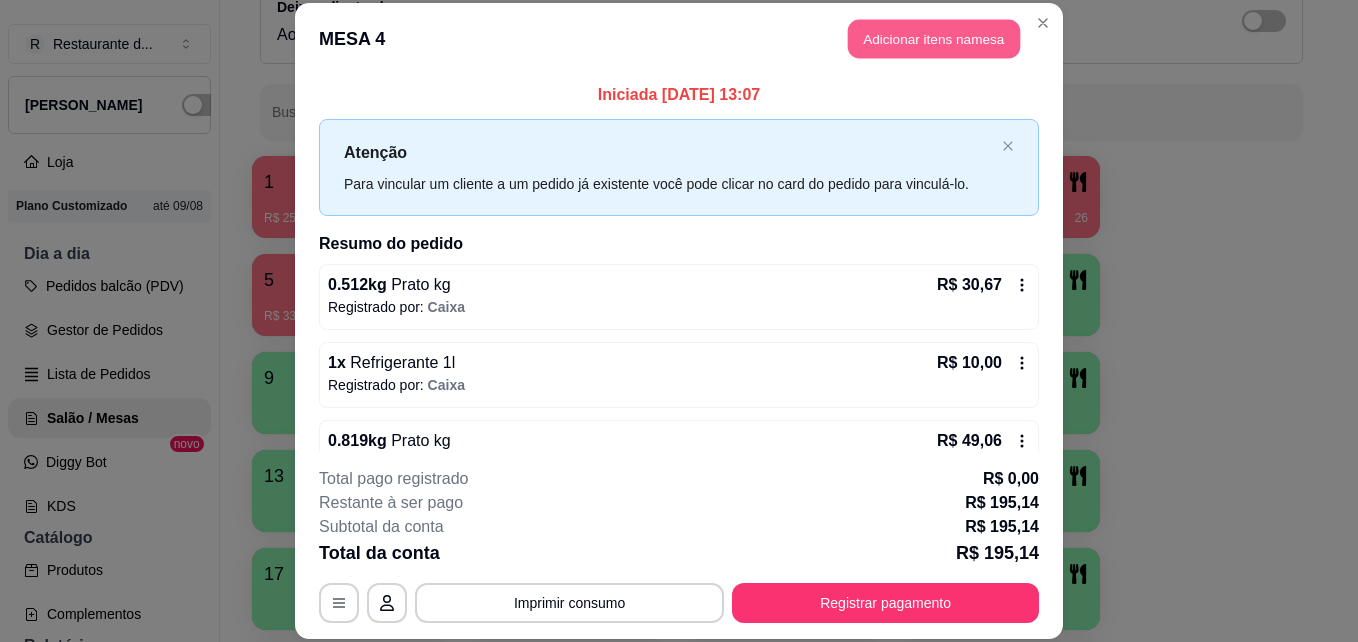 click on "Adicionar itens na  mesa" at bounding box center [934, 39] 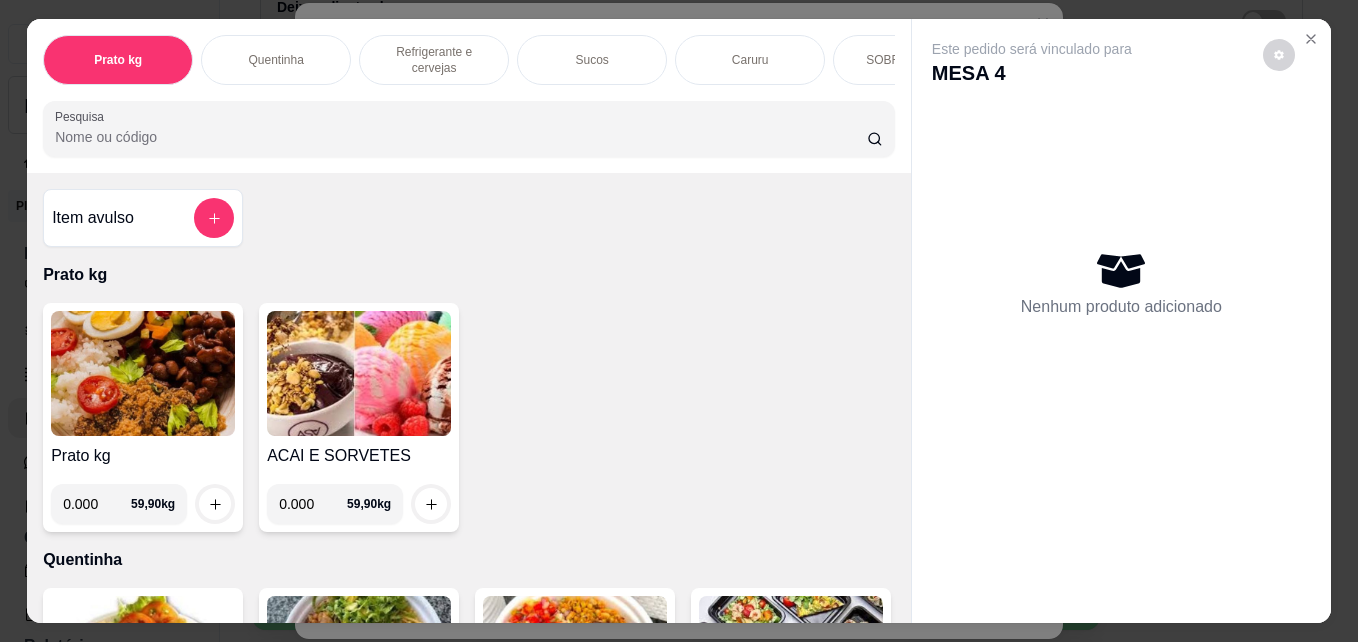 click on "0.000" at bounding box center (313, 504) 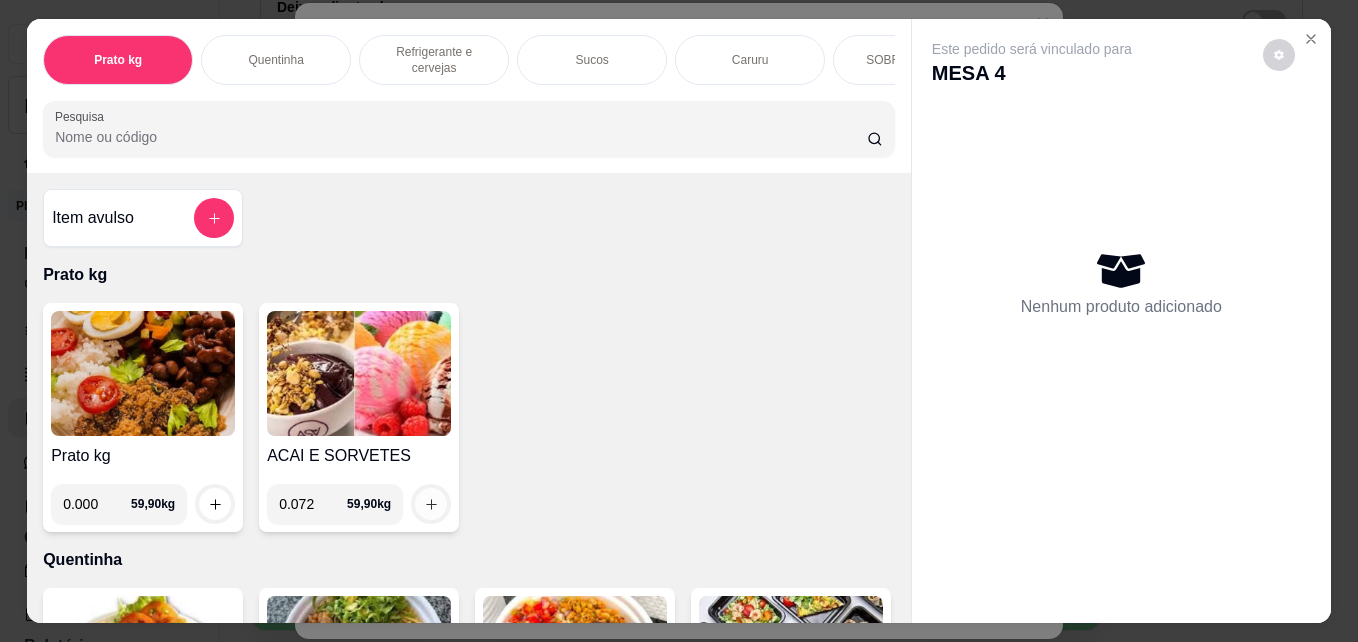 type on "0.072" 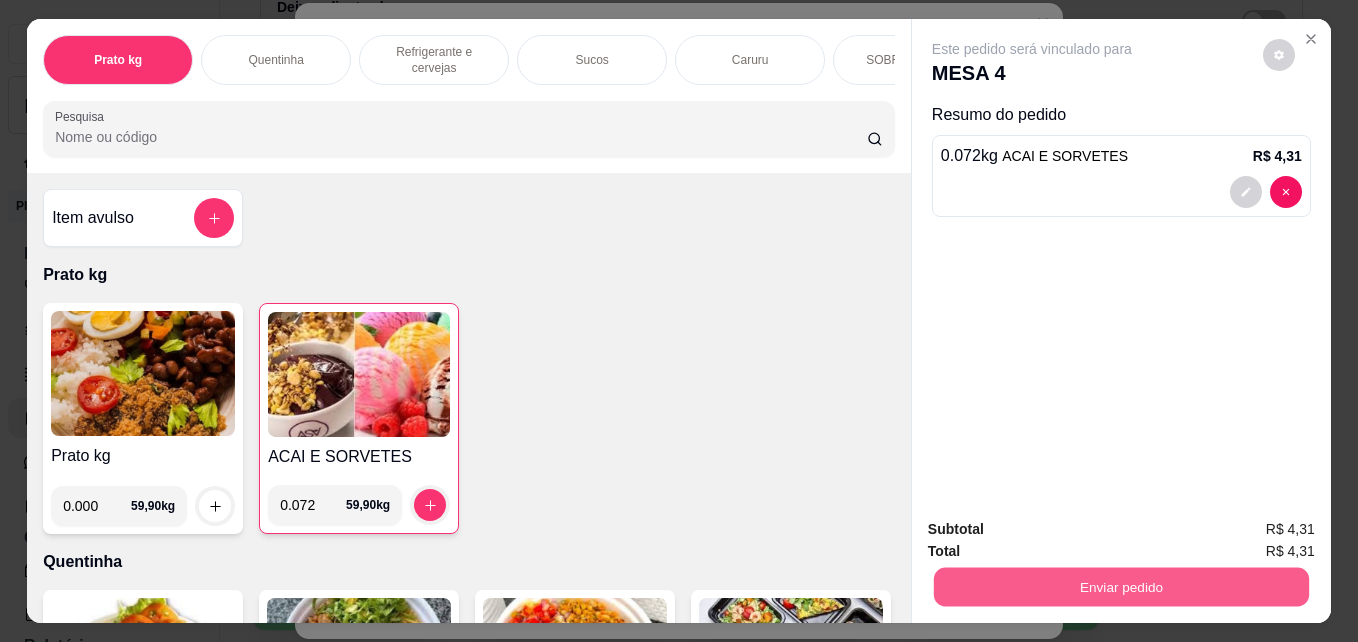 click on "Enviar pedido" at bounding box center [1121, 586] 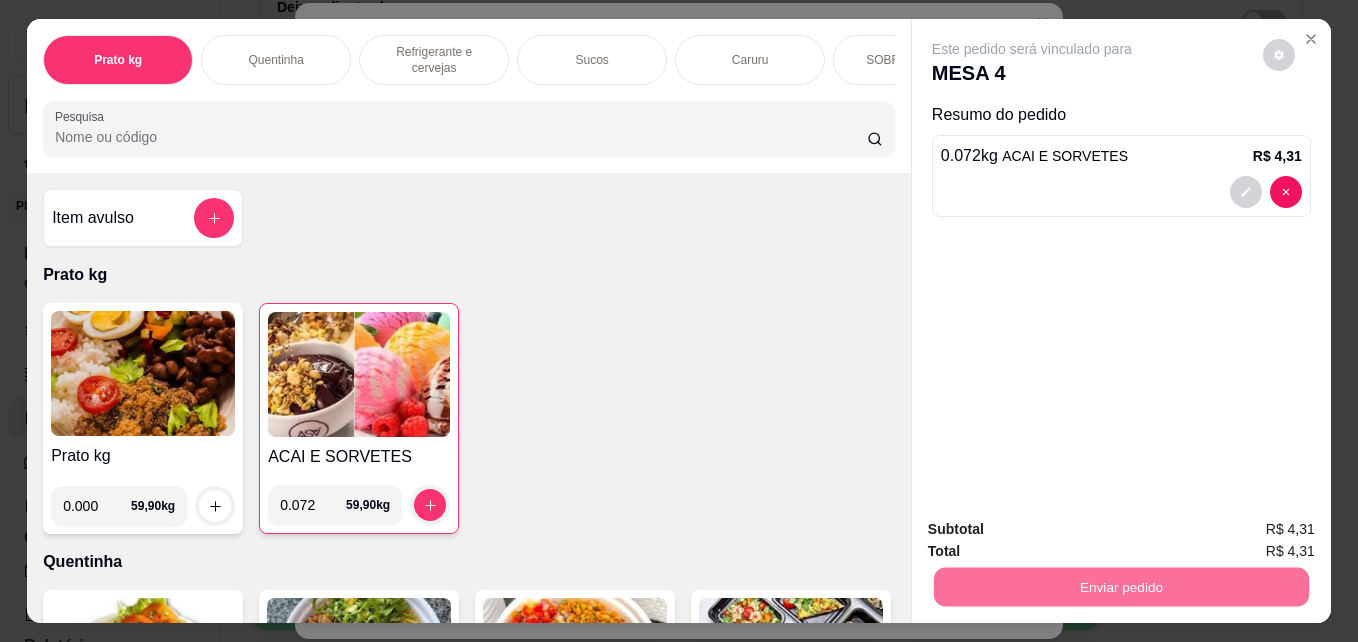 click on "Não registrar e enviar pedido" at bounding box center [1055, 529] 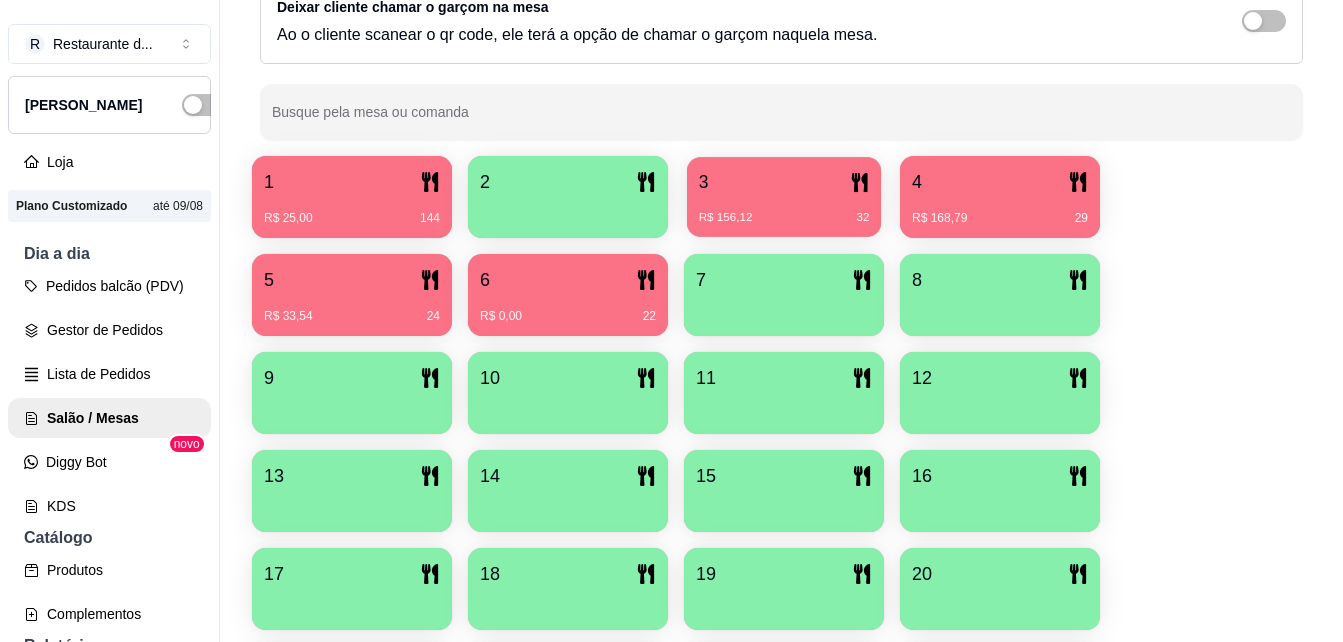 click on "R$ 156,12 32" at bounding box center [784, 210] 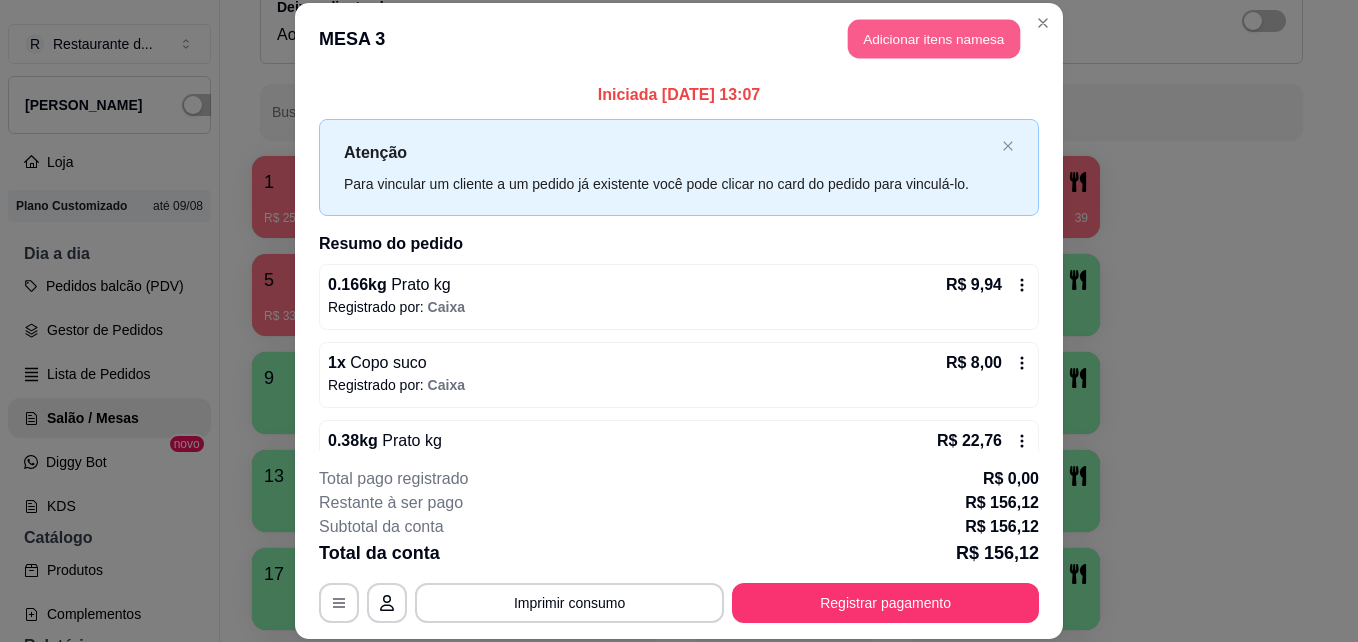 click on "Adicionar itens na  mesa" at bounding box center (934, 39) 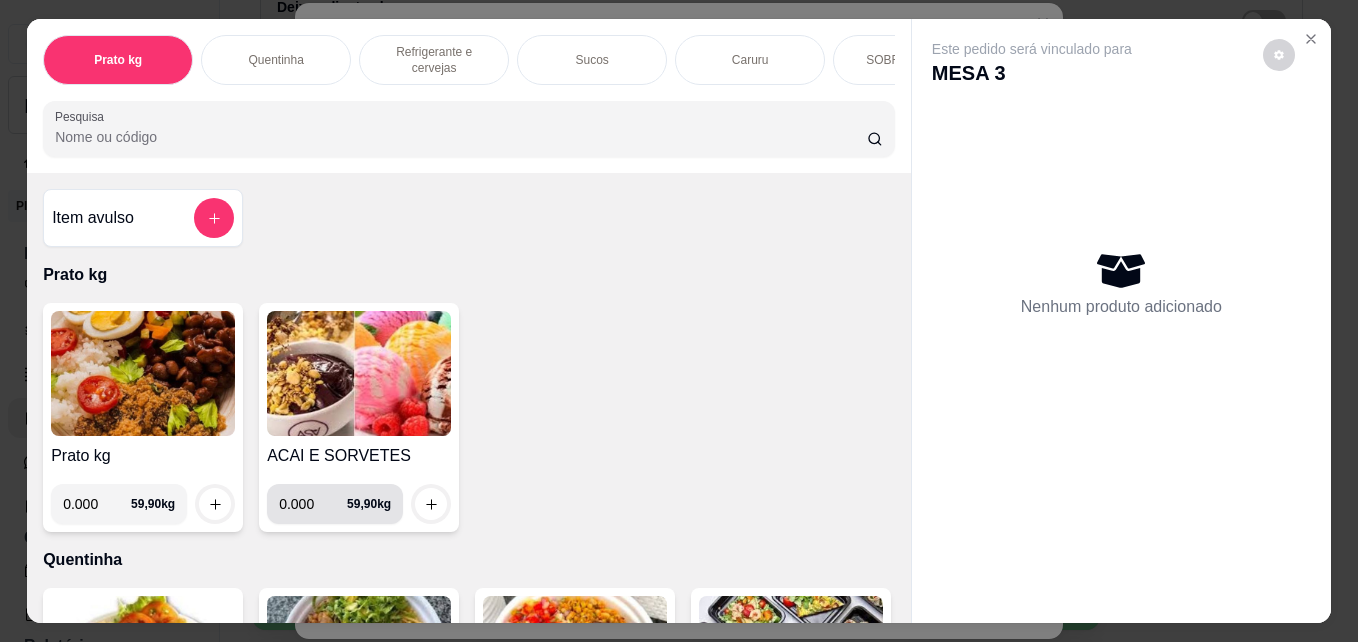 click on "0.000 59,90 kg" at bounding box center (335, 504) 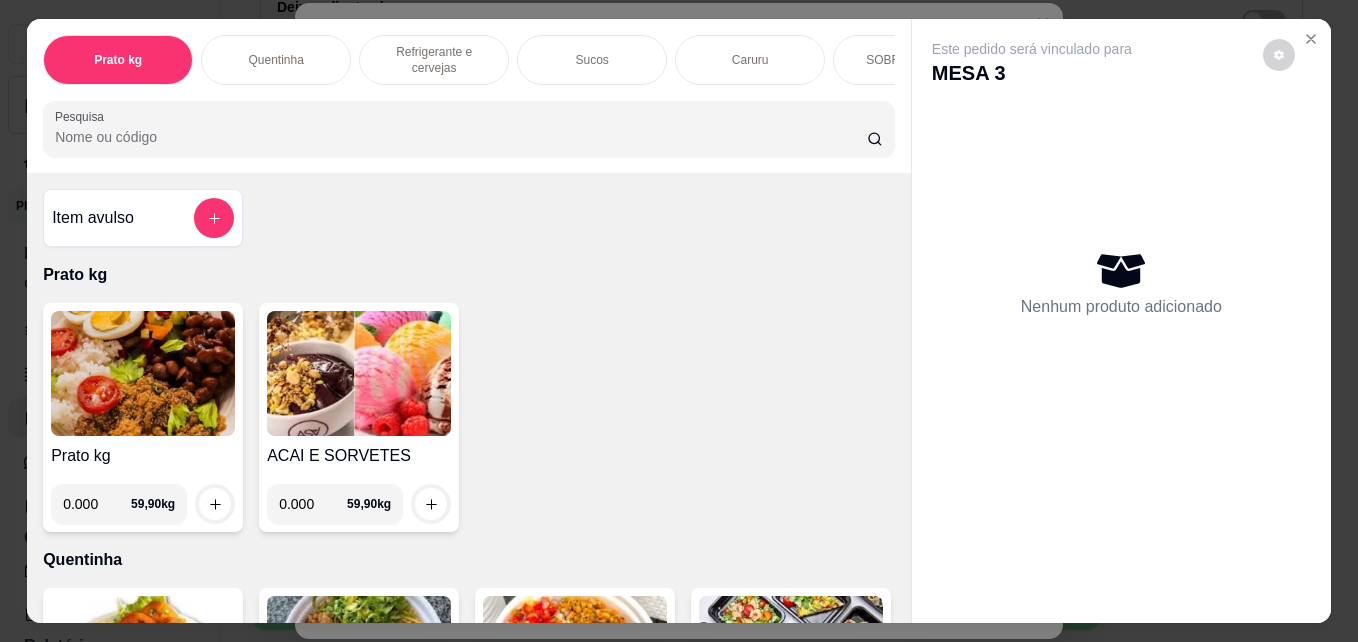 click on "0.000" at bounding box center (313, 504) 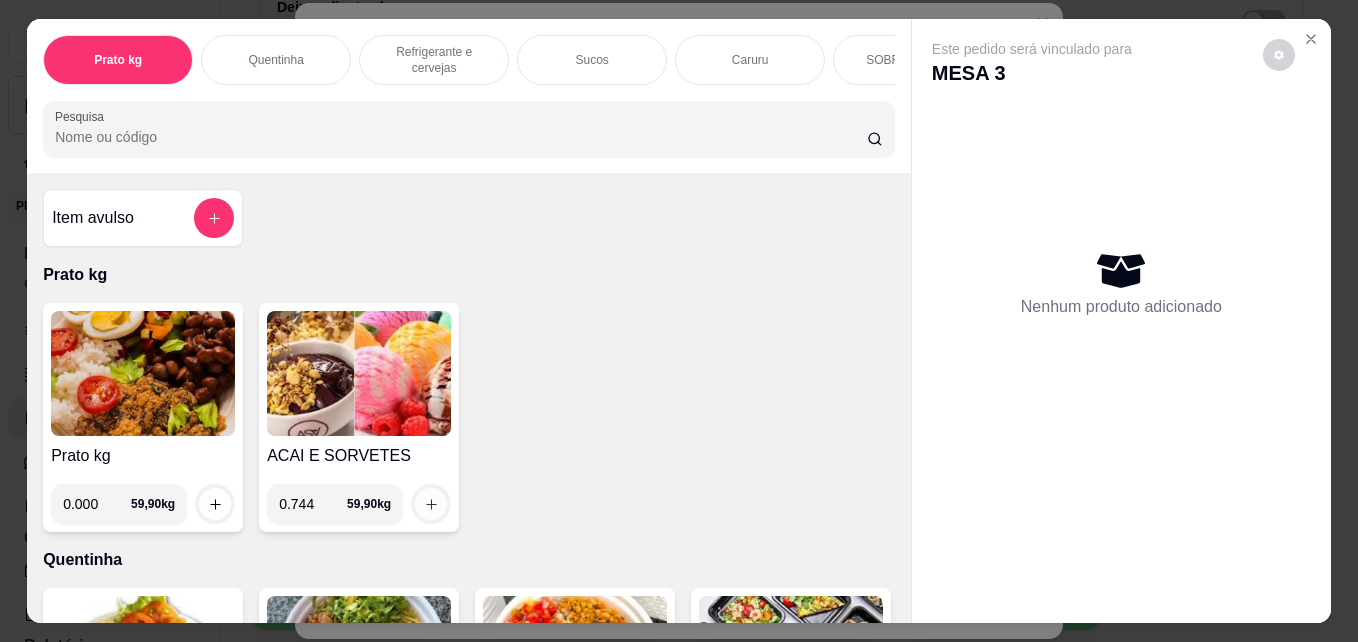type on "0.744" 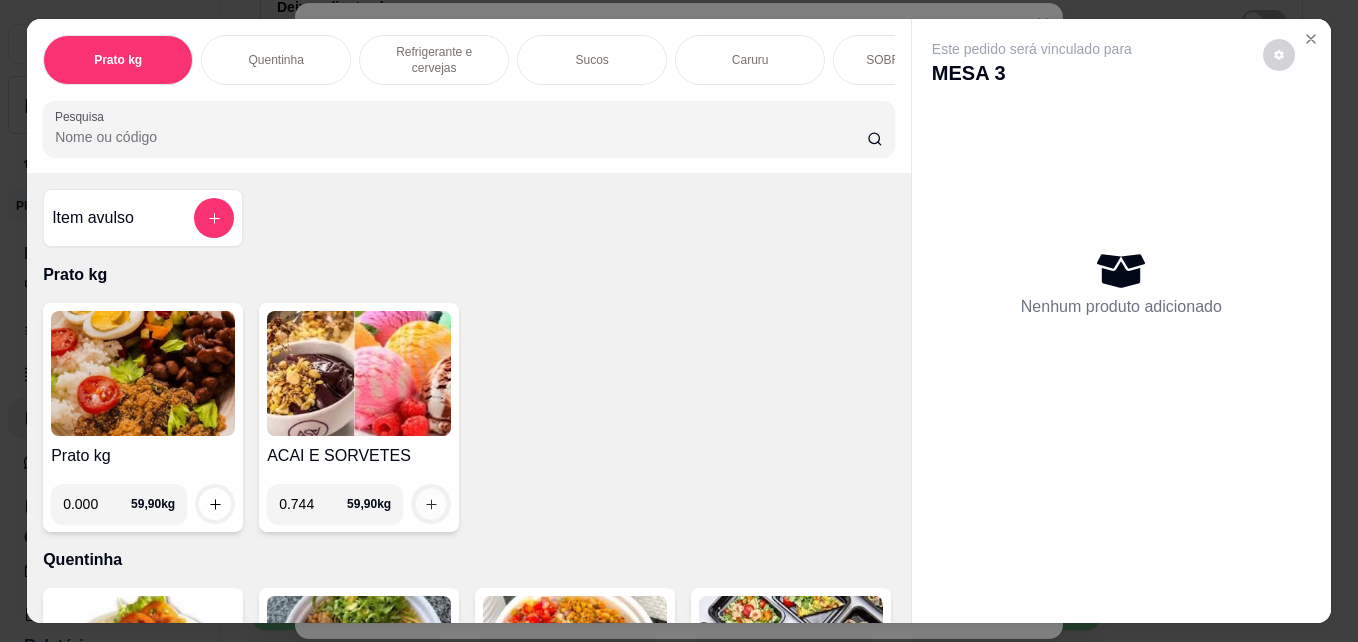 click at bounding box center [431, 504] 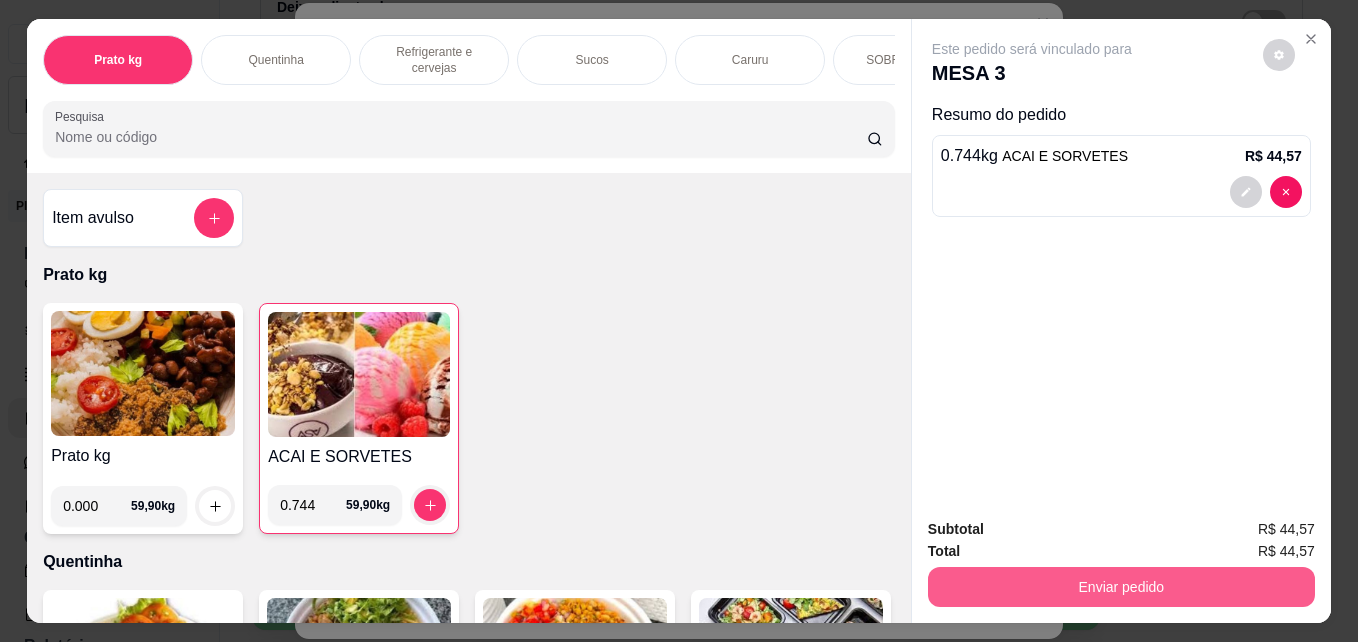 click on "Enviar pedido" at bounding box center (1121, 587) 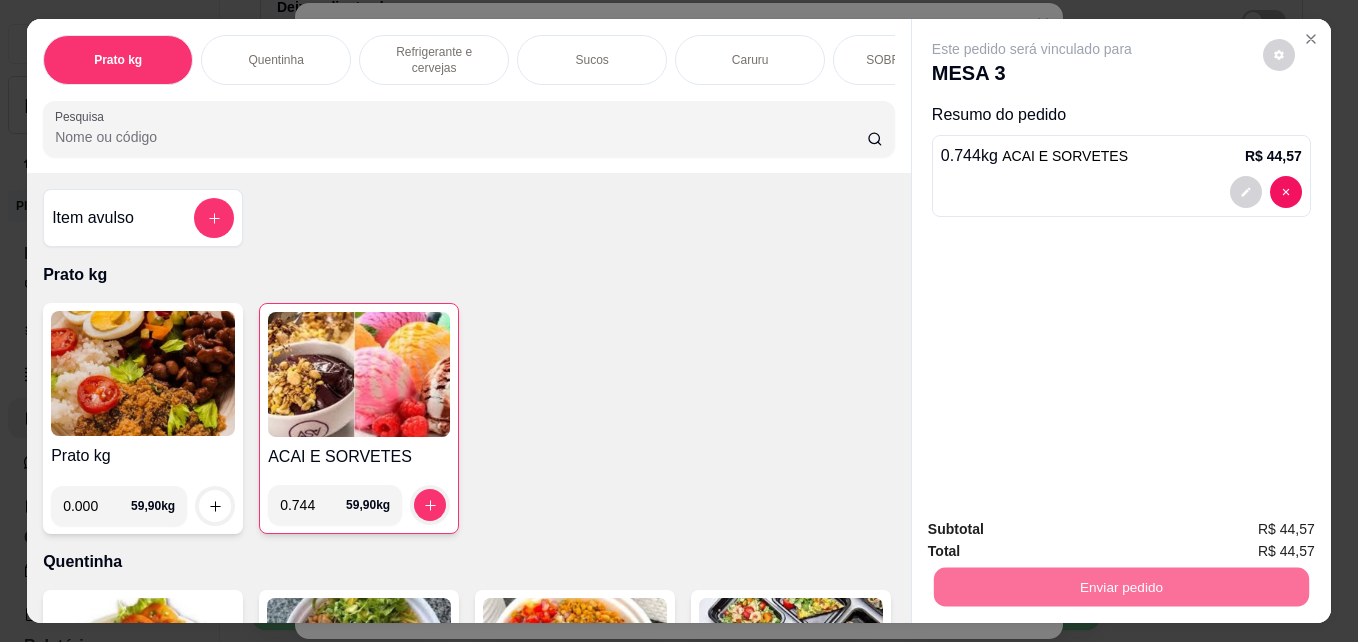 click on "Não registrar e enviar pedido" at bounding box center (1055, 529) 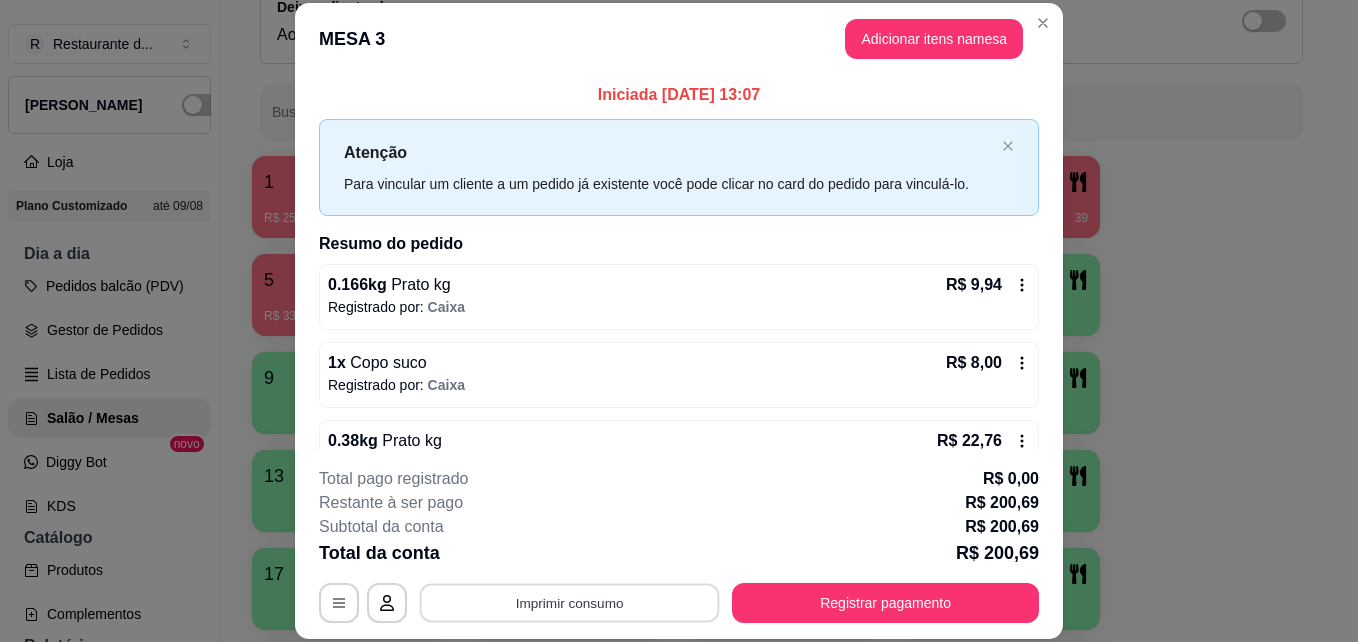 click on "Imprimir consumo" at bounding box center [570, 602] 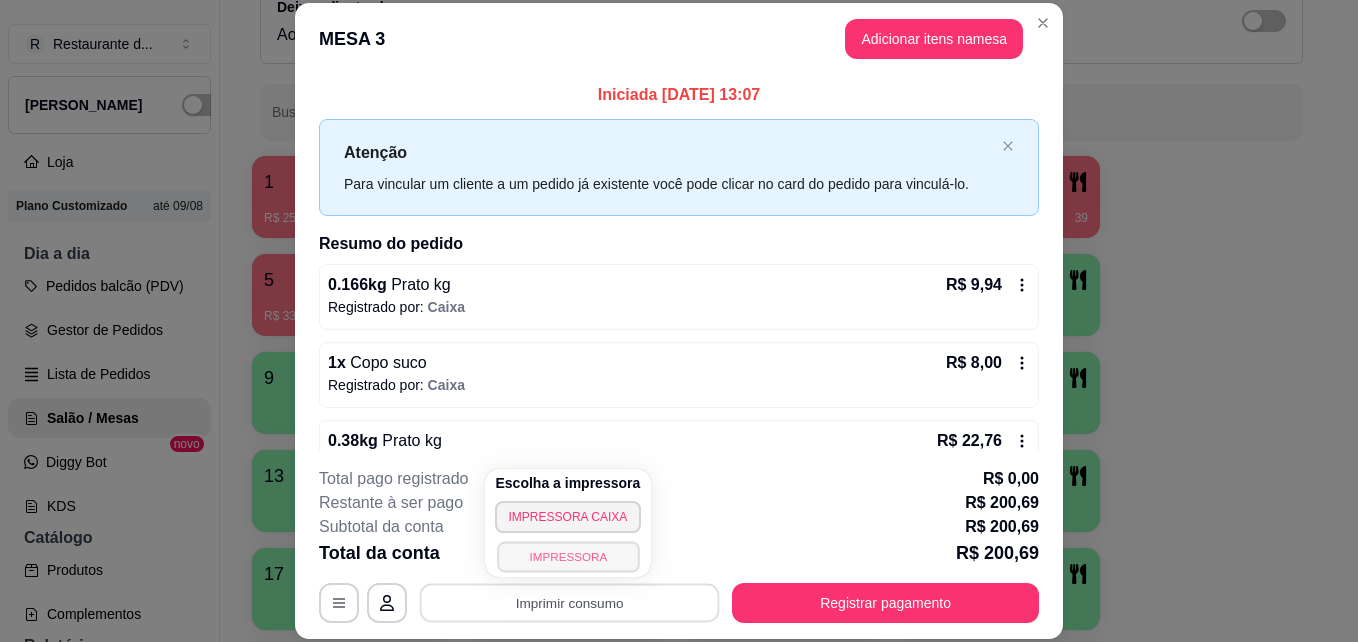 click on "IMPRESSORA" at bounding box center [568, 556] 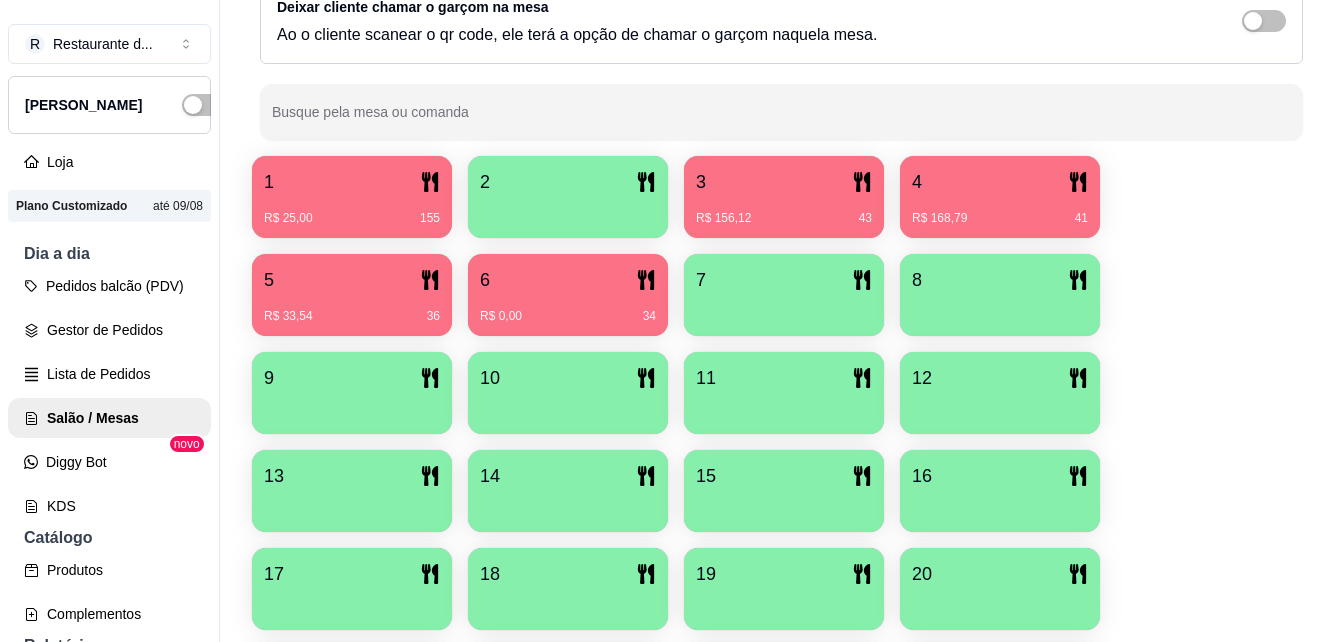 click on "R$ 0,00 34" at bounding box center [568, 309] 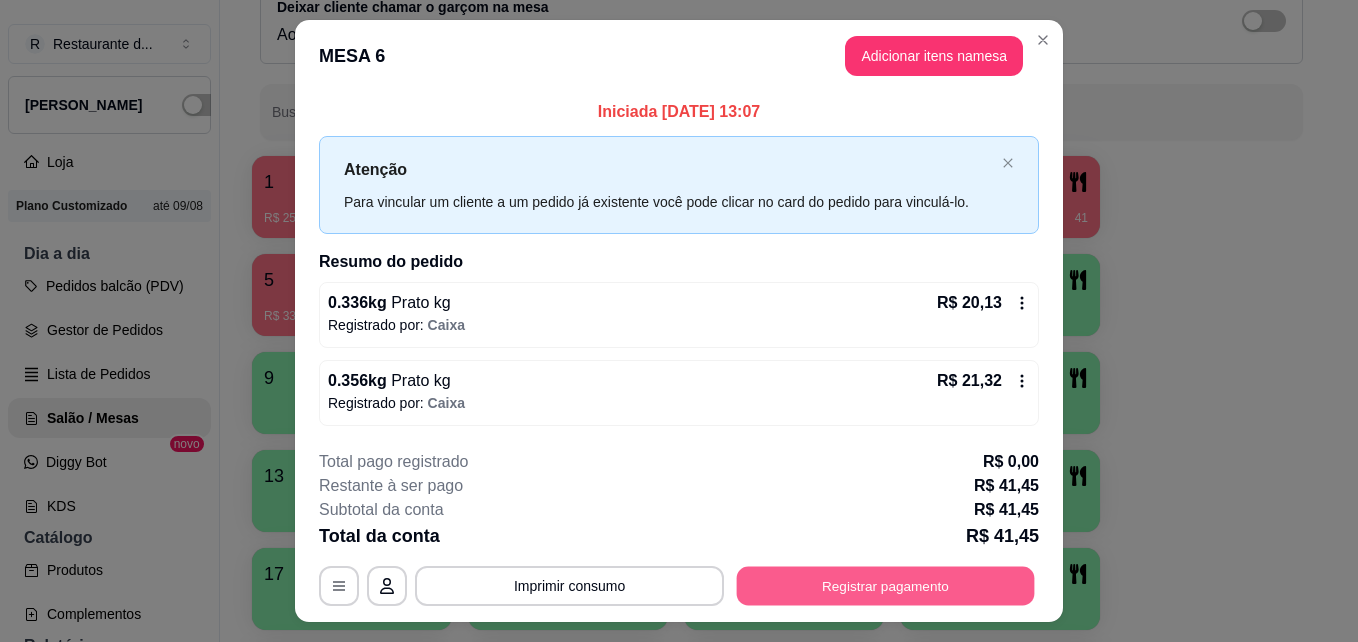 click on "Registrar pagamento" at bounding box center [886, 585] 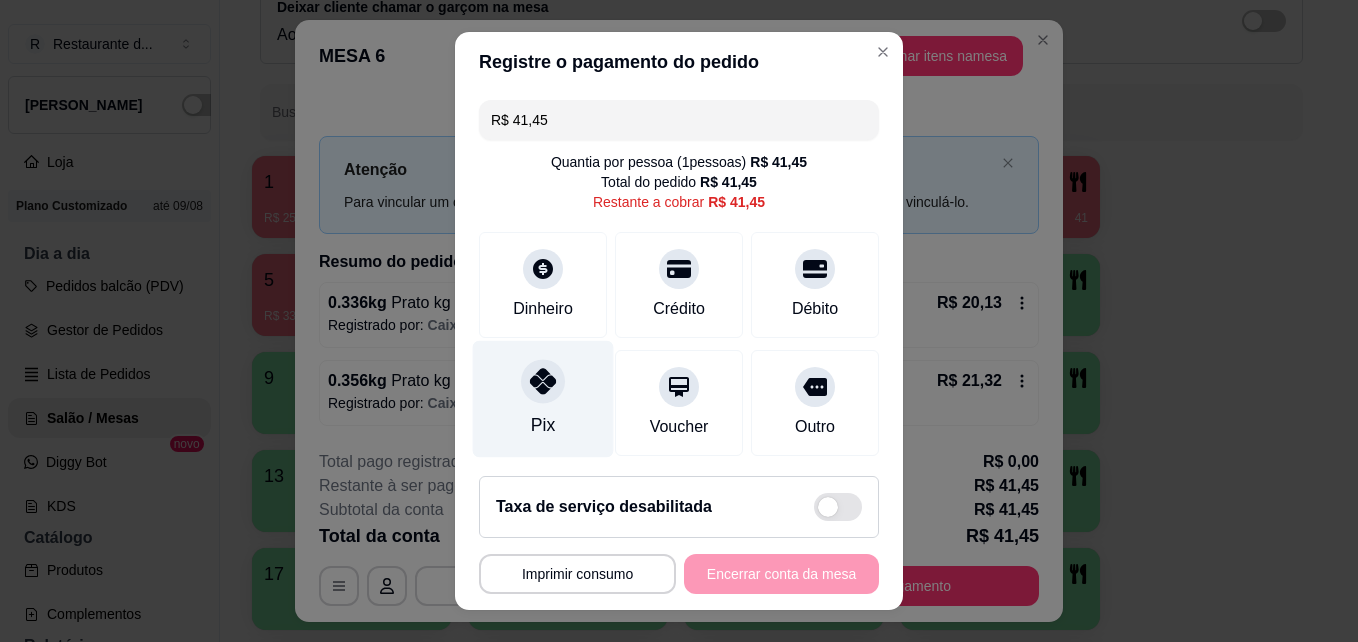 click 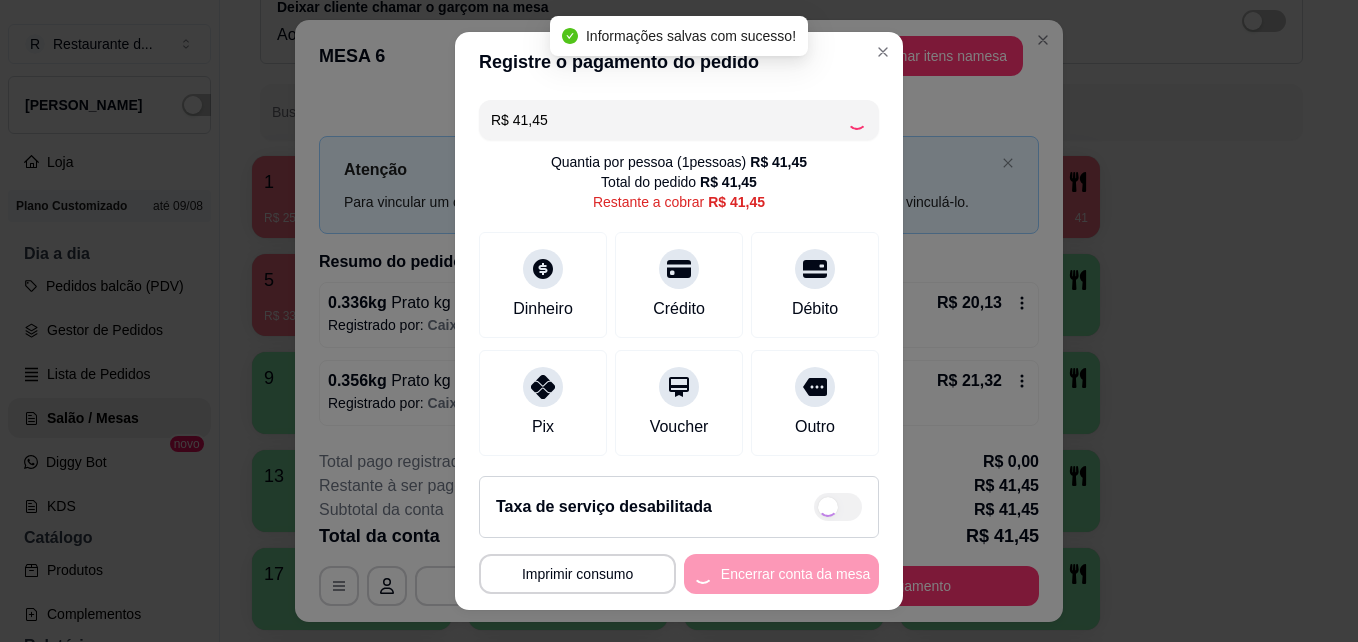 type on "R$ 0,00" 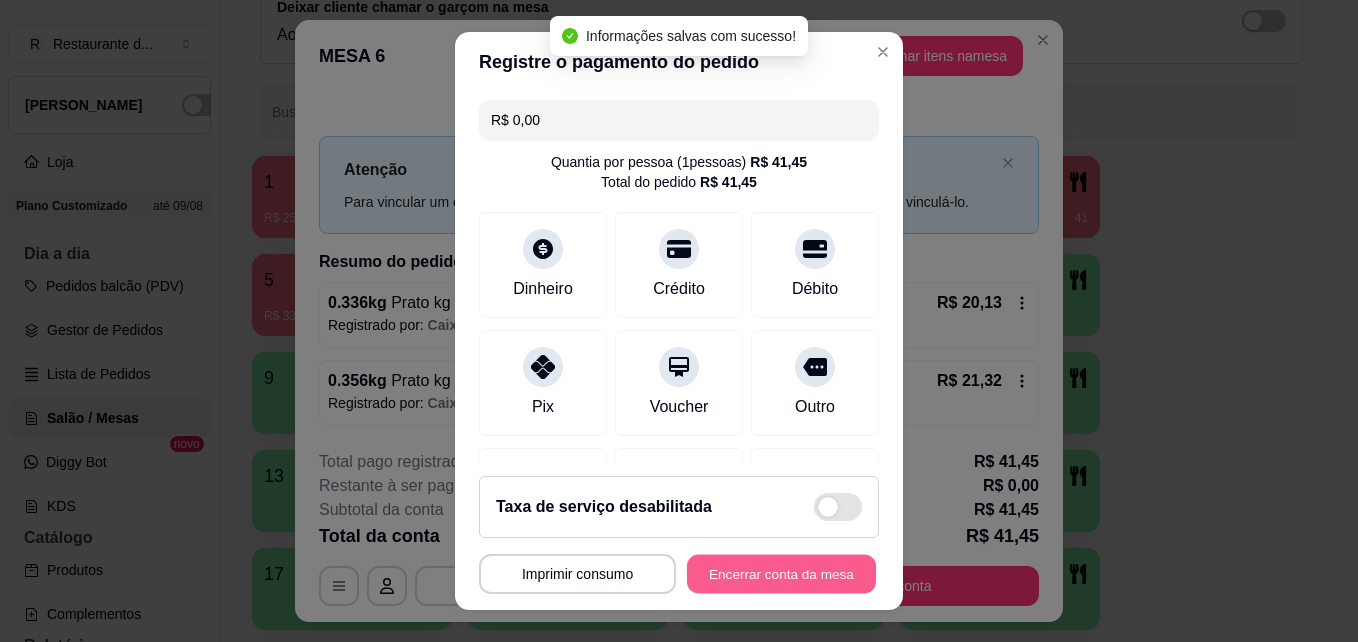 click on "Encerrar conta da mesa" at bounding box center [781, 574] 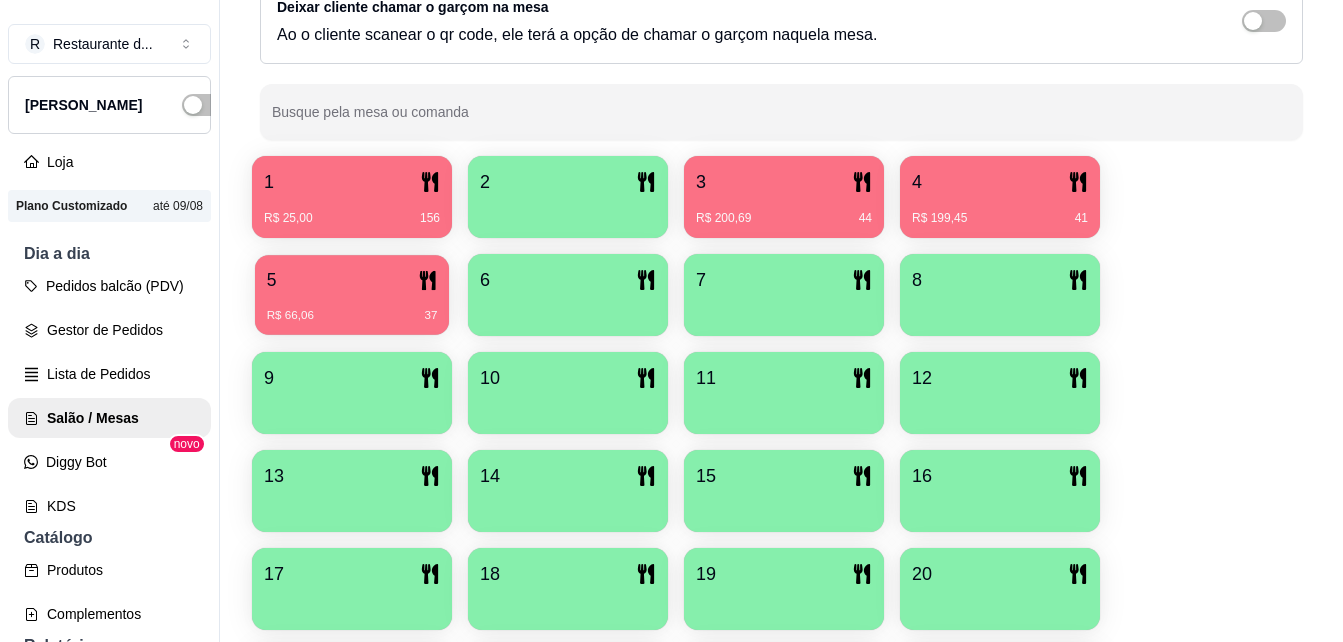 click on "R$ 66,06 37" at bounding box center [352, 308] 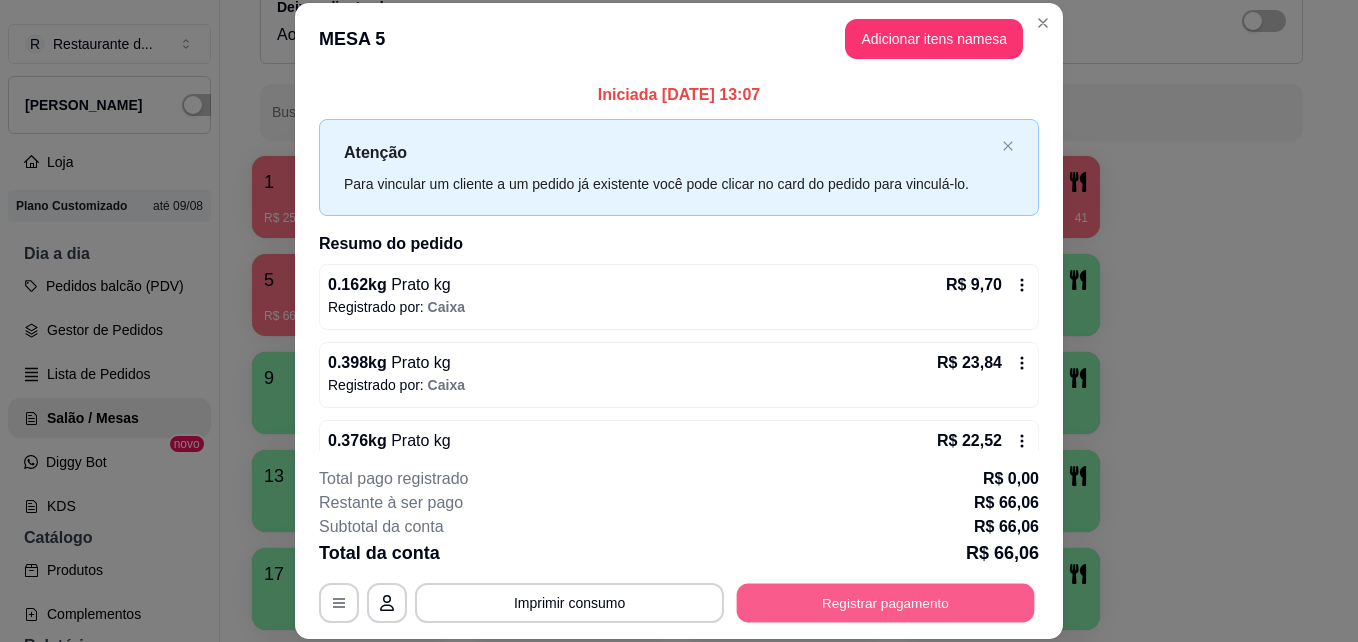 click on "Registrar pagamento" at bounding box center (886, 602) 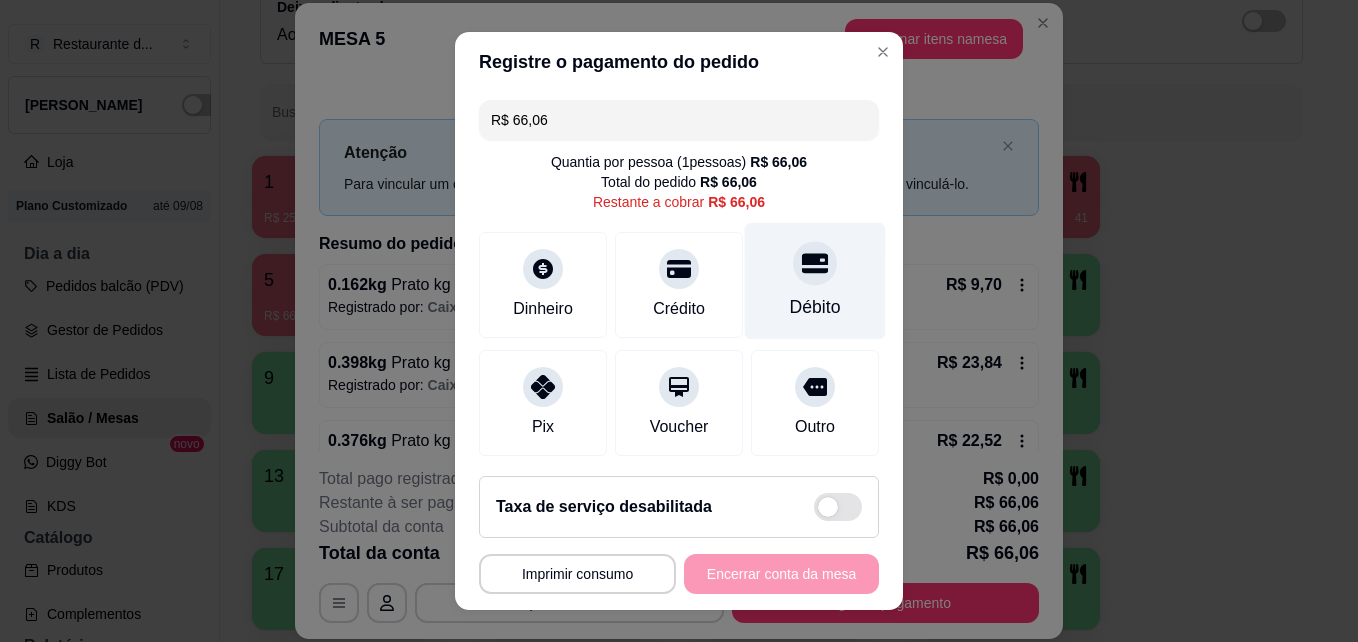 click at bounding box center [815, 264] 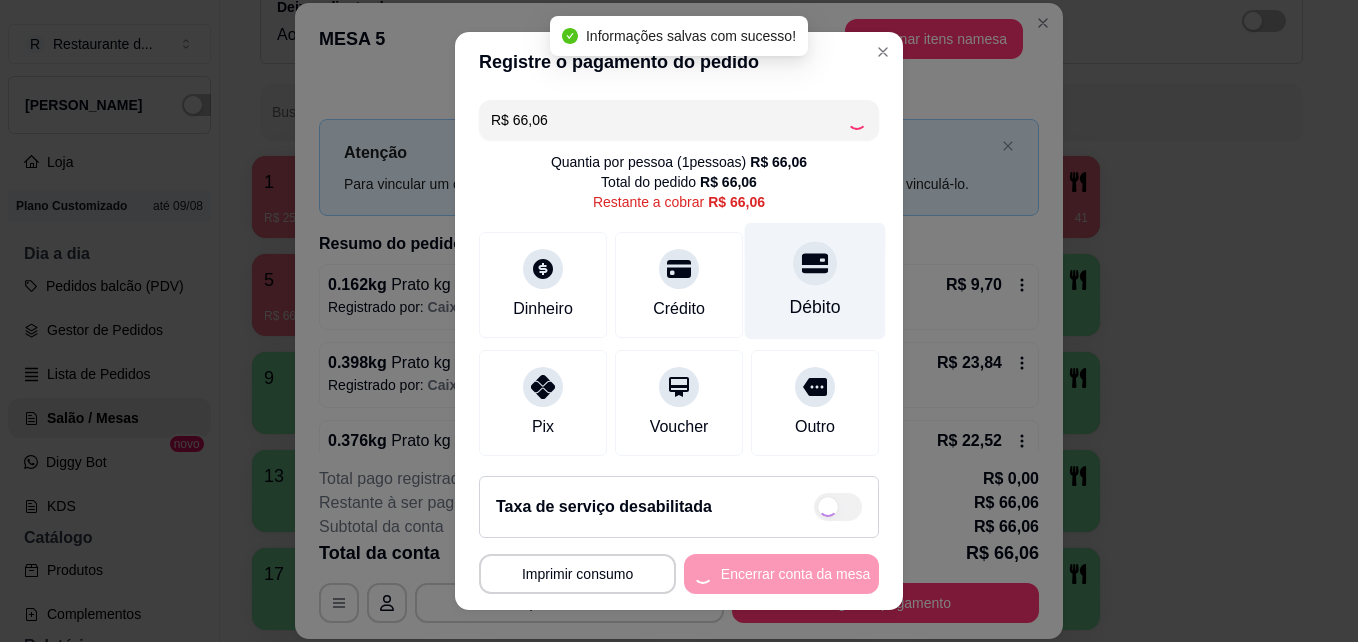 type on "R$ 0,00" 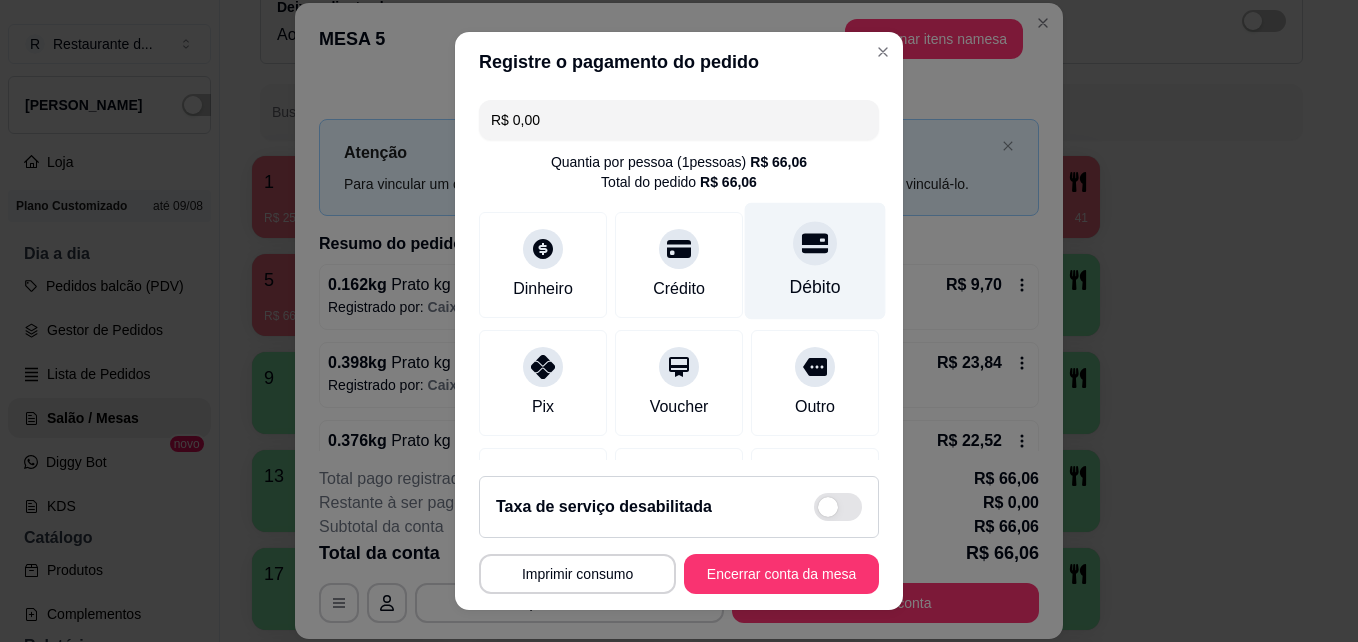 click on "Débito" at bounding box center [815, 261] 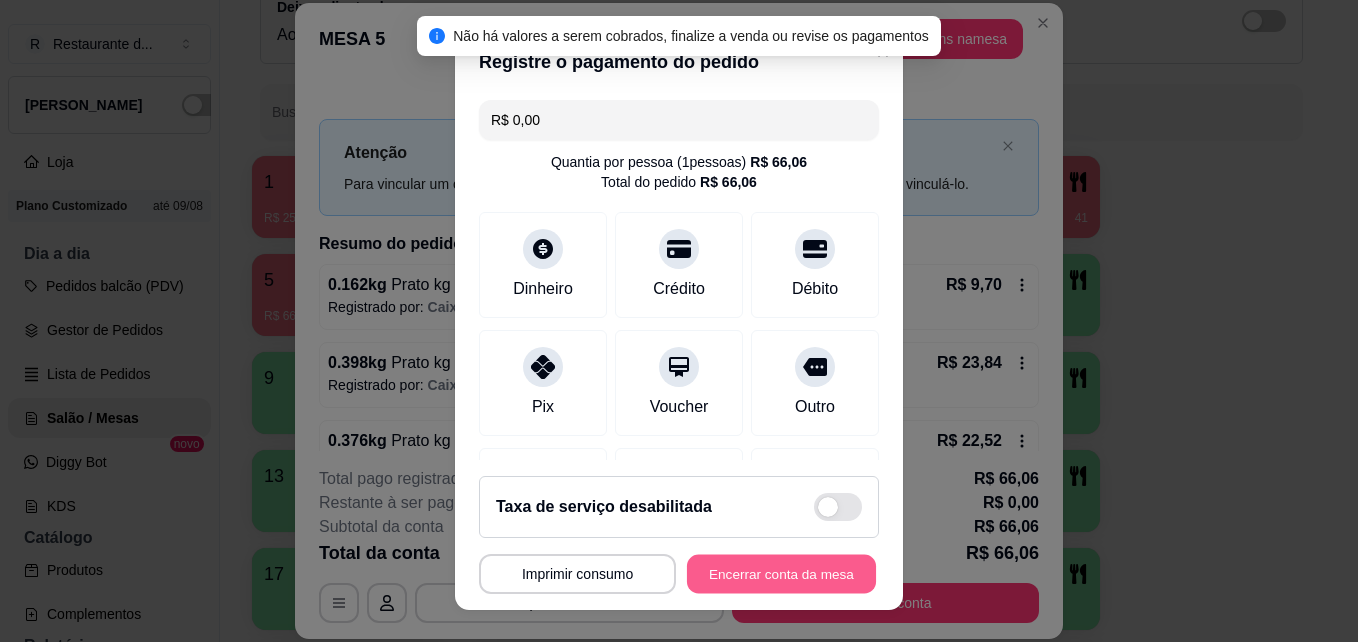 click on "Encerrar conta da mesa" at bounding box center [781, 574] 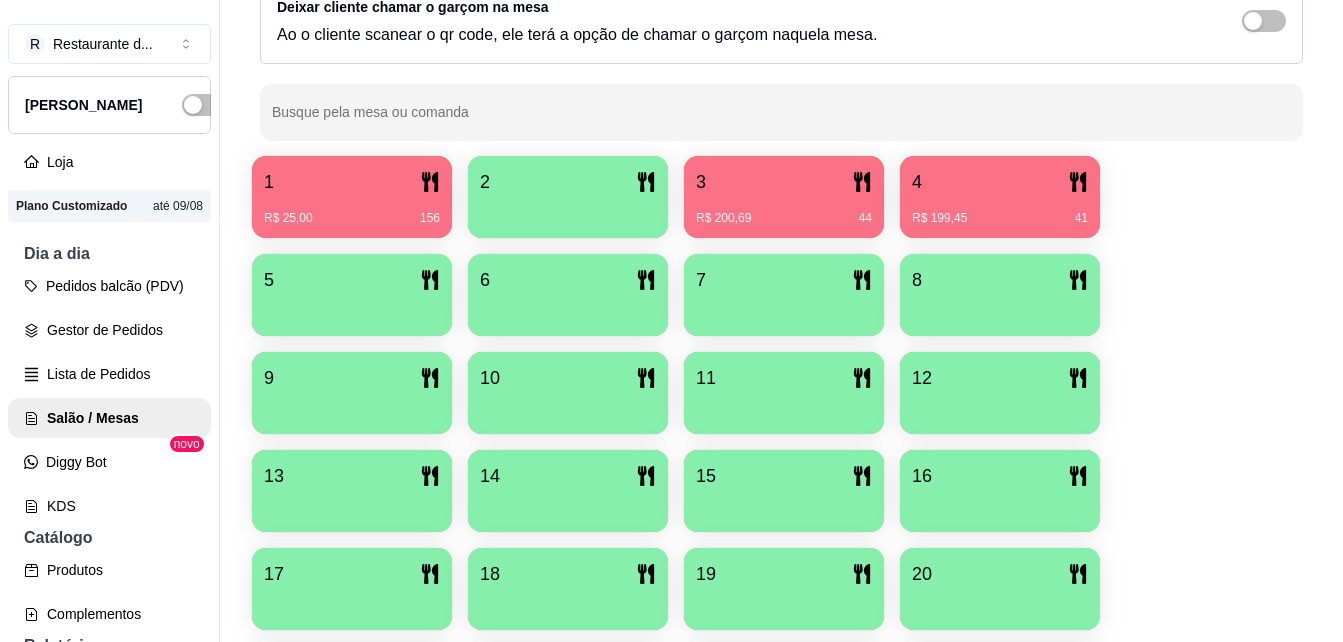 click on "Novidade! Agora é possível gerenciar o consumo da mesa por clientes.   Veja como isso funciona Todos Mesas Comandas Deixar cliente chamar o garçom na mesa Ao o cliente scanear o qr code, ele terá a opção de chamar o garçom naquela mesa. Busque pela mesa ou comanda
1 R$ 25,00 156 2 3 R$ 200,69 44 4 R$ 199,45 41 5 6 7 8 9 10 11 12 13 14 15 16 17 18 19 20 21 22 23 24 25 26 27 28 29 30 31 32 33 34 35 36 37 38 39 40" at bounding box center (781, 459) 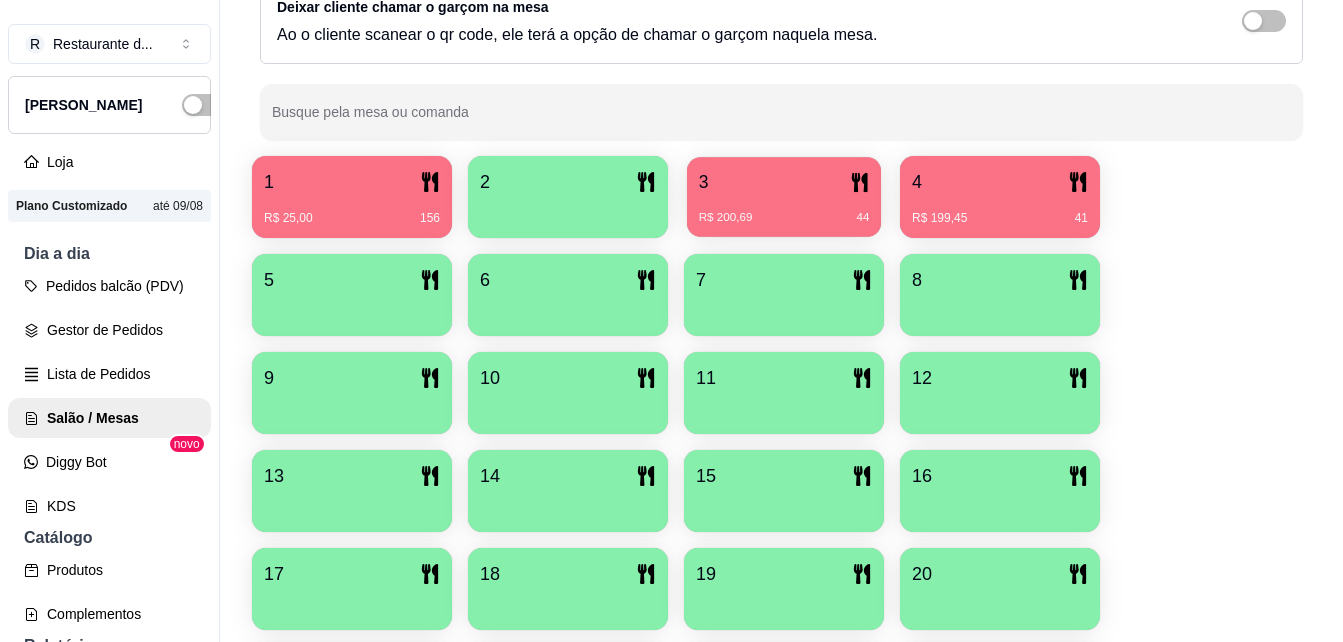 click on "3" at bounding box center [784, 182] 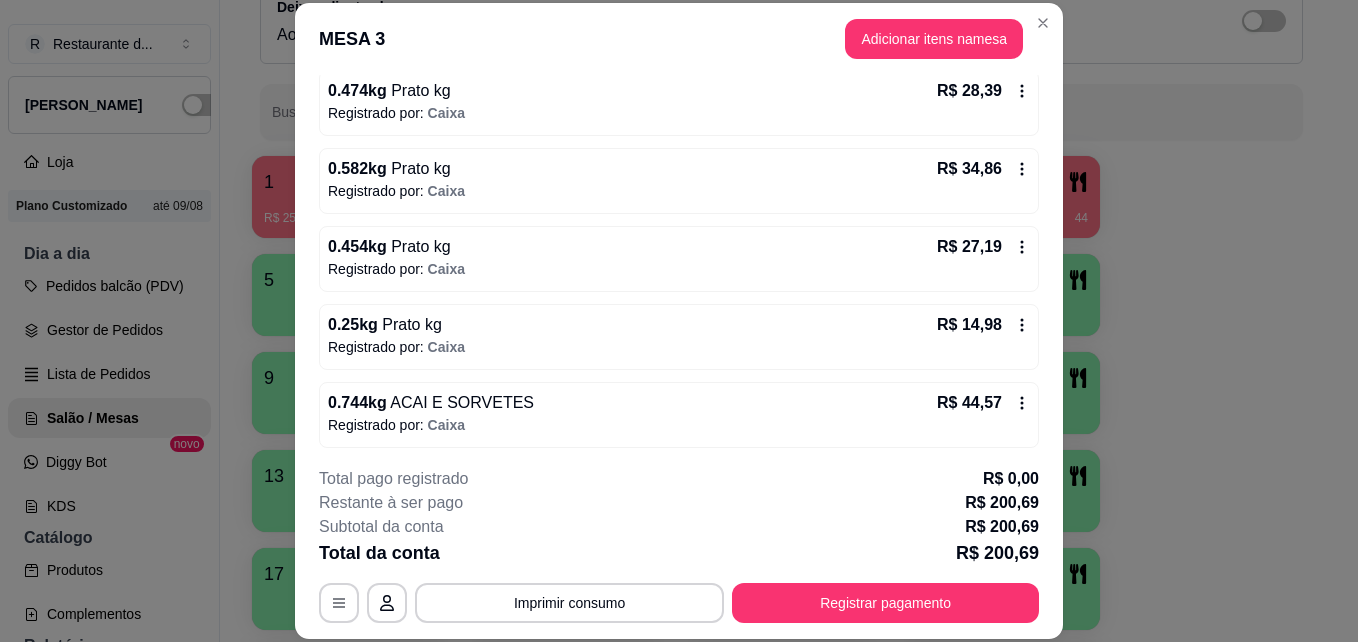 scroll, scrollTop: 511, scrollLeft: 0, axis: vertical 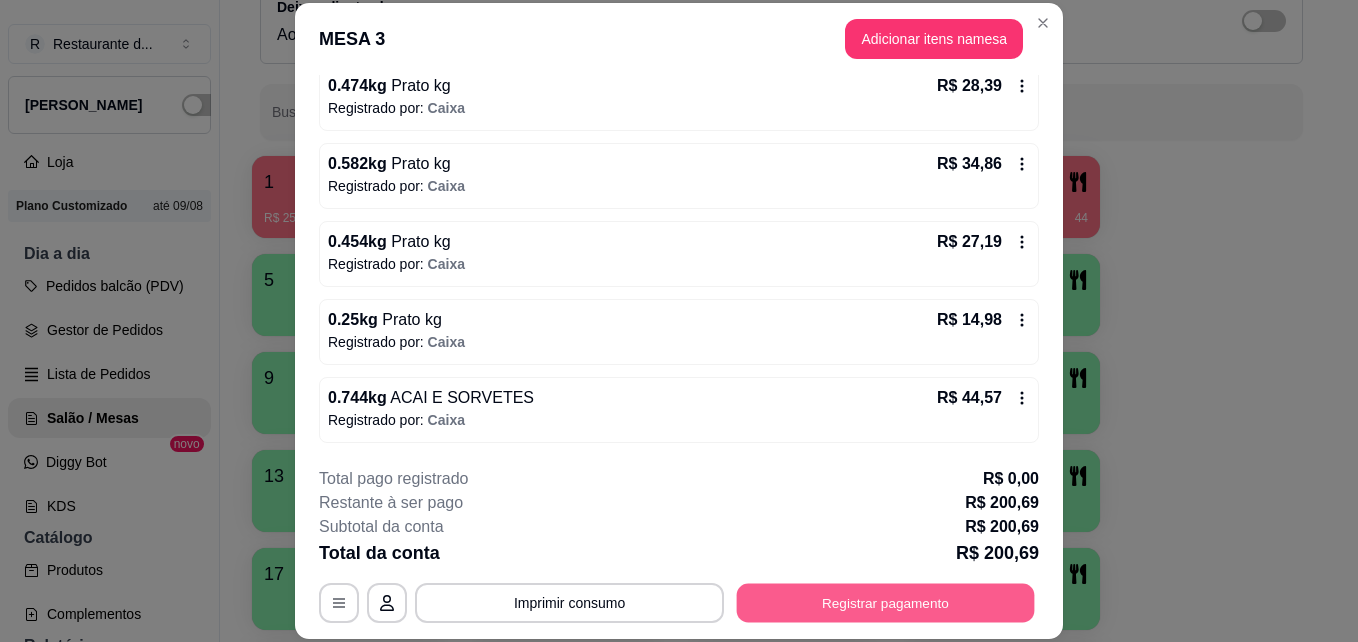 click on "Registrar pagamento" at bounding box center [886, 602] 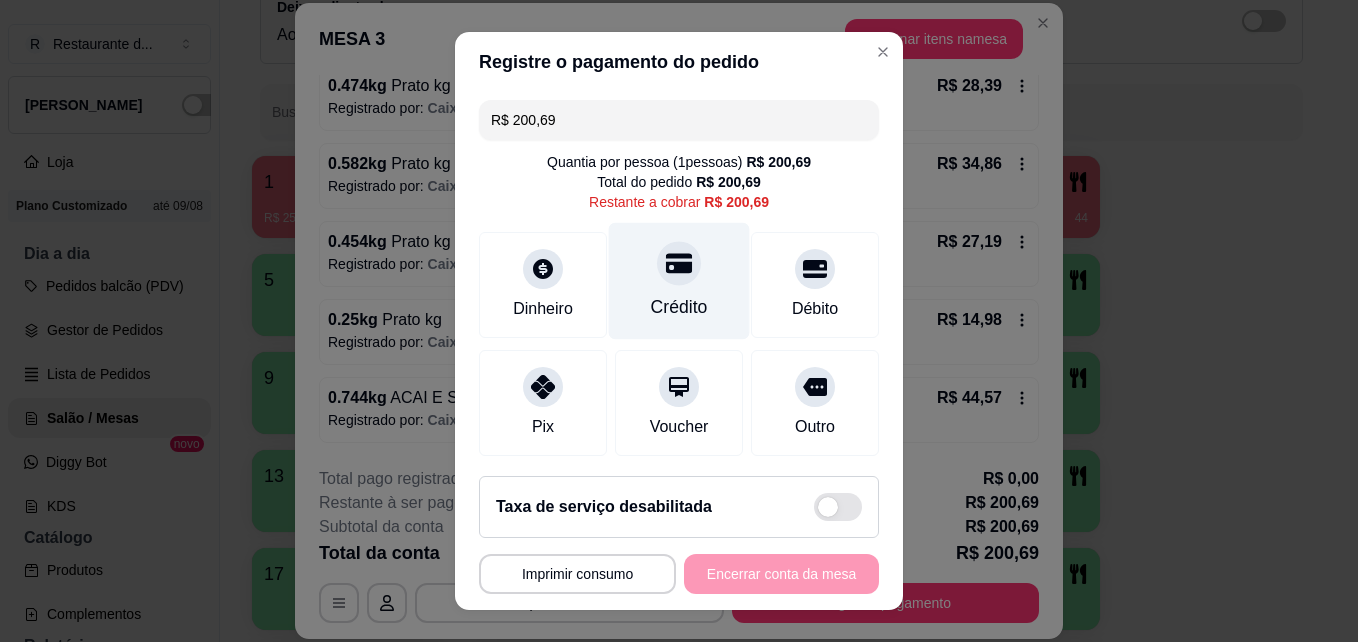 click on "Crédito" at bounding box center (679, 307) 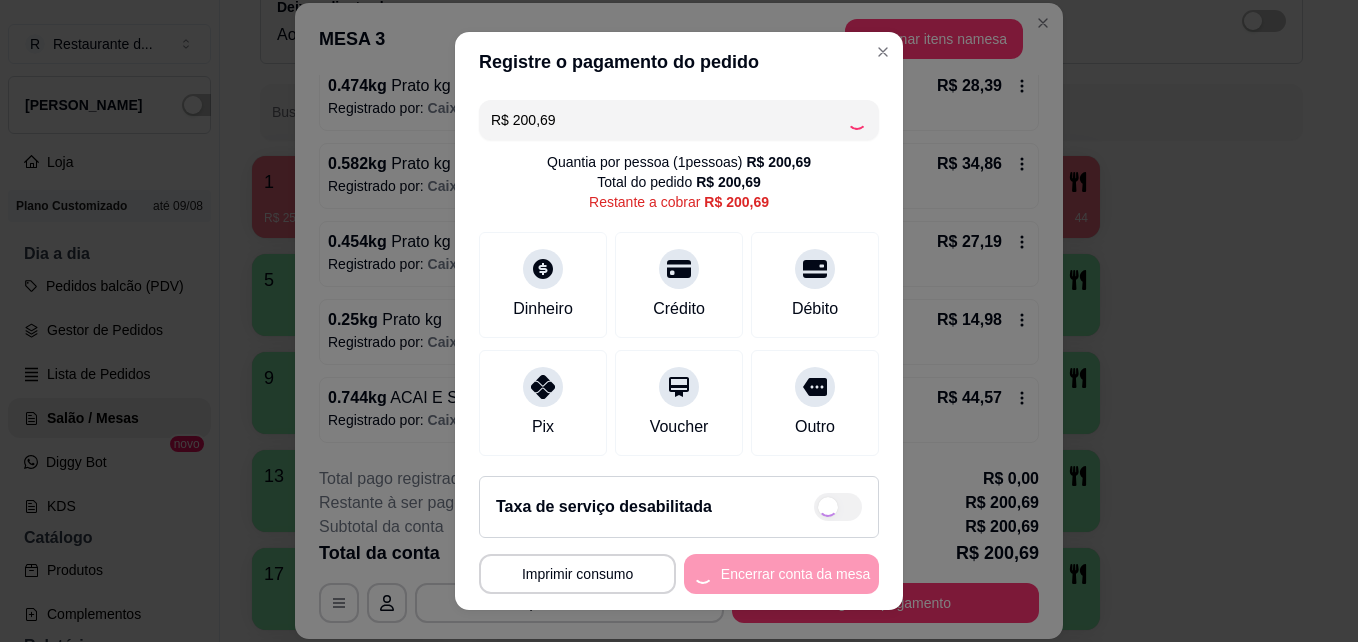 type on "R$ 0,00" 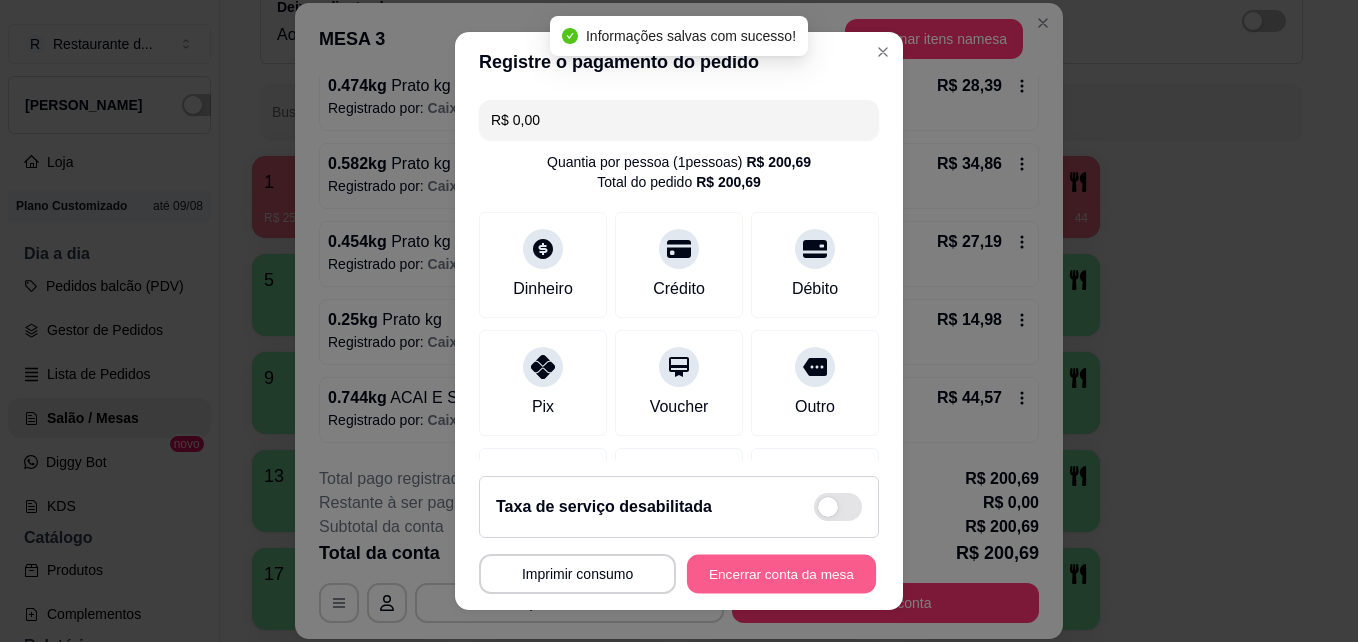 click on "Encerrar conta da mesa" at bounding box center [781, 574] 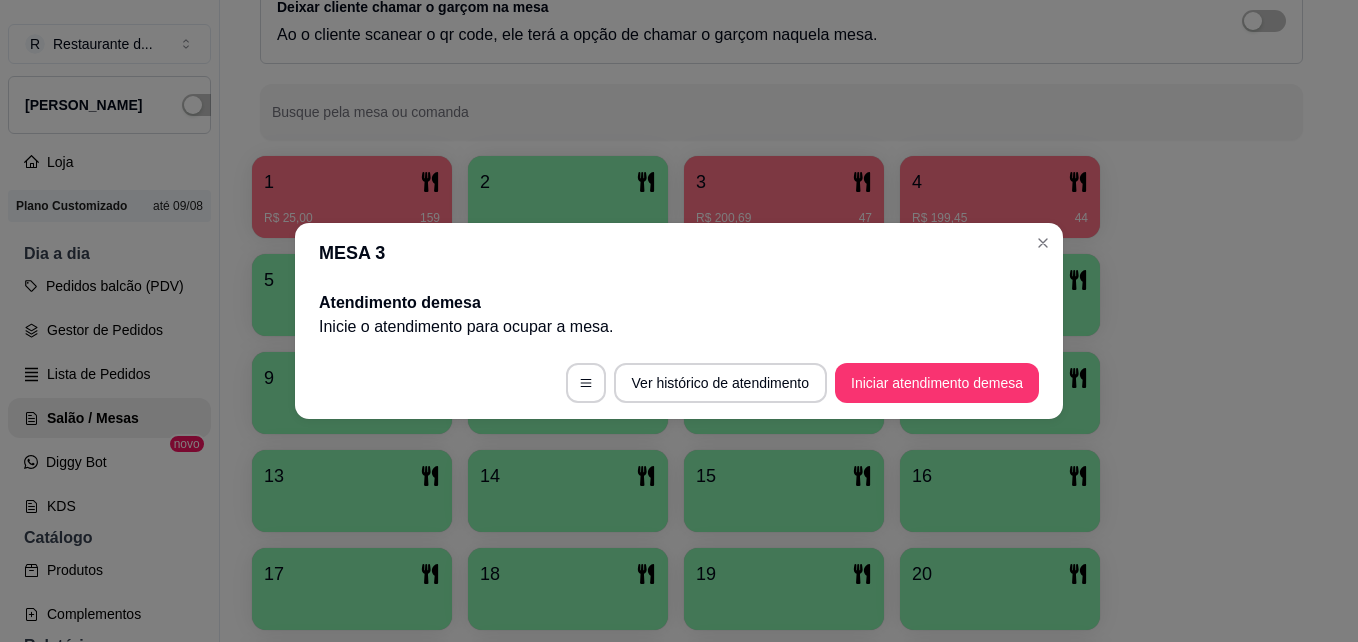 scroll, scrollTop: 0, scrollLeft: 0, axis: both 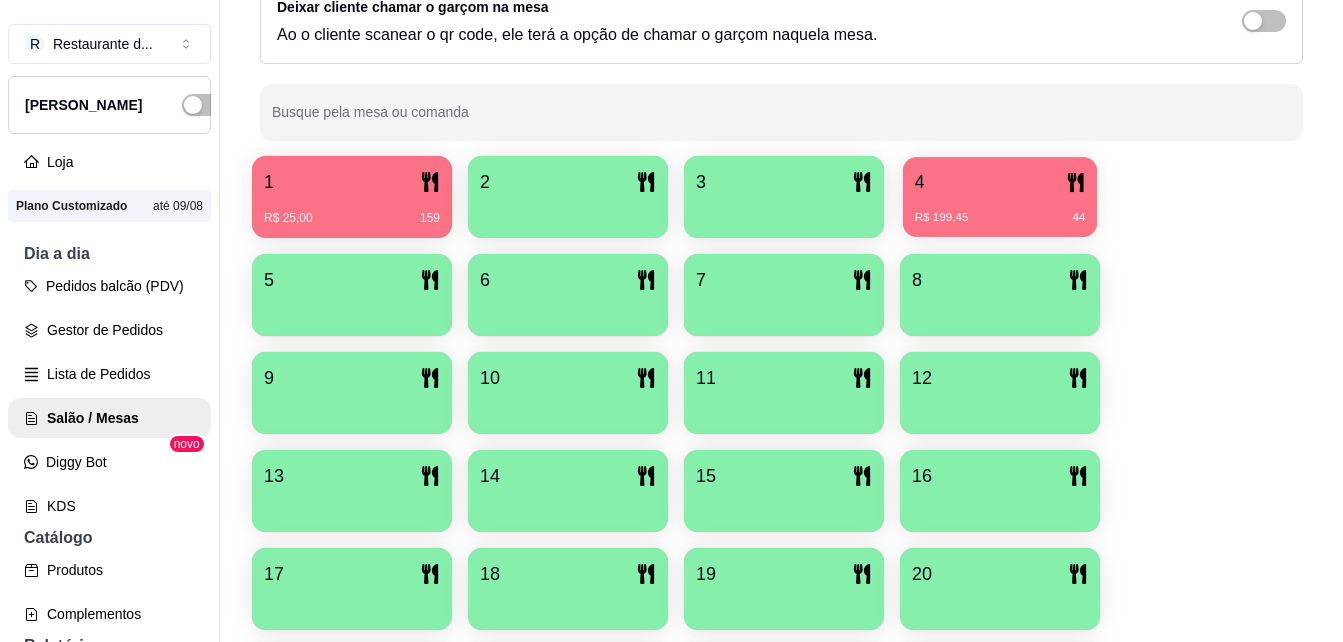 click on "R$ 199,45 44" at bounding box center (1000, 210) 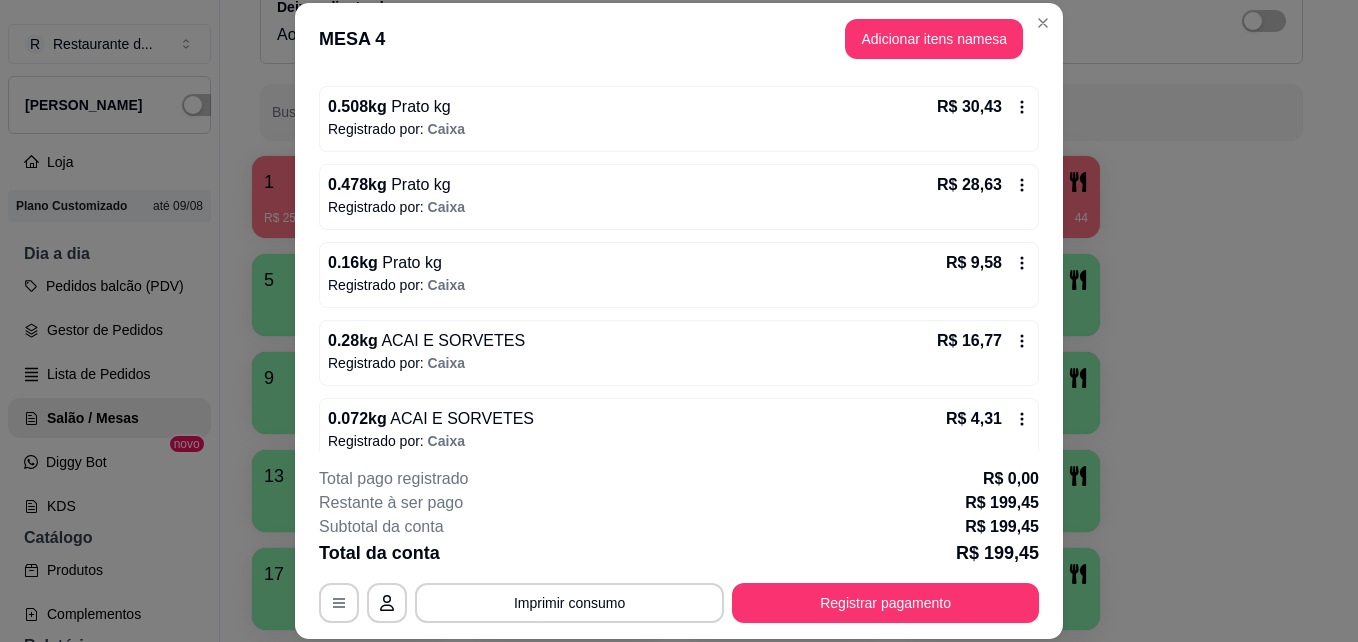 scroll, scrollTop: 511, scrollLeft: 0, axis: vertical 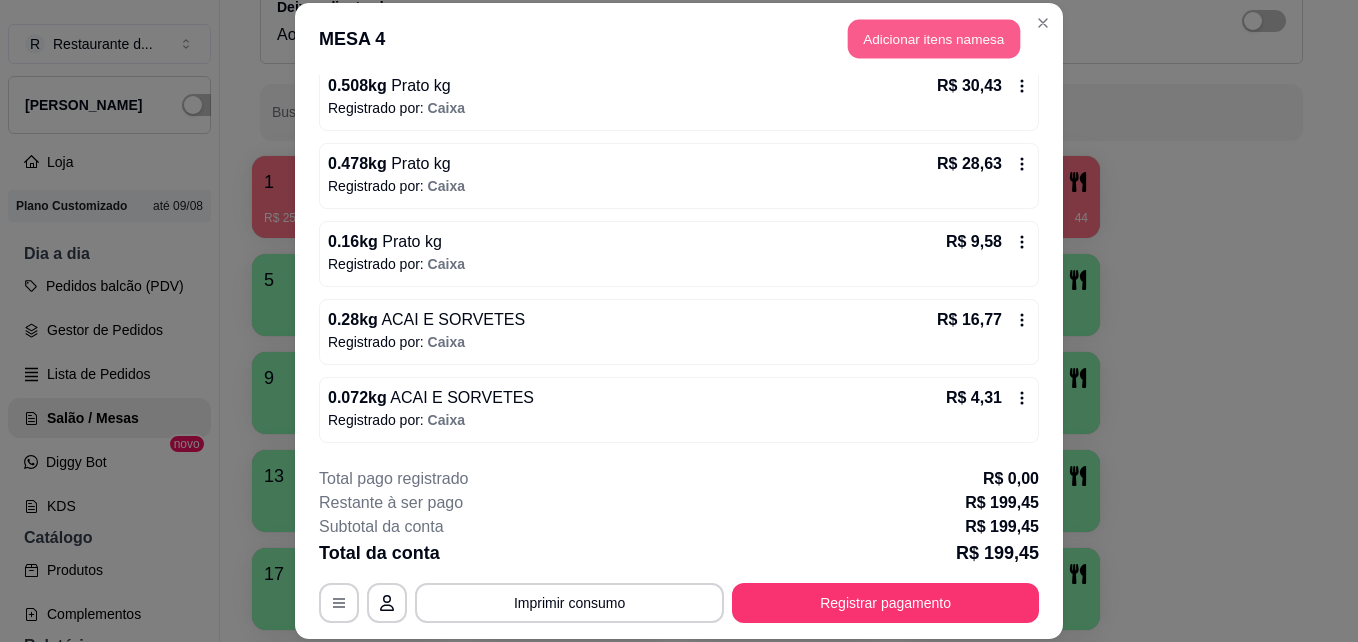 click on "Adicionar itens na  mesa" at bounding box center [934, 39] 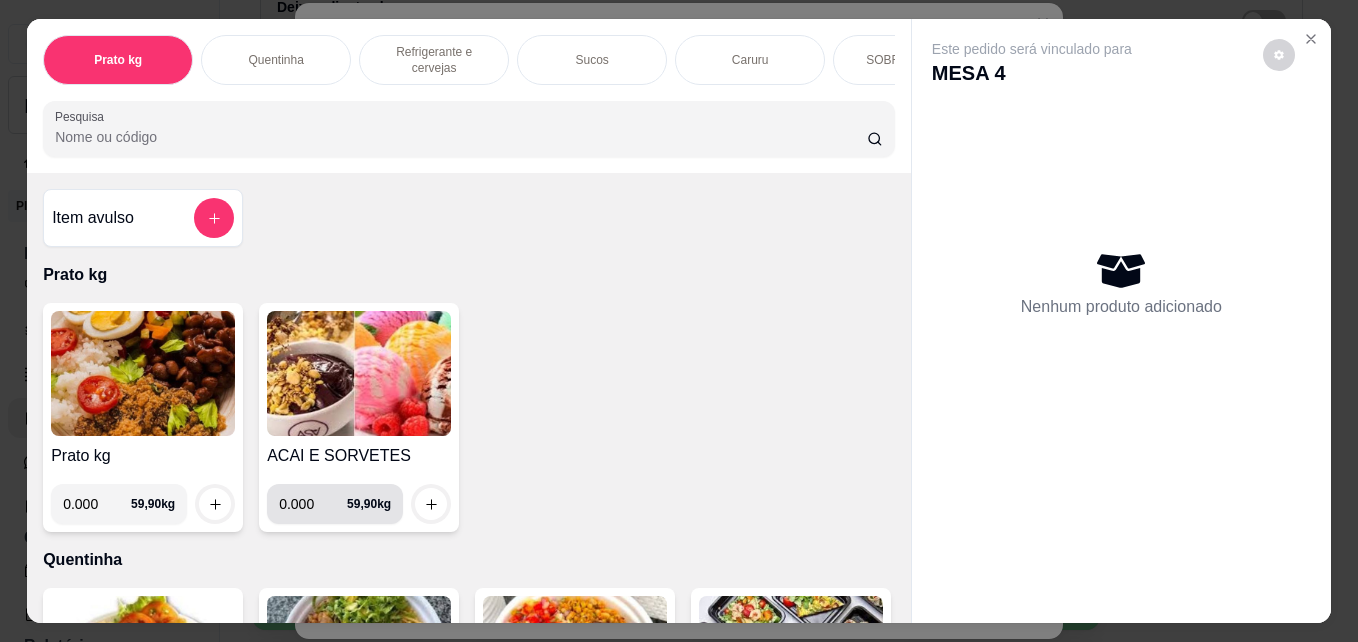 click on "0.000" at bounding box center (313, 504) 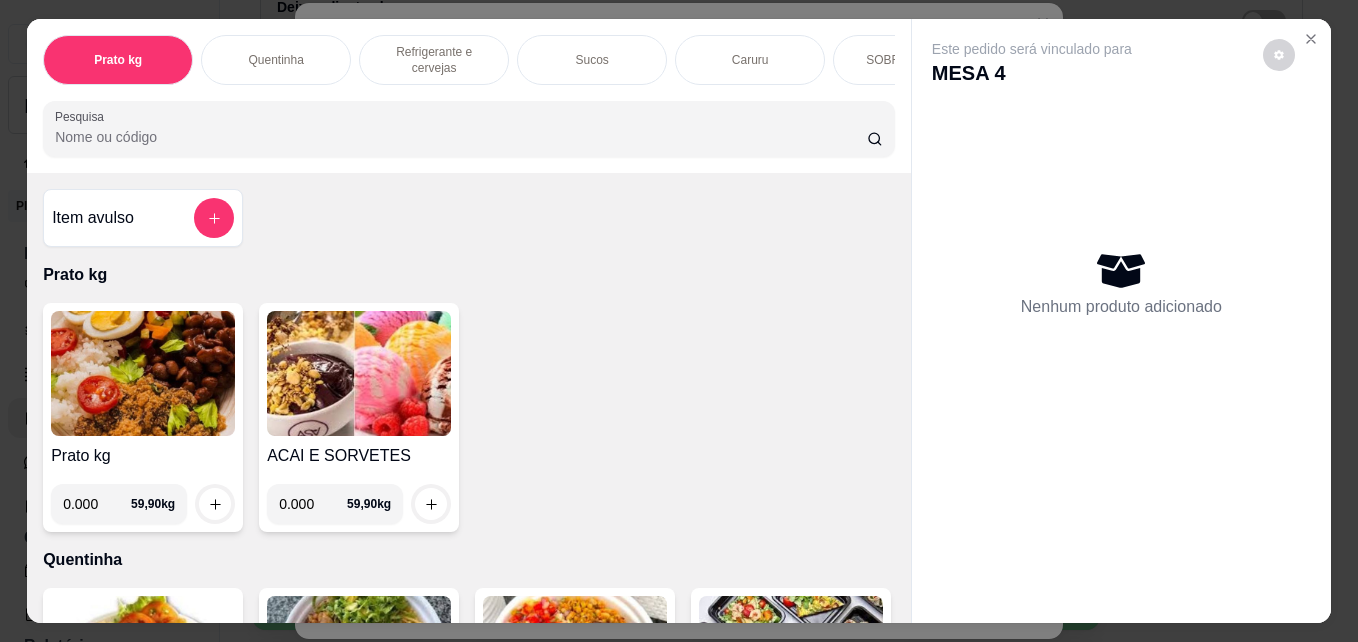 click on "0.000" at bounding box center (313, 504) 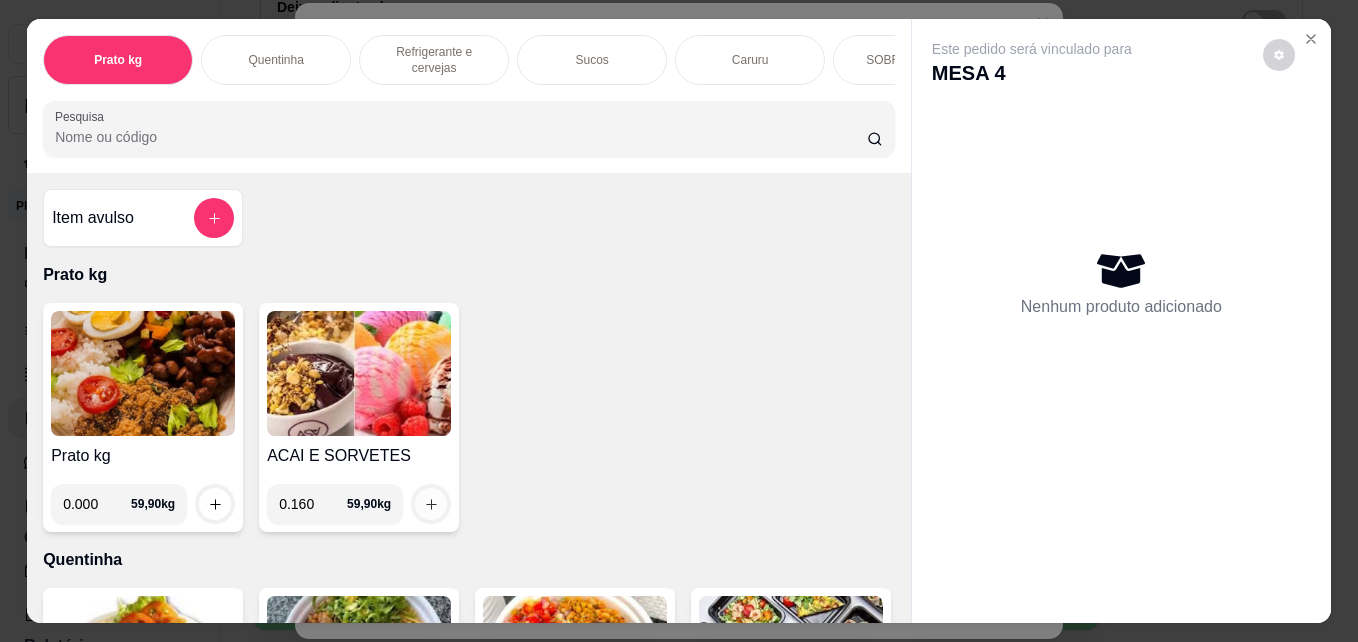 type on "0.160" 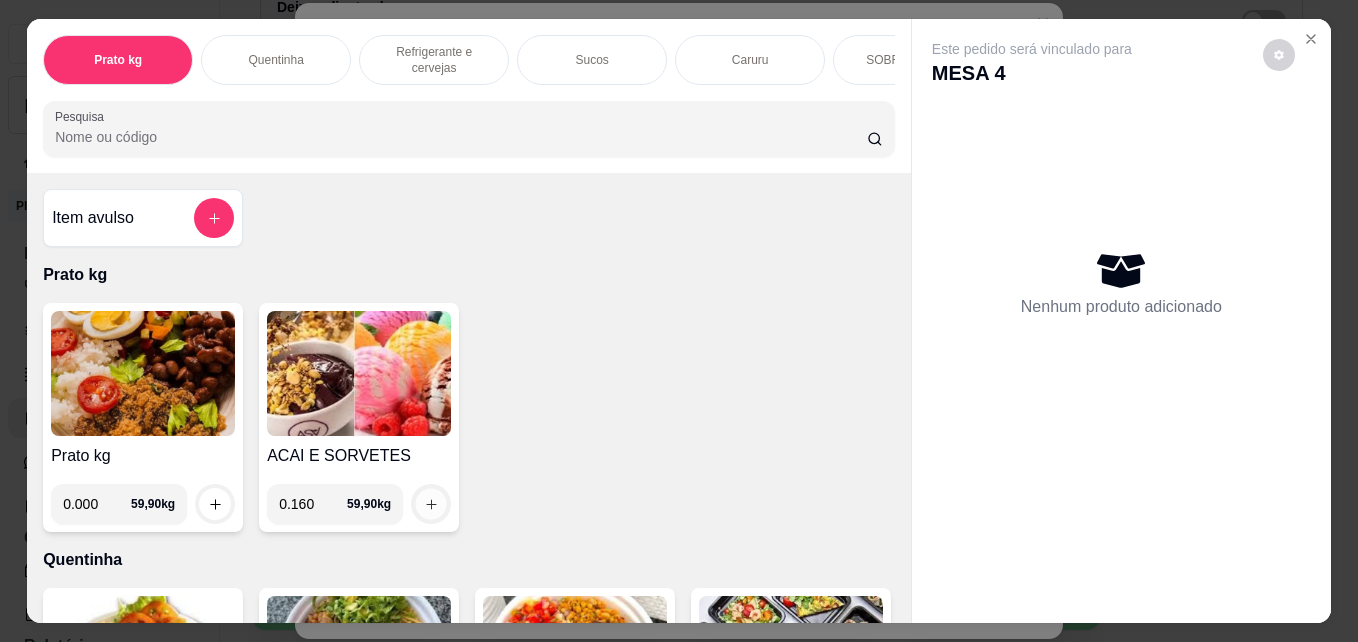 click 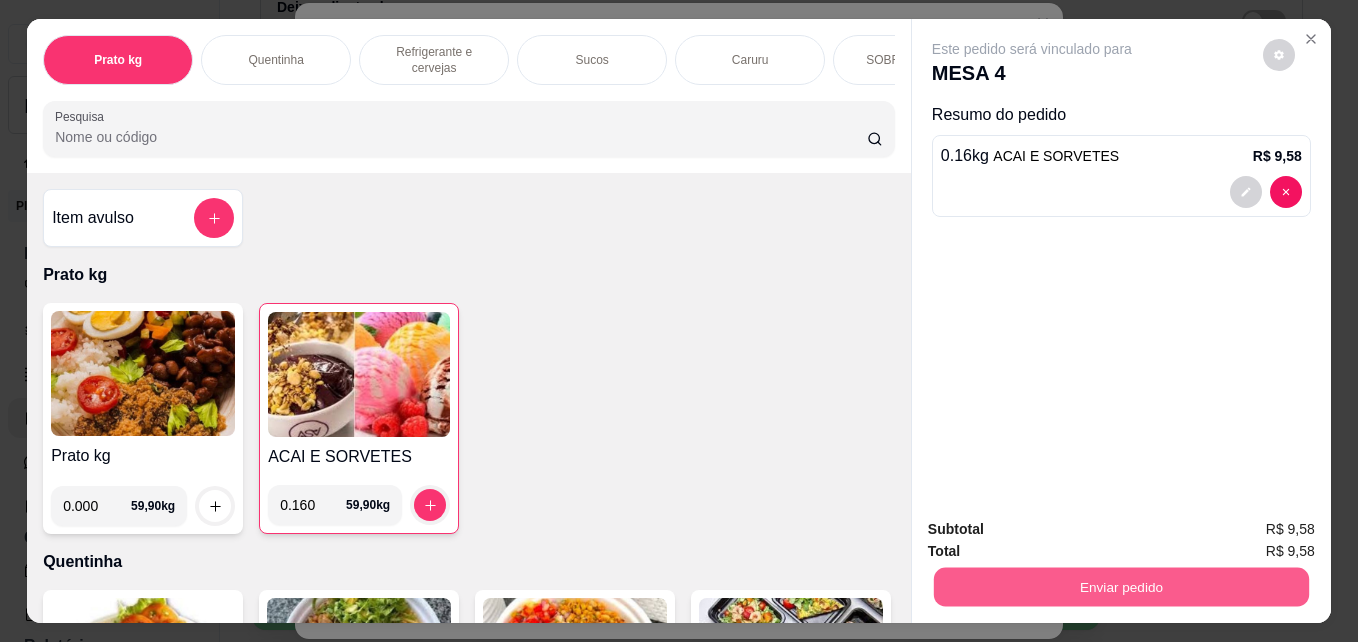 click on "Enviar pedido" at bounding box center [1121, 586] 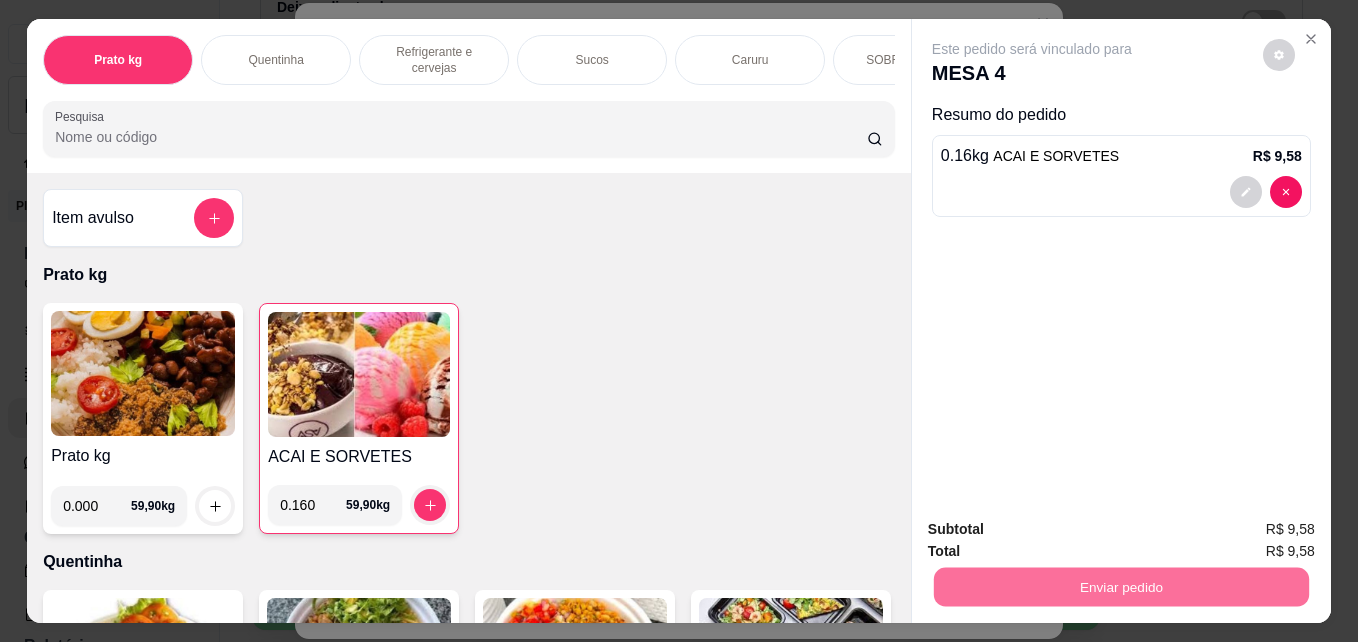 click on "Não registrar e enviar pedido" at bounding box center (1055, 529) 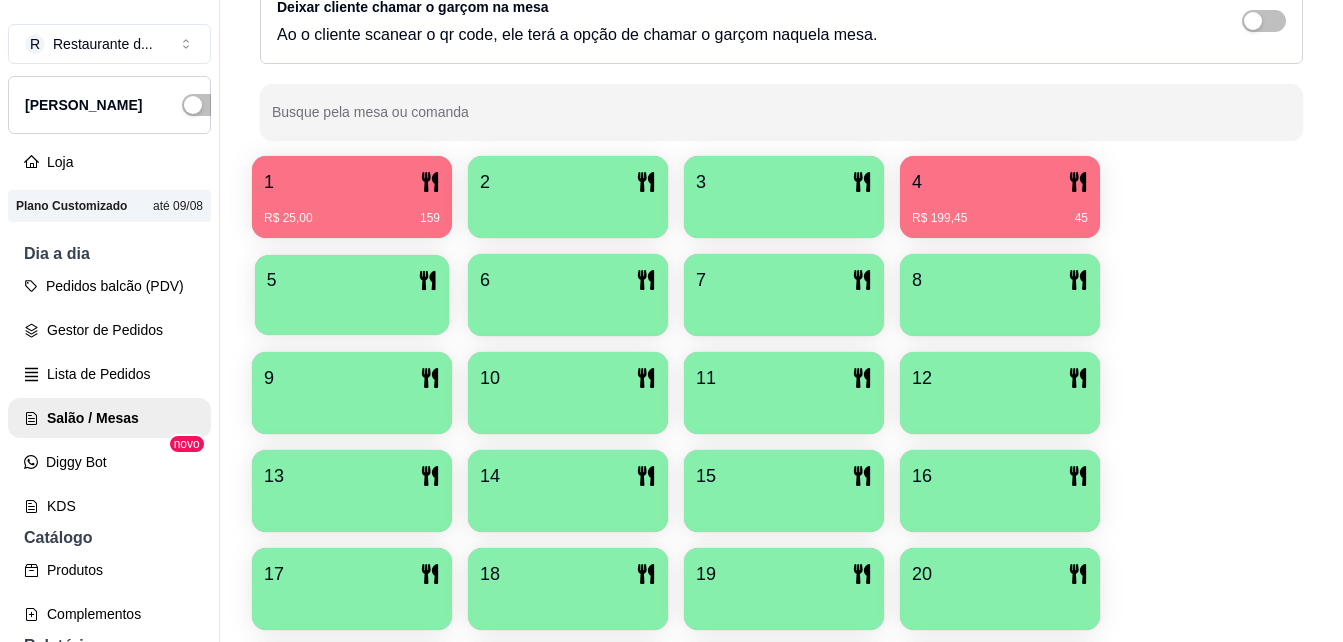 click at bounding box center (352, 308) 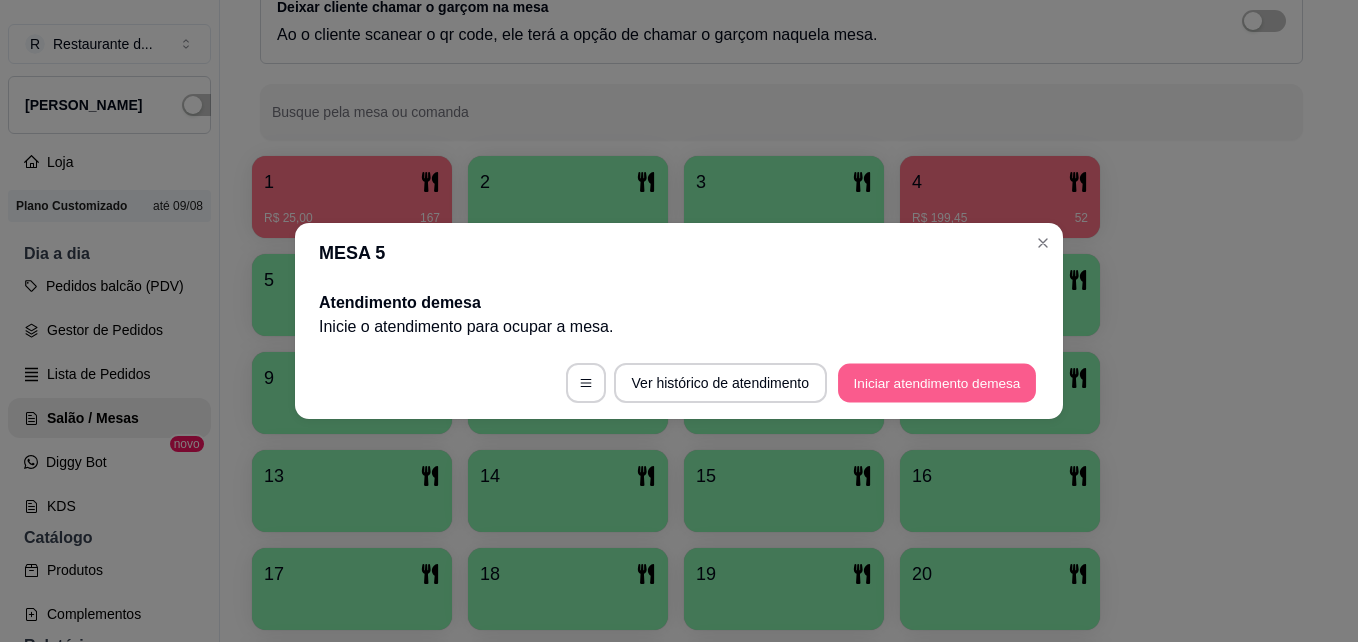 click on "Iniciar atendimento de  mesa" at bounding box center (937, 383) 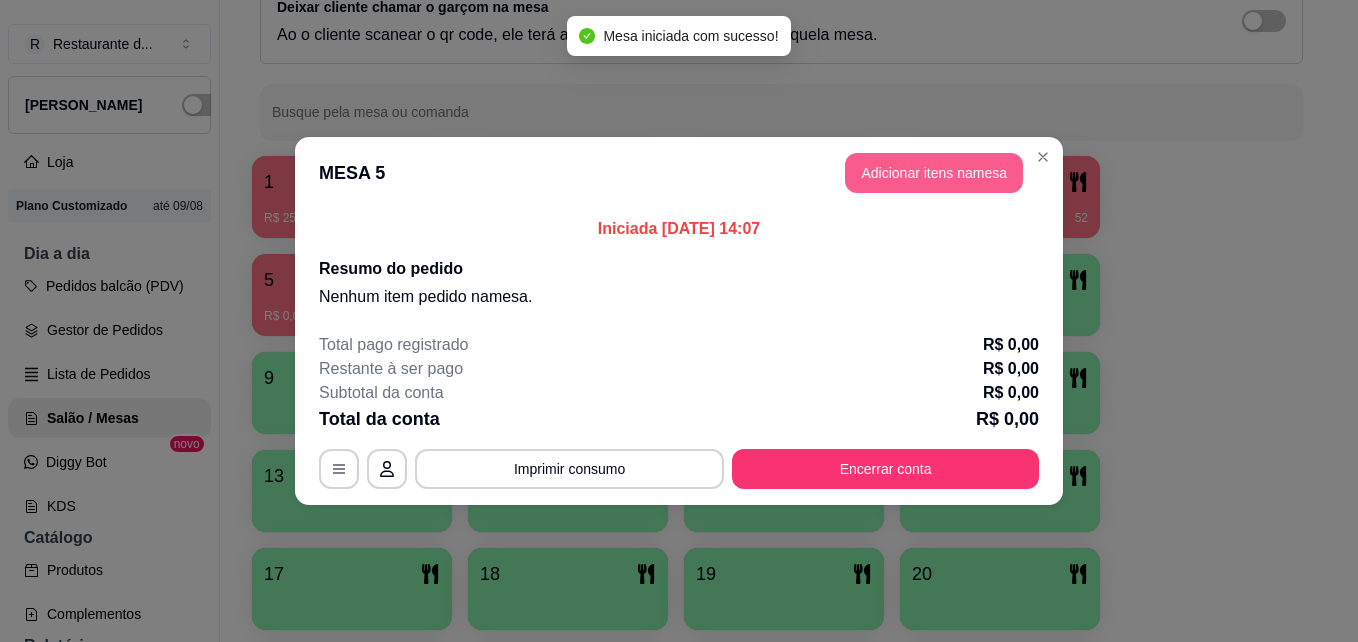 click on "Adicionar itens na  mesa" at bounding box center [934, 173] 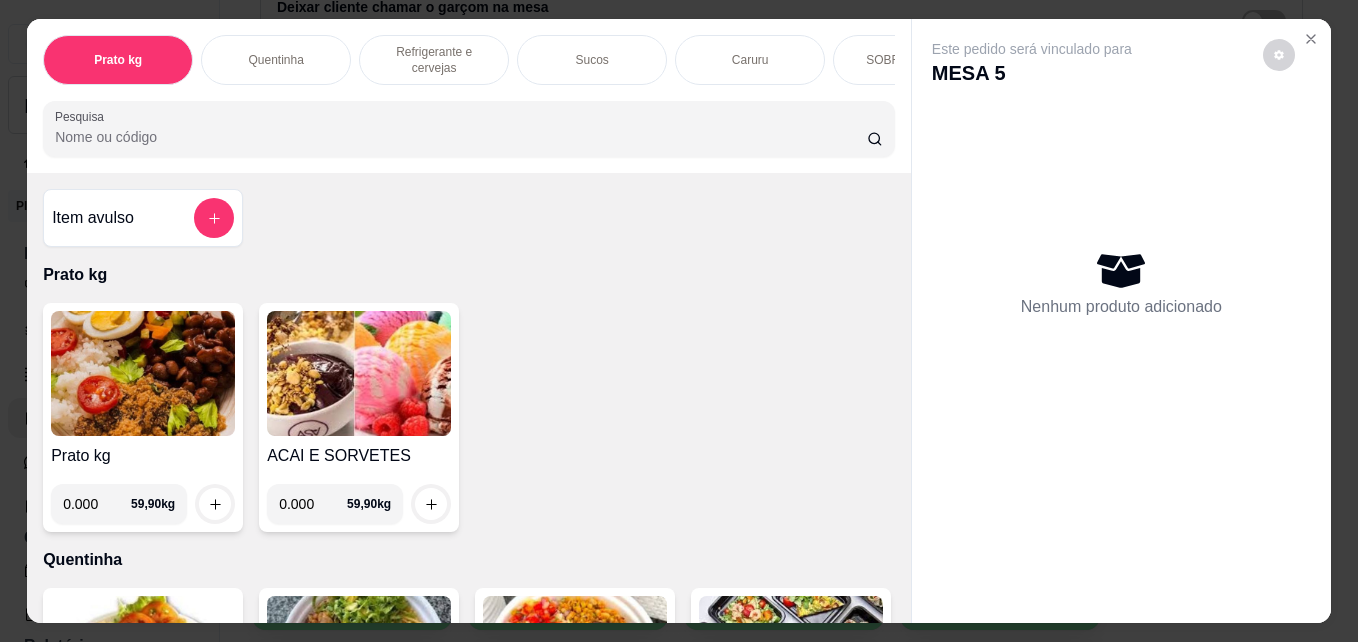 click on "0.000" at bounding box center (97, 504) 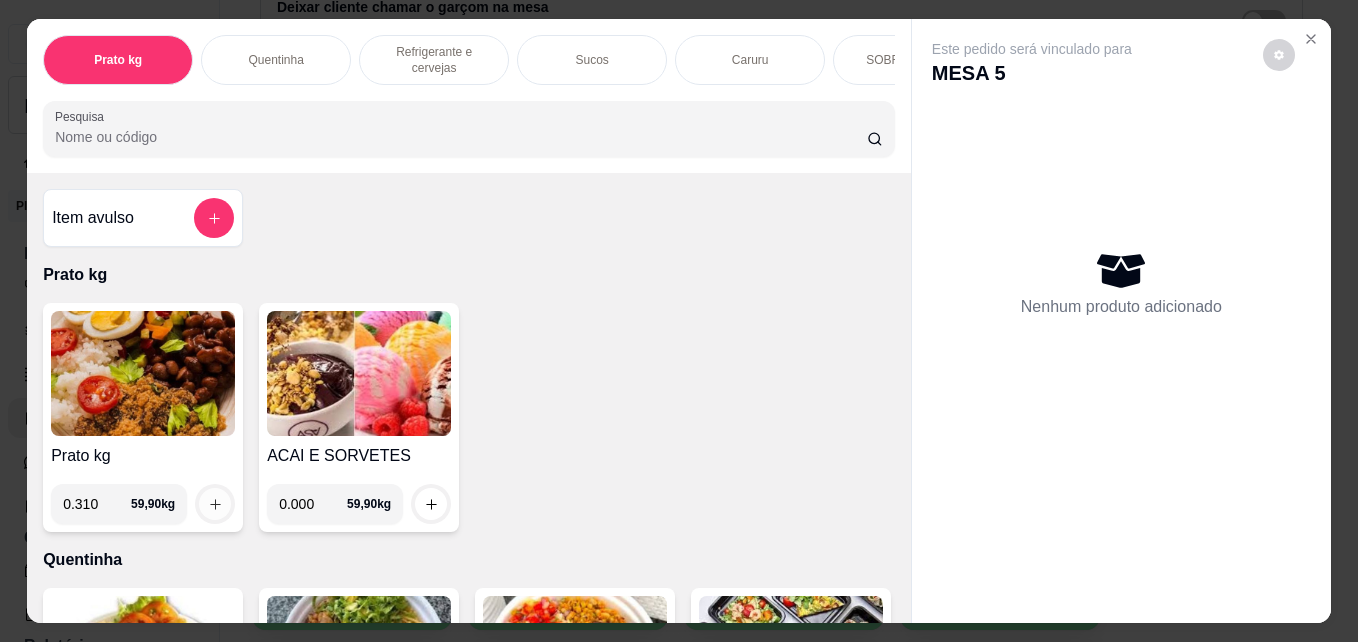 type on "0.310" 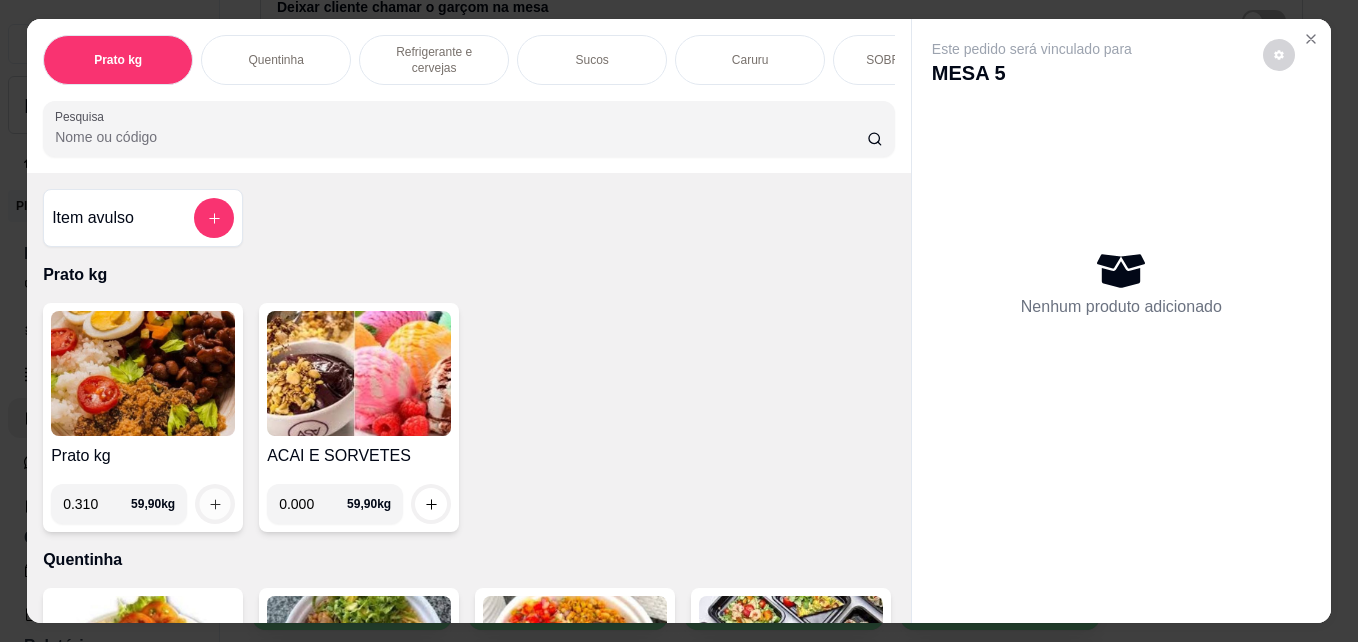 click 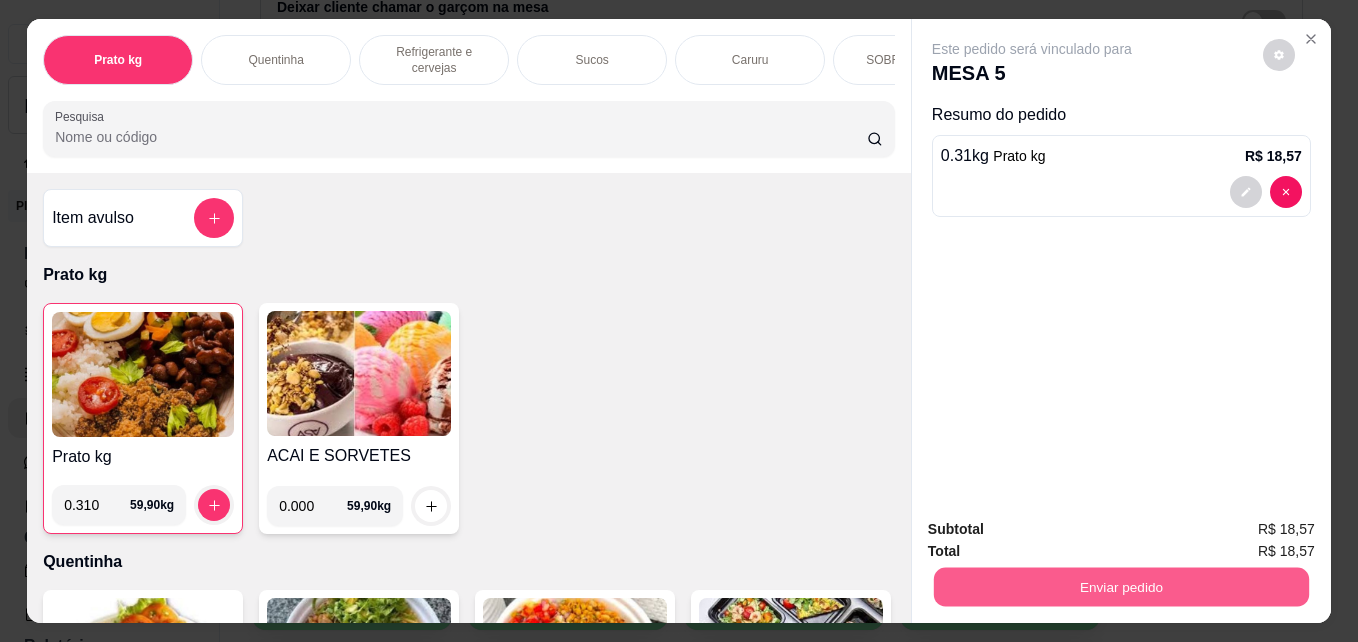 click on "Enviar pedido" at bounding box center (1121, 586) 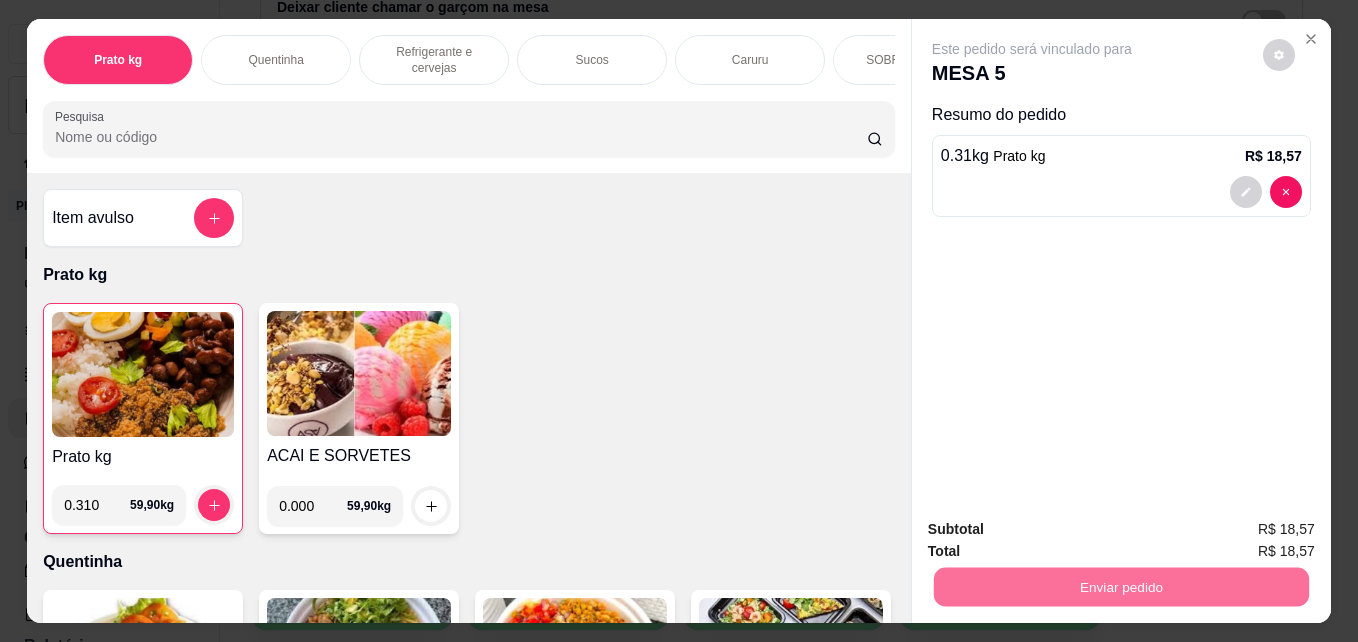 click on "Não registrar e enviar pedido" at bounding box center (1055, 529) 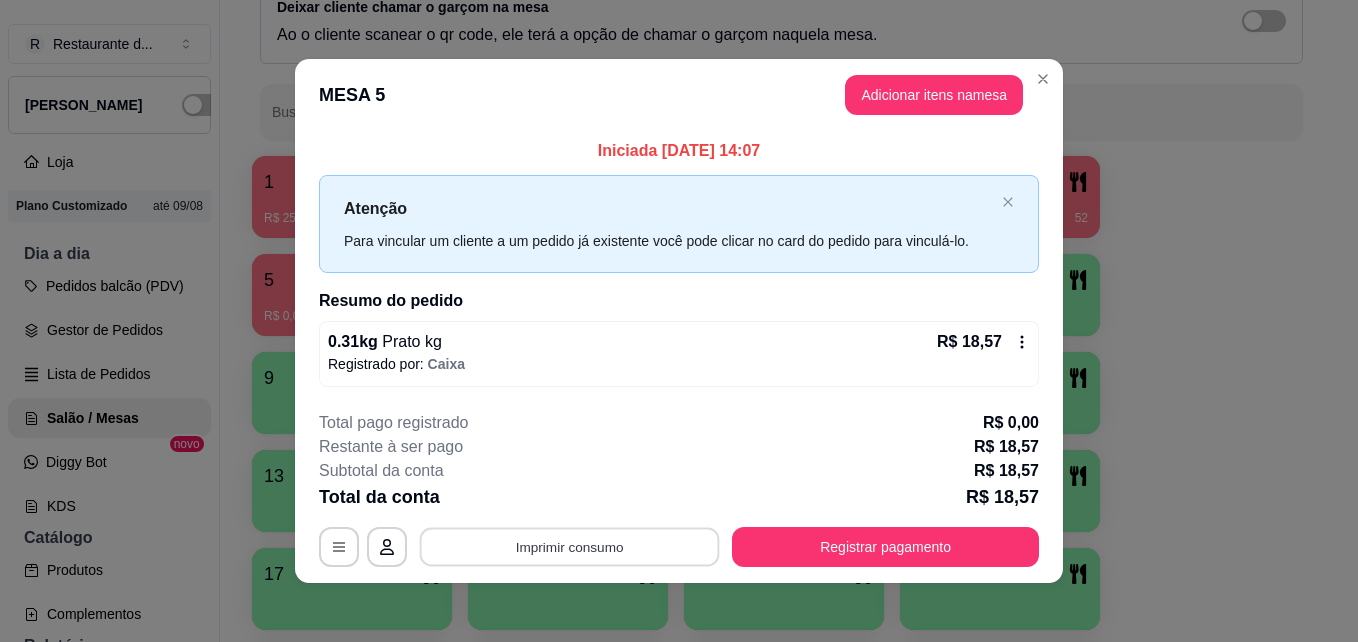 click on "Imprimir consumo" at bounding box center (570, 546) 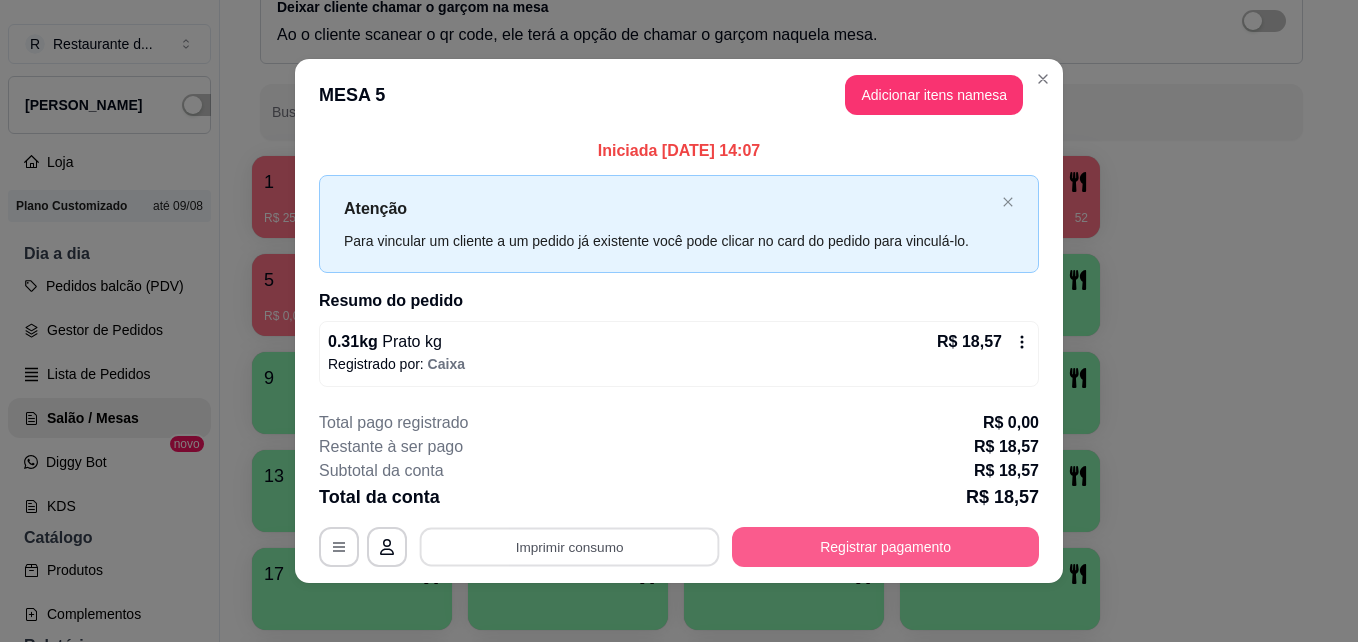 click on "Registrar pagamento" at bounding box center [885, 547] 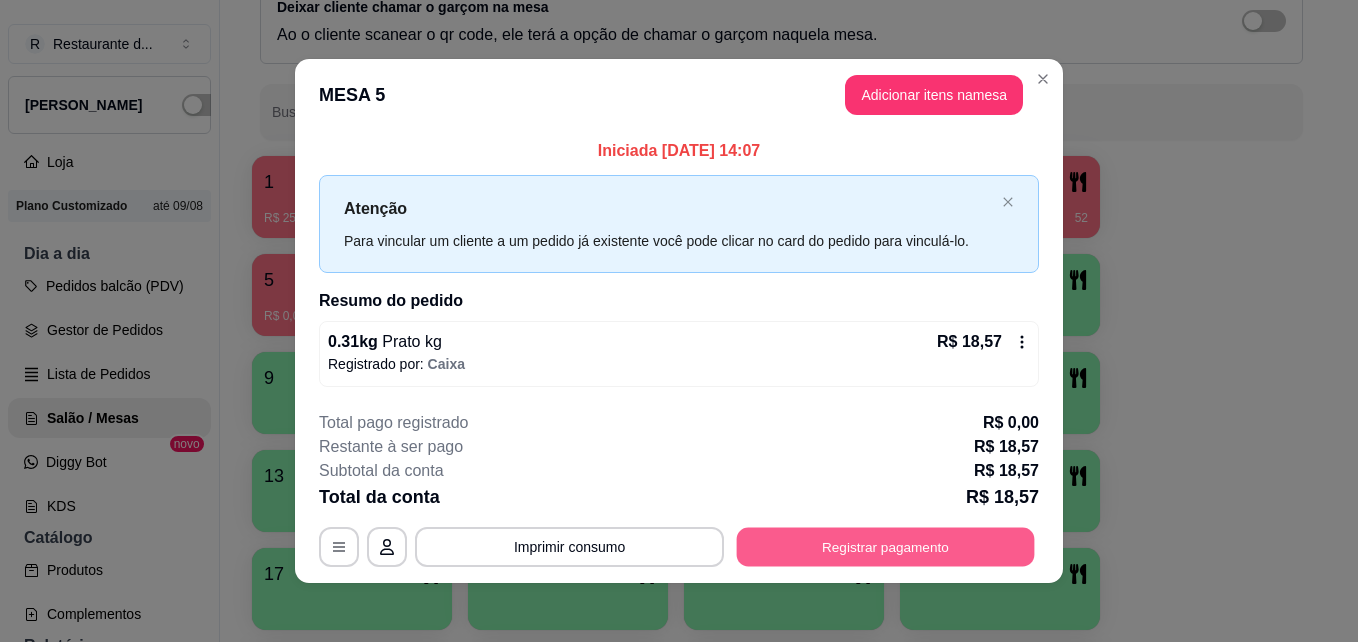 click on "Registrar pagamento" at bounding box center [886, 546] 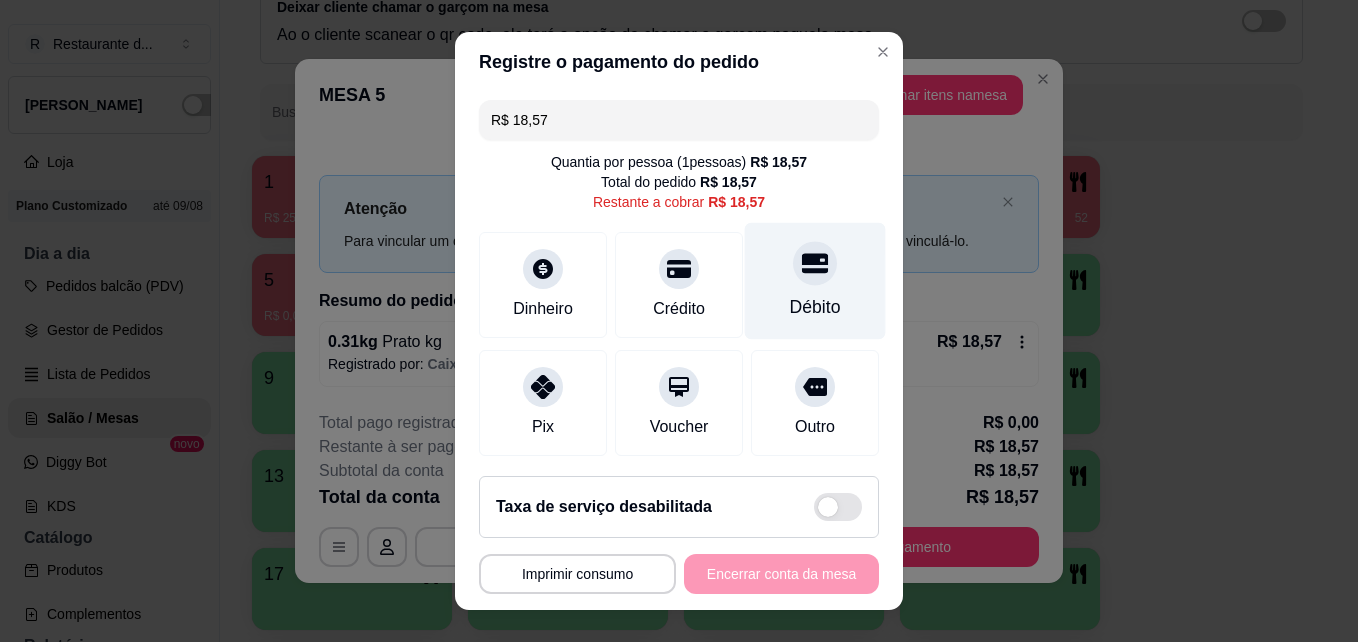 click 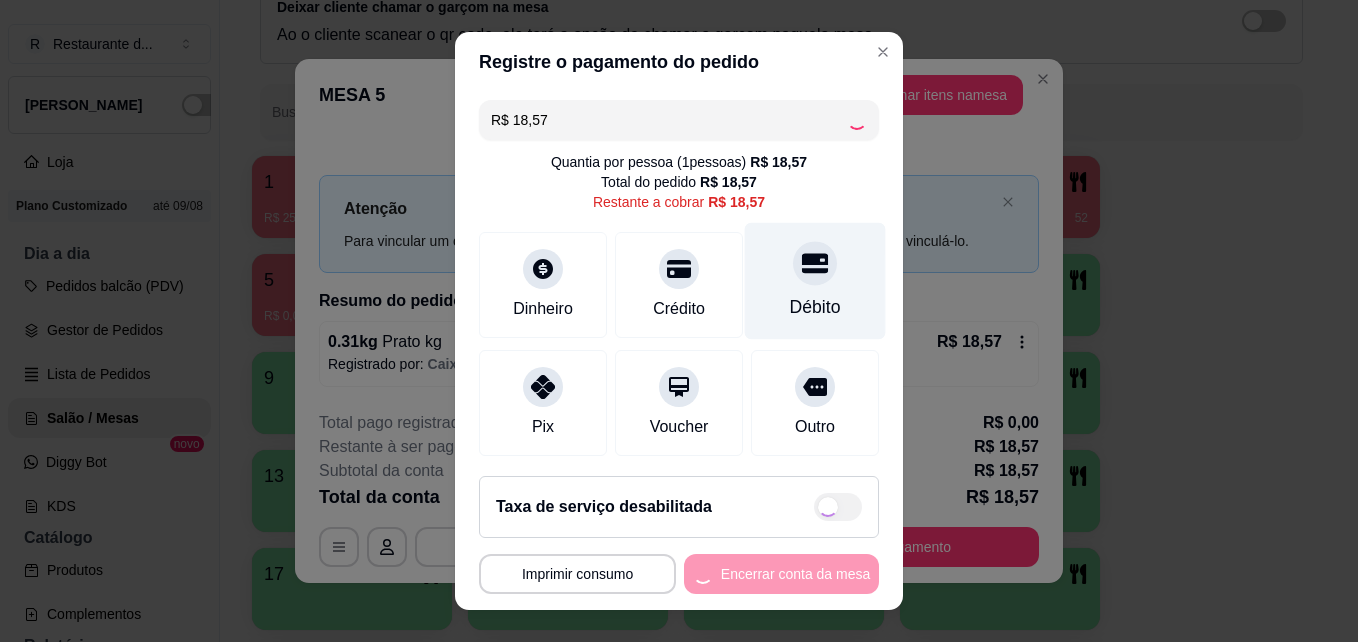 type on "R$ 0,00" 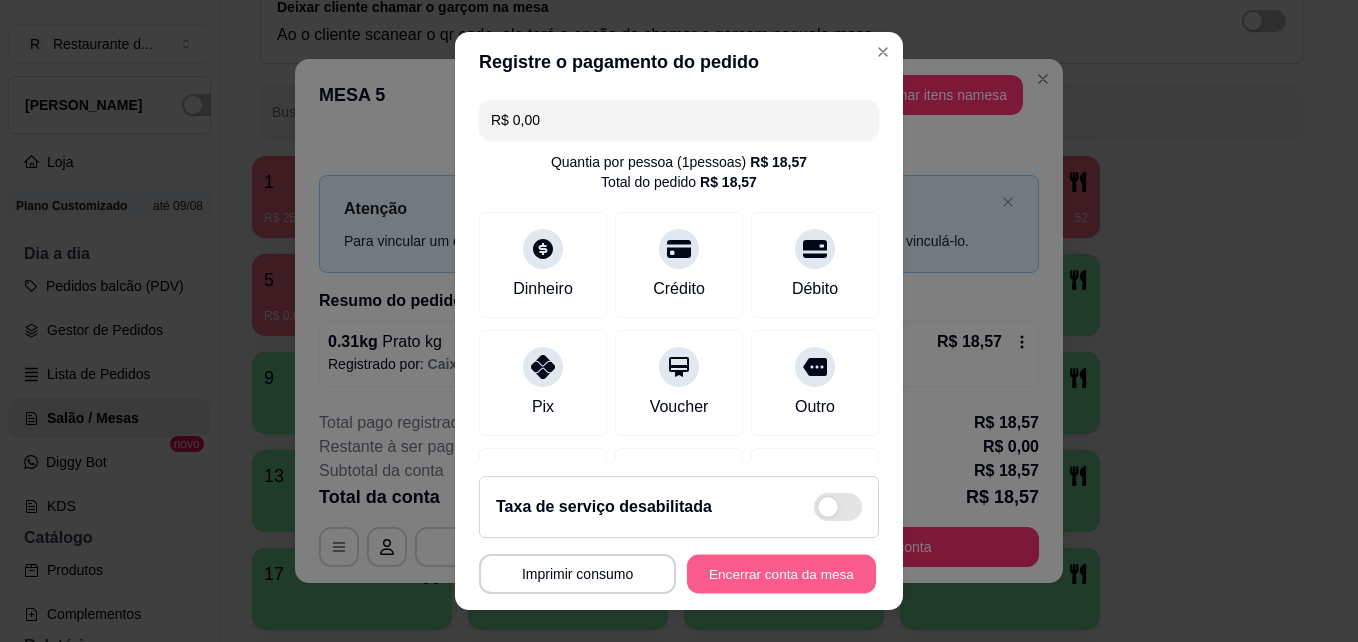 click on "Encerrar conta da mesa" at bounding box center (781, 574) 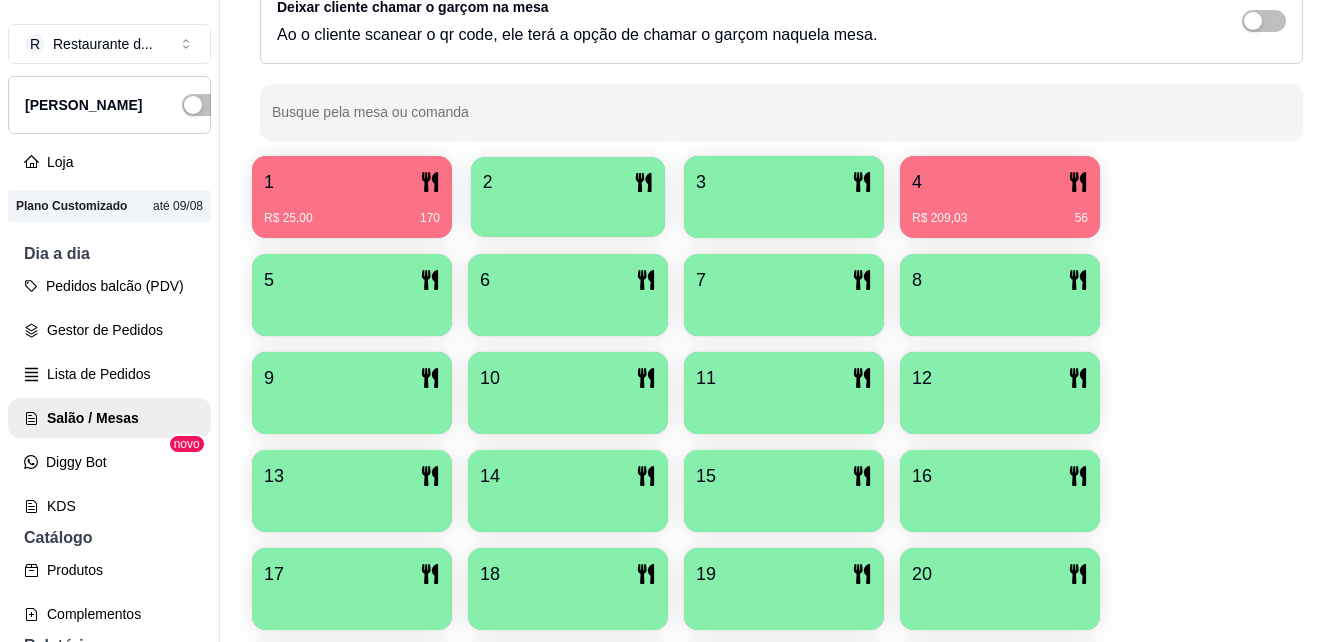click at bounding box center [568, 210] 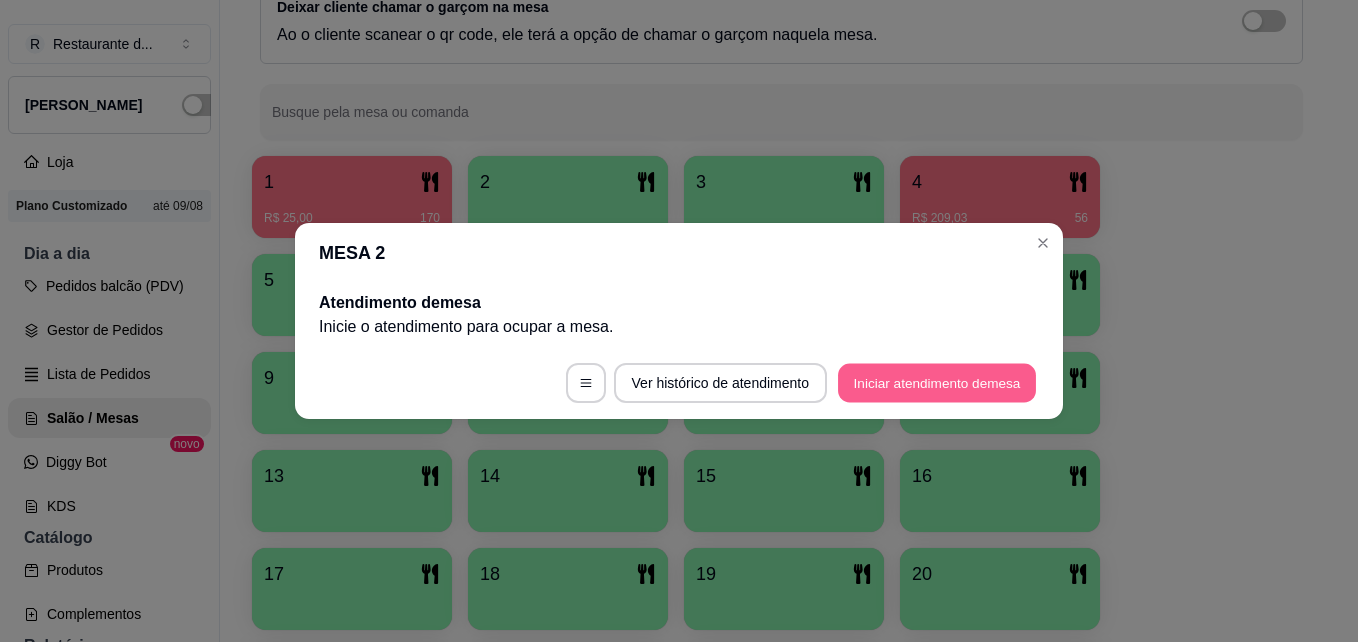 click on "Iniciar atendimento de  mesa" at bounding box center [937, 383] 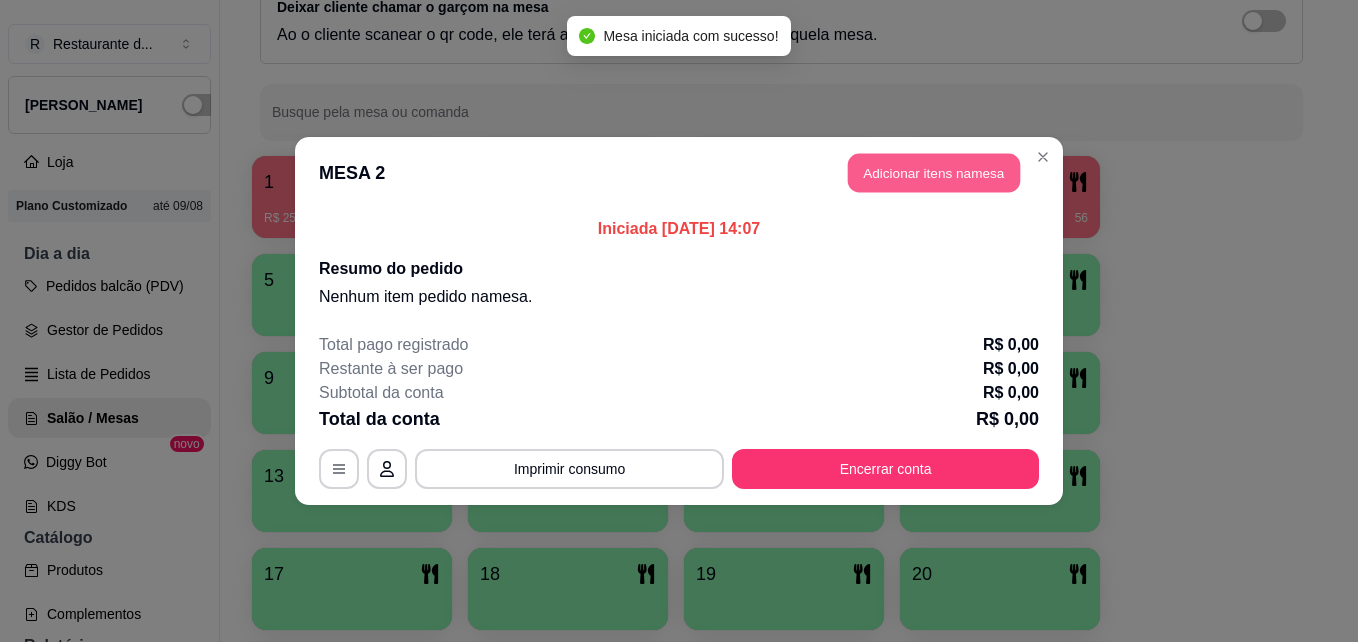 click on "Adicionar itens na  mesa" at bounding box center (934, 173) 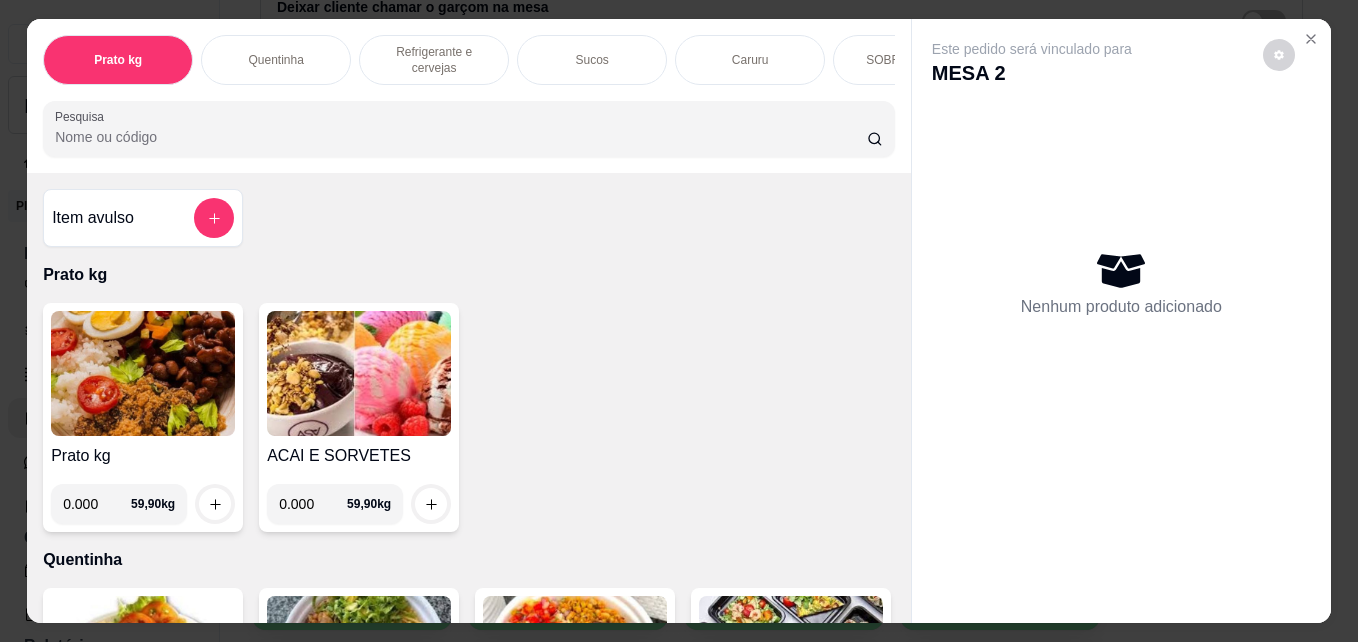 click on "0.000" at bounding box center (313, 504) 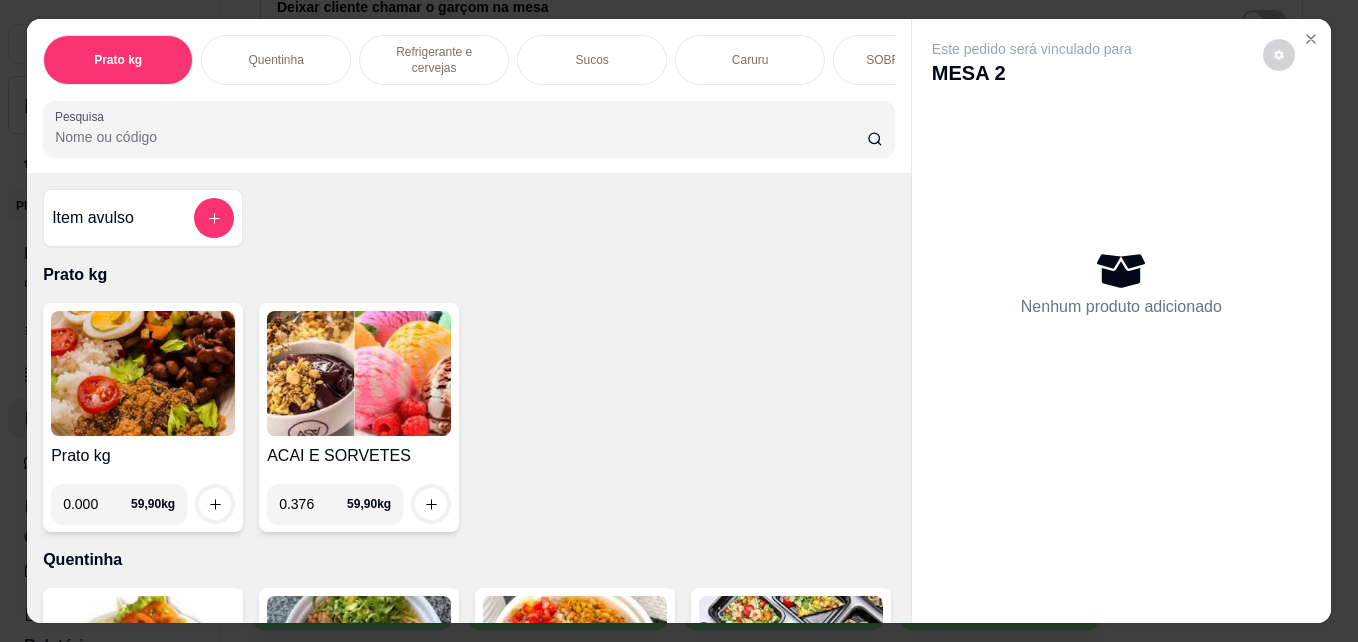 type on "0.376" 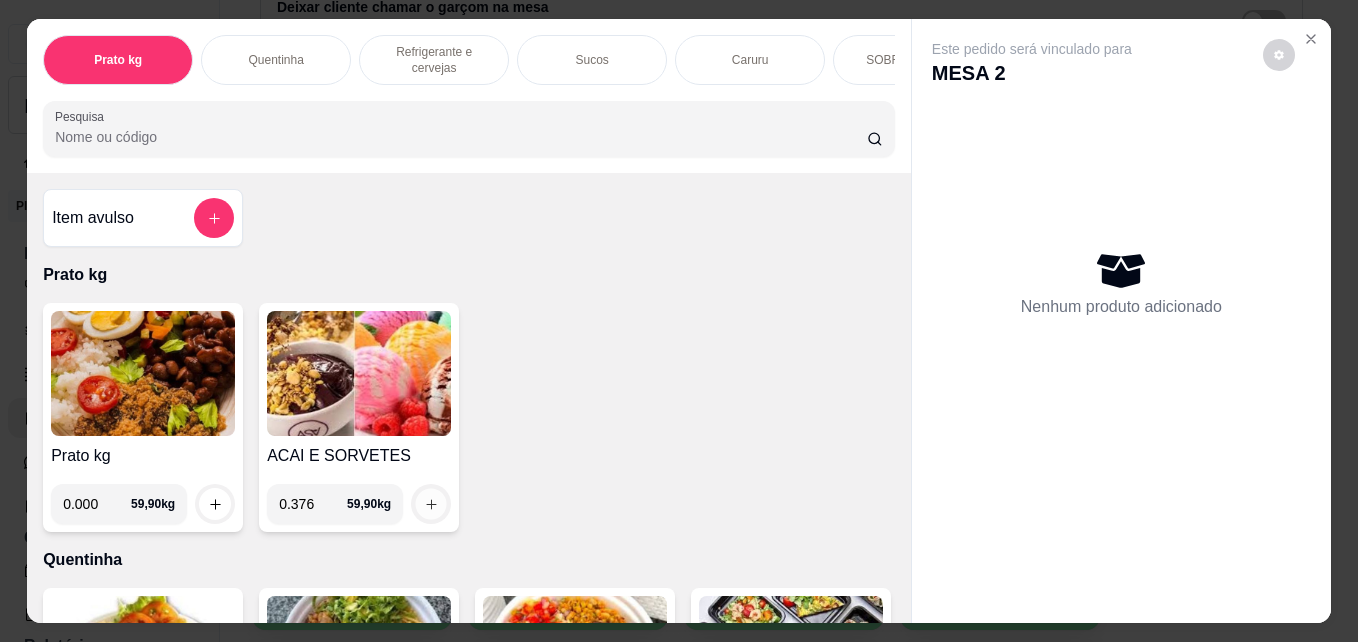 click 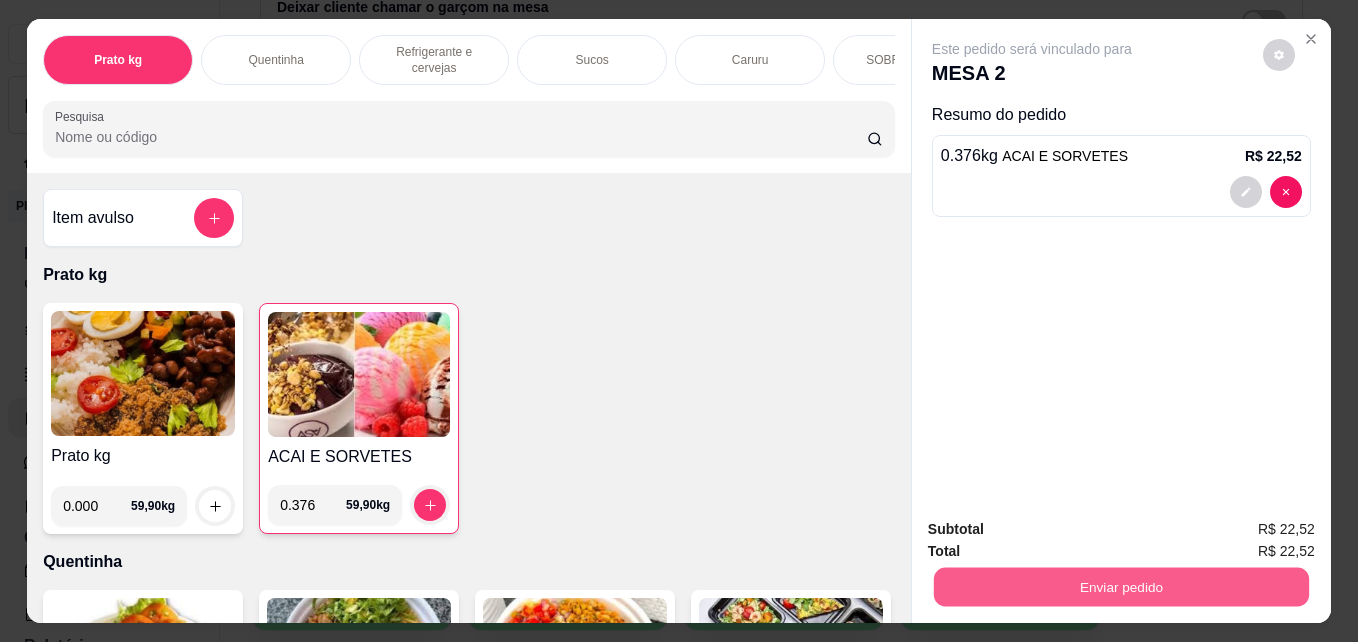 click on "Enviar pedido" at bounding box center [1121, 586] 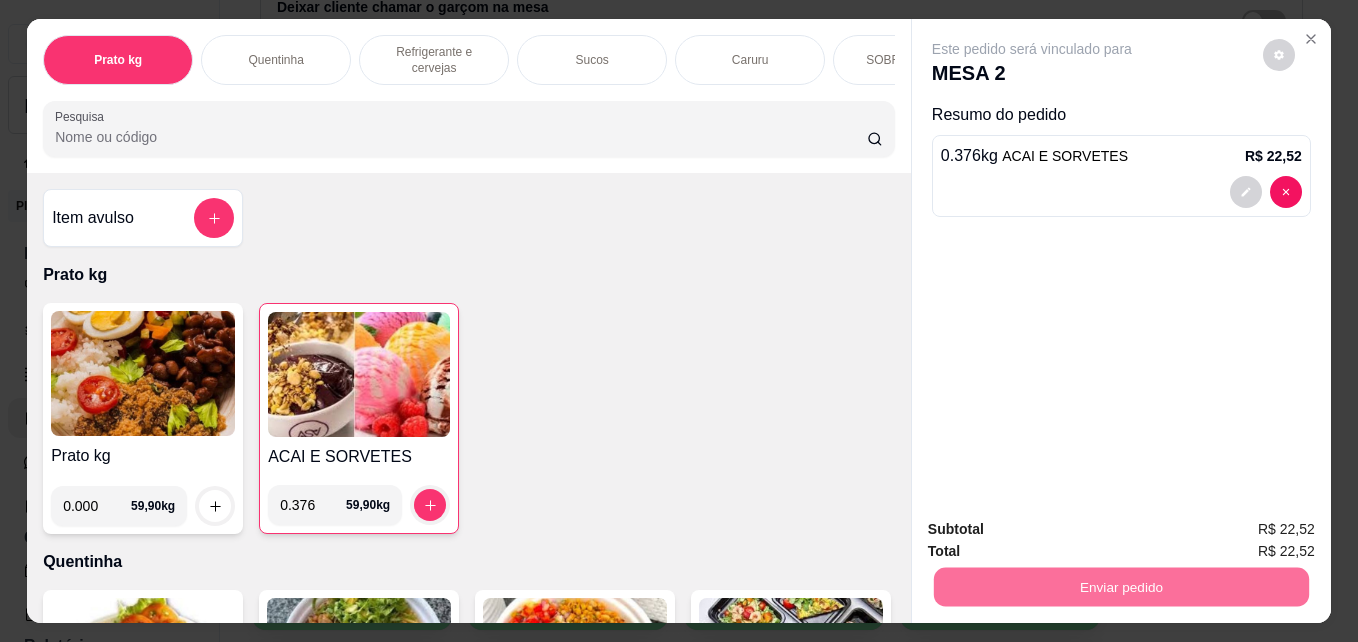 click on "Não registrar e enviar pedido" at bounding box center [1055, 529] 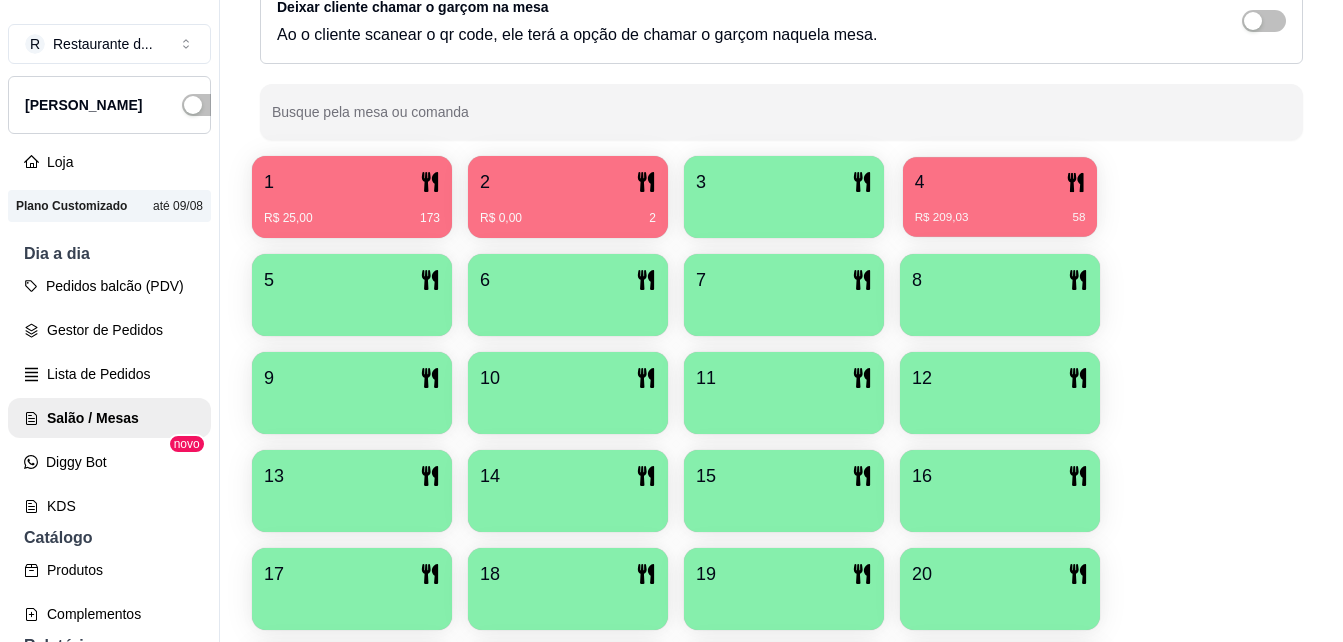 click on "4" at bounding box center [1000, 182] 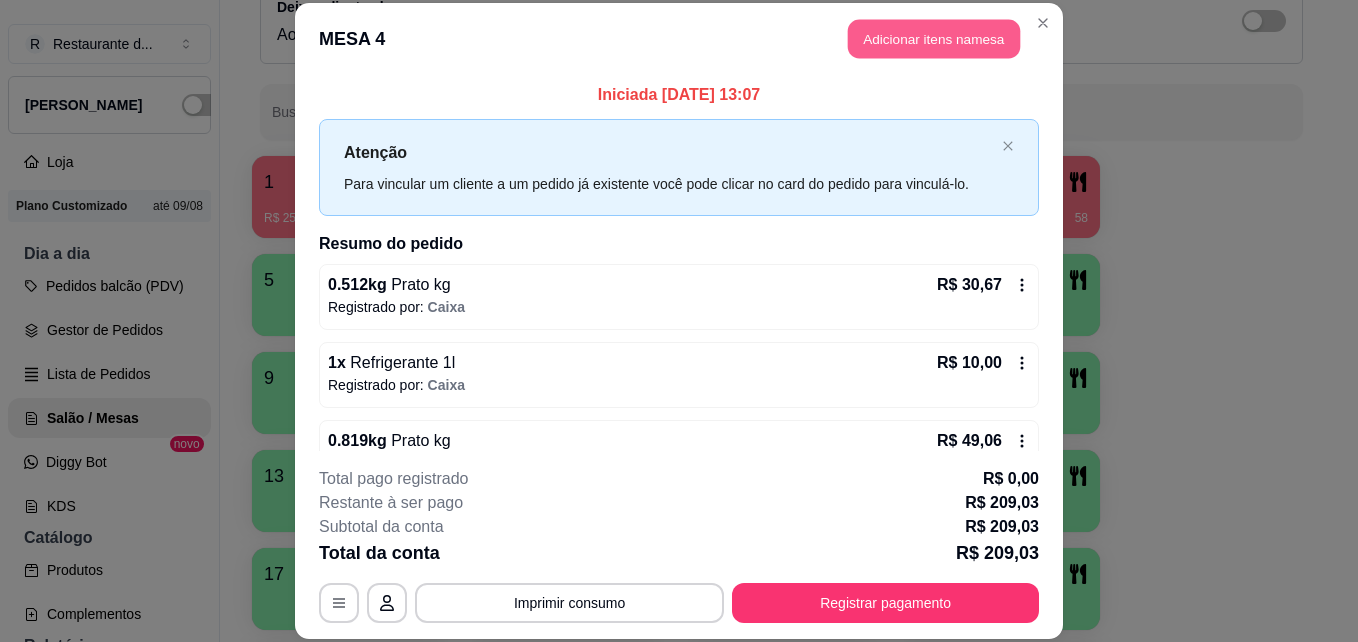 click on "Adicionar itens na  mesa" at bounding box center [934, 39] 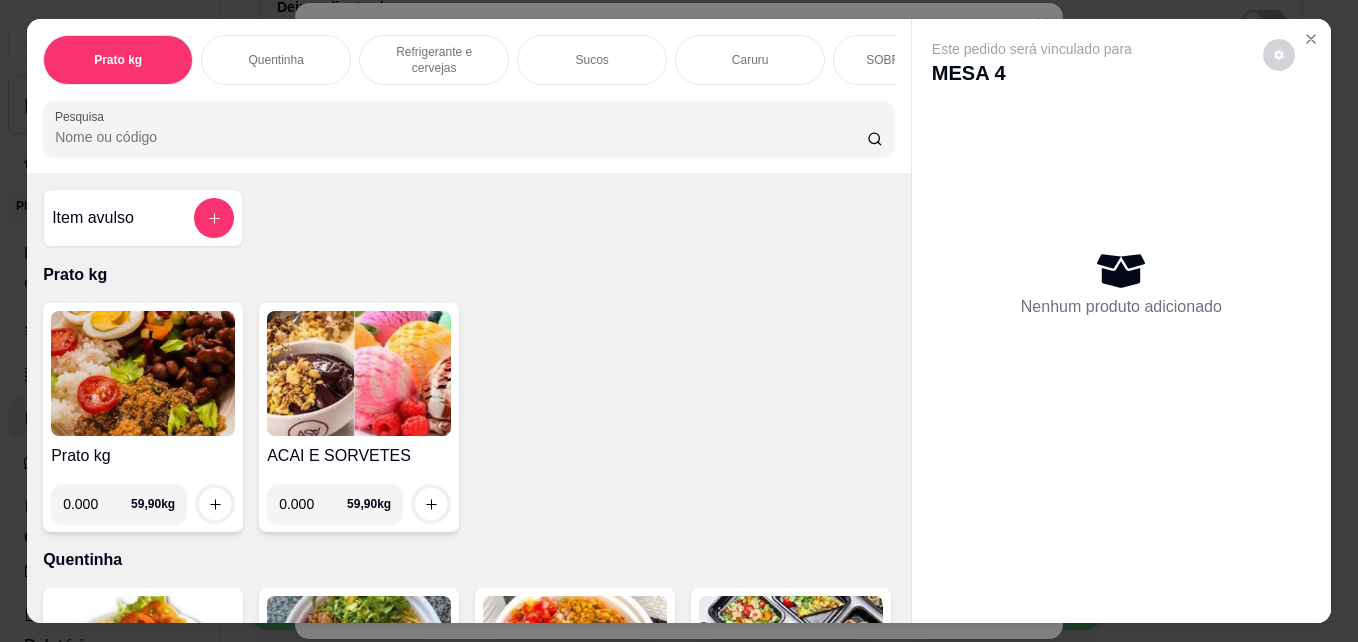 click on "0.000" at bounding box center [97, 504] 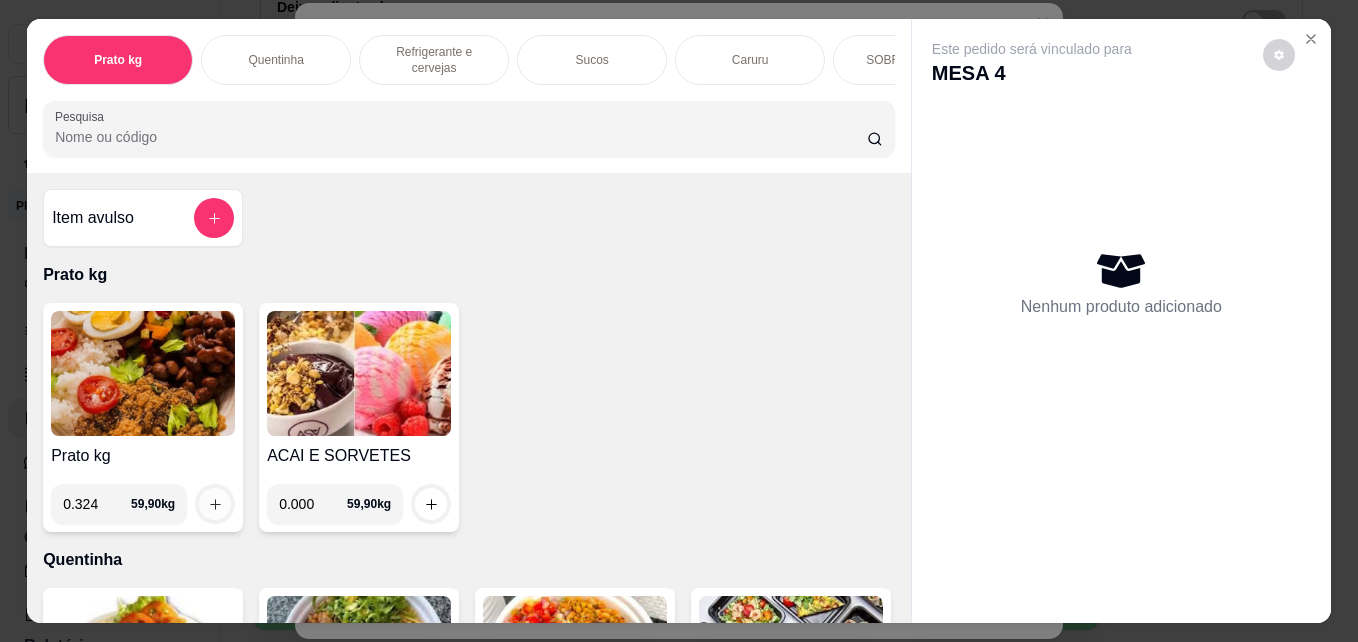 type on "0.324" 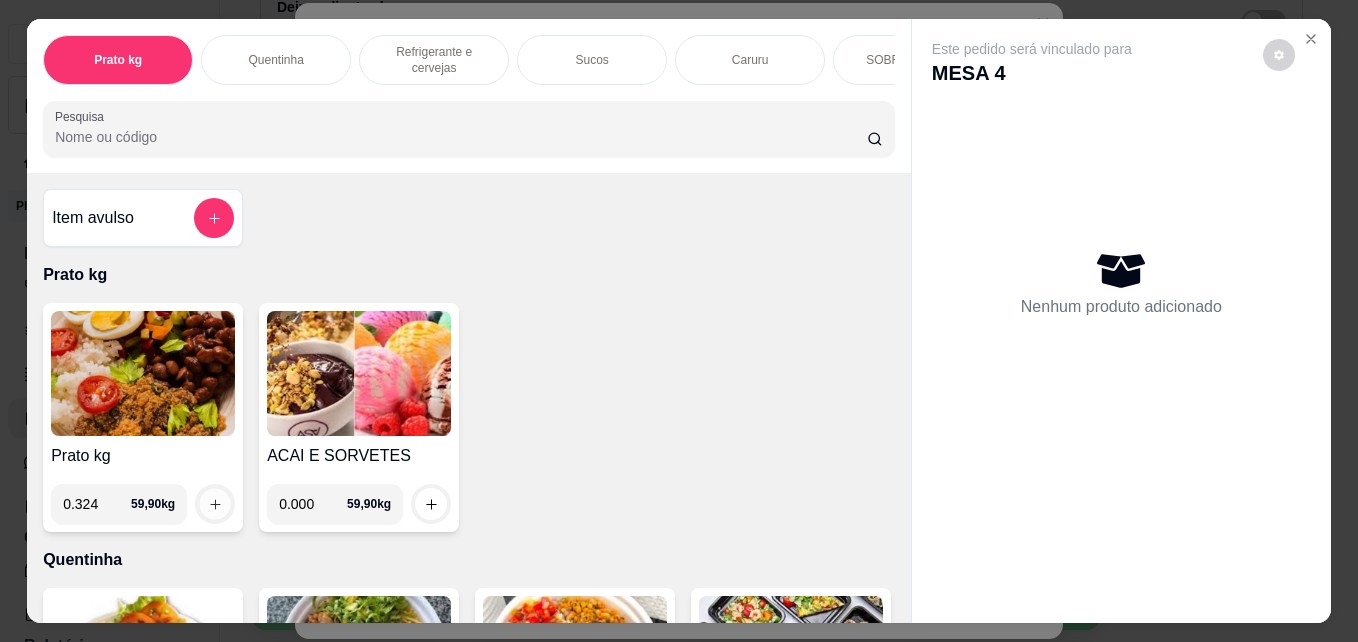 click at bounding box center (215, 504) 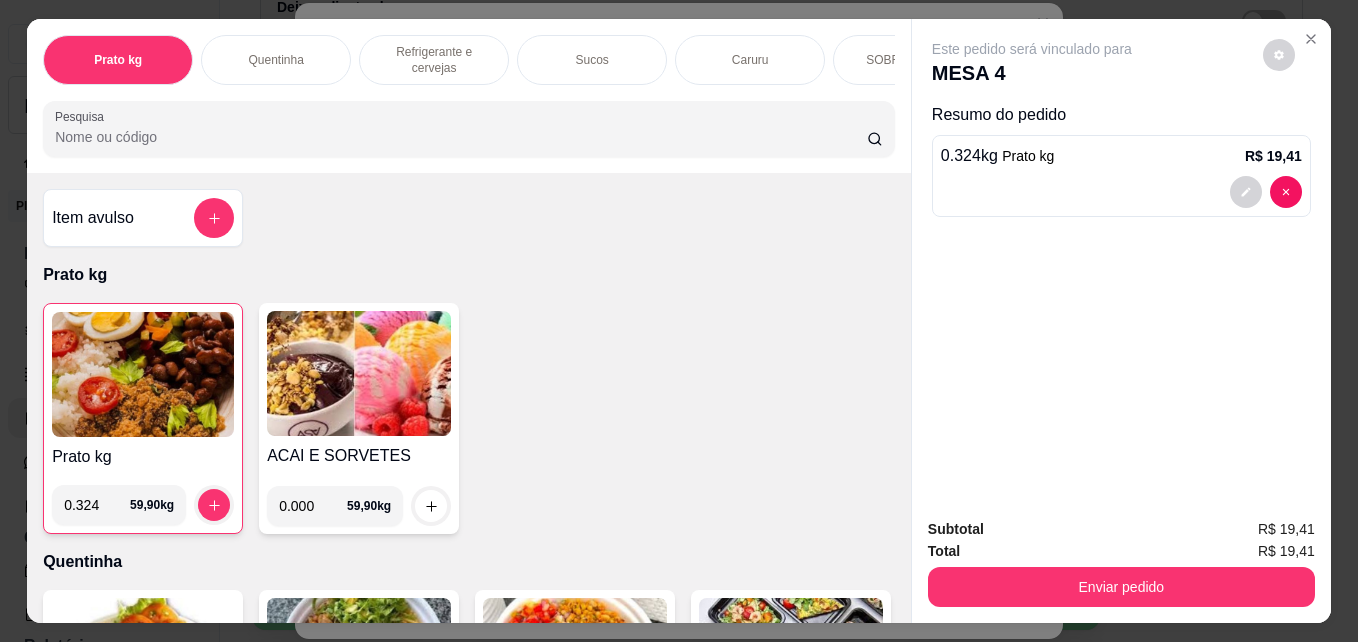 click on "Enviar pedido" at bounding box center (1121, 584) 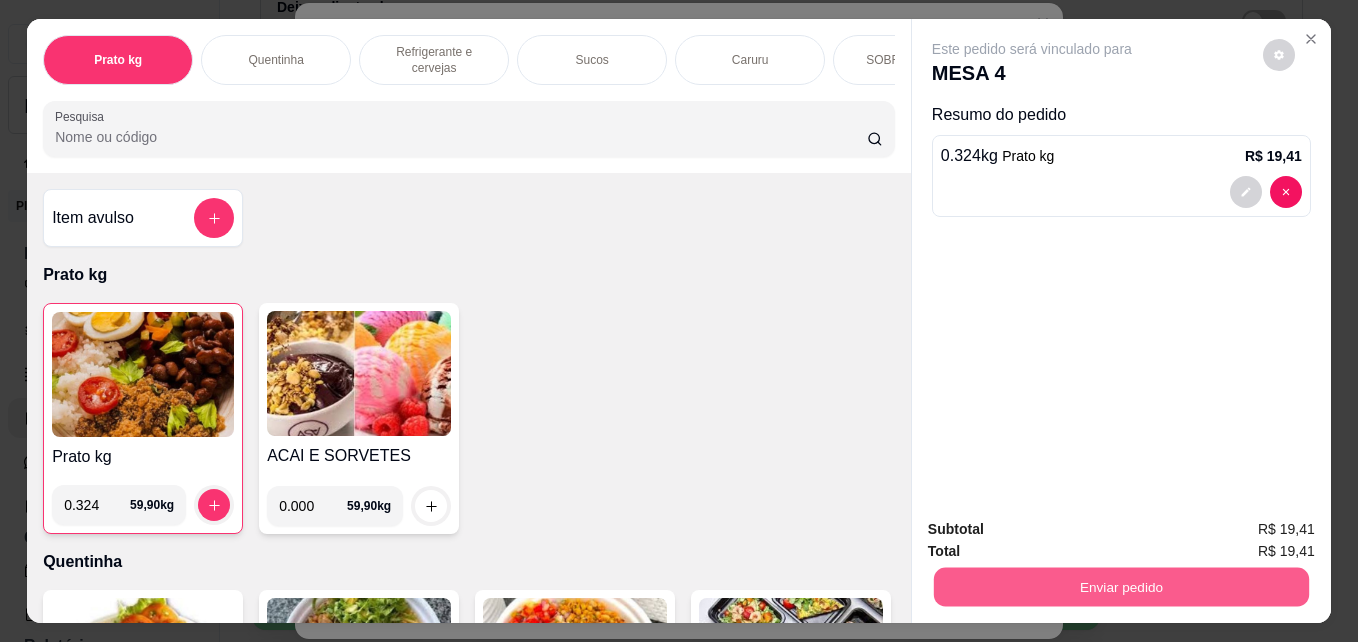 click on "Enviar pedido" at bounding box center [1121, 586] 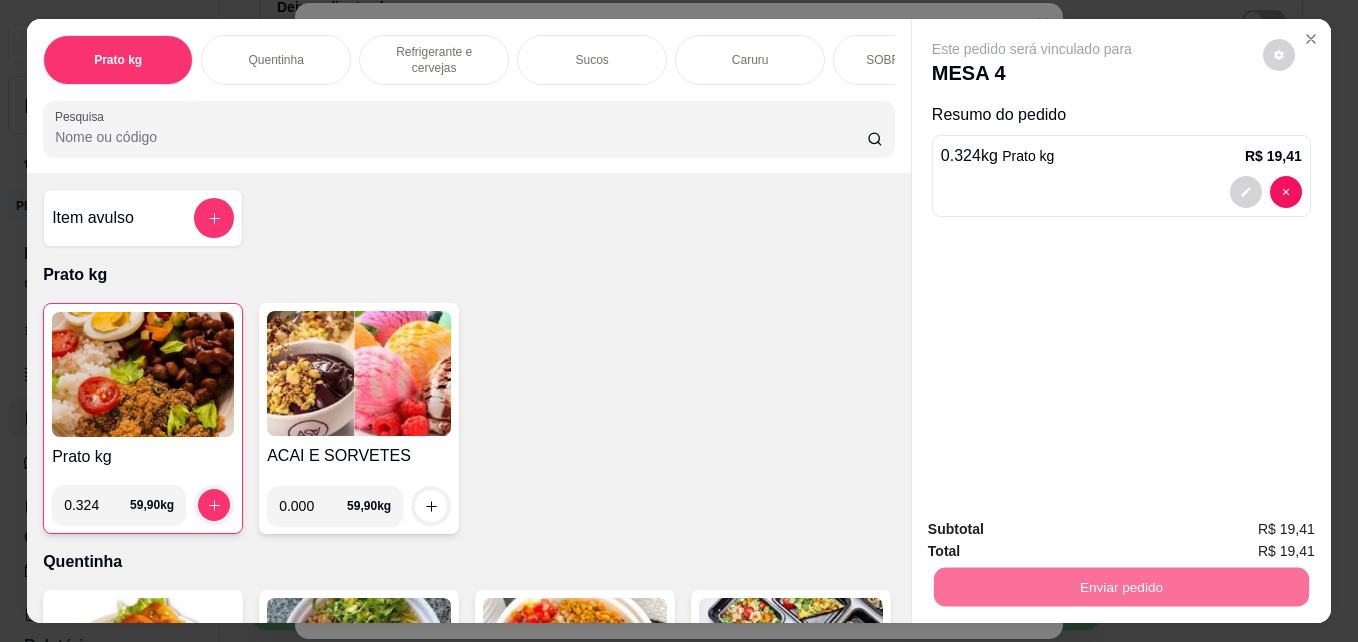 click on "Não registrar e enviar pedido" at bounding box center [1055, 529] 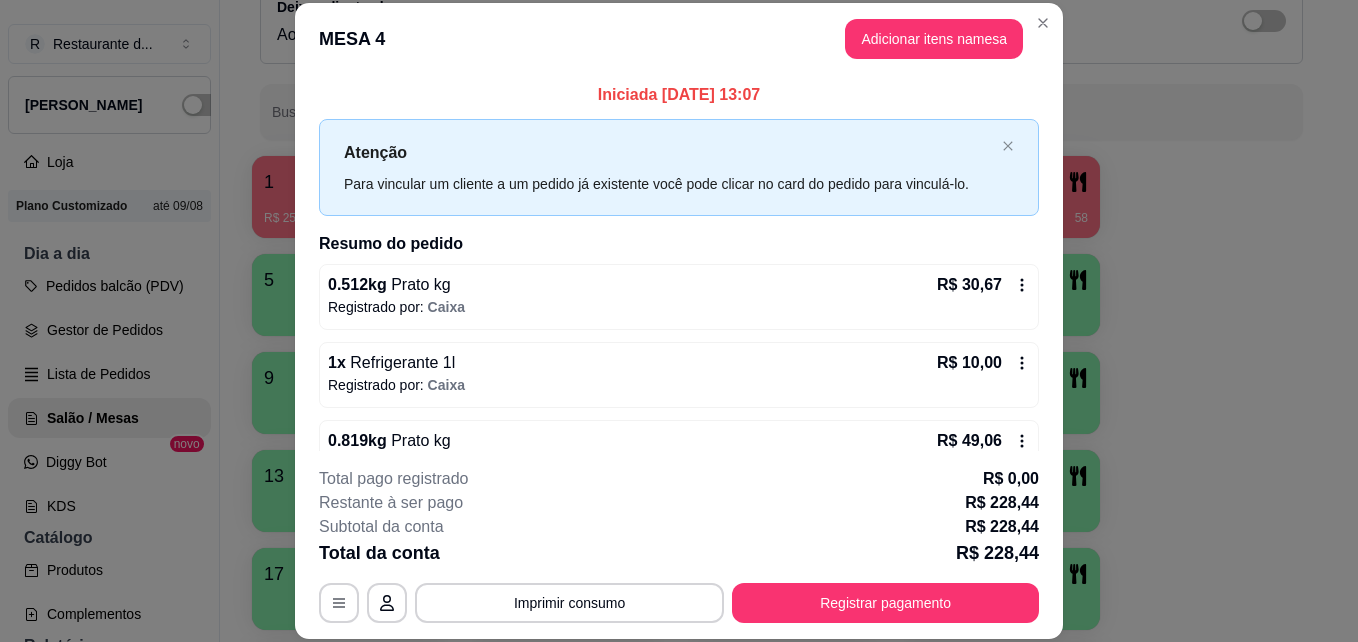 scroll, scrollTop: 40, scrollLeft: 0, axis: vertical 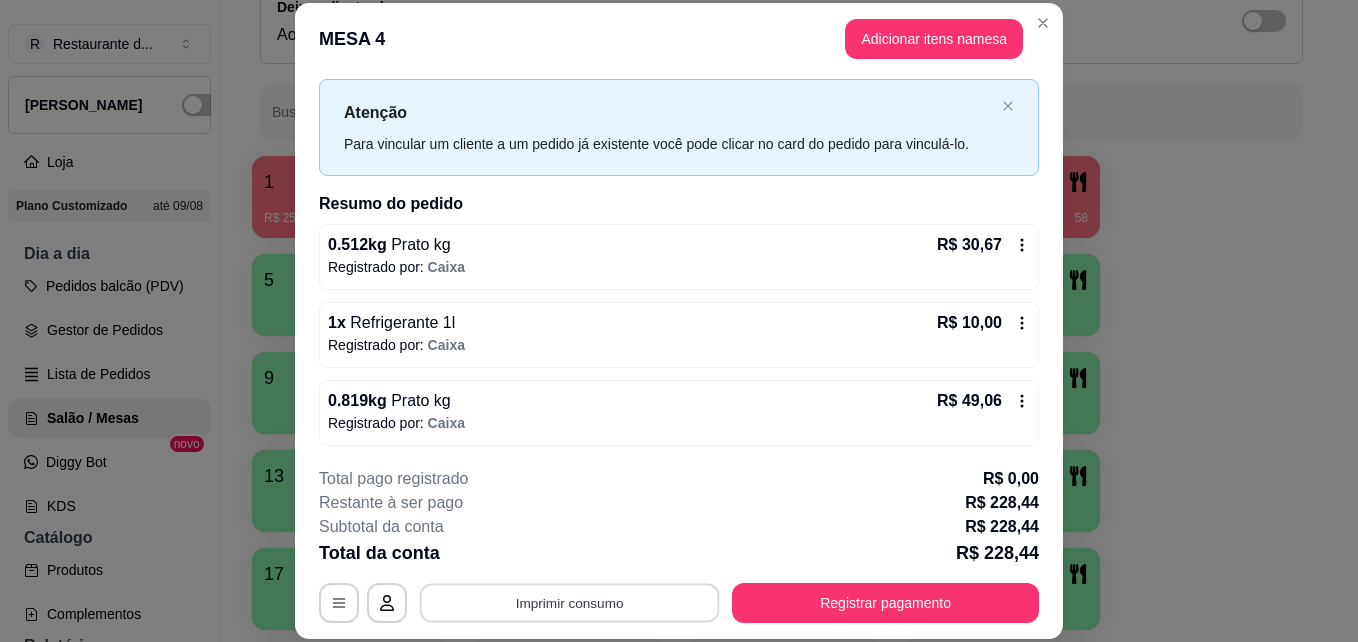 click on "Imprimir consumo" at bounding box center [570, 602] 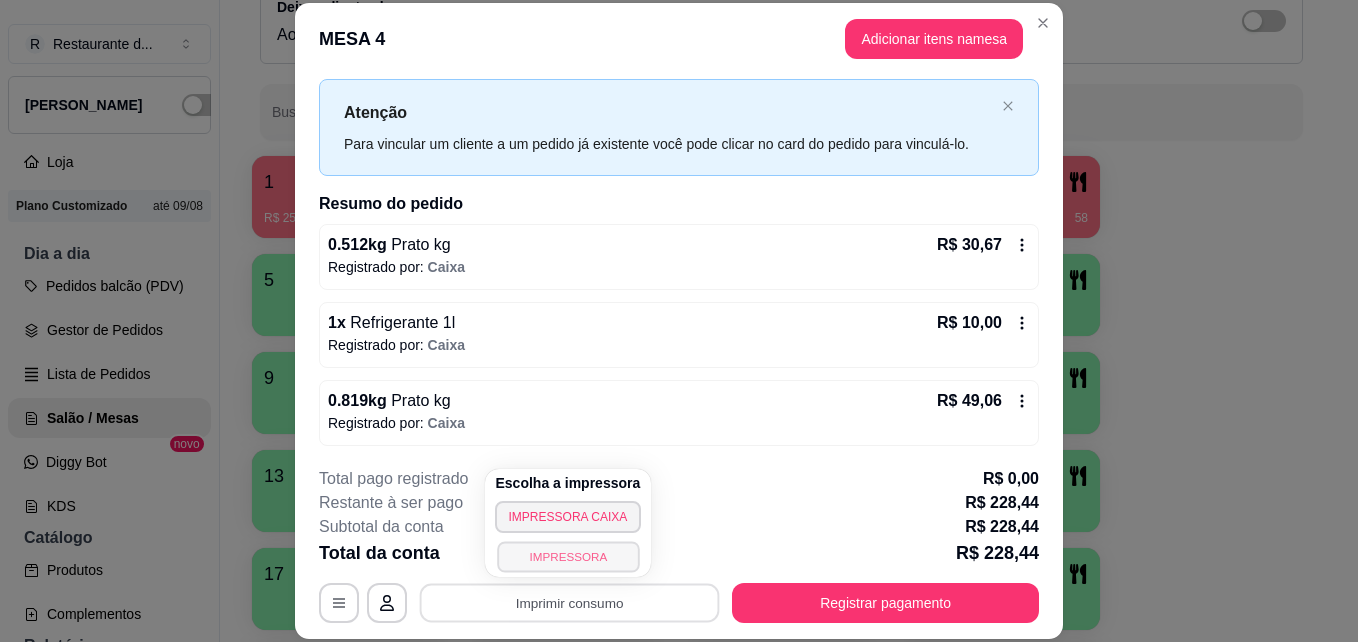 click on "IMPRESSORA" at bounding box center [568, 556] 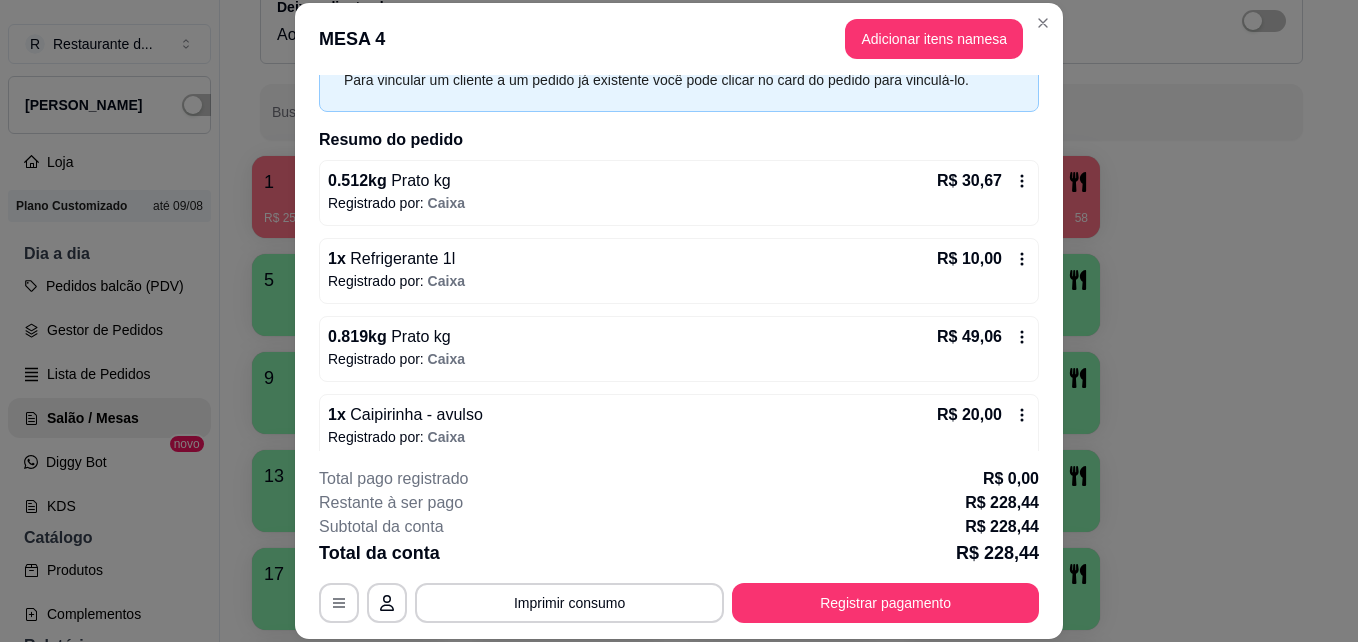 scroll, scrollTop: 108, scrollLeft: 0, axis: vertical 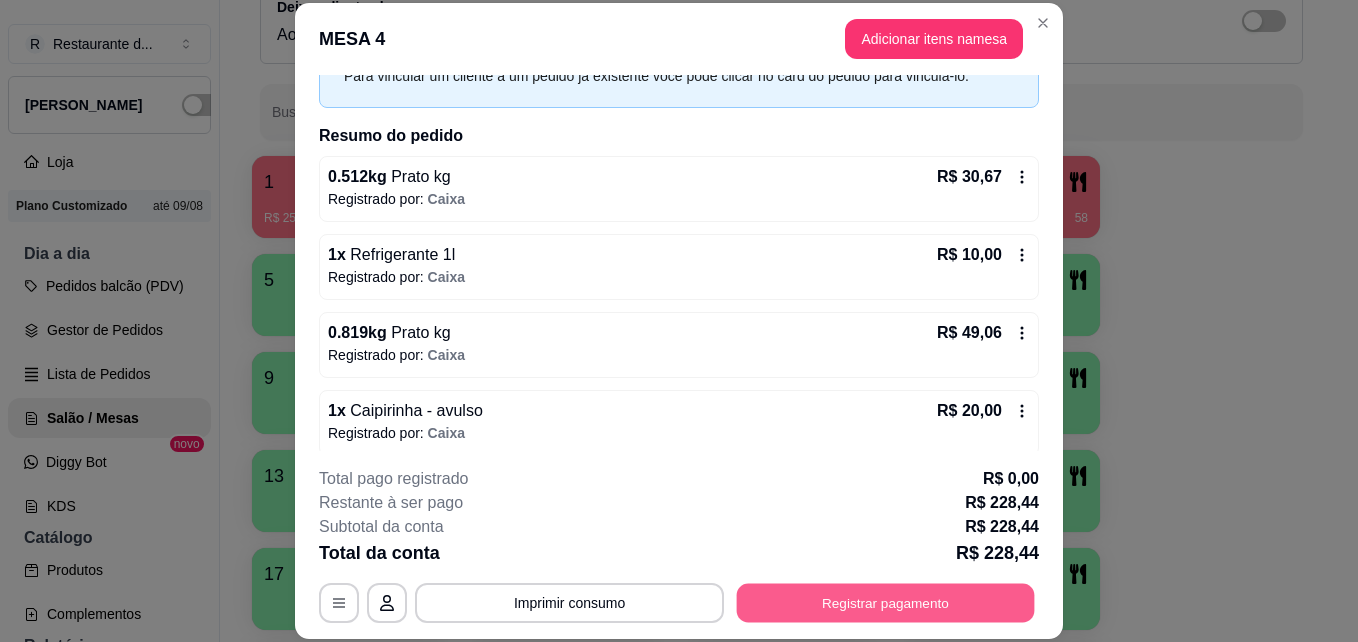click on "Registrar pagamento" at bounding box center (886, 602) 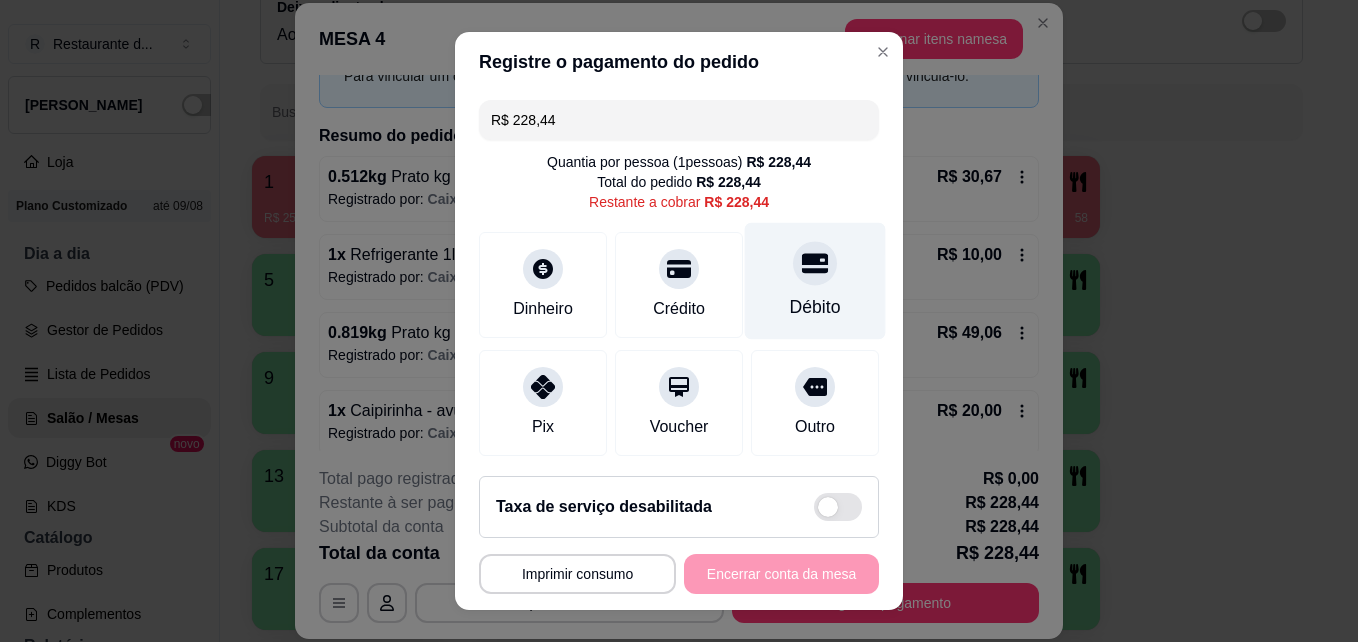 click on "Débito" at bounding box center [815, 281] 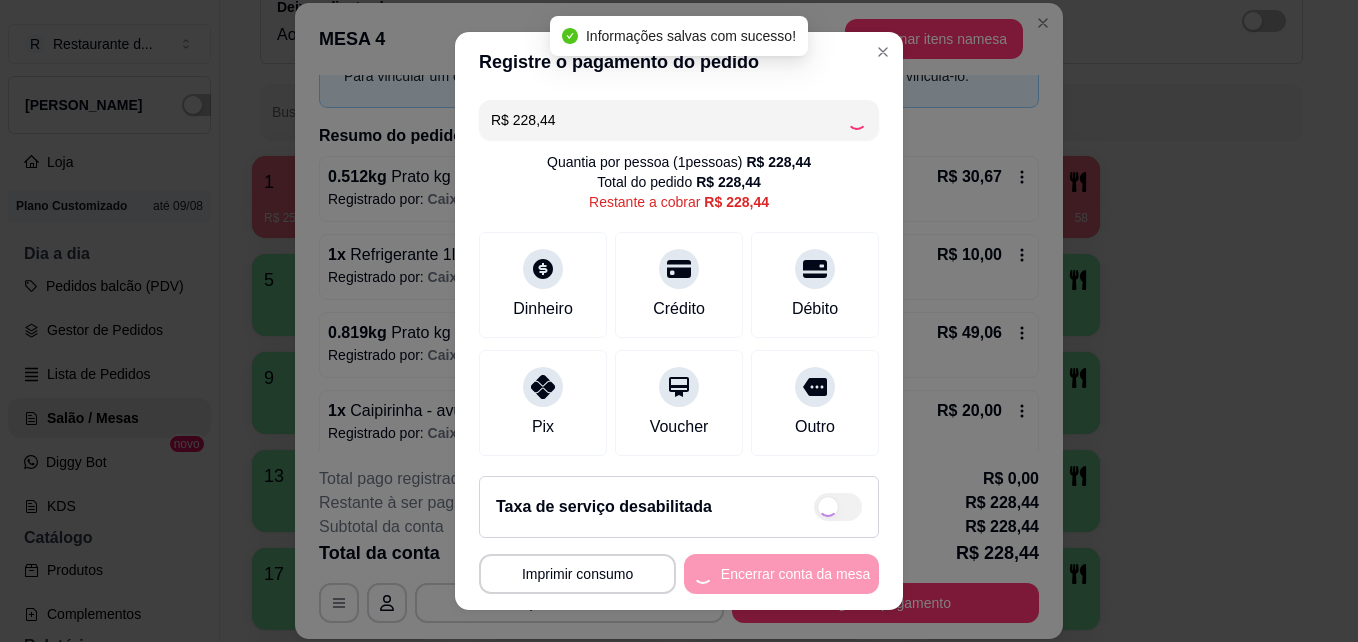 type on "R$ 0,00" 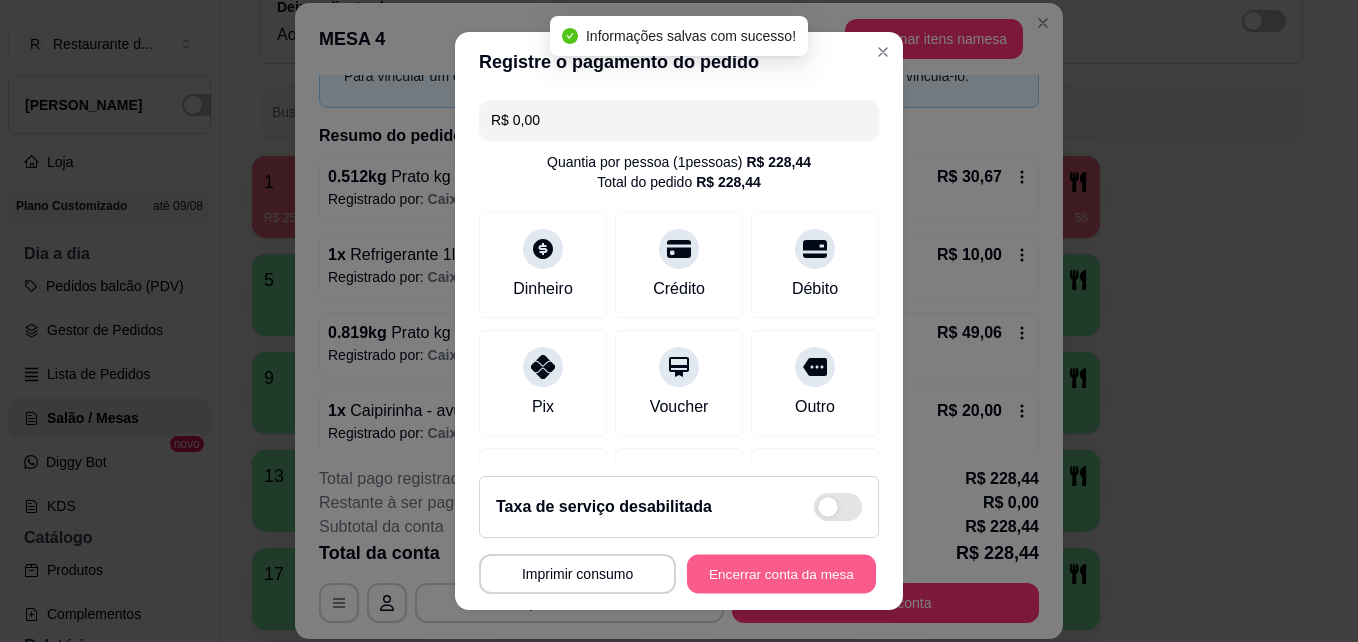 click on "Encerrar conta da mesa" at bounding box center (781, 574) 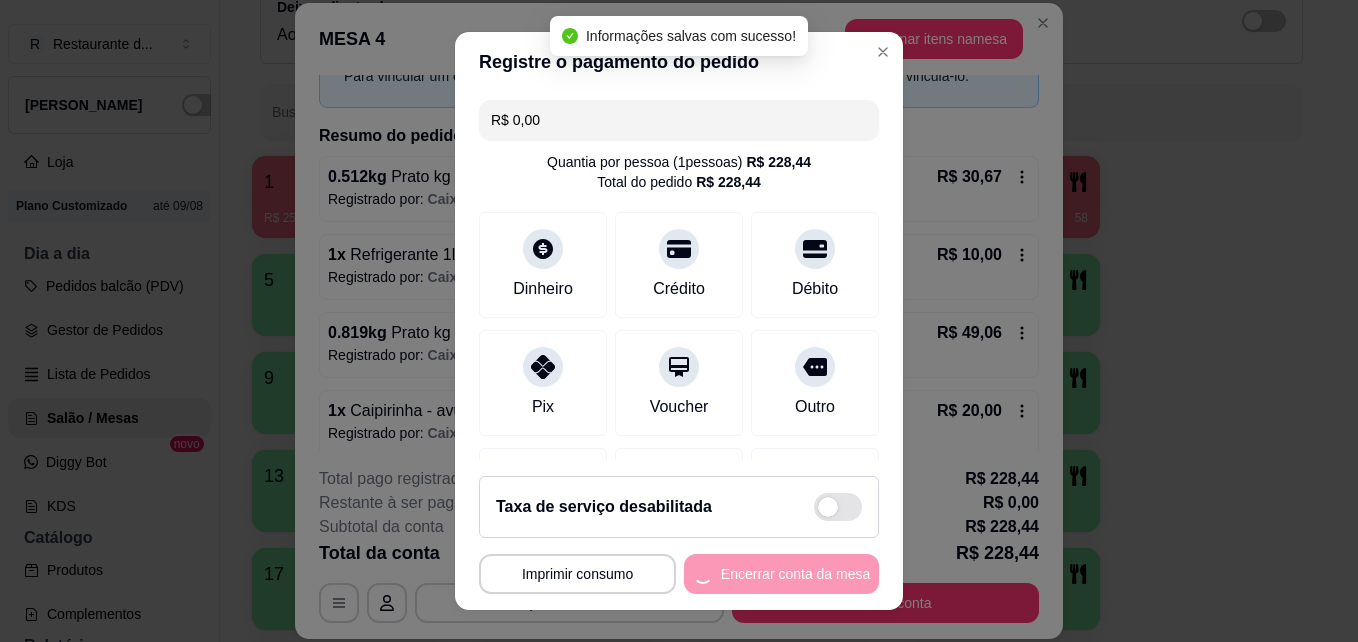 scroll, scrollTop: 0, scrollLeft: 0, axis: both 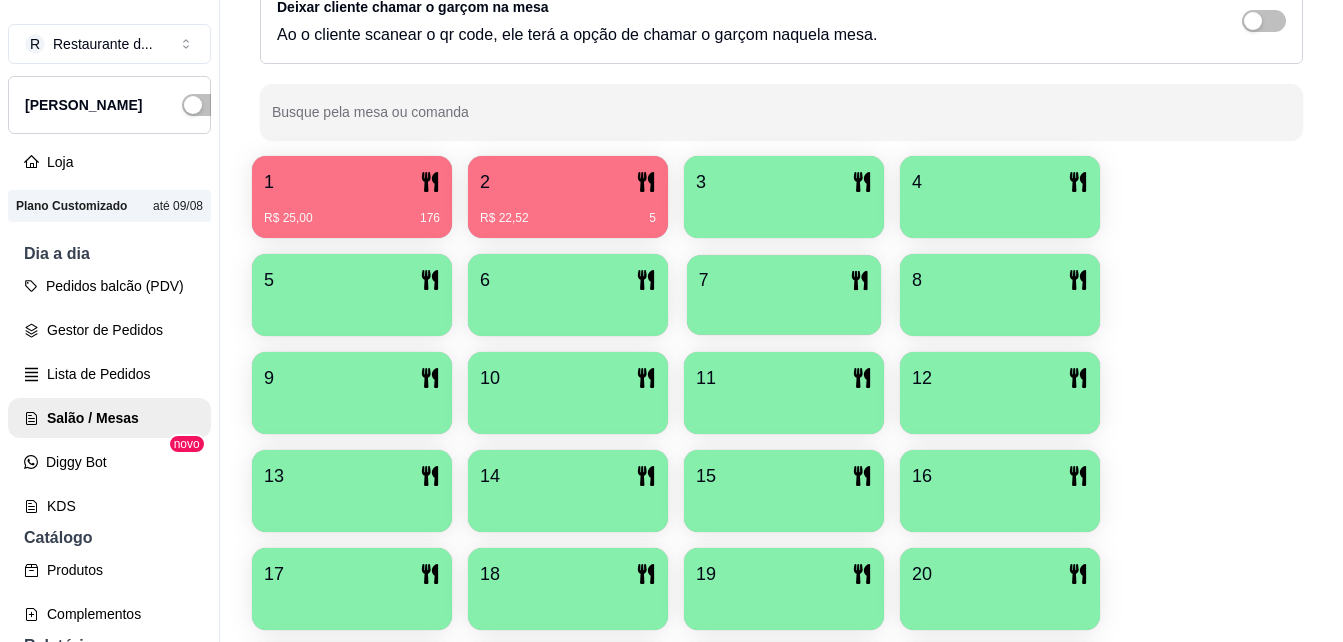 click on "7" at bounding box center (784, 280) 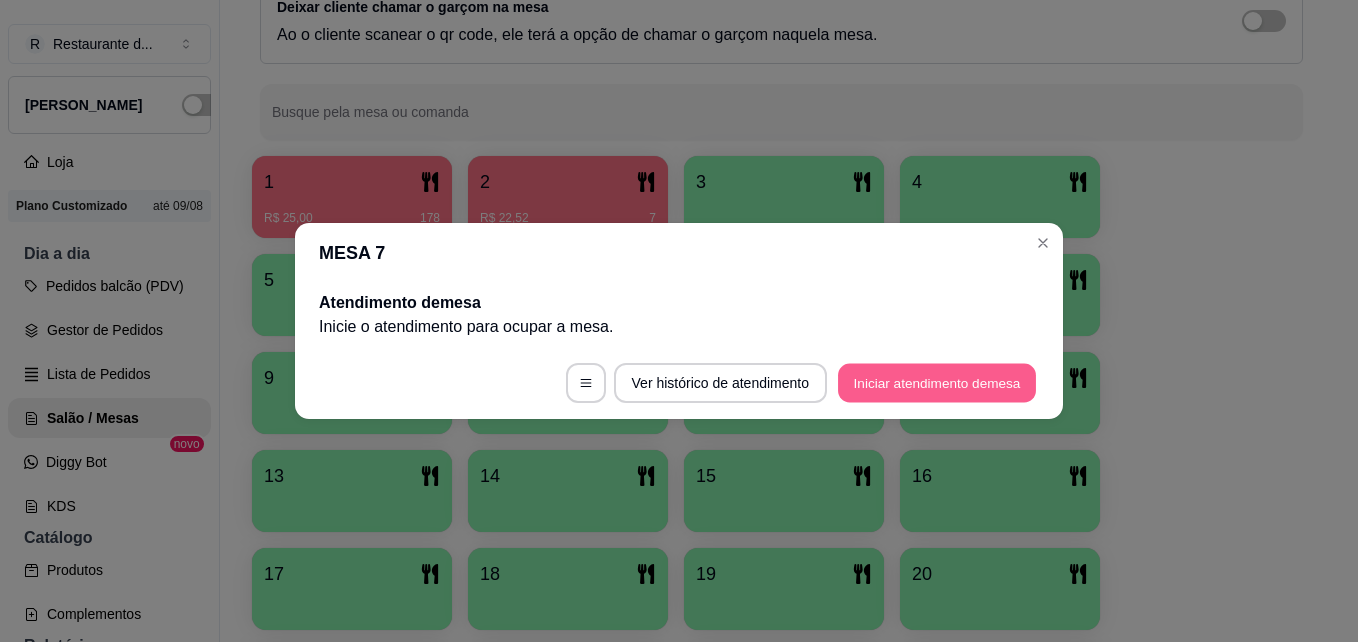 click on "Iniciar atendimento de  mesa" at bounding box center (937, 383) 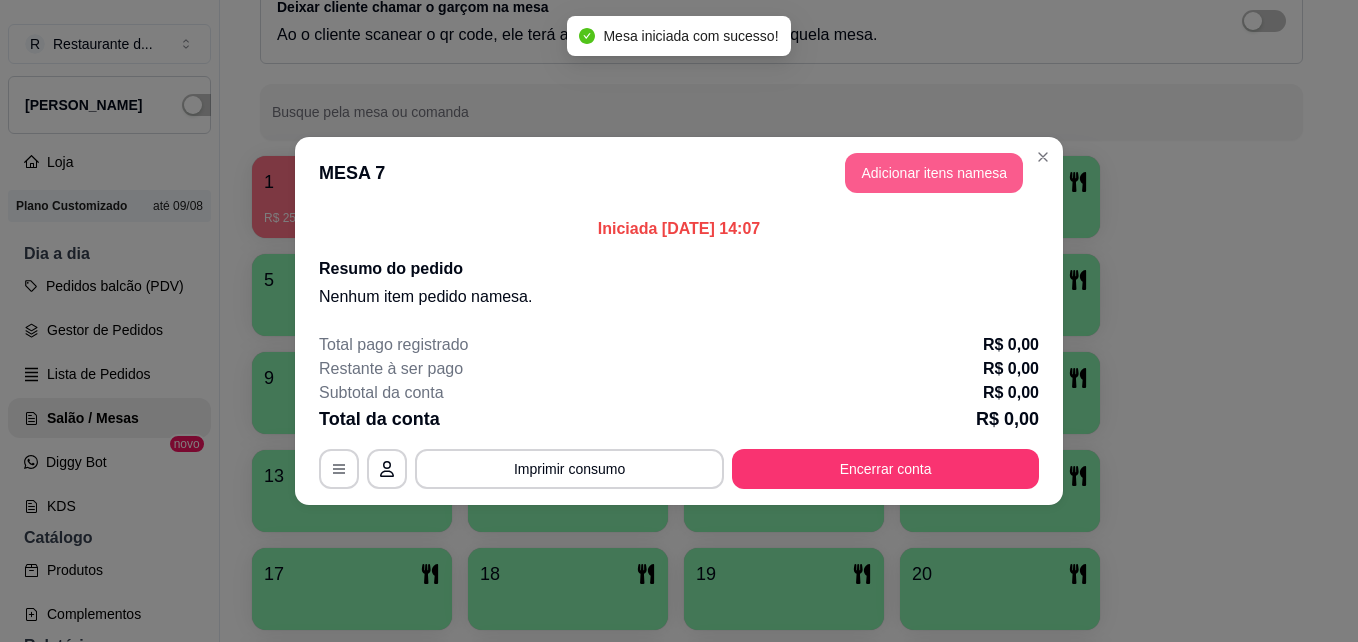 click on "Adicionar itens na  mesa" at bounding box center [934, 173] 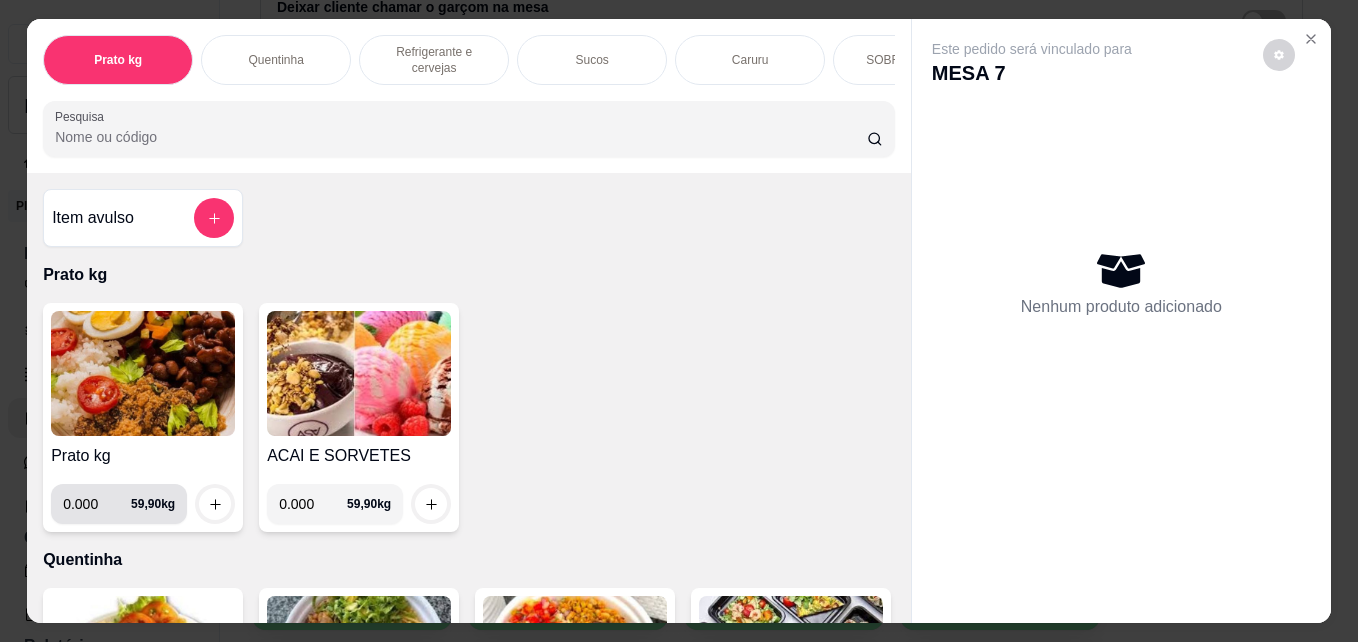 click on "0.000" at bounding box center (97, 504) 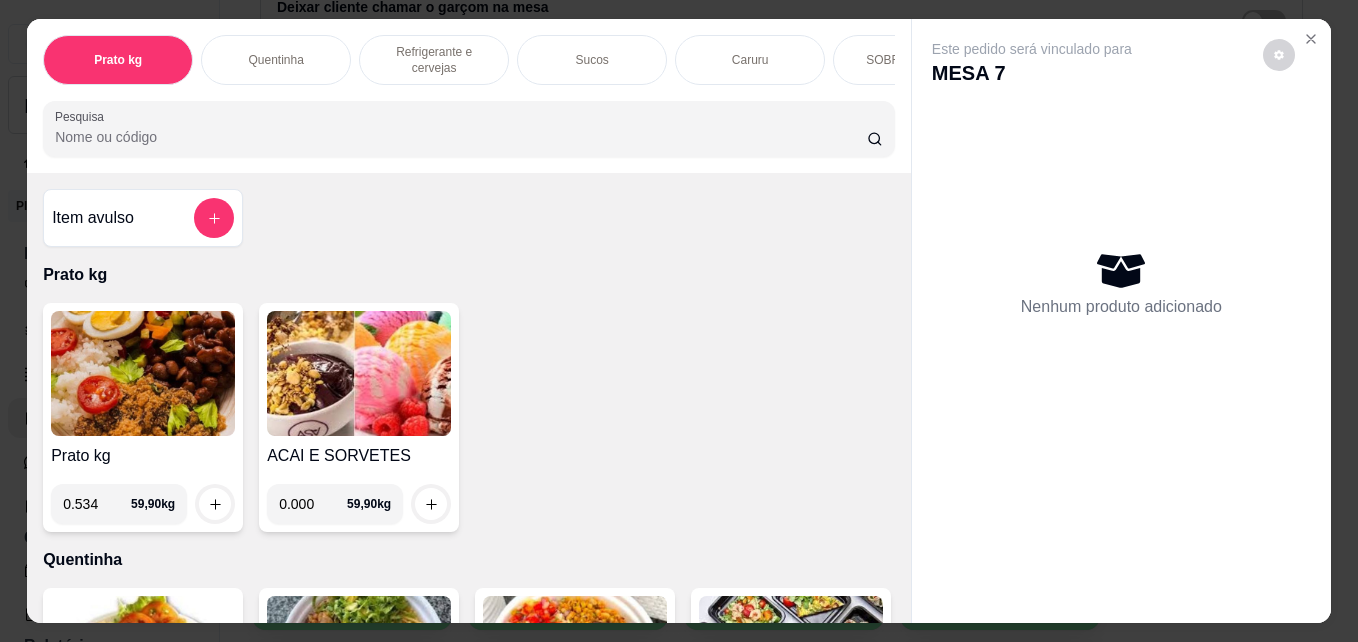 type on "0.534" 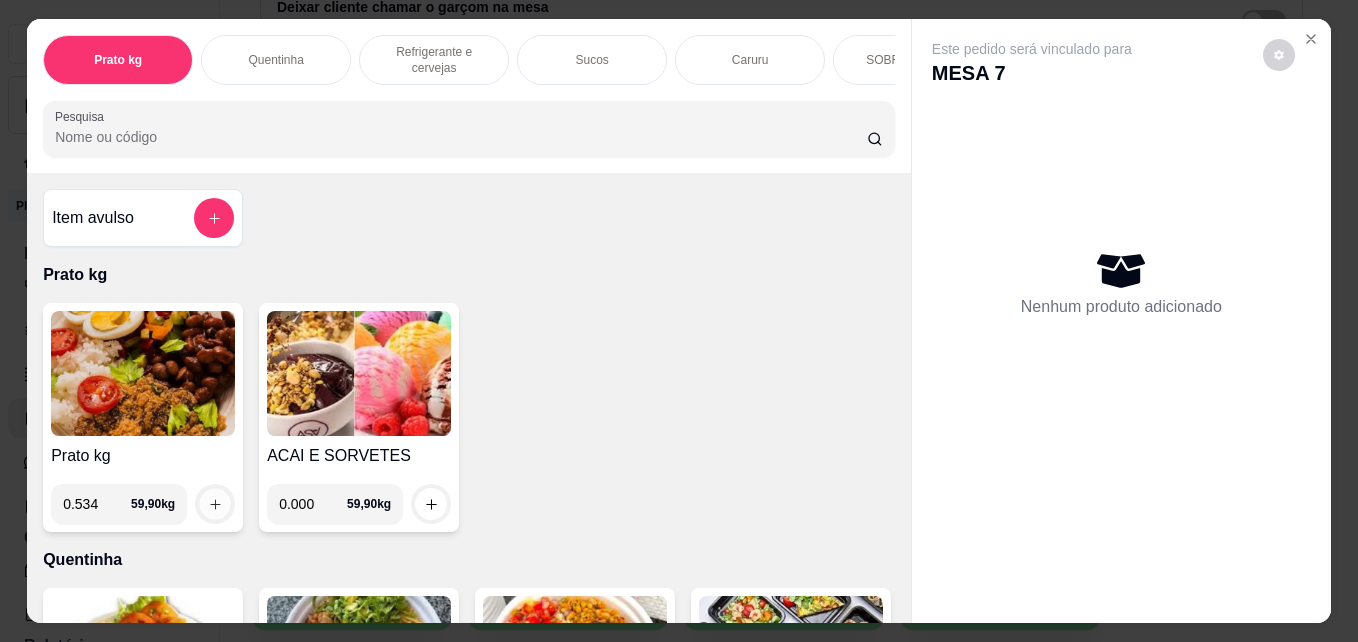 click 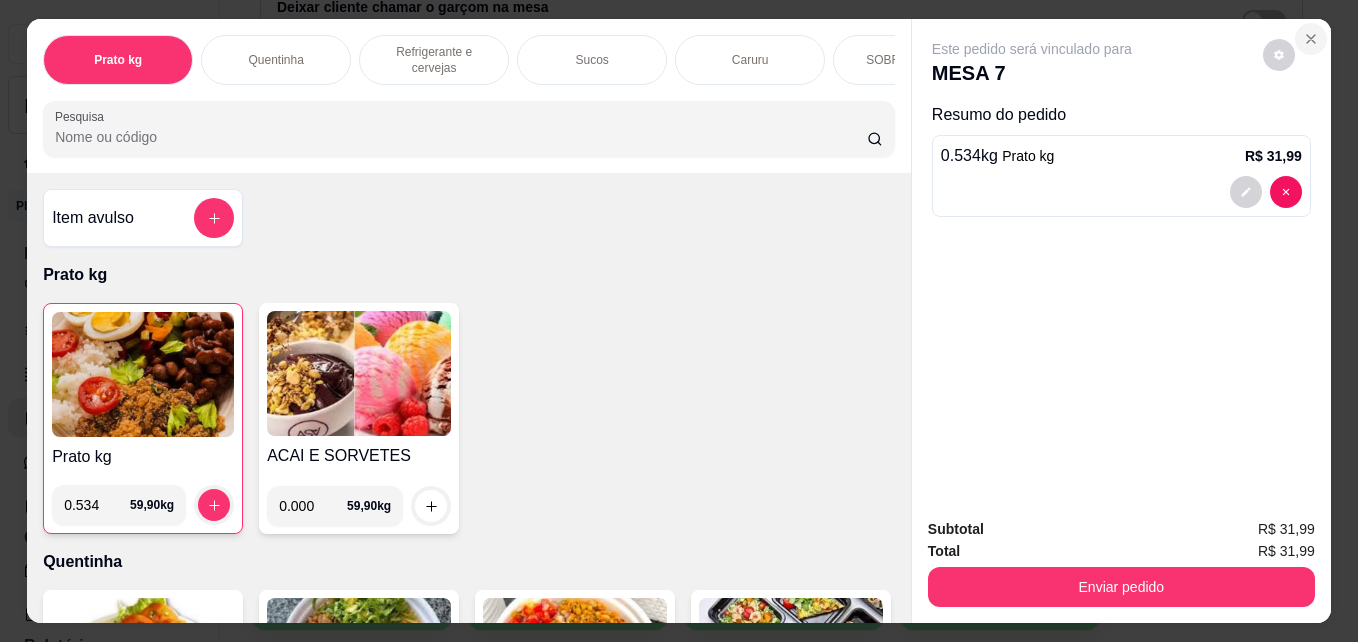 click 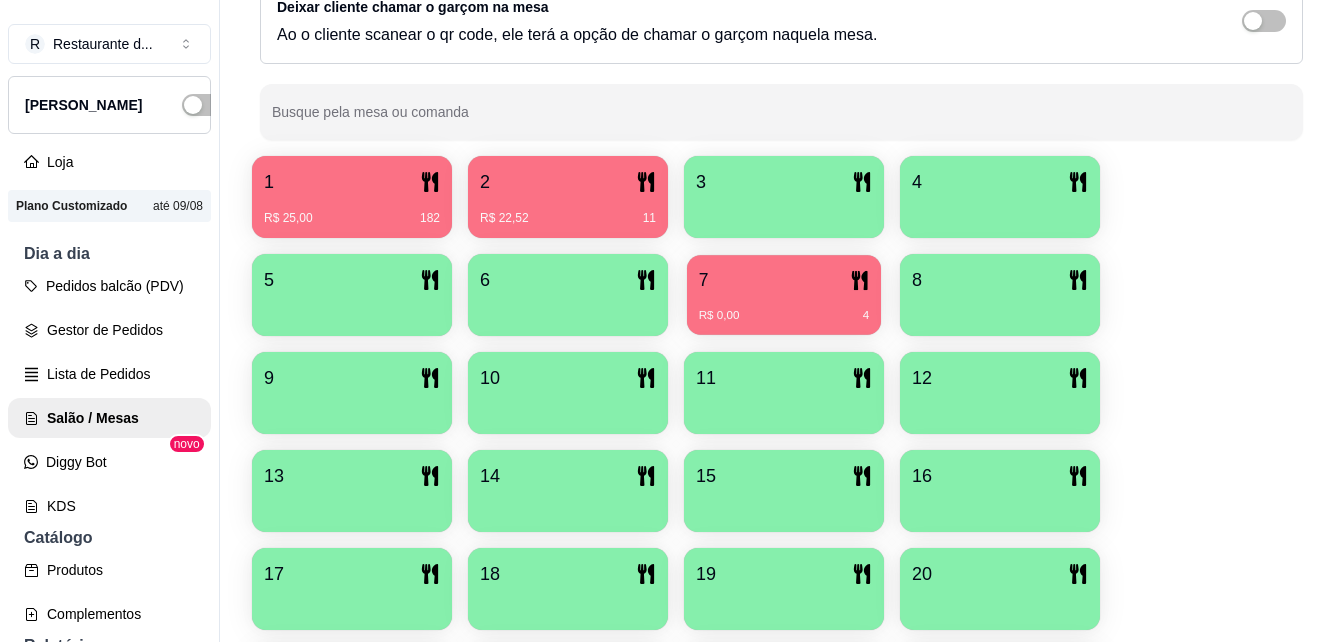 click on "R$ 0,00 4" at bounding box center [784, 316] 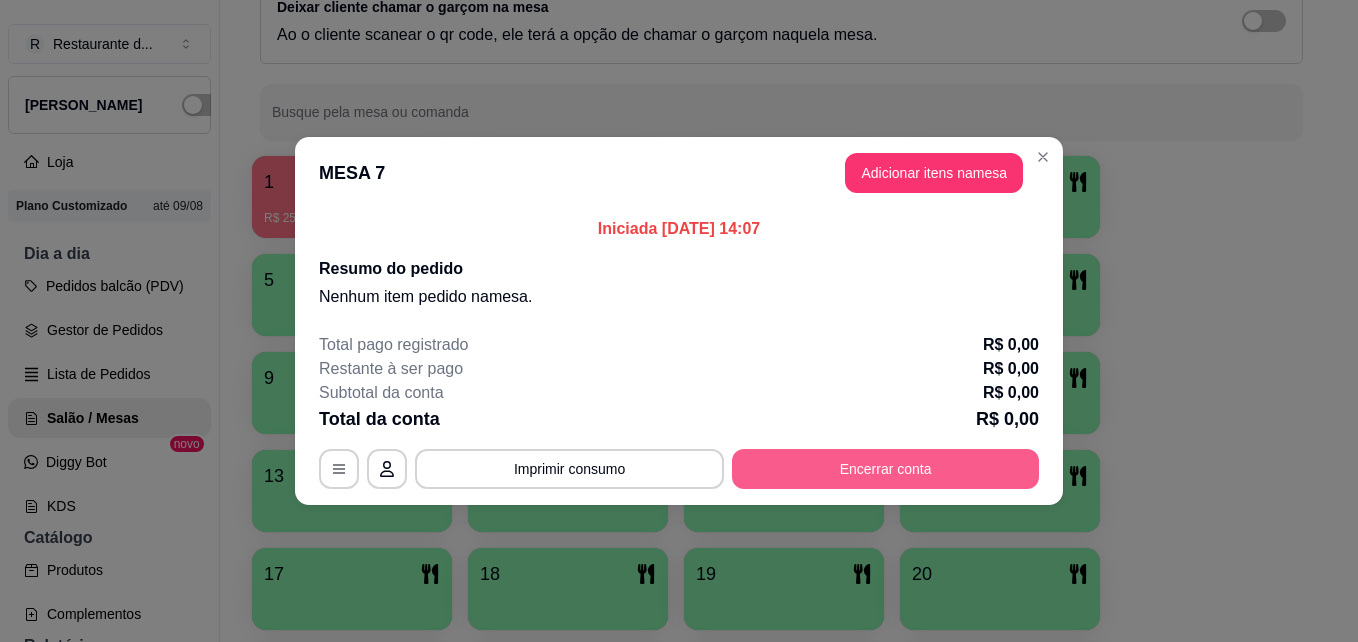 click on "Encerrar conta" at bounding box center (885, 469) 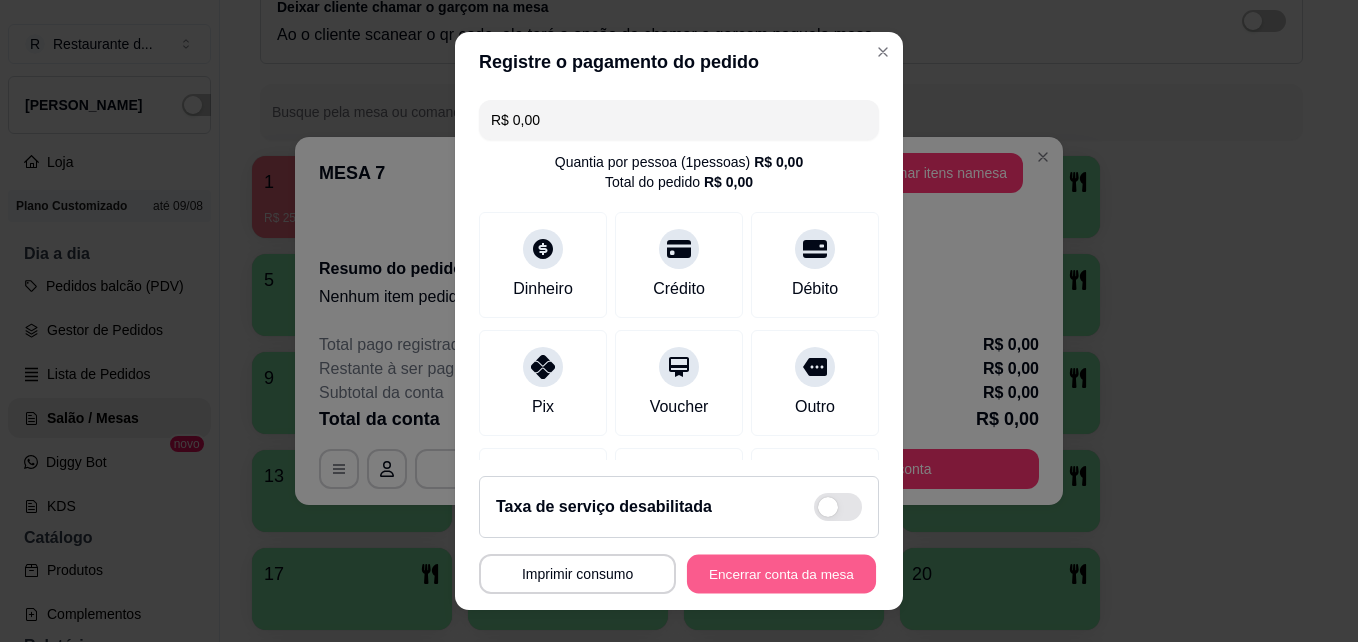 click on "Encerrar conta da mesa" at bounding box center [781, 574] 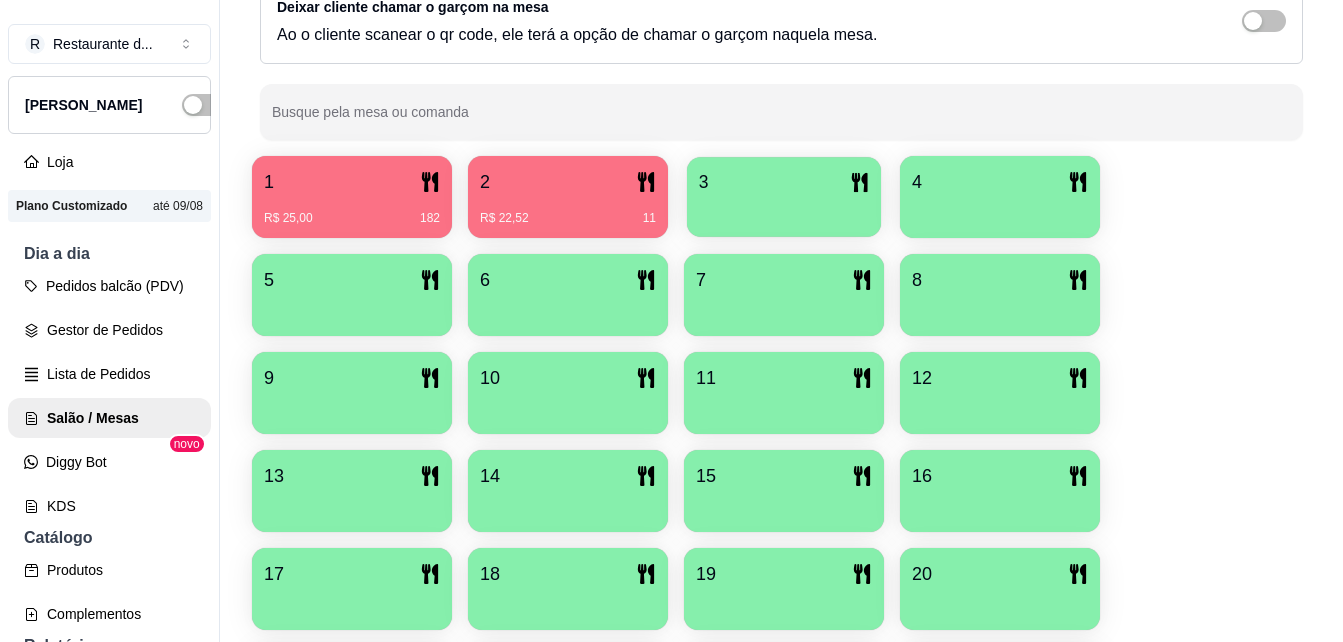 click on "3" at bounding box center (784, 197) 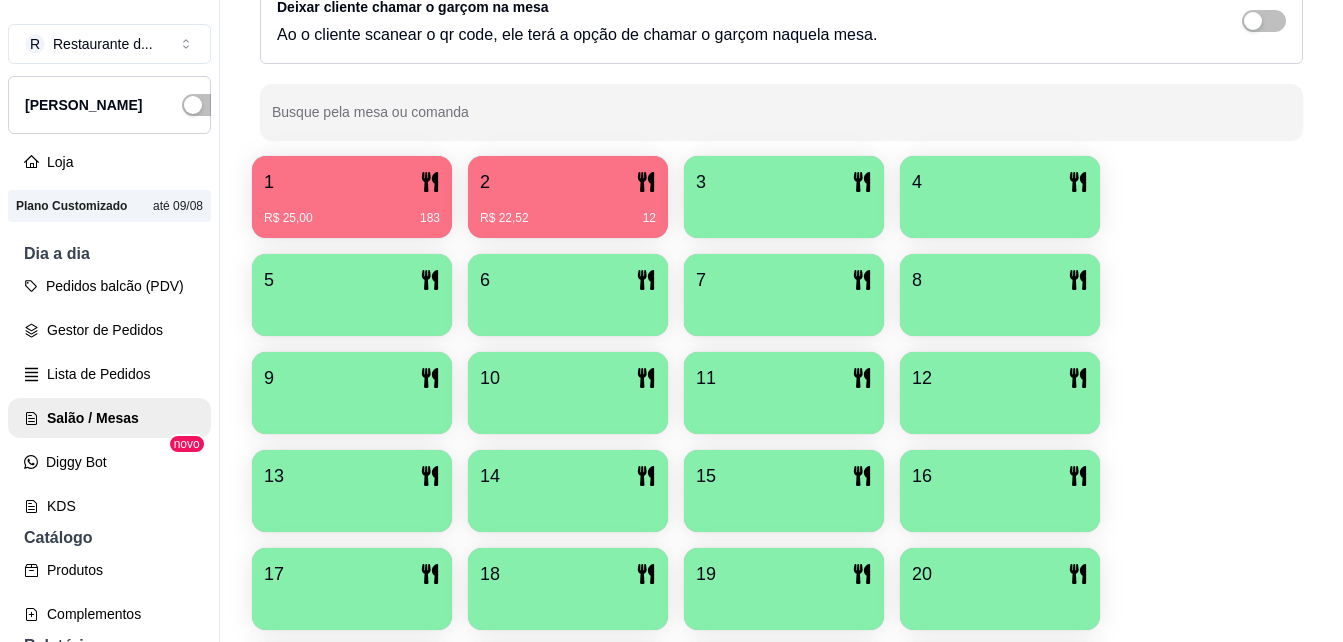 click on "3" at bounding box center [784, 182] 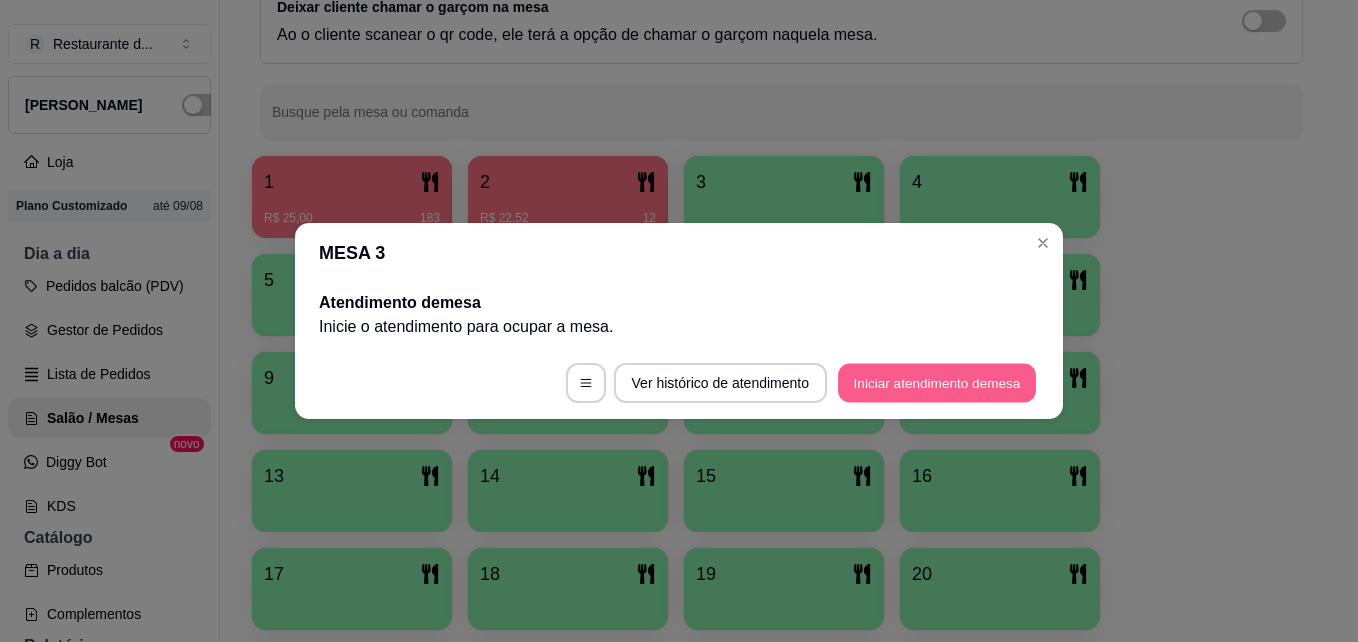 click on "Iniciar atendimento de  mesa" at bounding box center (937, 383) 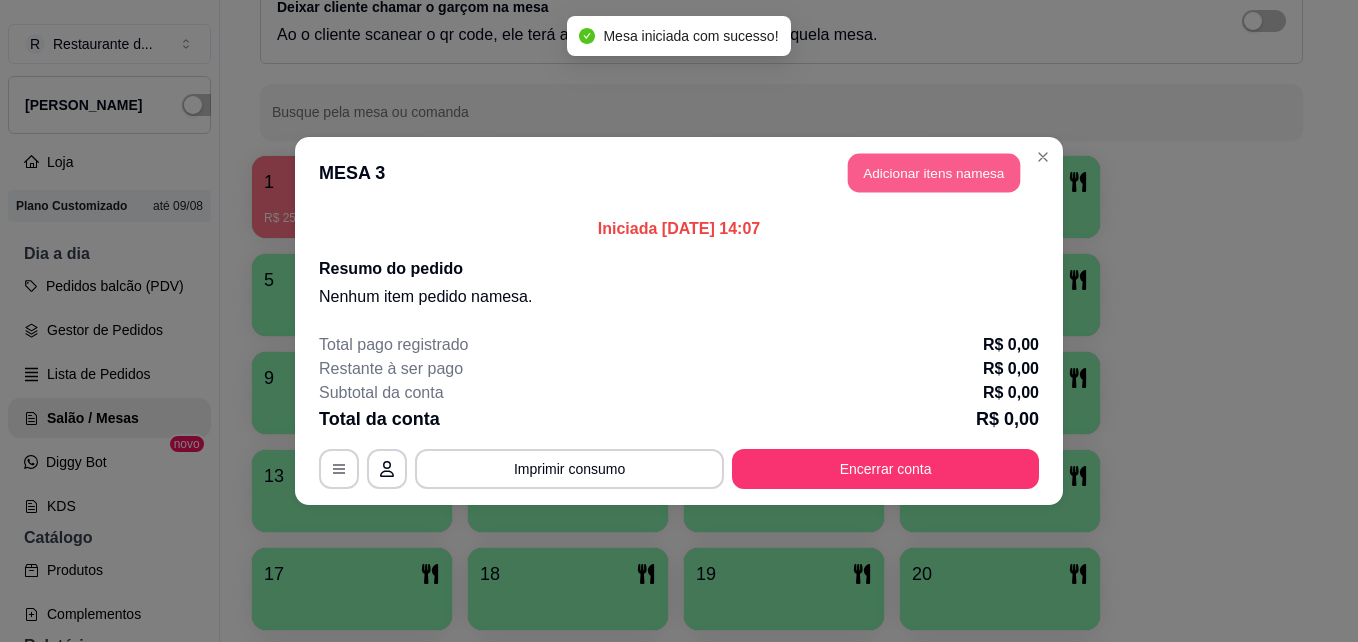 click on "Adicionar itens na  mesa" at bounding box center (934, 173) 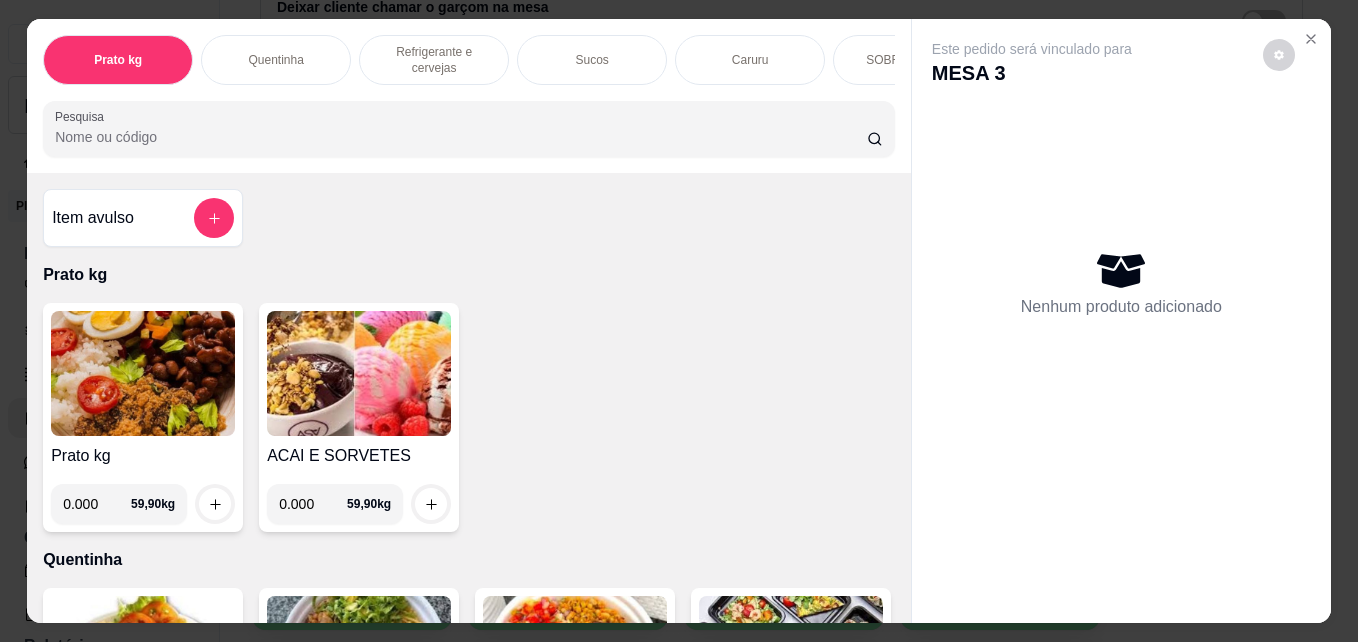 click on "0.000" at bounding box center (313, 504) 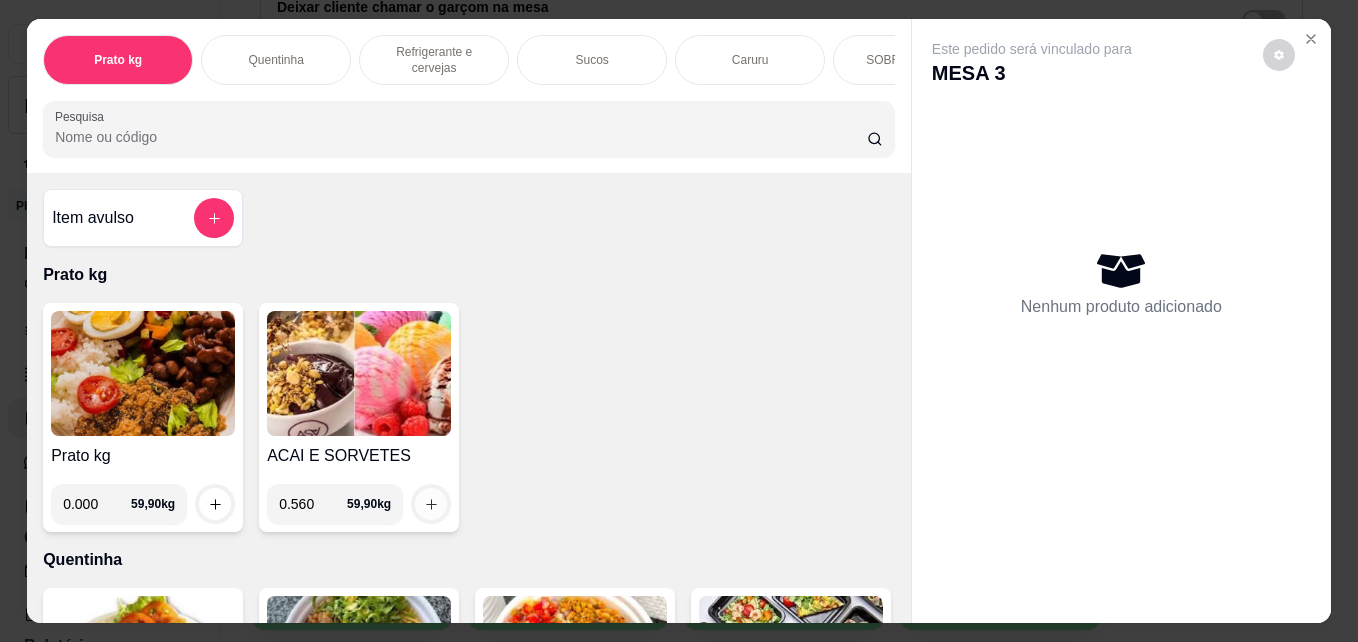 click 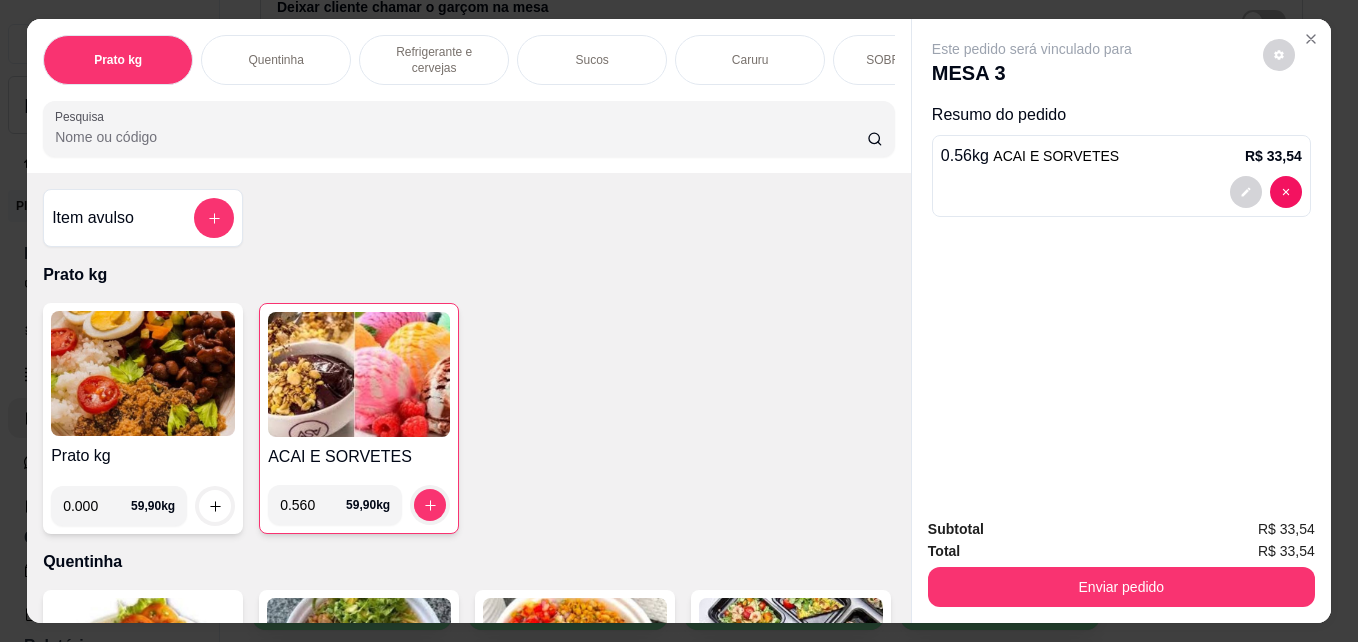 click on "0.560" at bounding box center [313, 505] 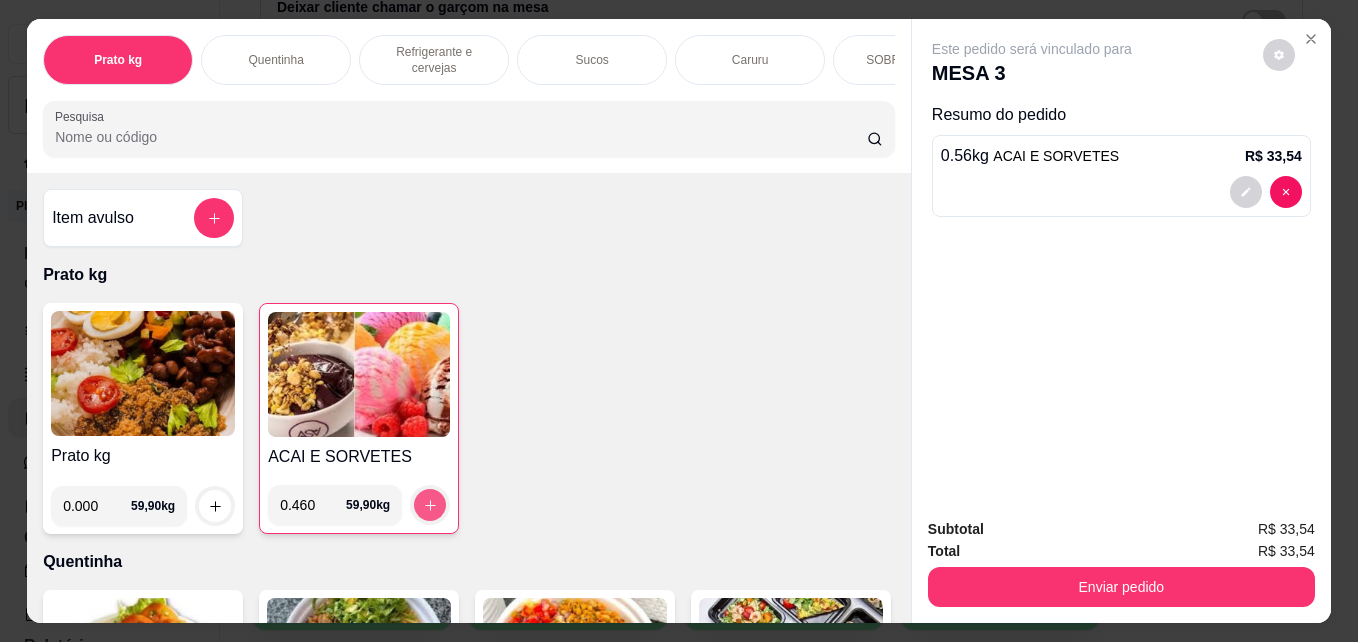 type on "0.460" 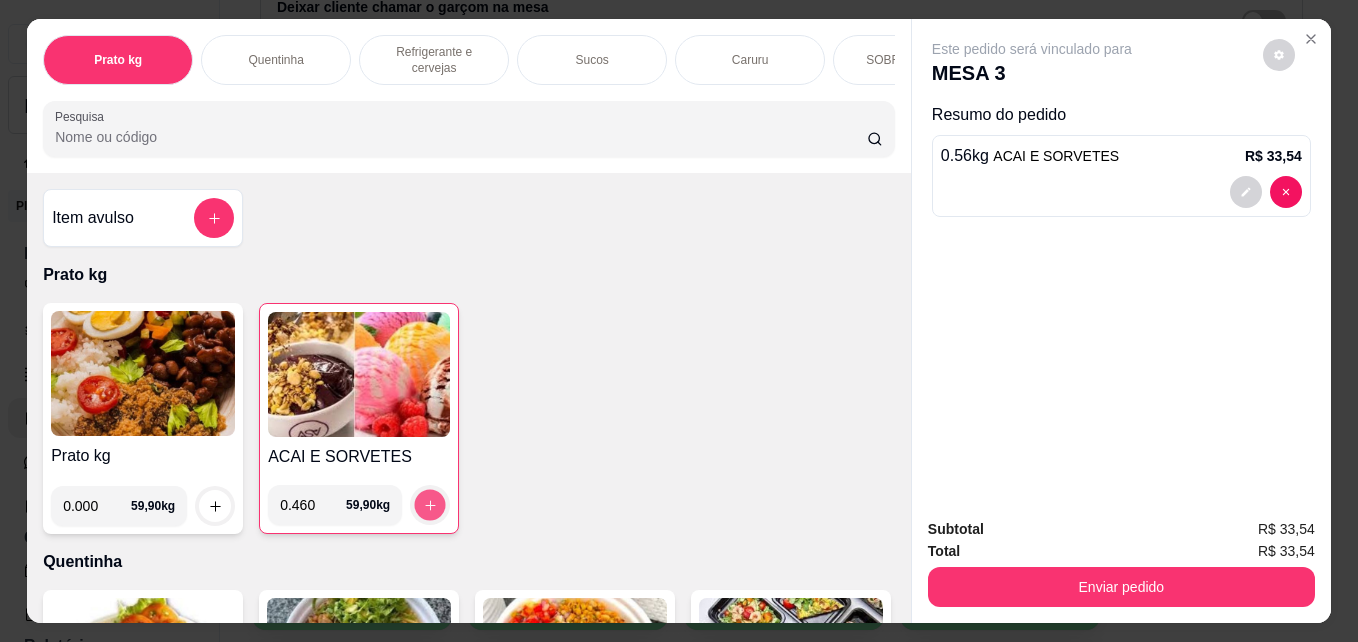 click 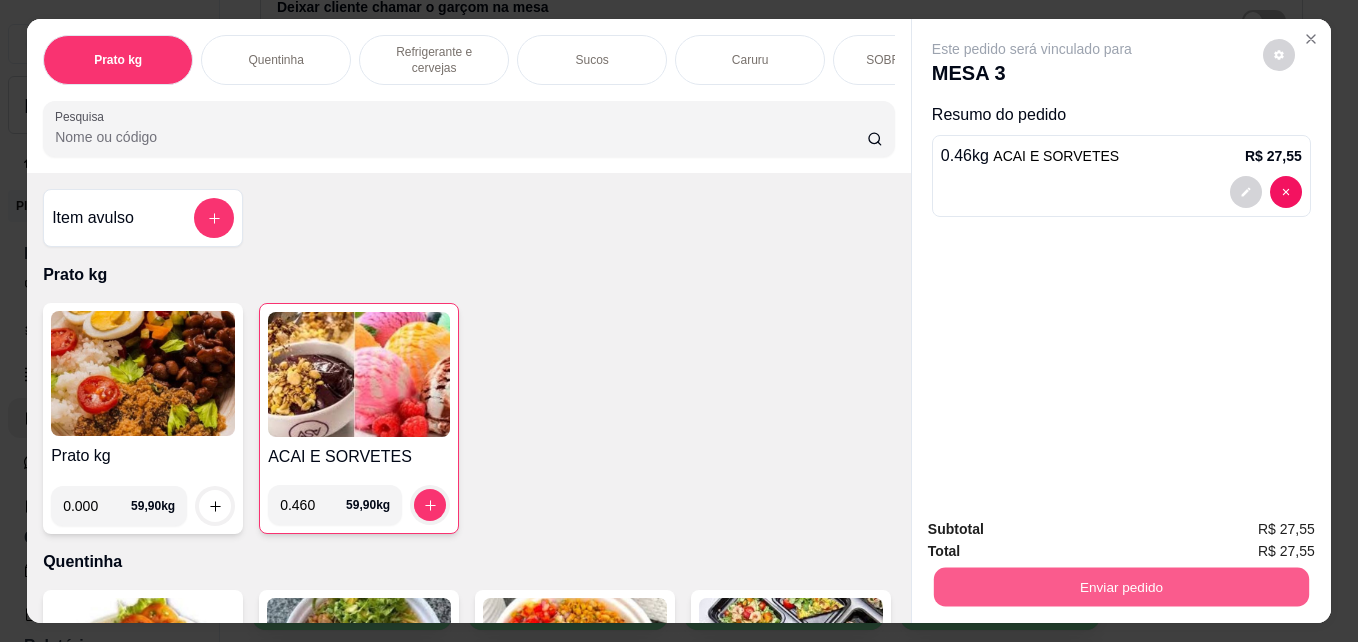 click on "Enviar pedido" at bounding box center (1121, 586) 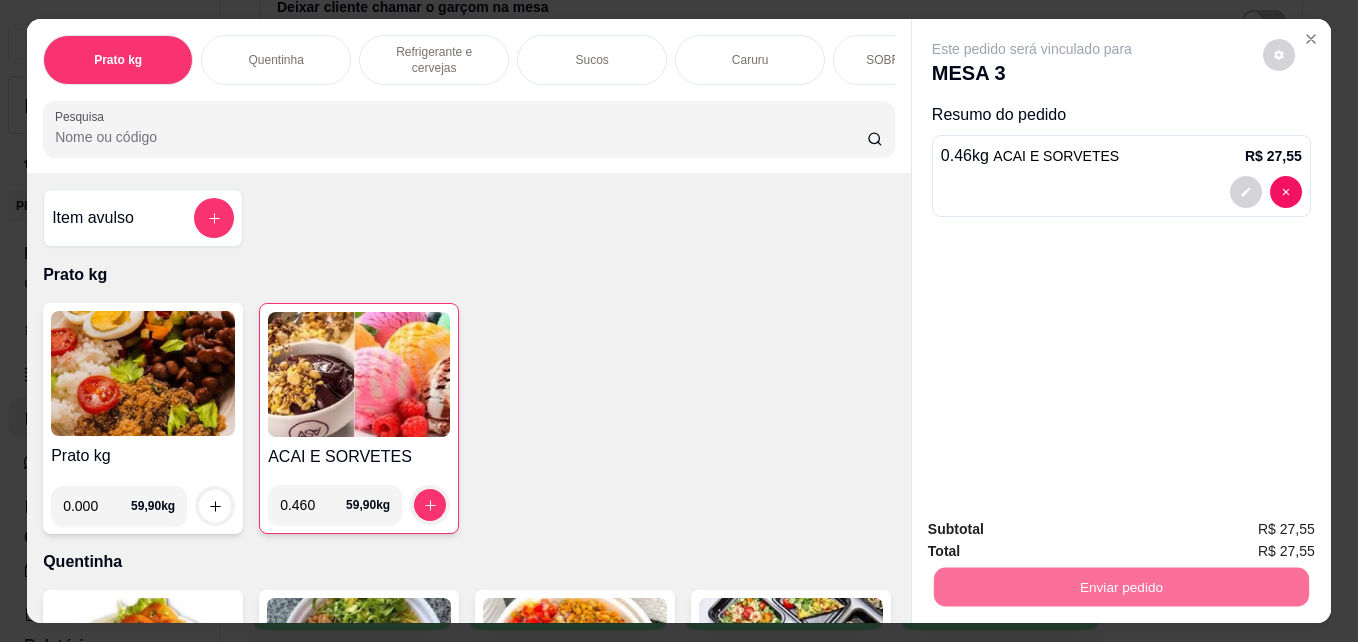 click on "Não registrar e enviar pedido" at bounding box center [1055, 529] 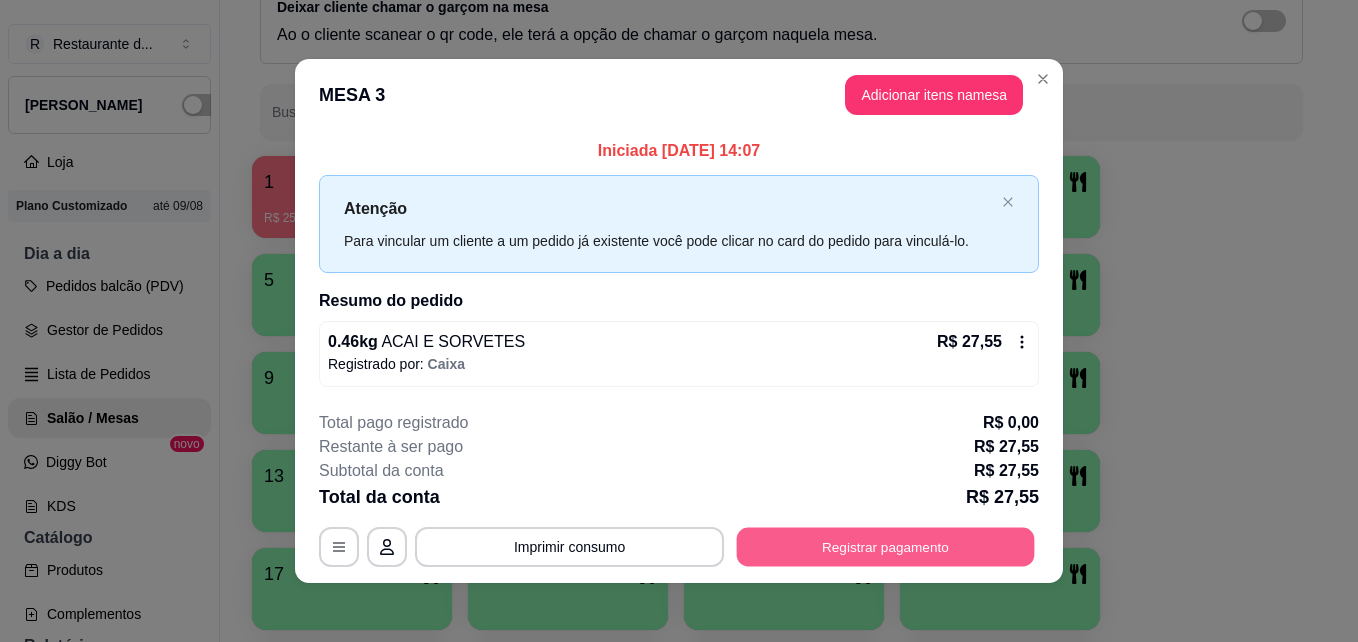 click on "Registrar pagamento" at bounding box center (886, 546) 